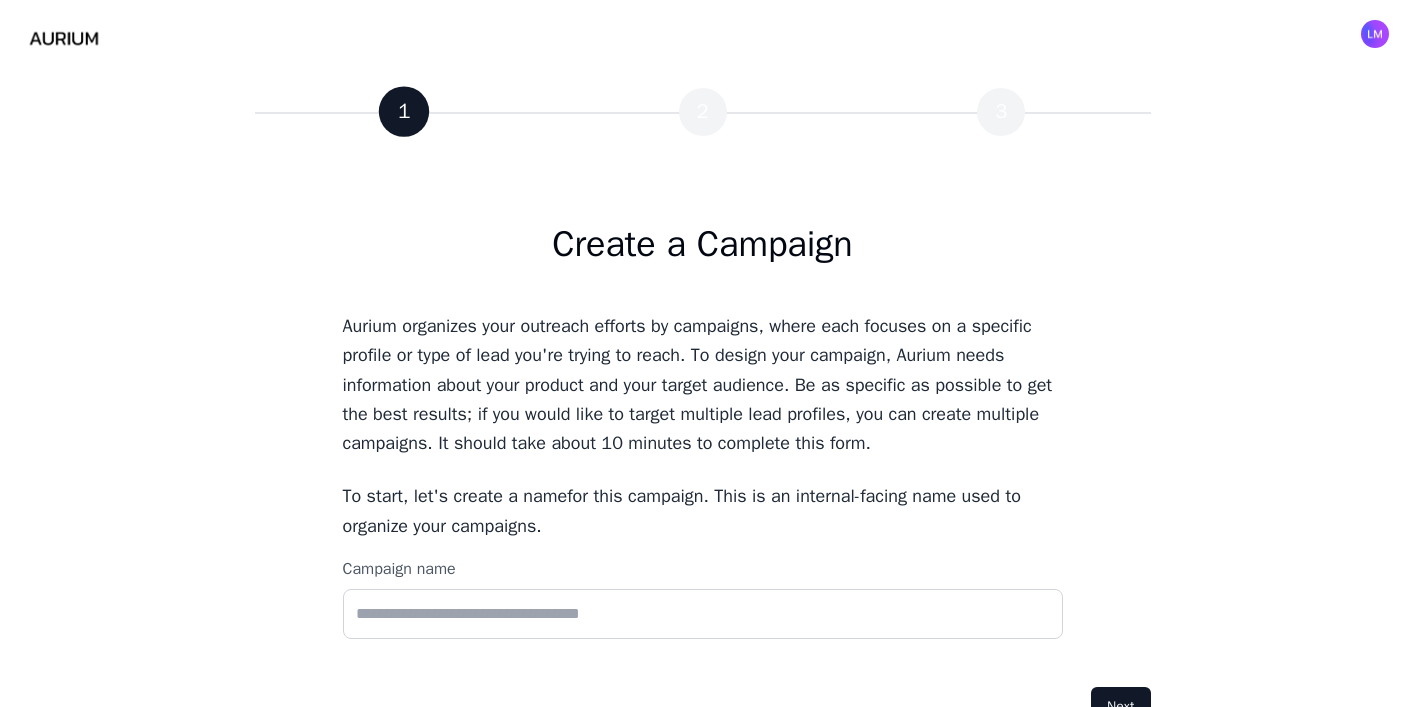 scroll, scrollTop: 36, scrollLeft: 0, axis: vertical 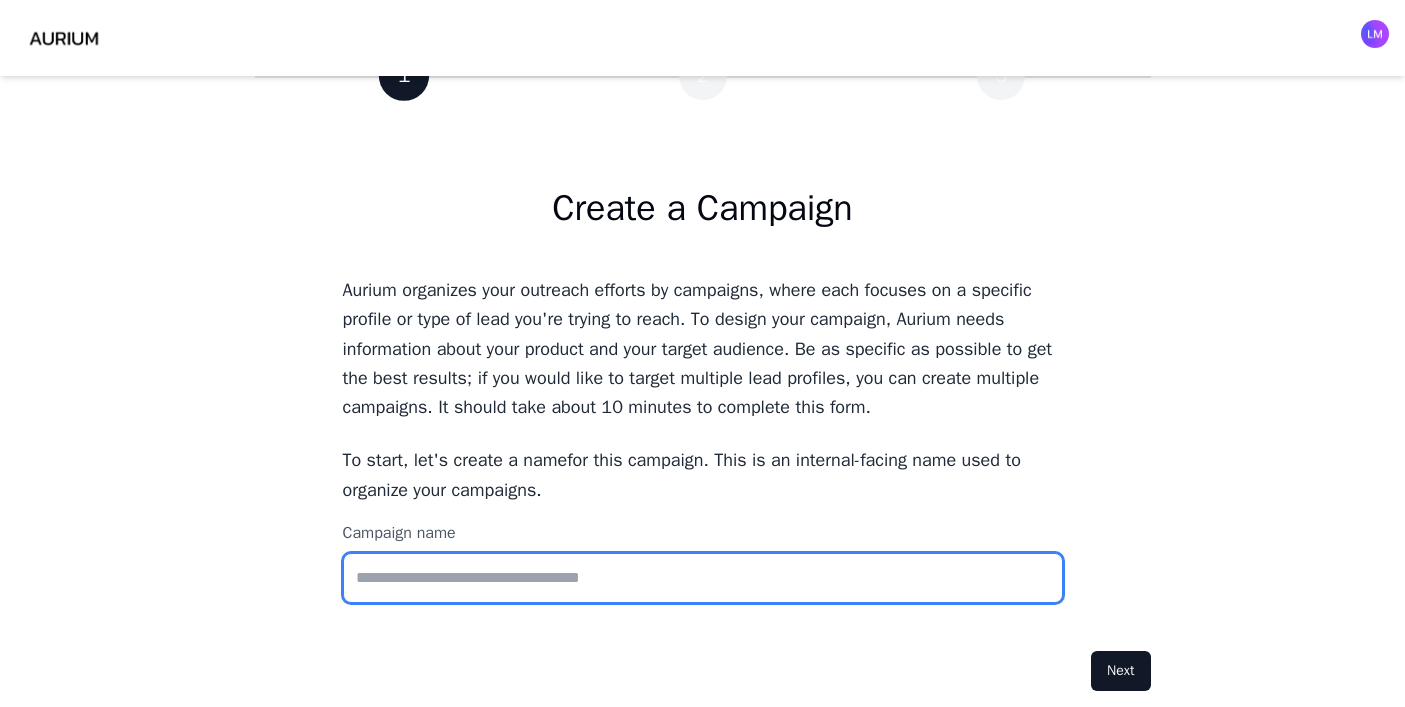 click on "Campaign name" at bounding box center (703, 578) 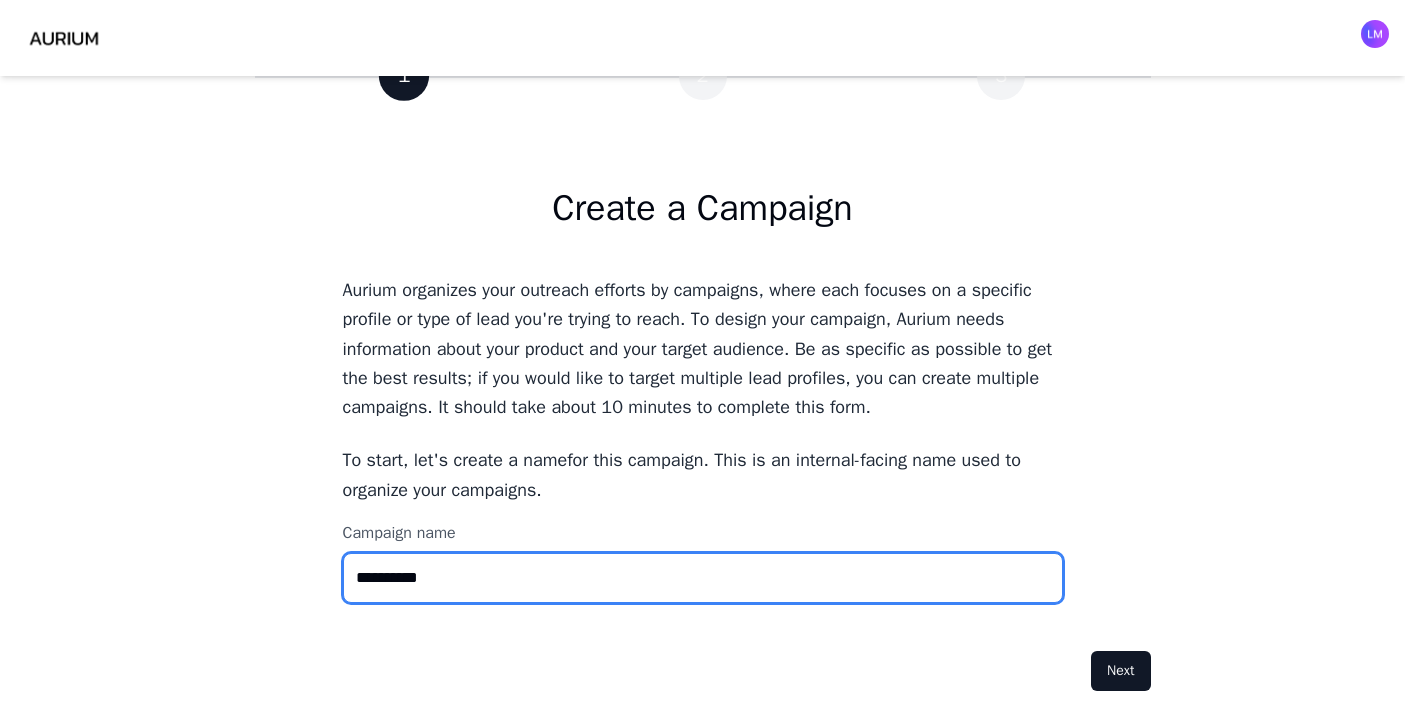 type on "**********" 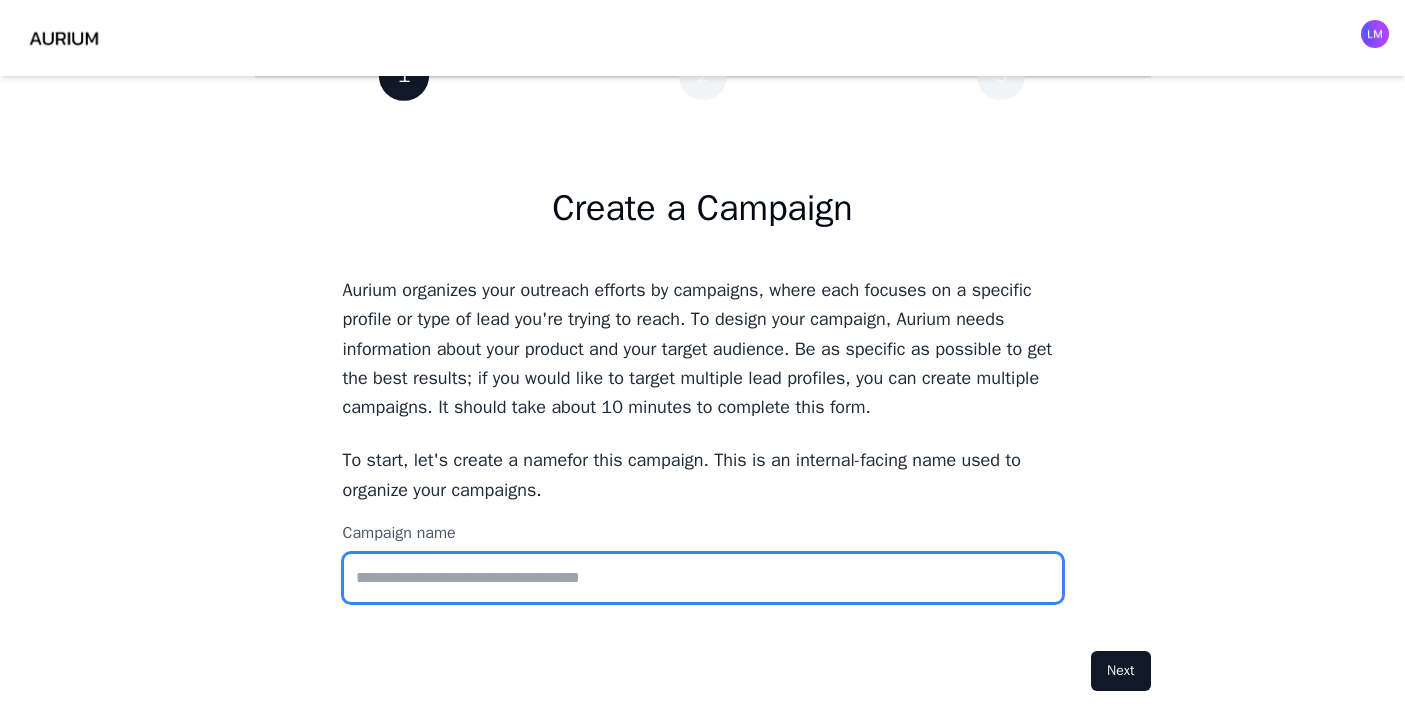 type on "*" 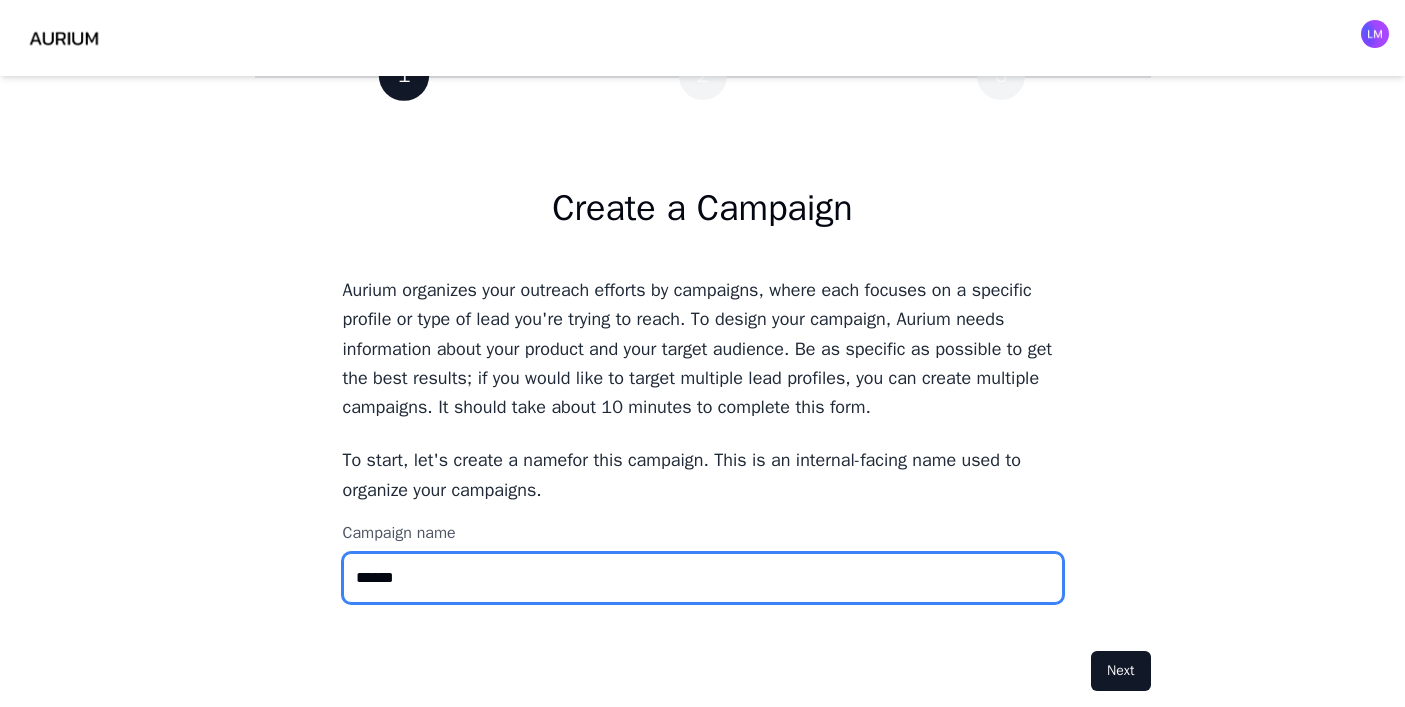 type on "******" 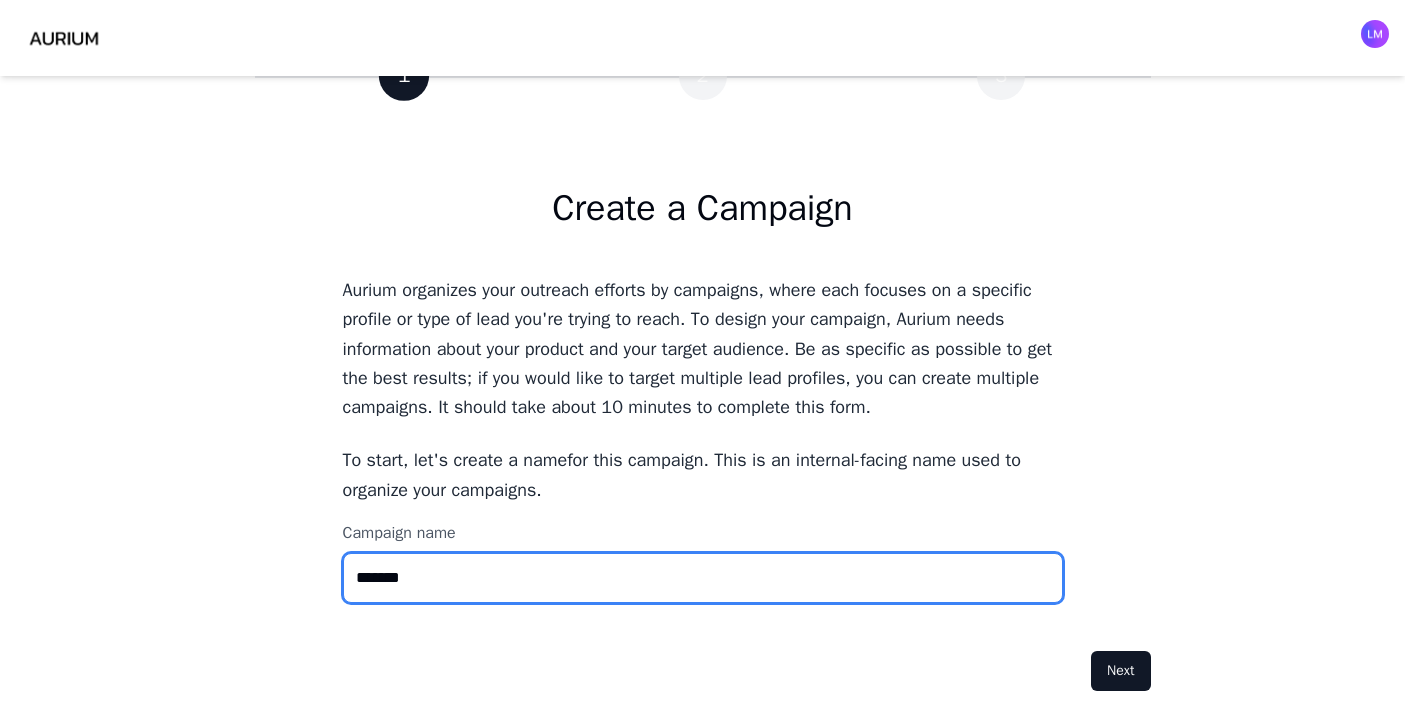 click on "******" at bounding box center (703, 578) 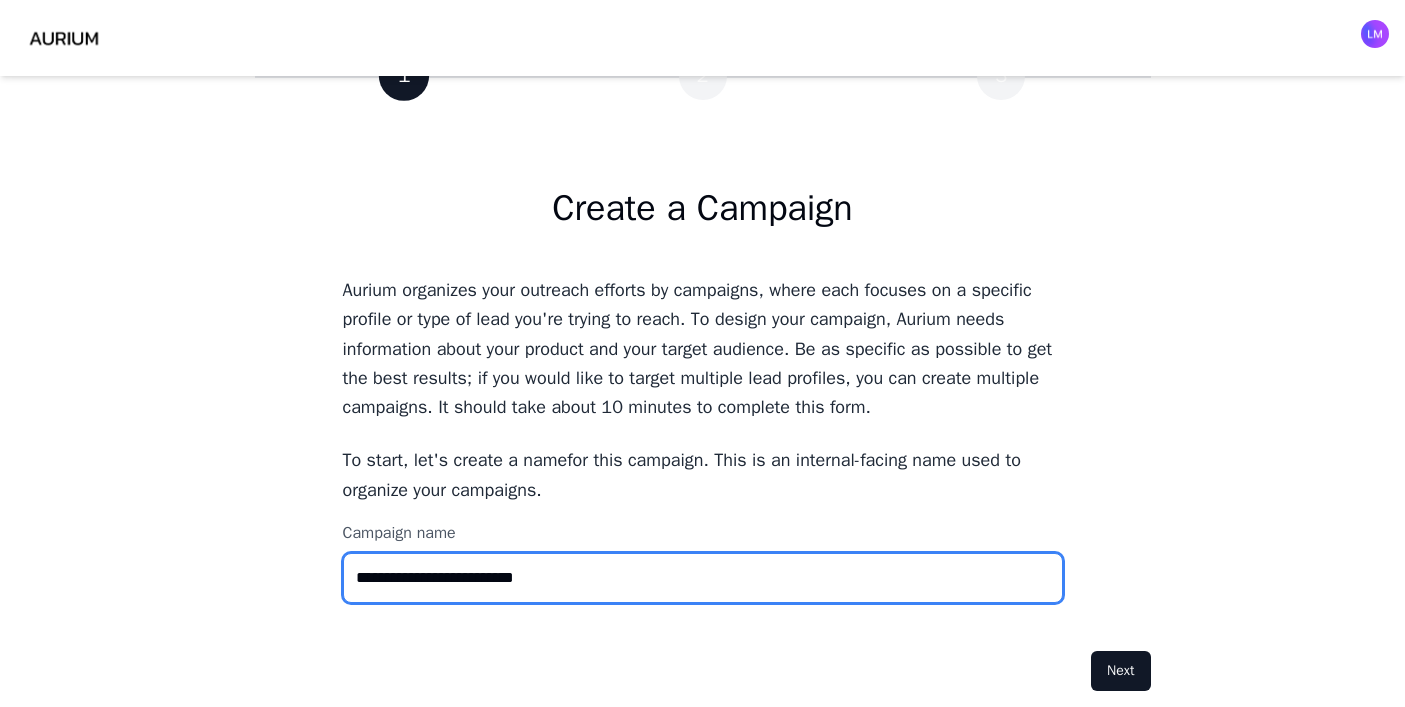 click on "**********" at bounding box center [703, 578] 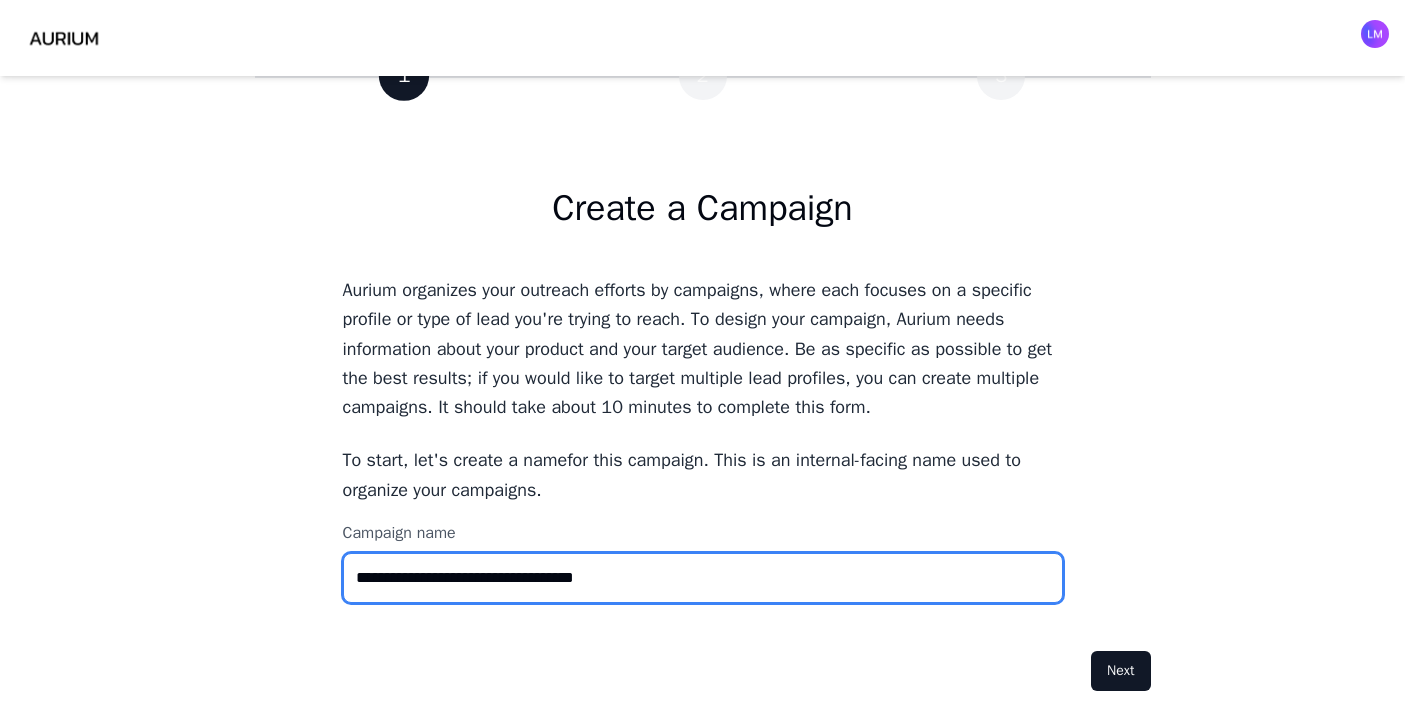 click on "**********" at bounding box center [703, 578] 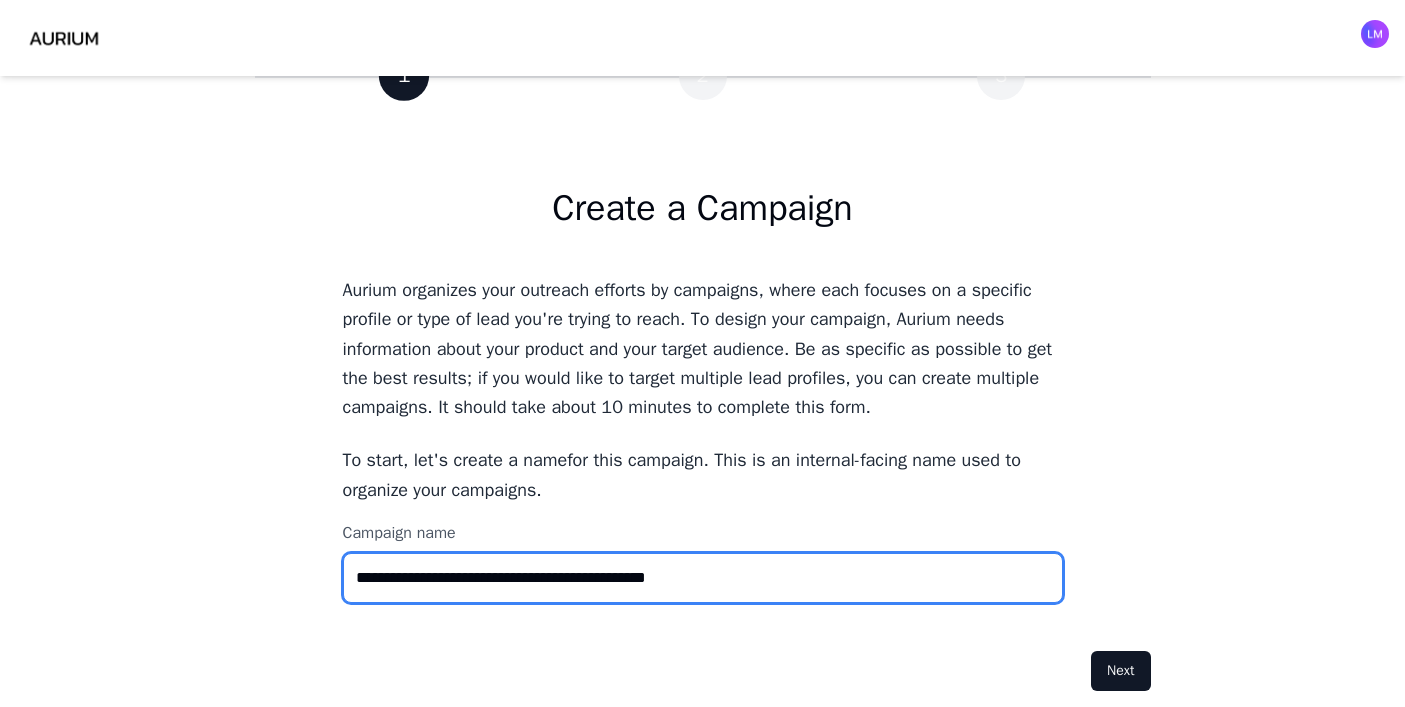 drag, startPoint x: 484, startPoint y: 583, endPoint x: 909, endPoint y: 587, distance: 425.01883 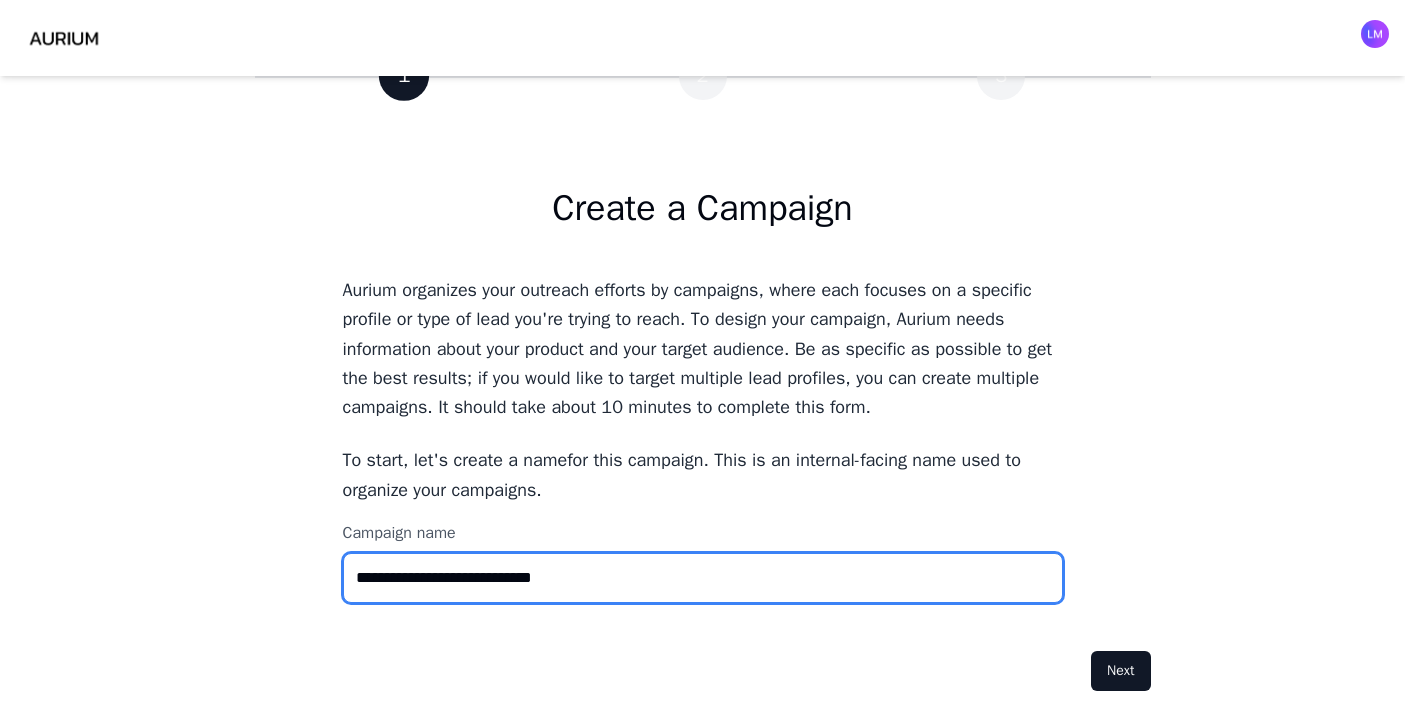 click on "**********" at bounding box center [703, 578] 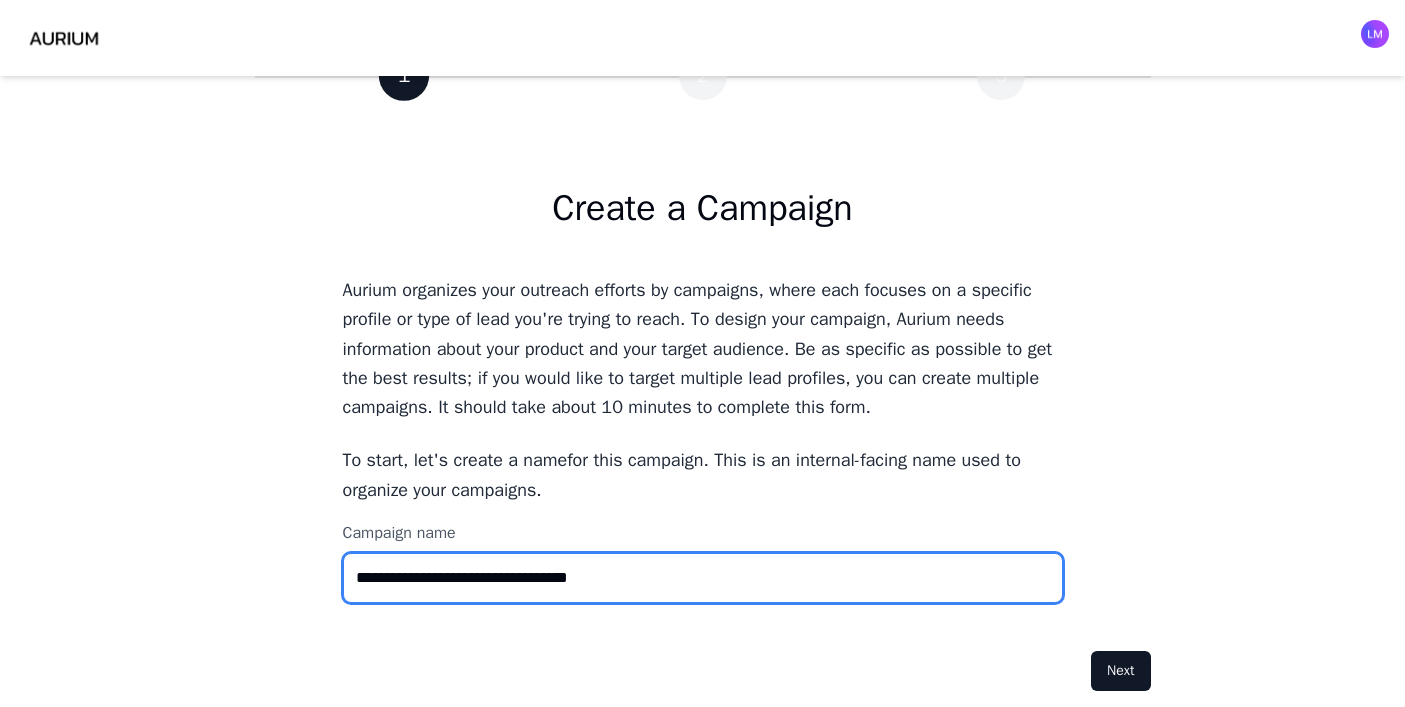 click on "**********" at bounding box center [703, 578] 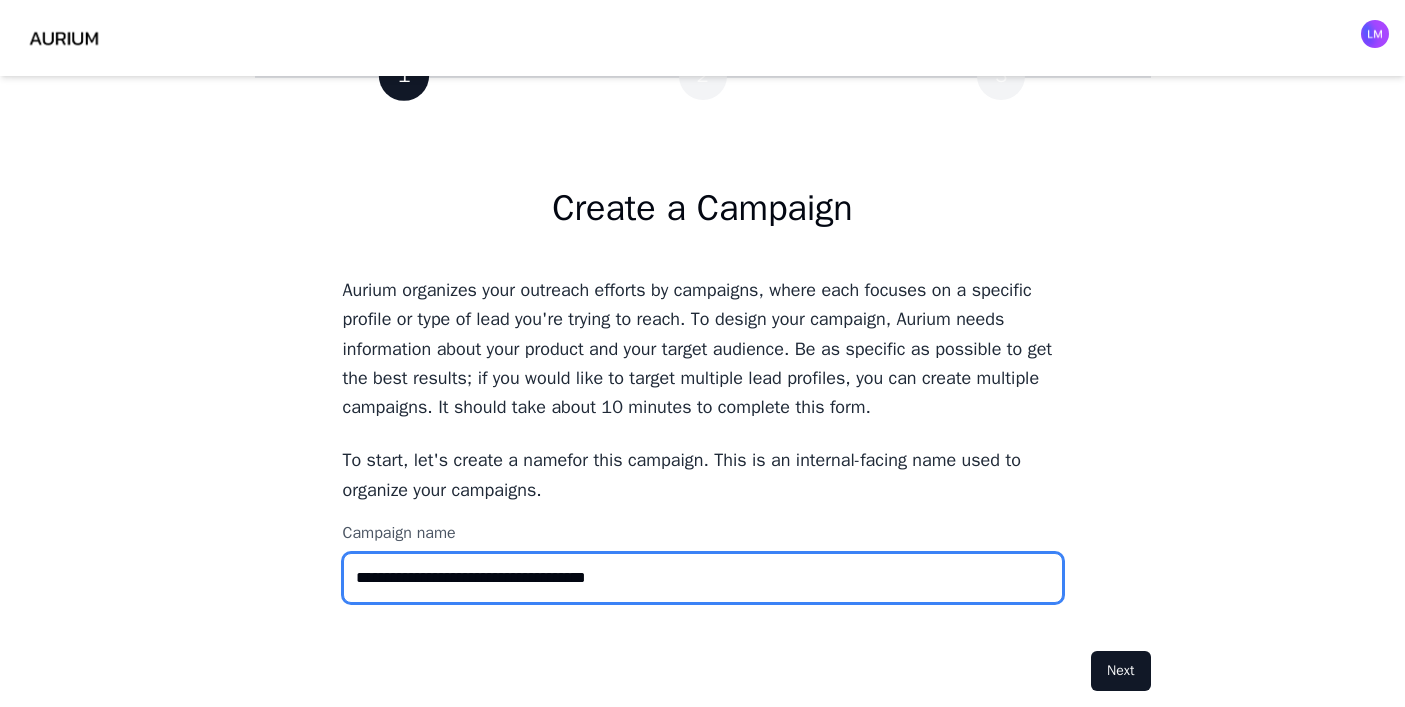 click on "**********" at bounding box center (703, 578) 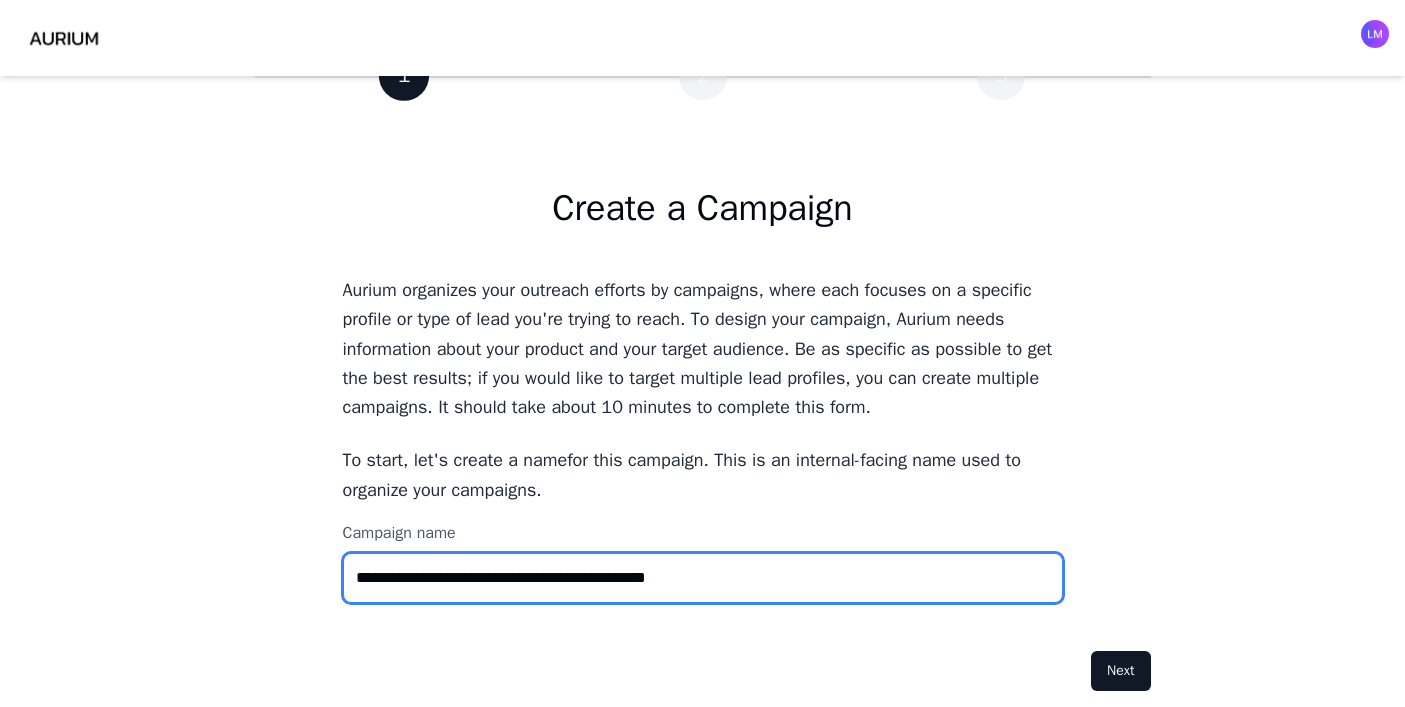 click on "**********" at bounding box center [703, 578] 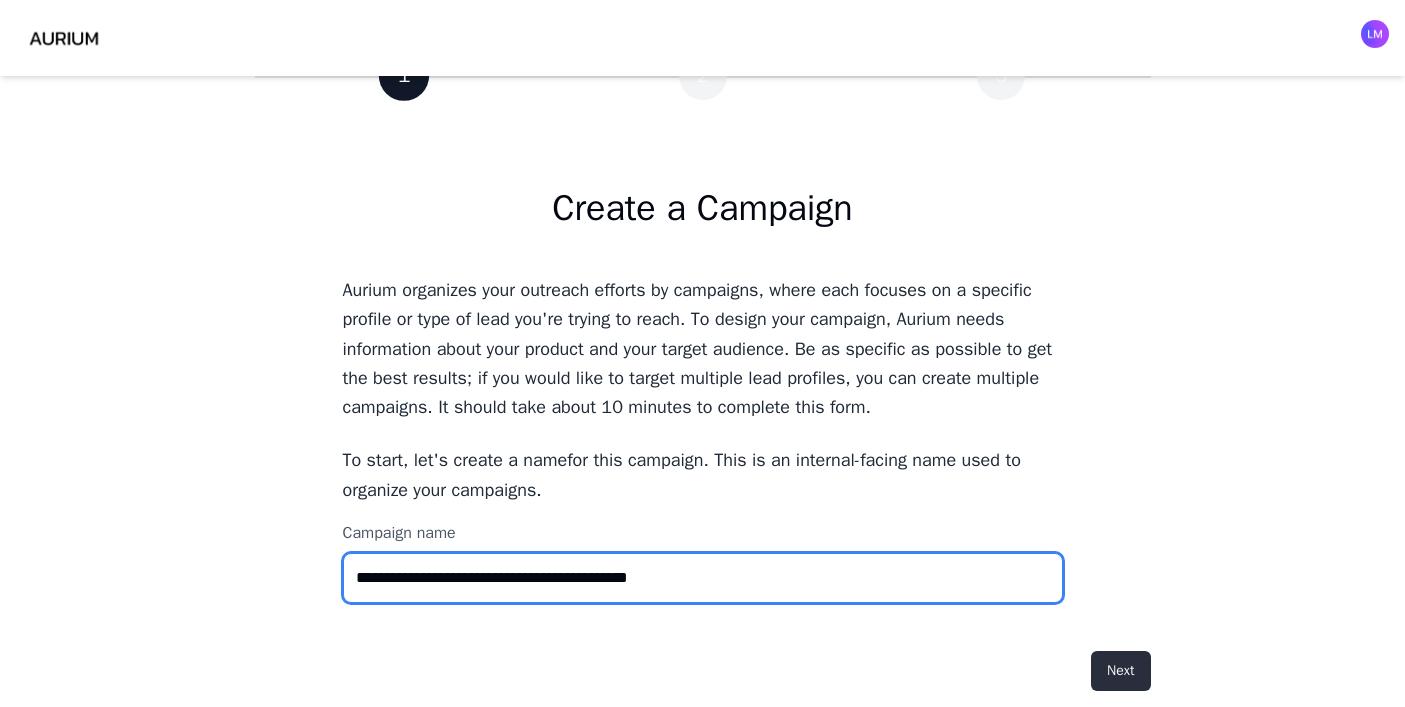 type on "**********" 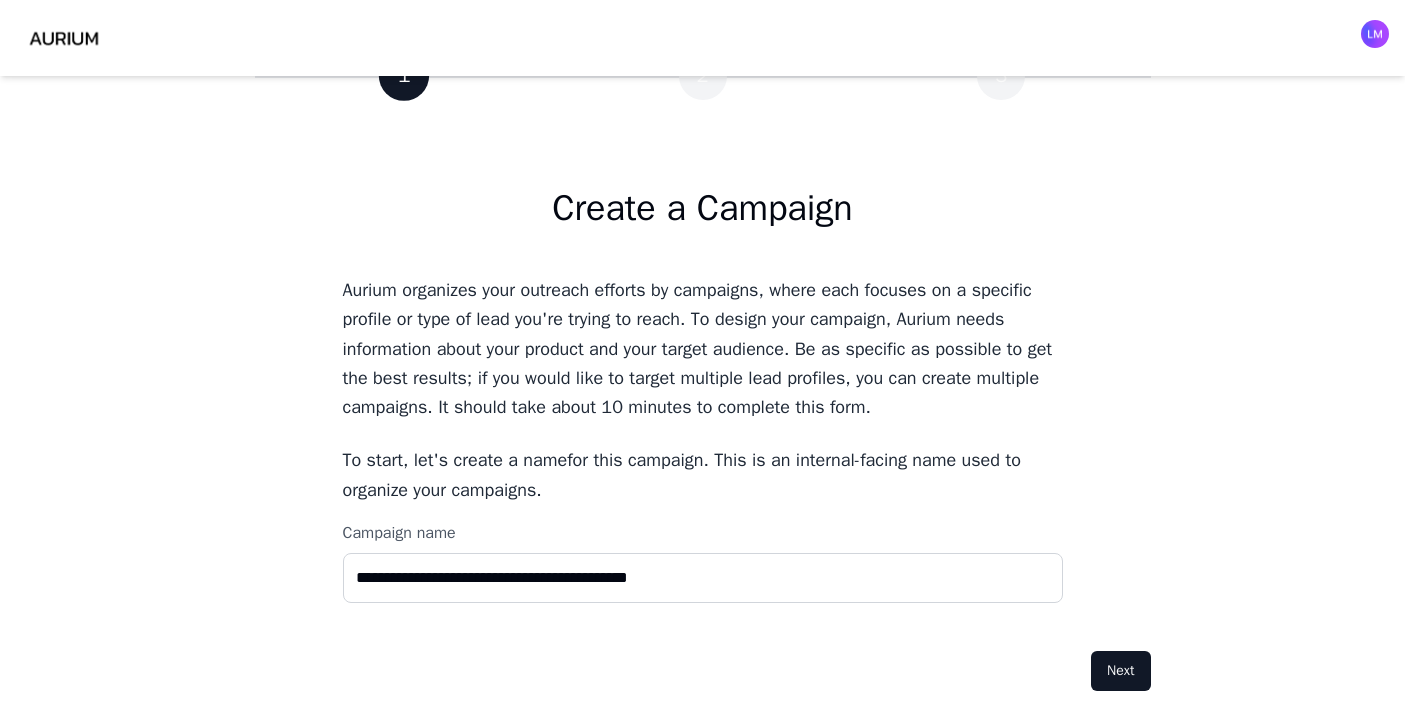 drag, startPoint x: 1133, startPoint y: 662, endPoint x: 1108, endPoint y: 401, distance: 262.19458 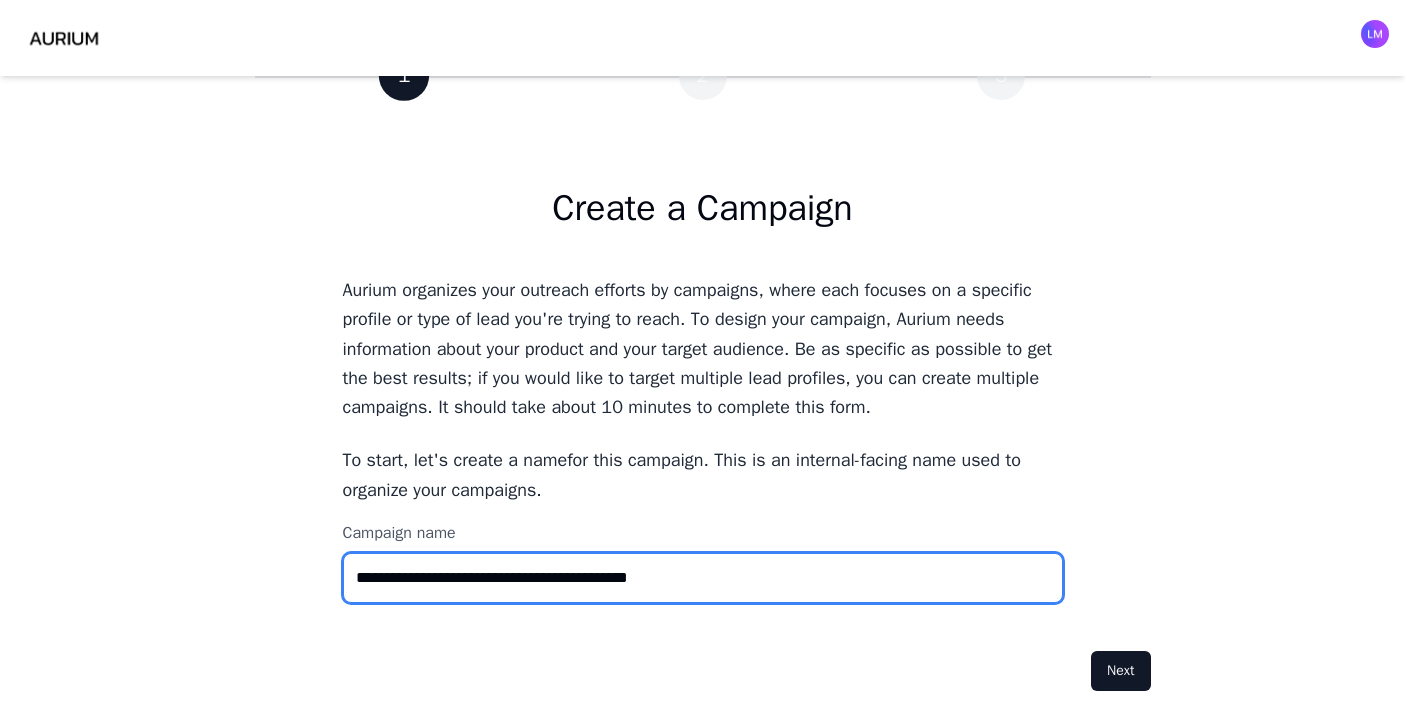 click on "**********" at bounding box center [703, 578] 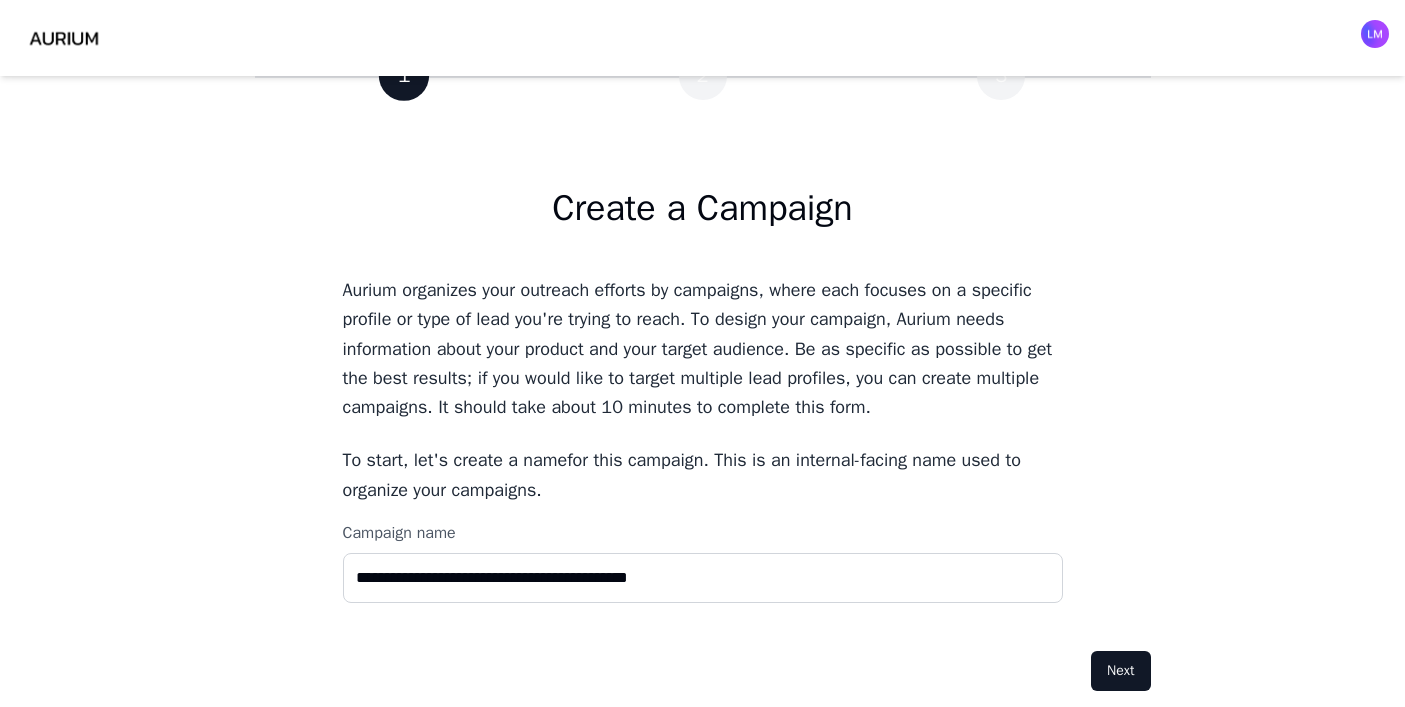 click on "To start, let's create a   name  for this campaign. This is an internal-facing name used to organize your campaigns." at bounding box center (703, 475) 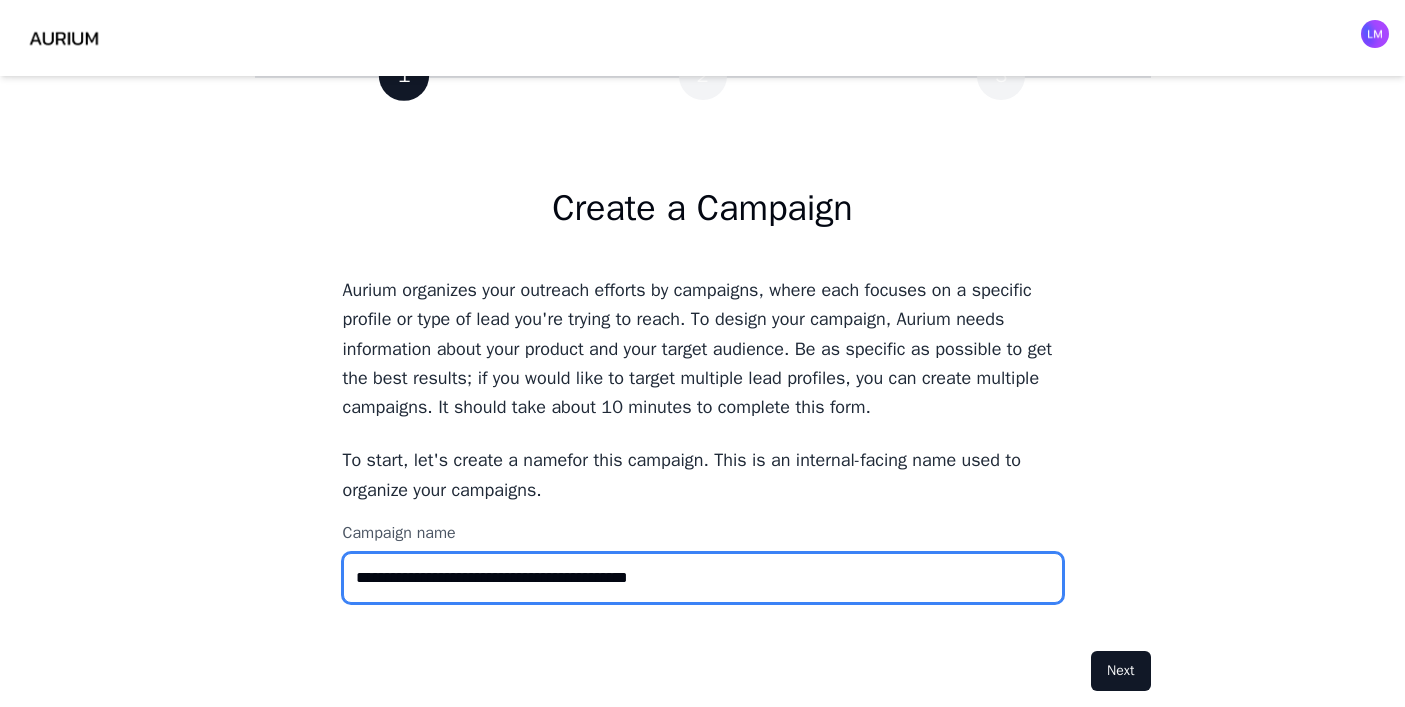 click on "**********" at bounding box center (703, 578) 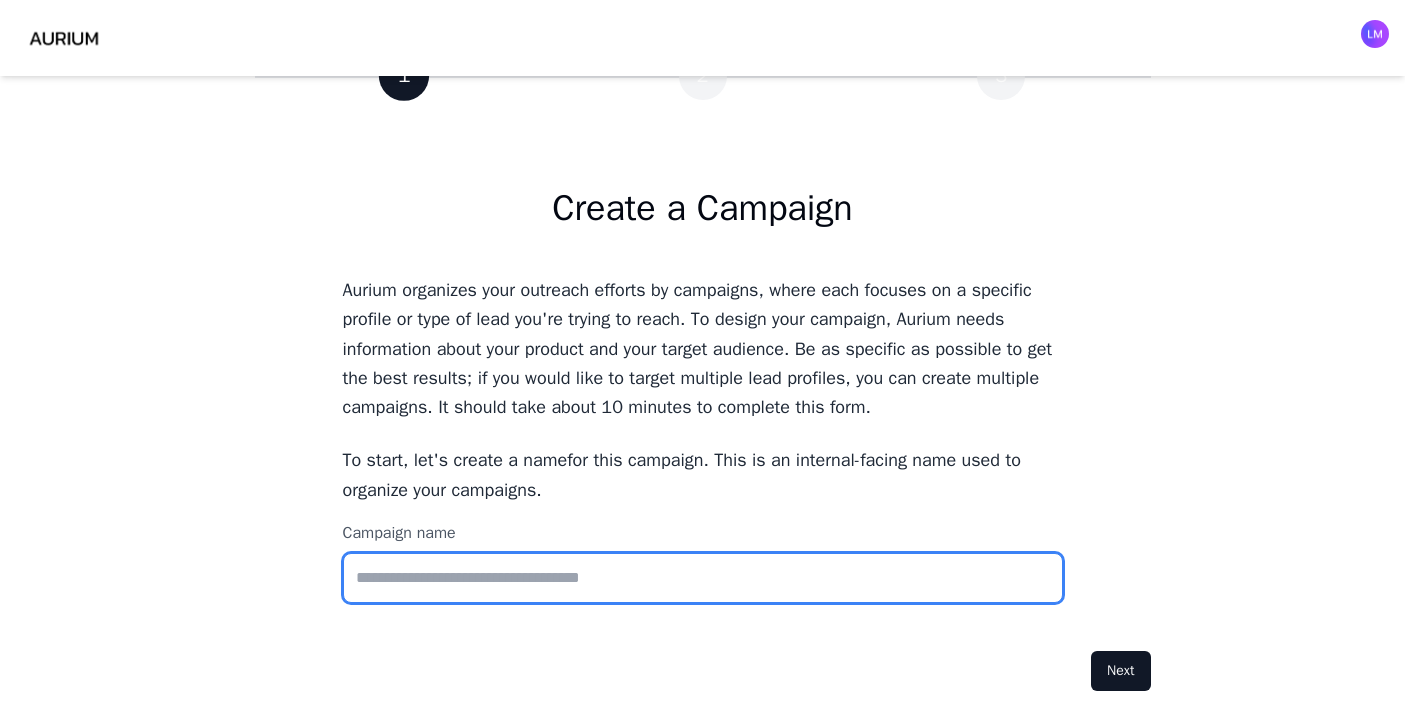 paste on "**********" 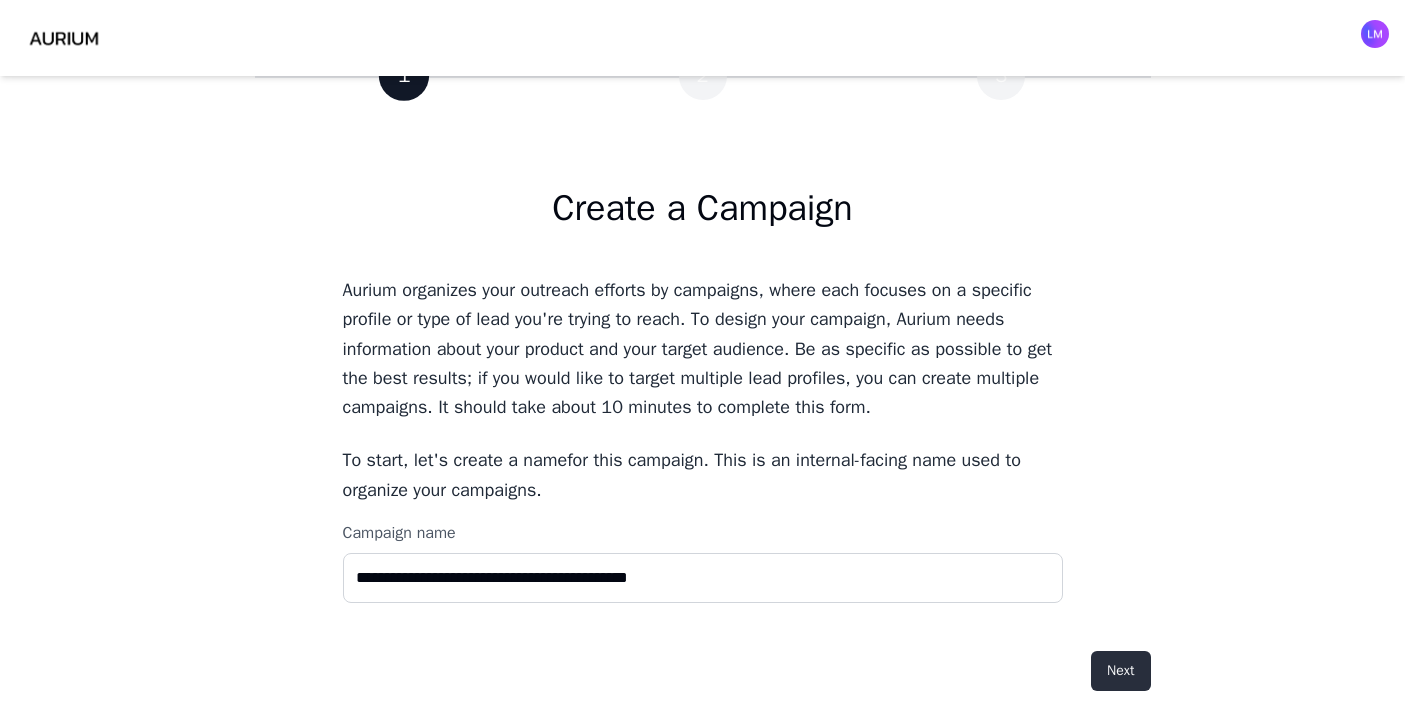 click on "Next" at bounding box center [1120, 671] 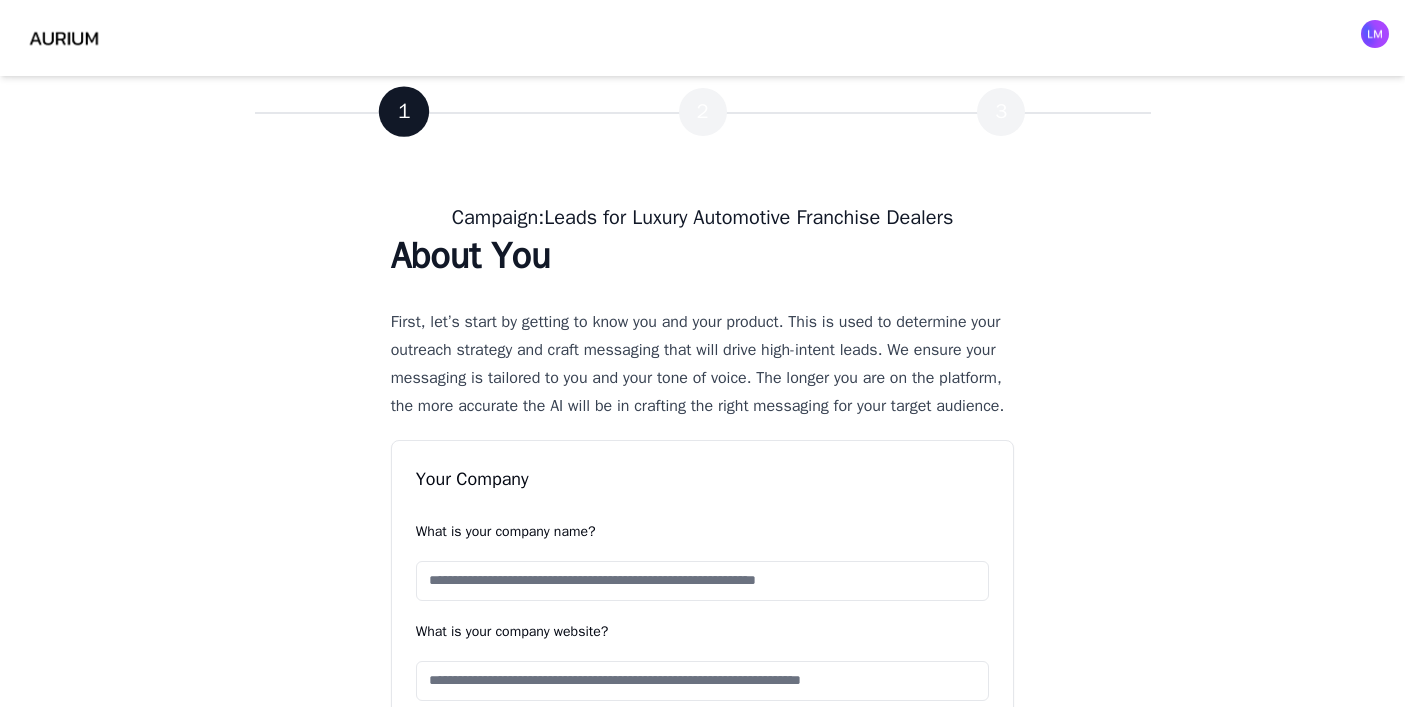 scroll, scrollTop: 234, scrollLeft: 0, axis: vertical 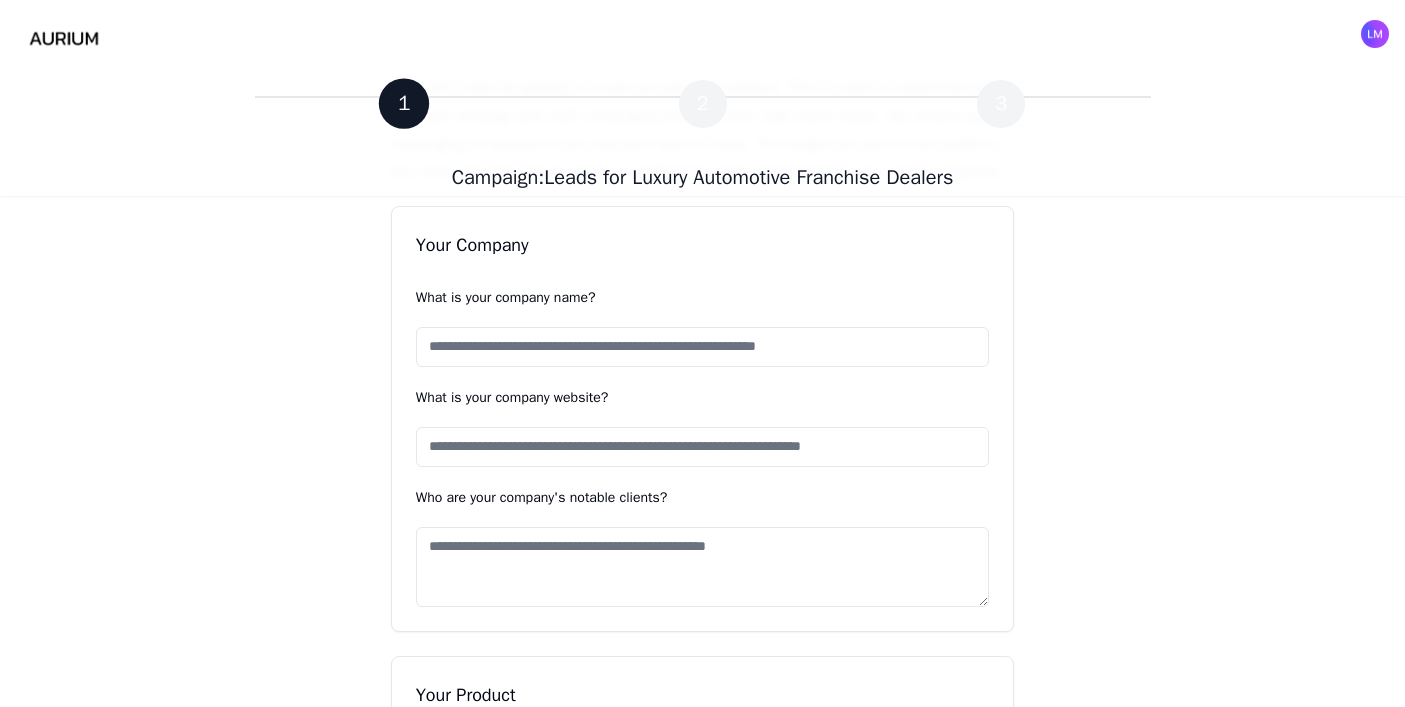 click on "What is your company name?" at bounding box center (703, 347) 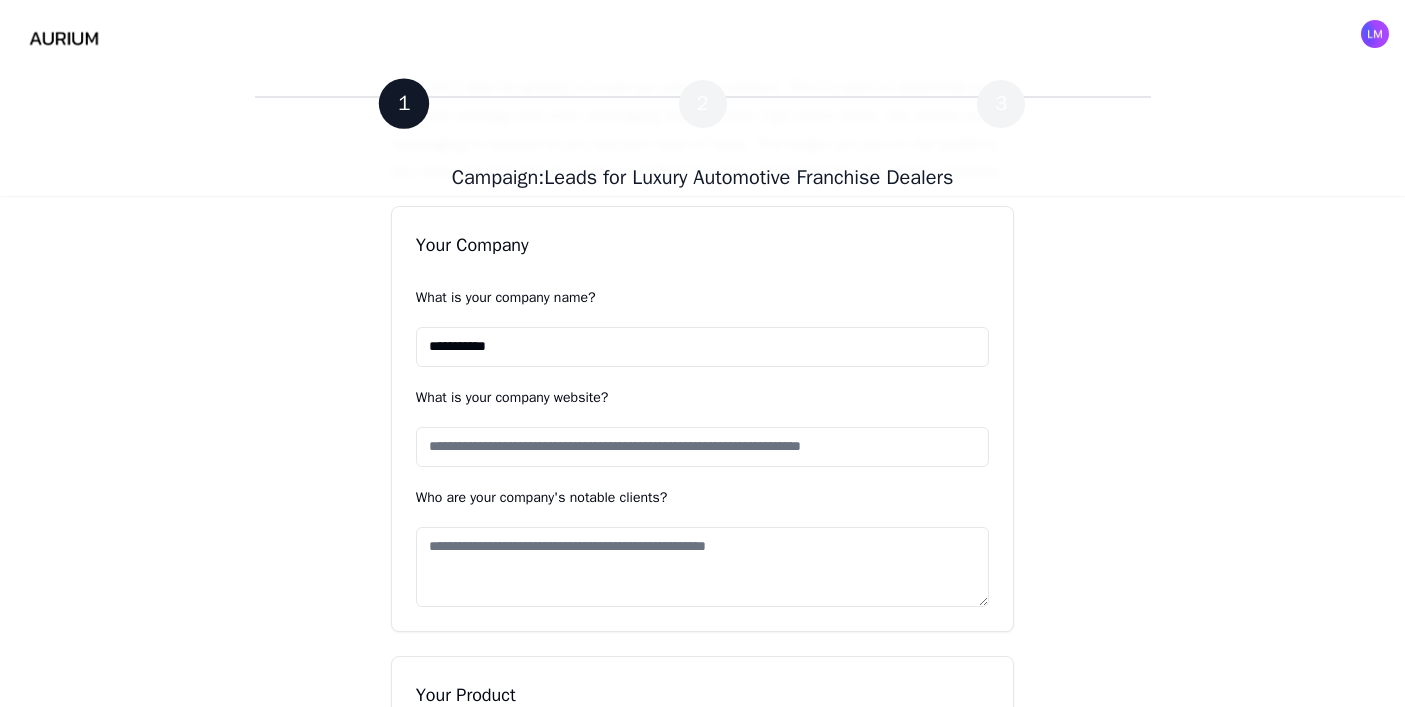 click on "**********" at bounding box center (703, 347) 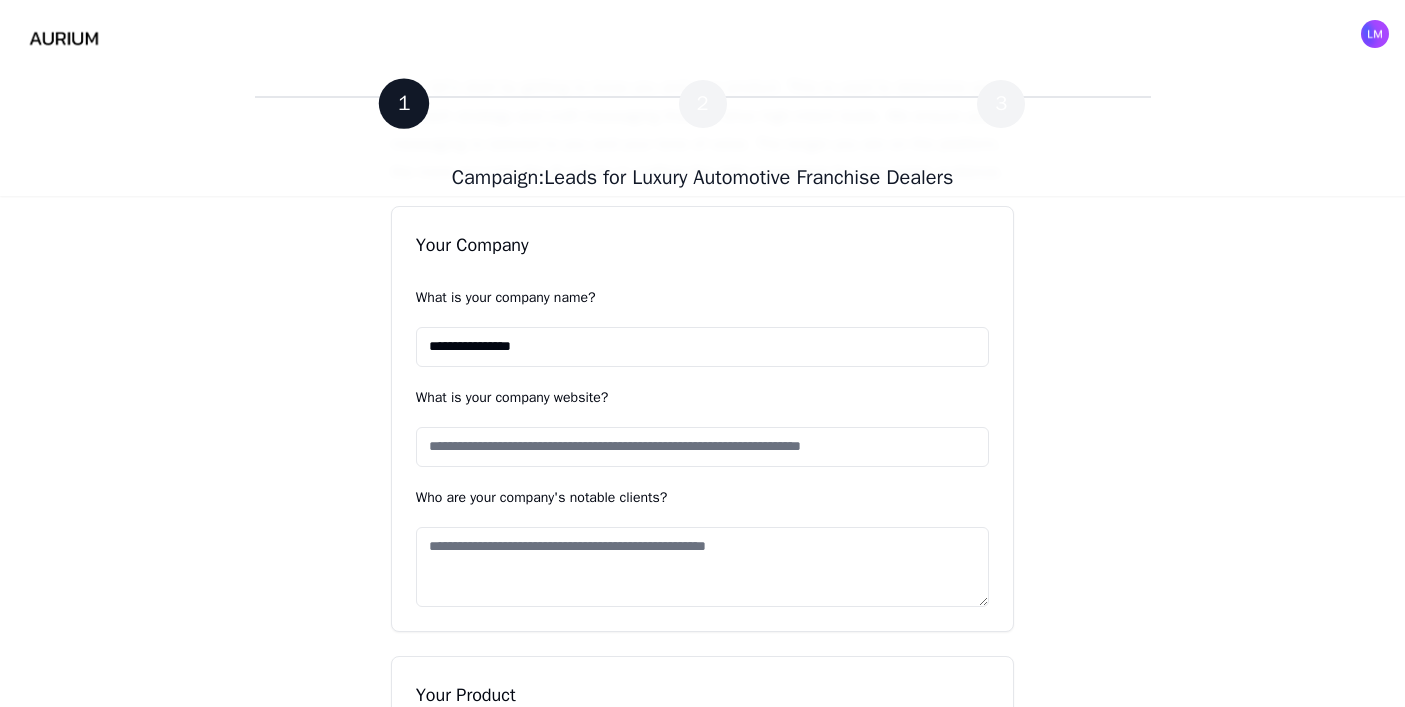 type on "**********" 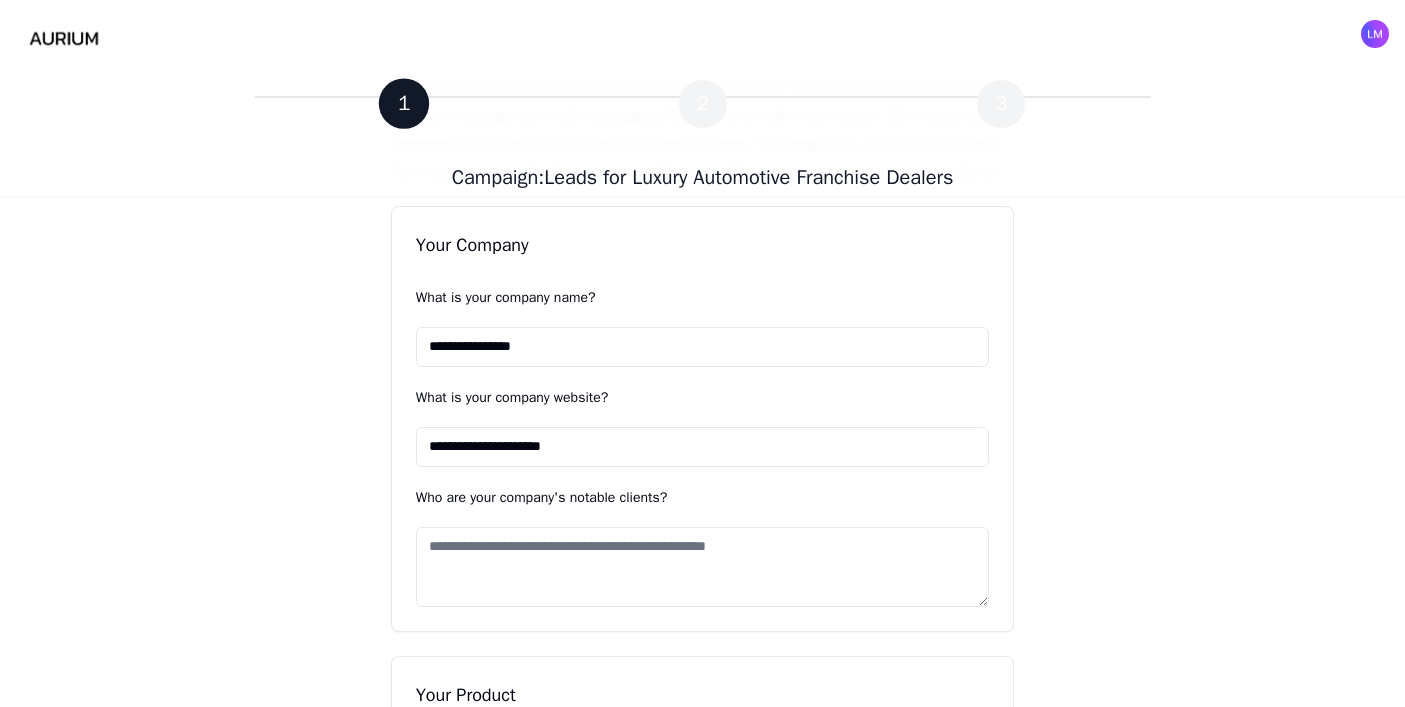 type on "**********" 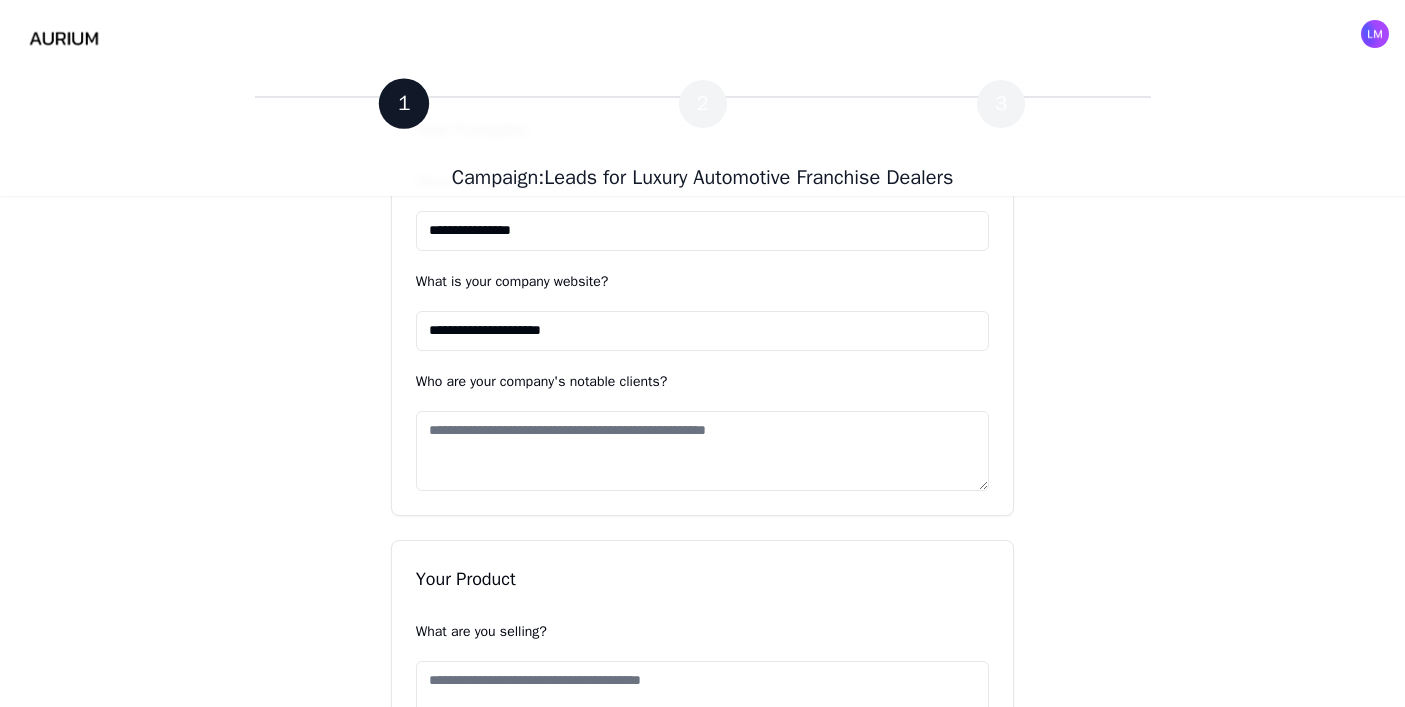 scroll, scrollTop: 518, scrollLeft: 0, axis: vertical 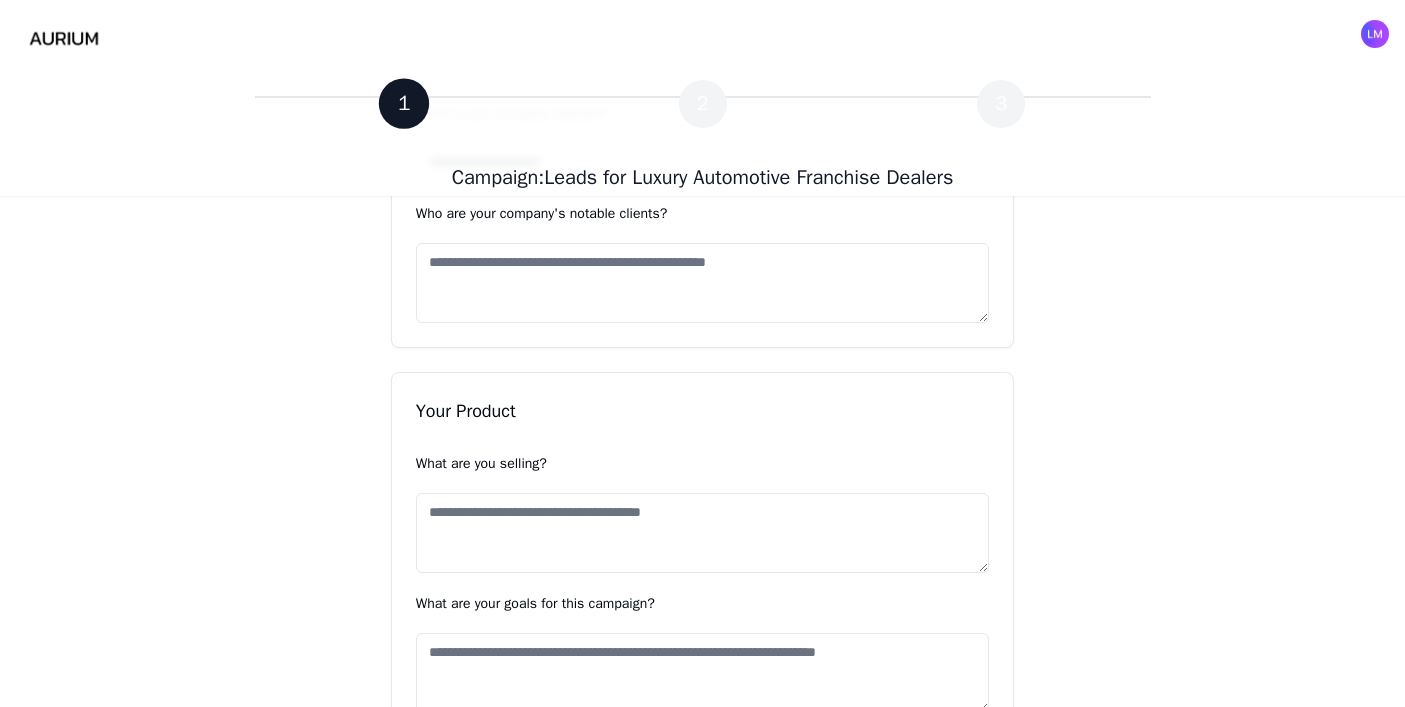 click on "Who are your company's notable clients?" at bounding box center [703, 283] 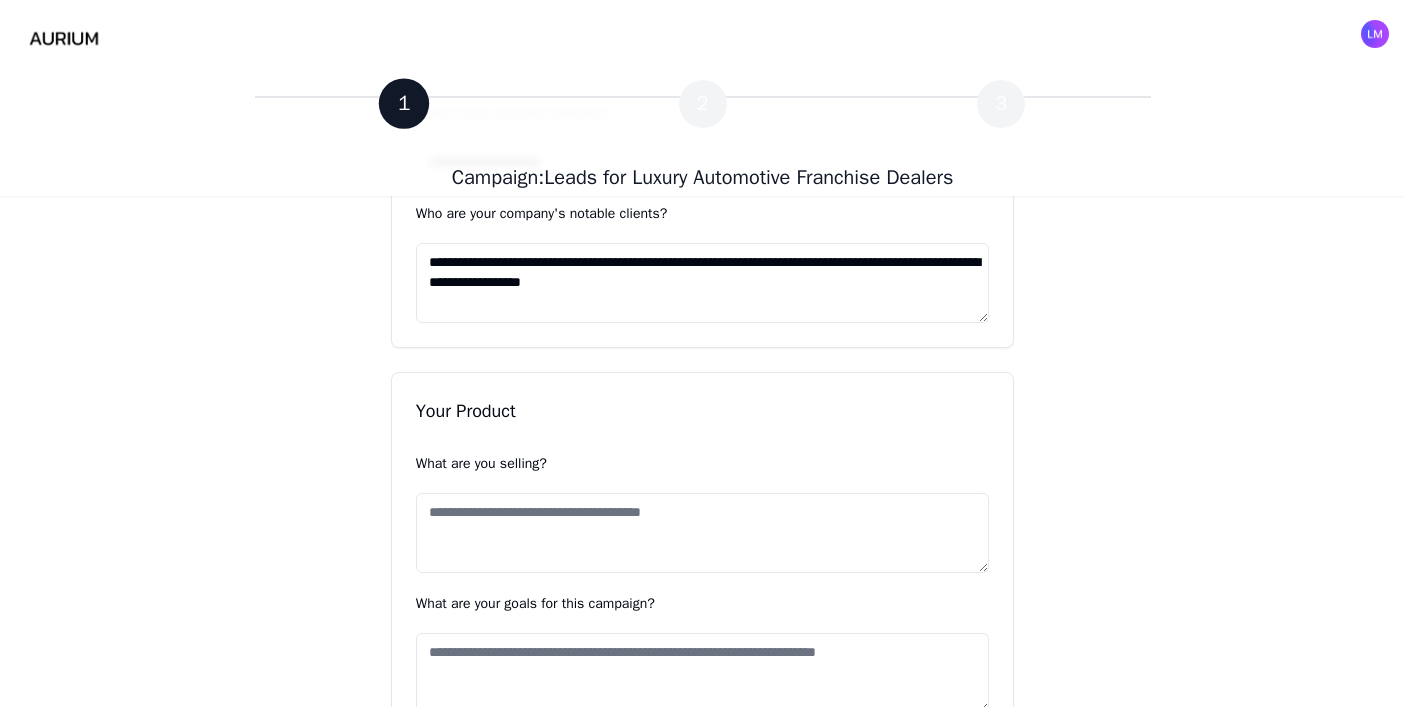 click on "**********" at bounding box center [703, 283] 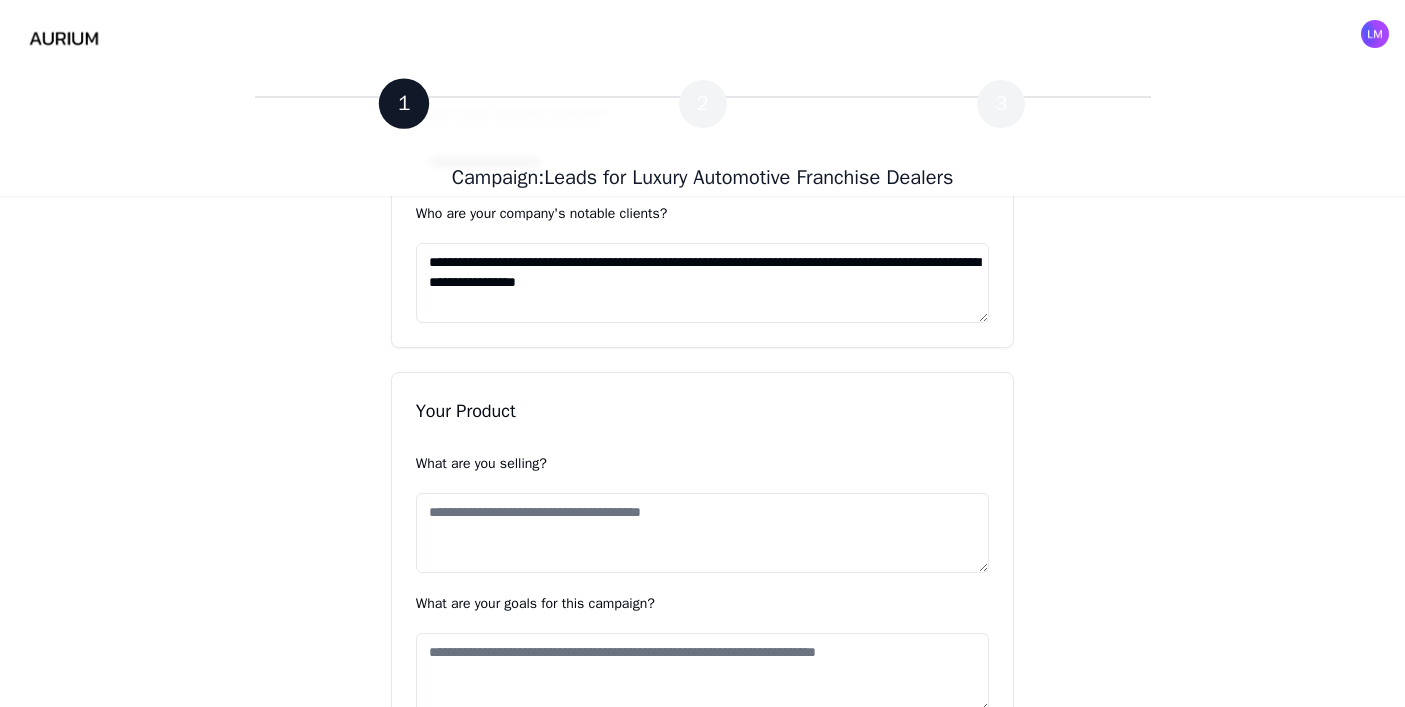 click on "**********" at bounding box center [703, 283] 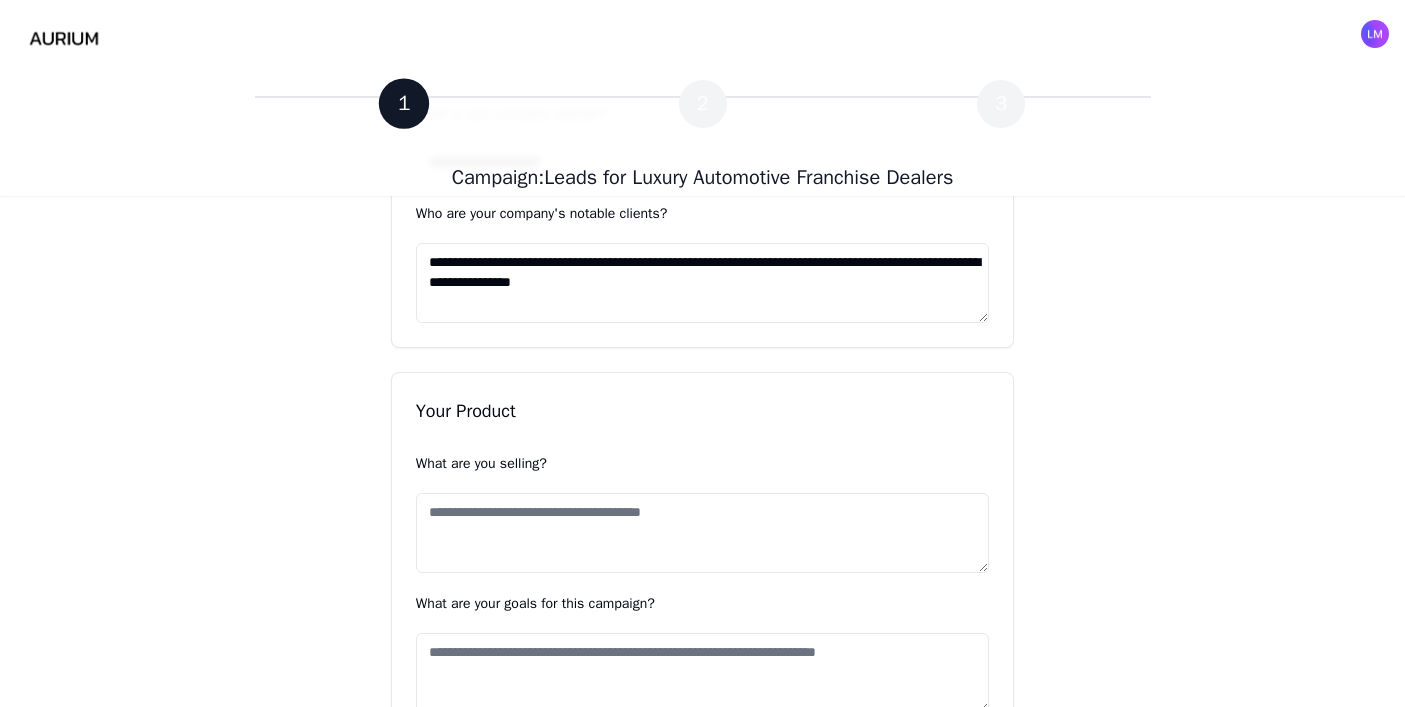 click on "**********" at bounding box center (703, 283) 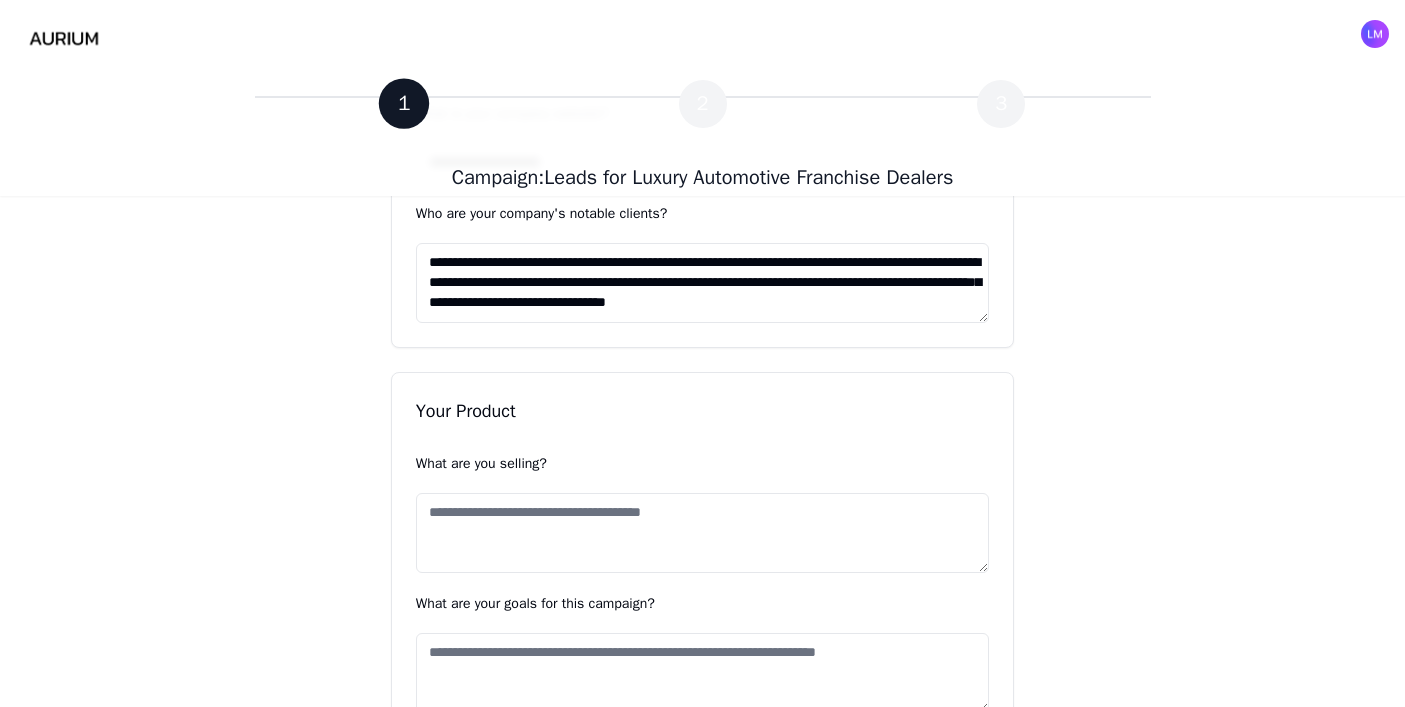 scroll, scrollTop: 8, scrollLeft: 0, axis: vertical 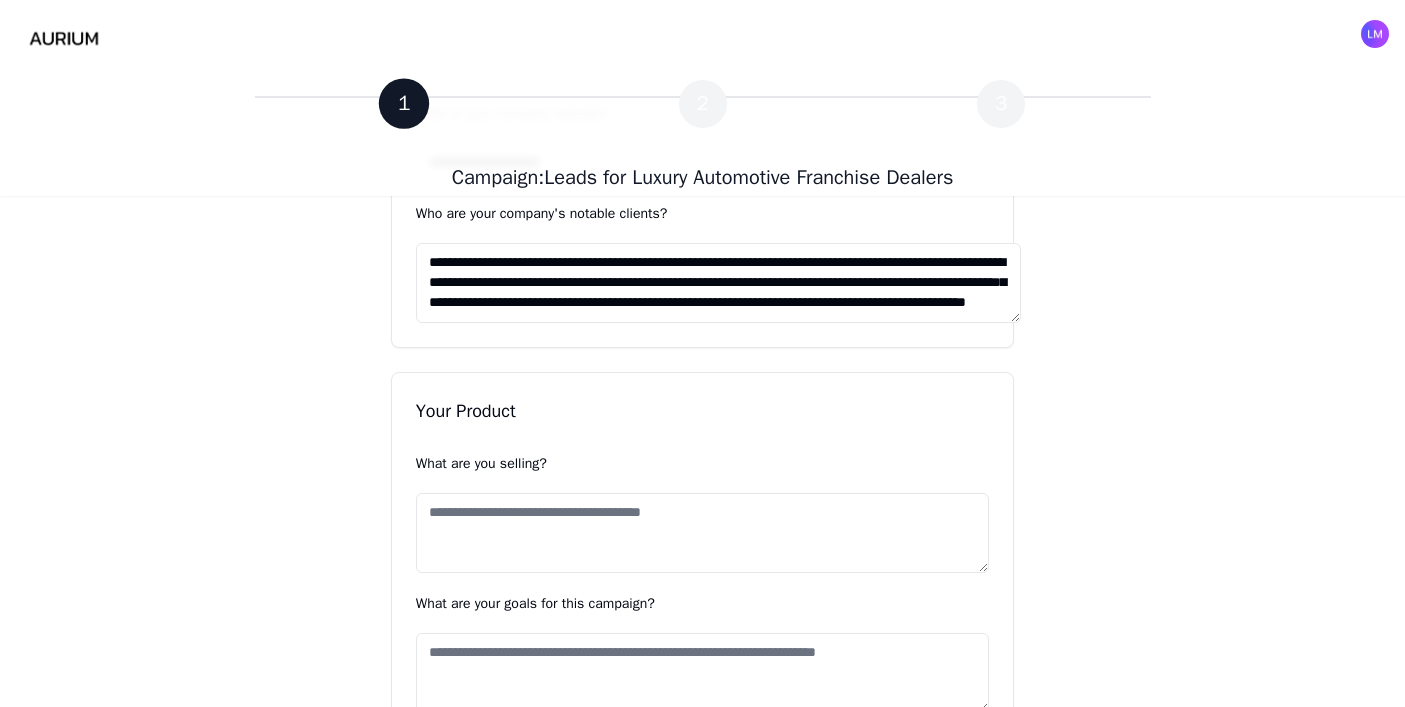 click on "**********" at bounding box center [718, 283] 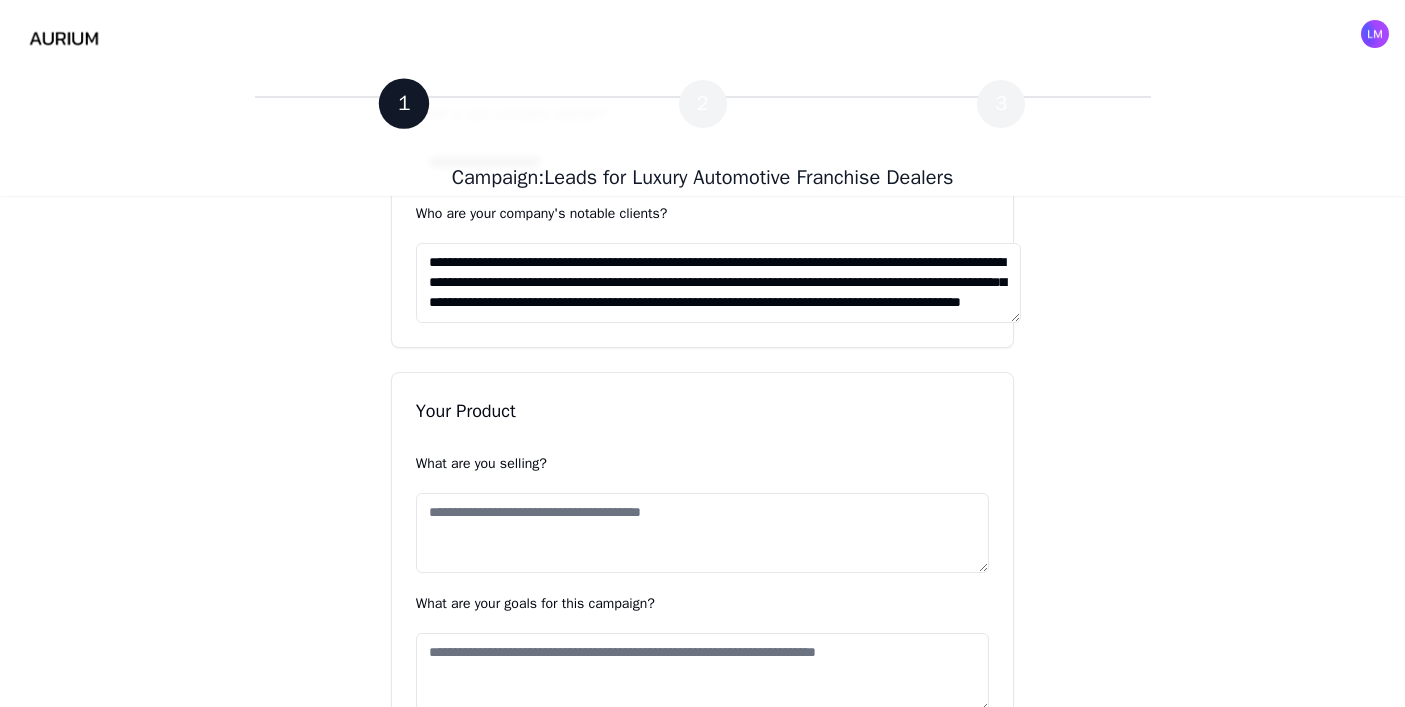 scroll, scrollTop: 0, scrollLeft: 0, axis: both 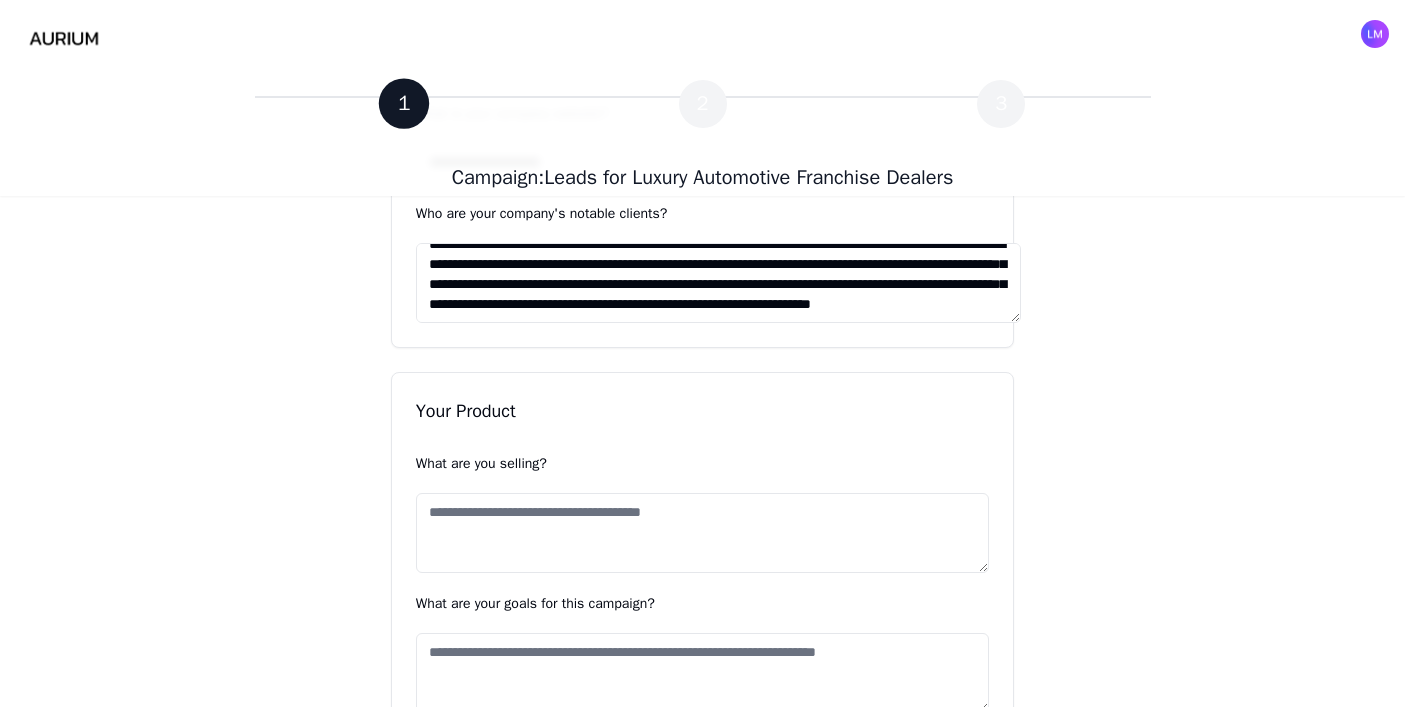 click on "**********" at bounding box center (718, 283) 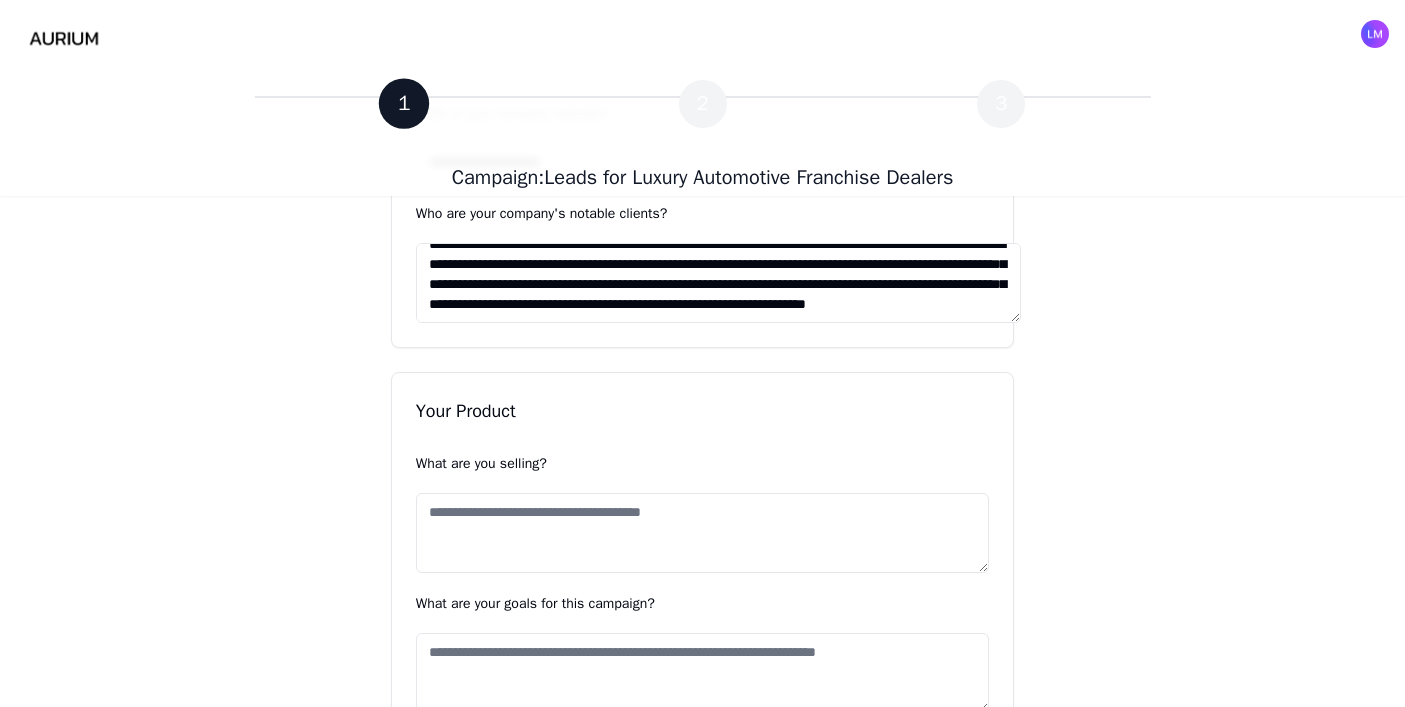 click on "**********" at bounding box center (718, 283) 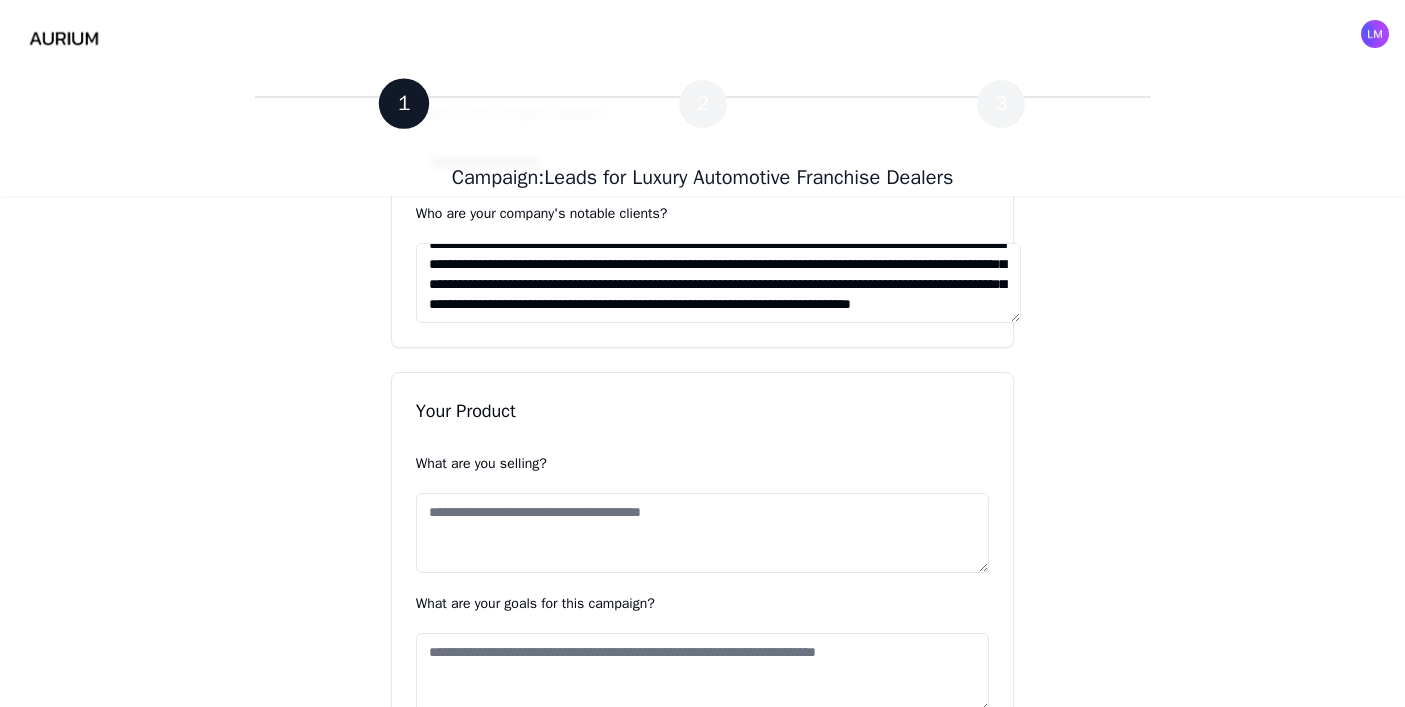 scroll, scrollTop: 58, scrollLeft: 0, axis: vertical 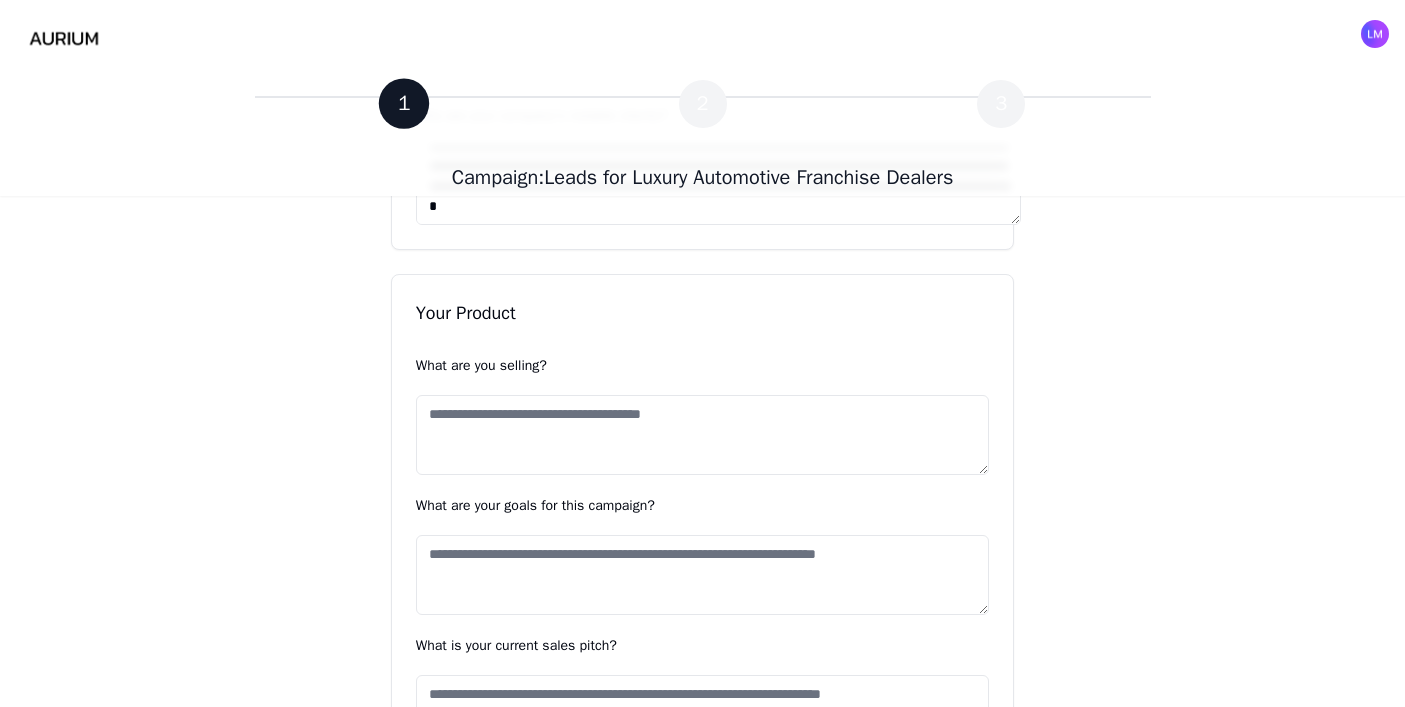 click on "**********" at bounding box center [718, 185] 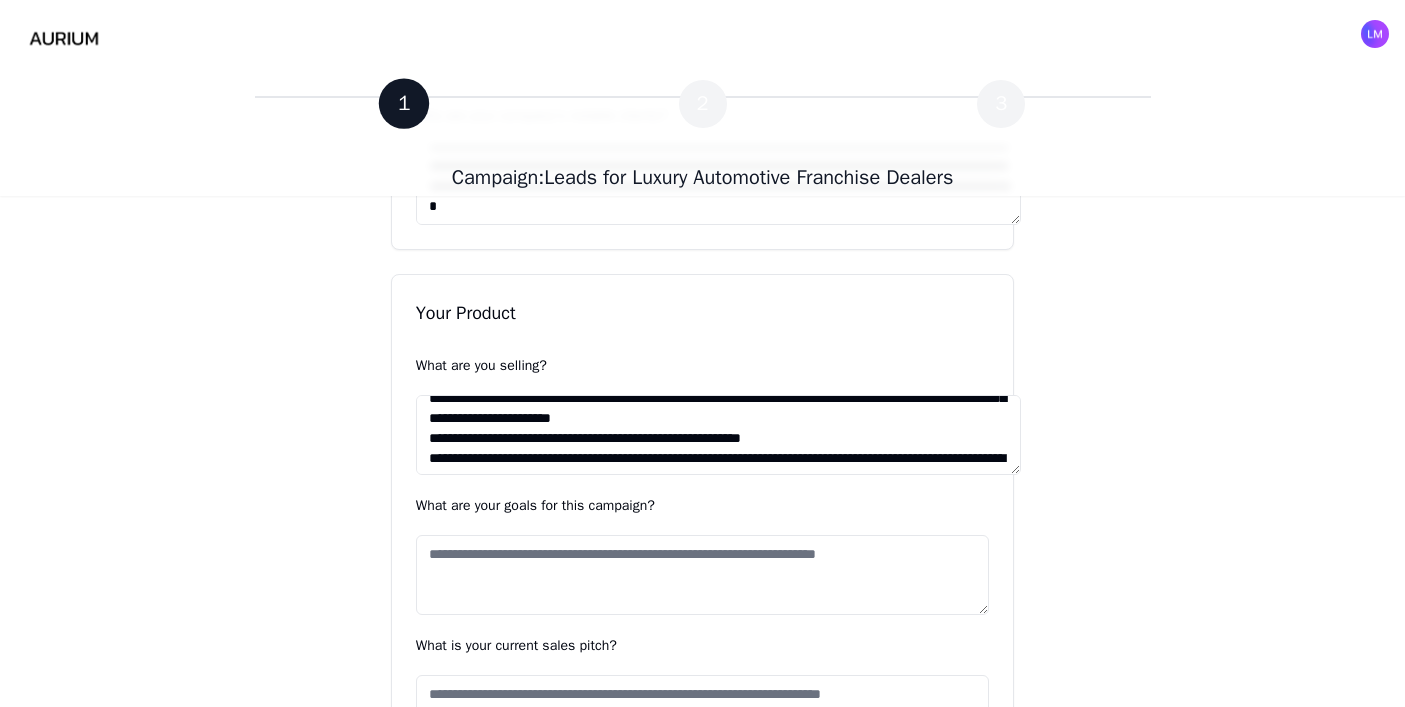 scroll, scrollTop: 197, scrollLeft: 0, axis: vertical 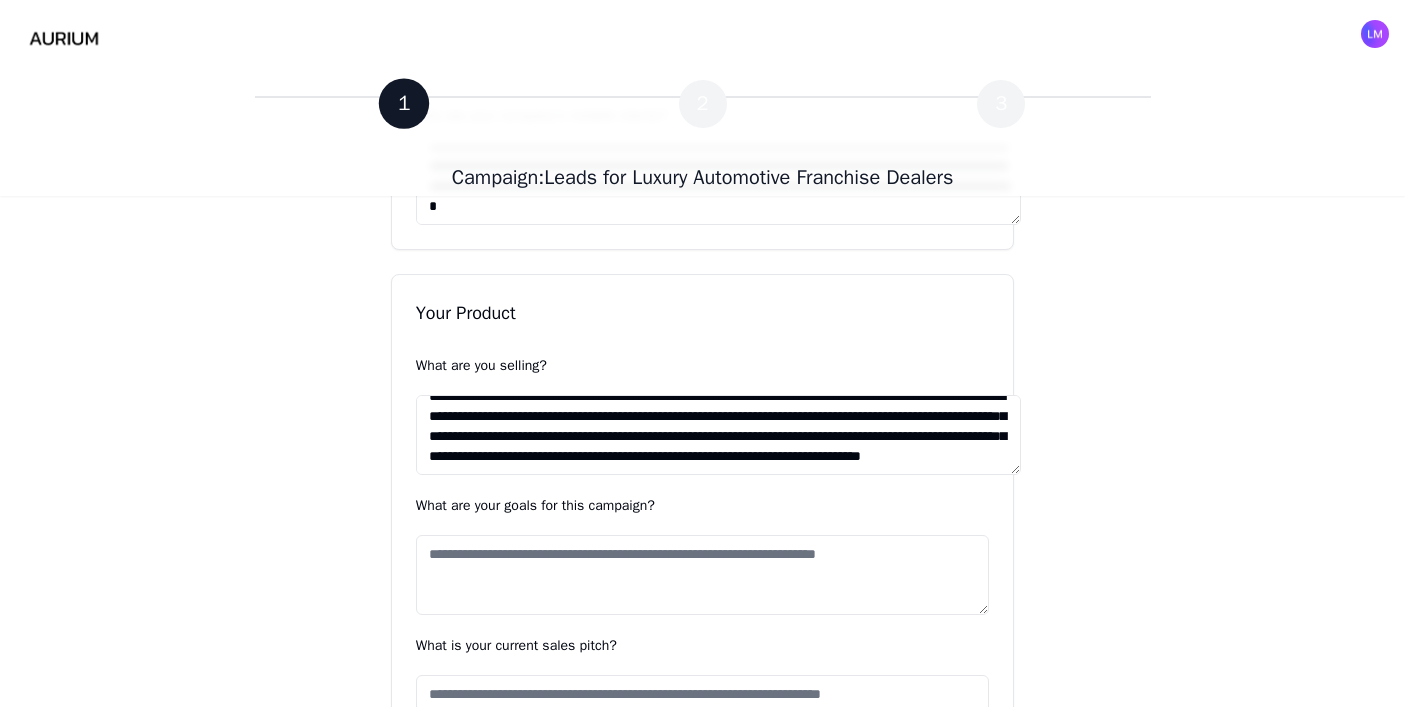 type on "**********" 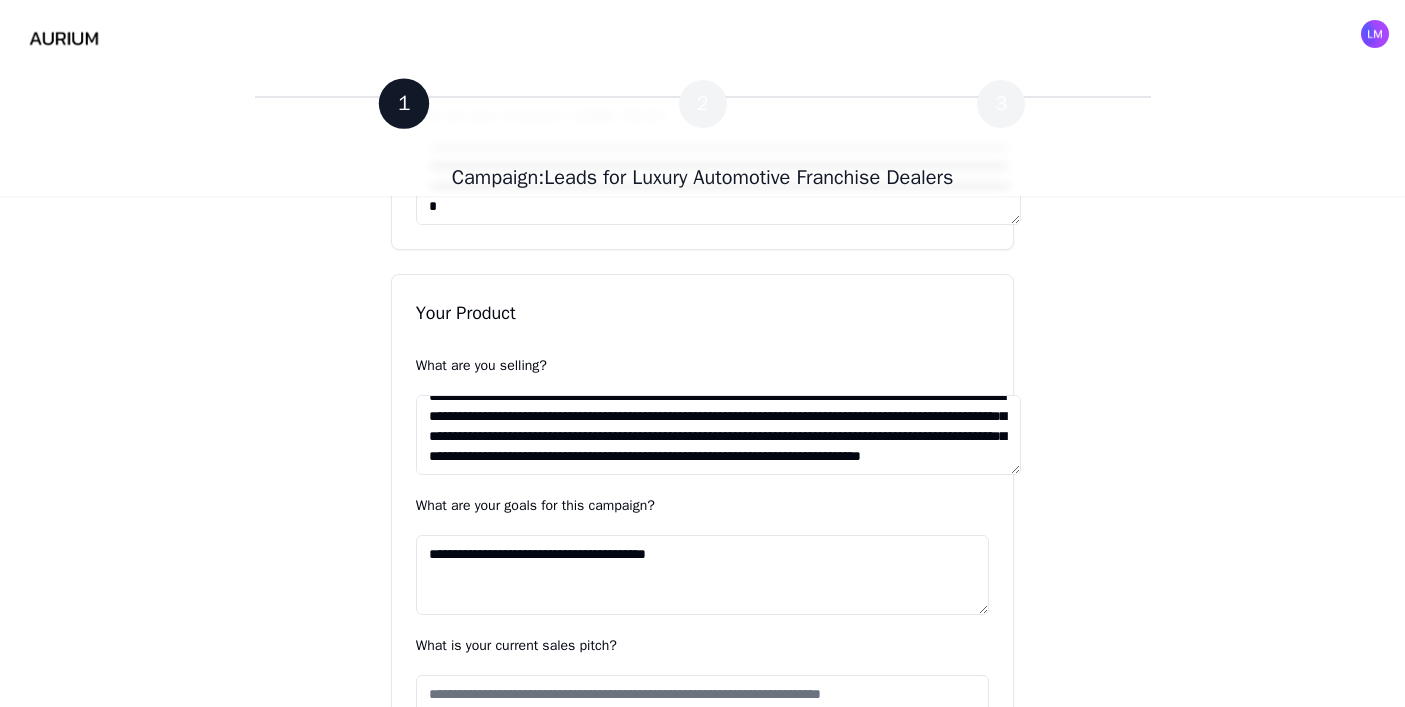 click on "**********" at bounding box center (703, 575) 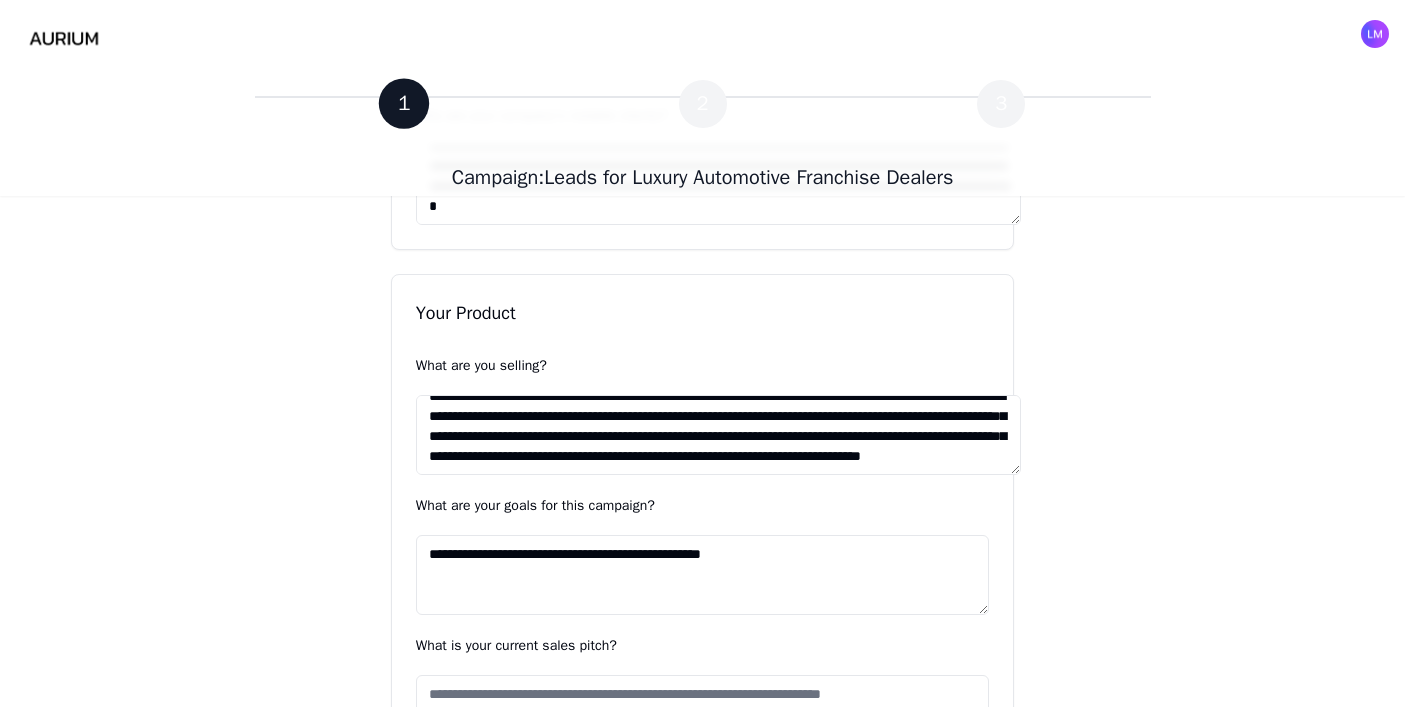 drag, startPoint x: 658, startPoint y: 553, endPoint x: 816, endPoint y: 558, distance: 158.0791 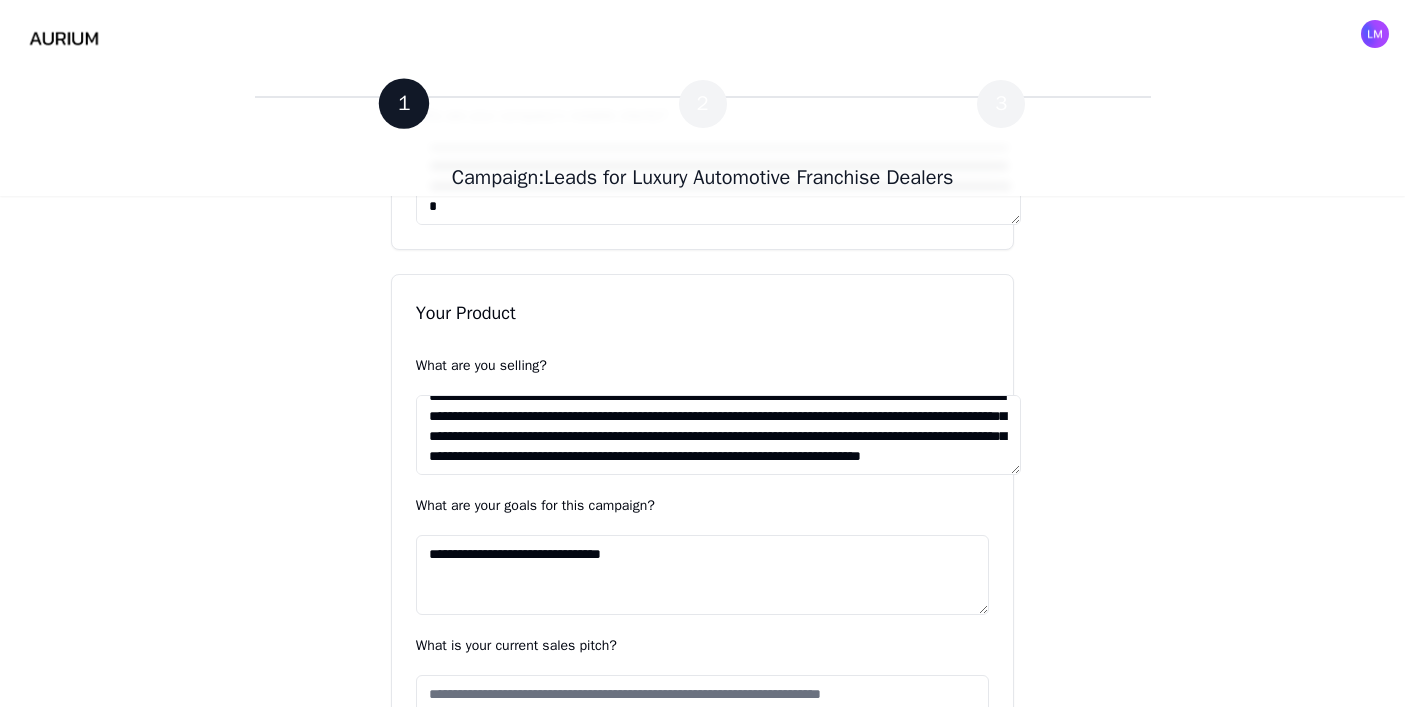 scroll, scrollTop: 844, scrollLeft: 0, axis: vertical 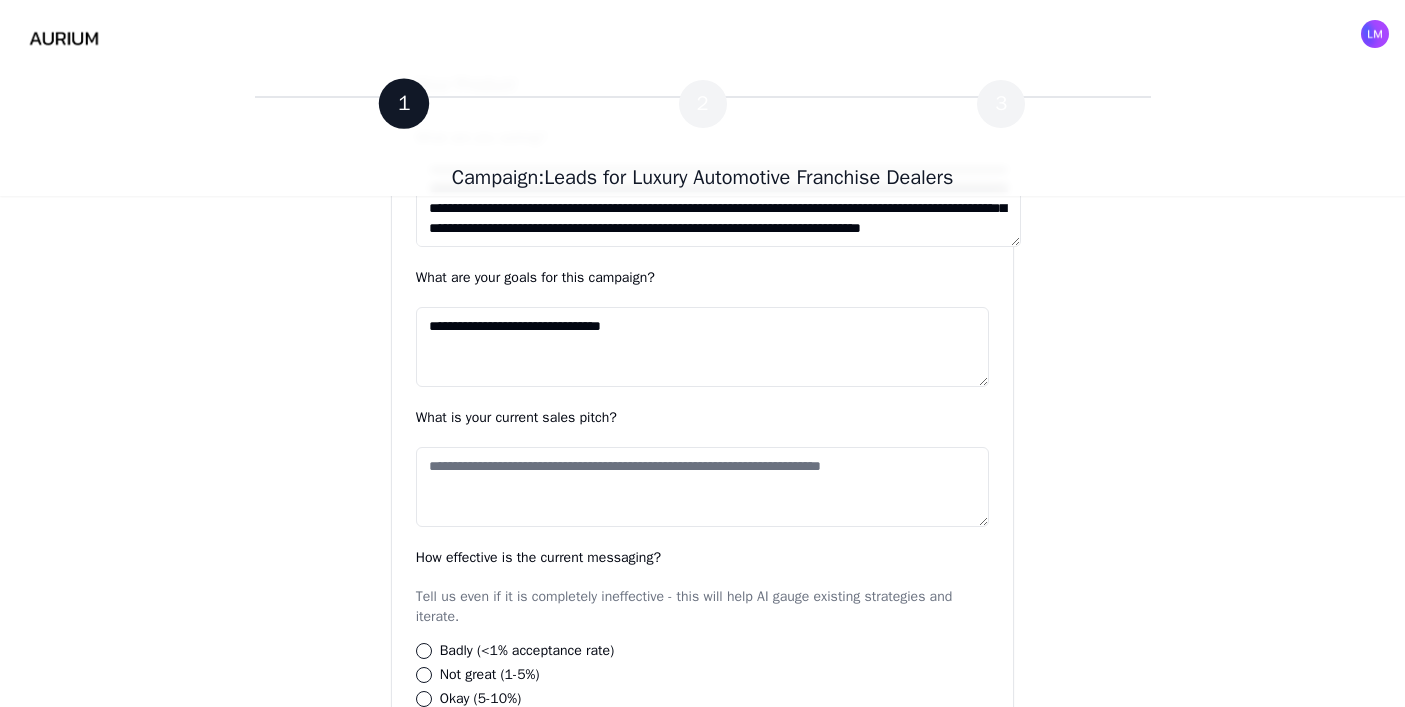 type on "**********" 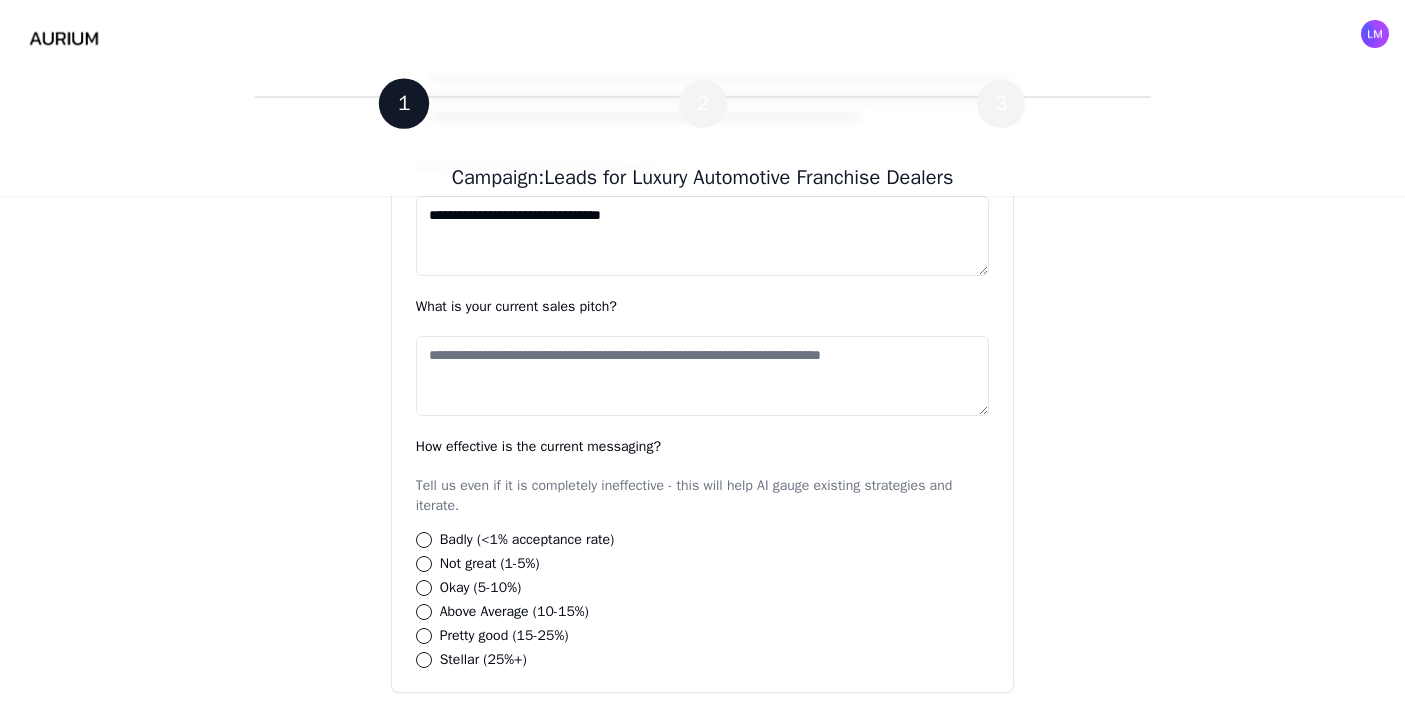 scroll, scrollTop: 1303, scrollLeft: 0, axis: vertical 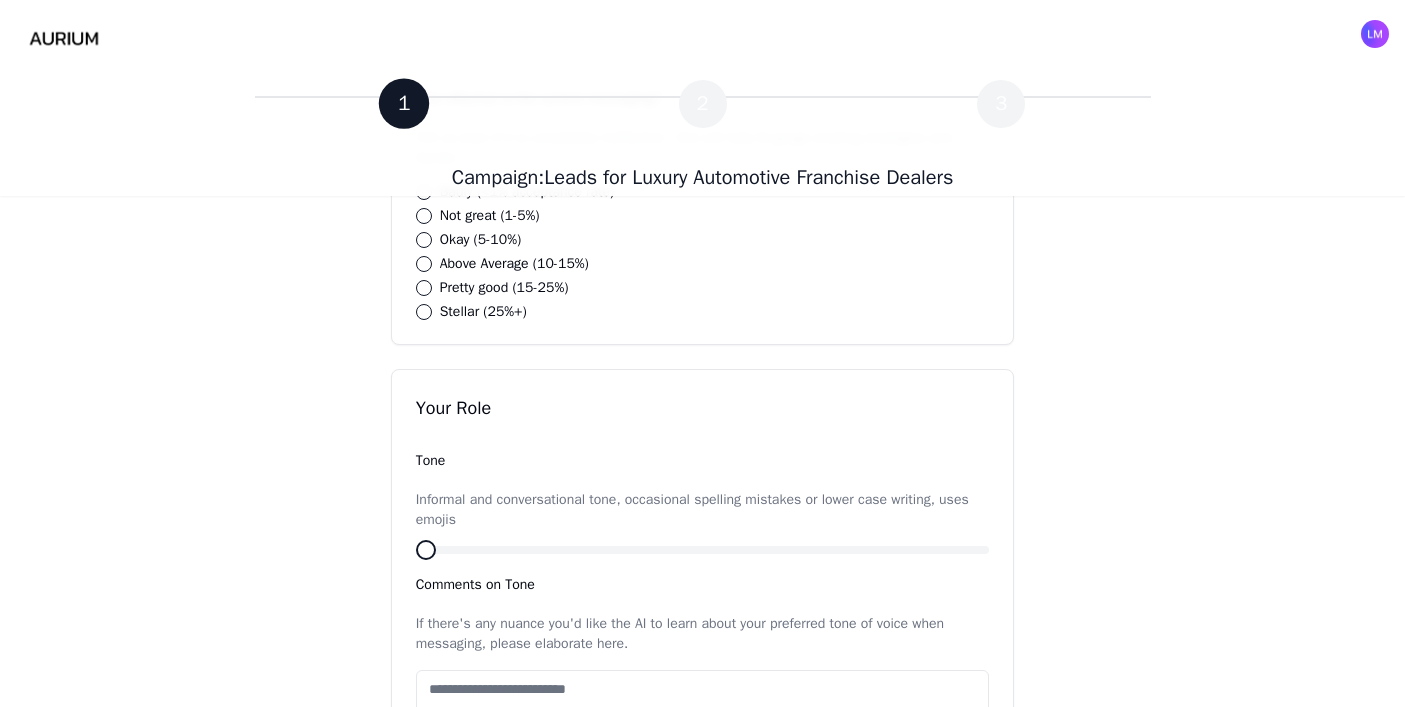 click on "Informal and conversational tone, occasional spelling mistakes or lower case writing, uses emojis" at bounding box center (703, 510) 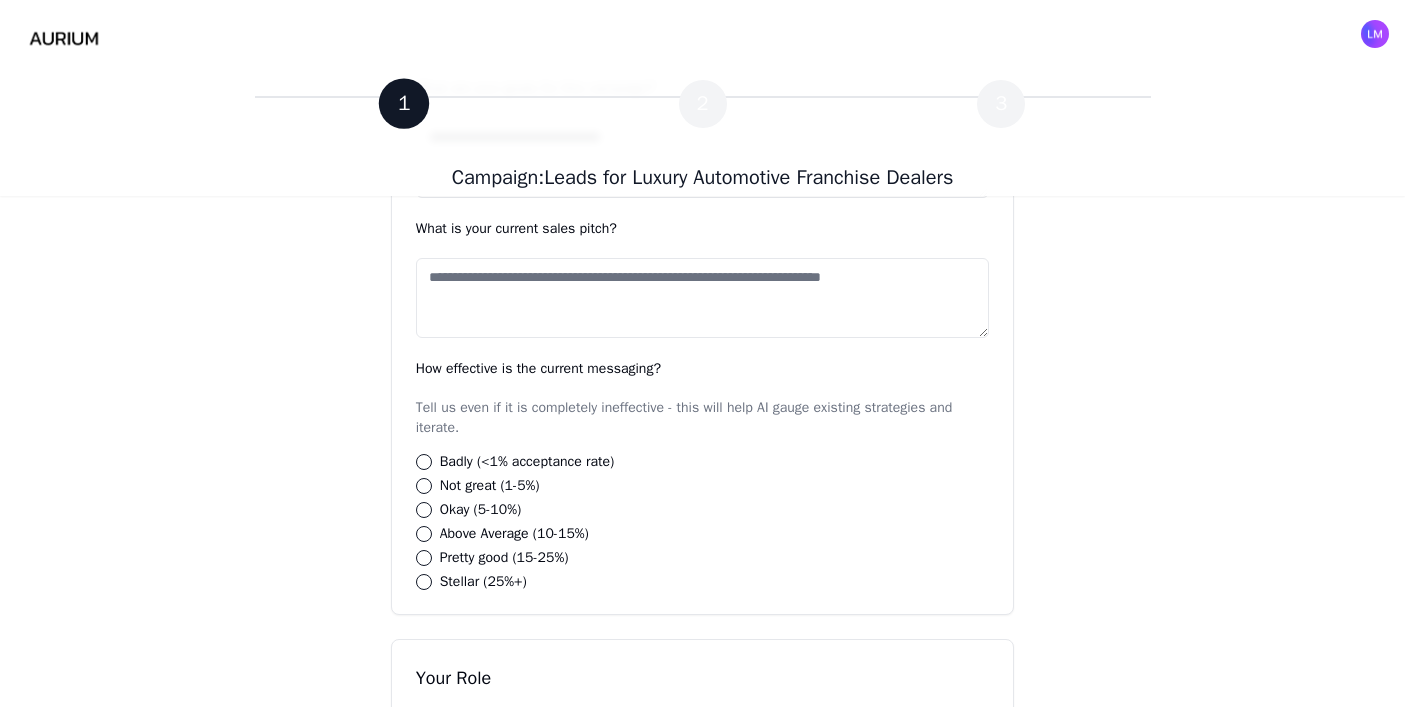 scroll, scrollTop: 965, scrollLeft: 0, axis: vertical 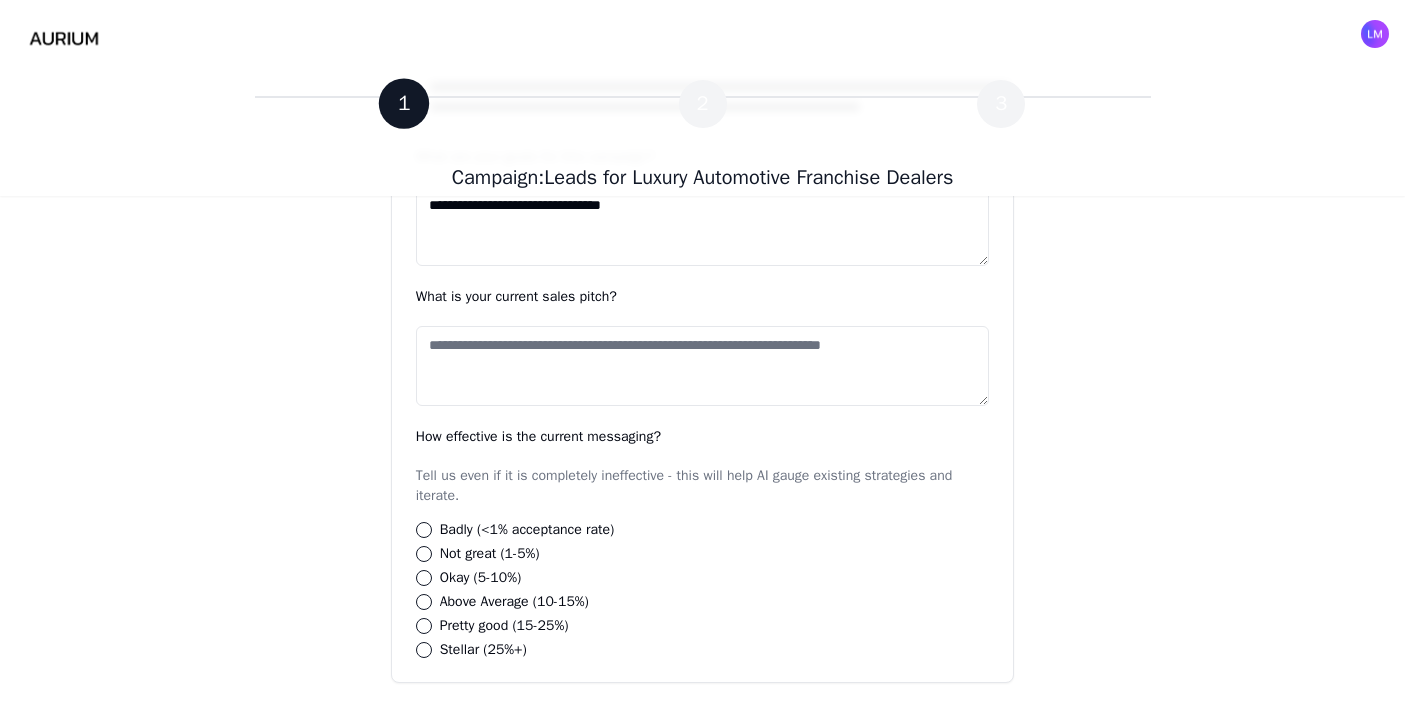 click on "What is your current sales pitch?" at bounding box center (703, 366) 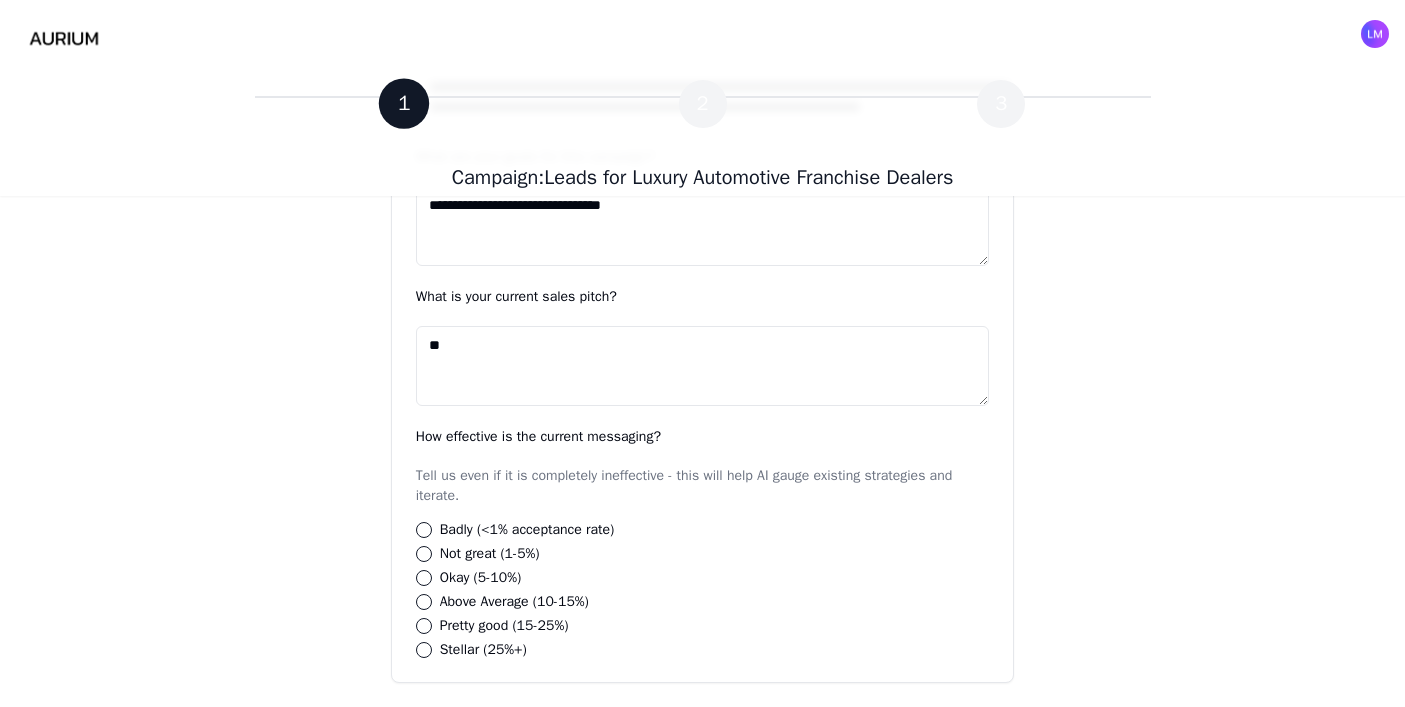 type on "*" 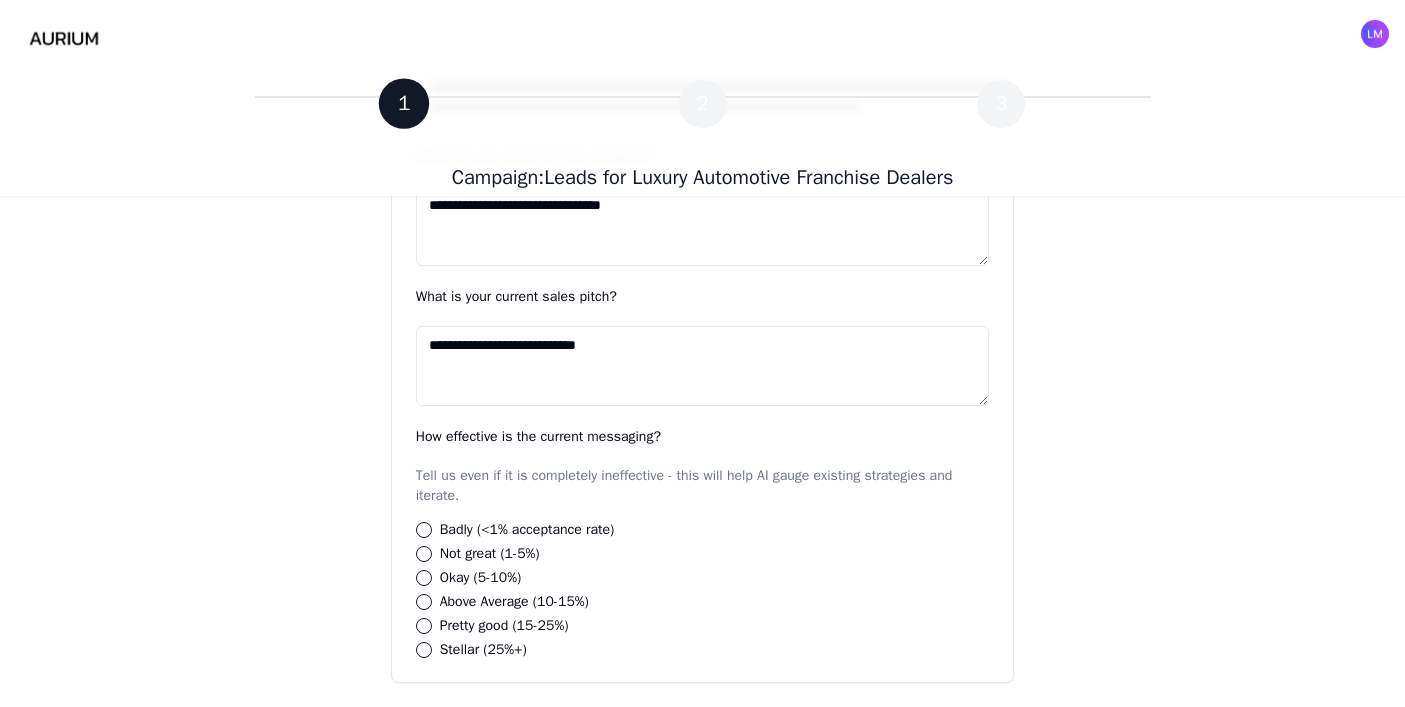 drag, startPoint x: 497, startPoint y: 349, endPoint x: 470, endPoint y: 348, distance: 27.018513 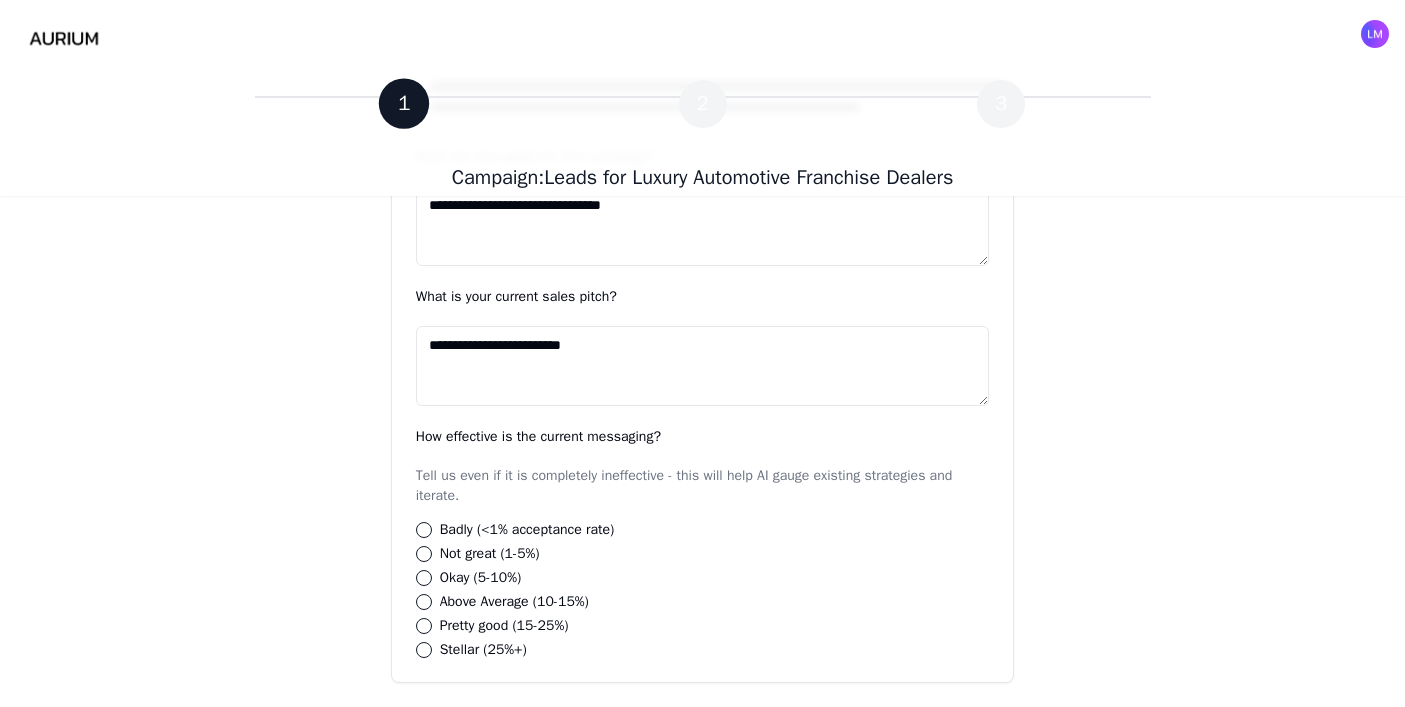 click on "**********" at bounding box center (703, 366) 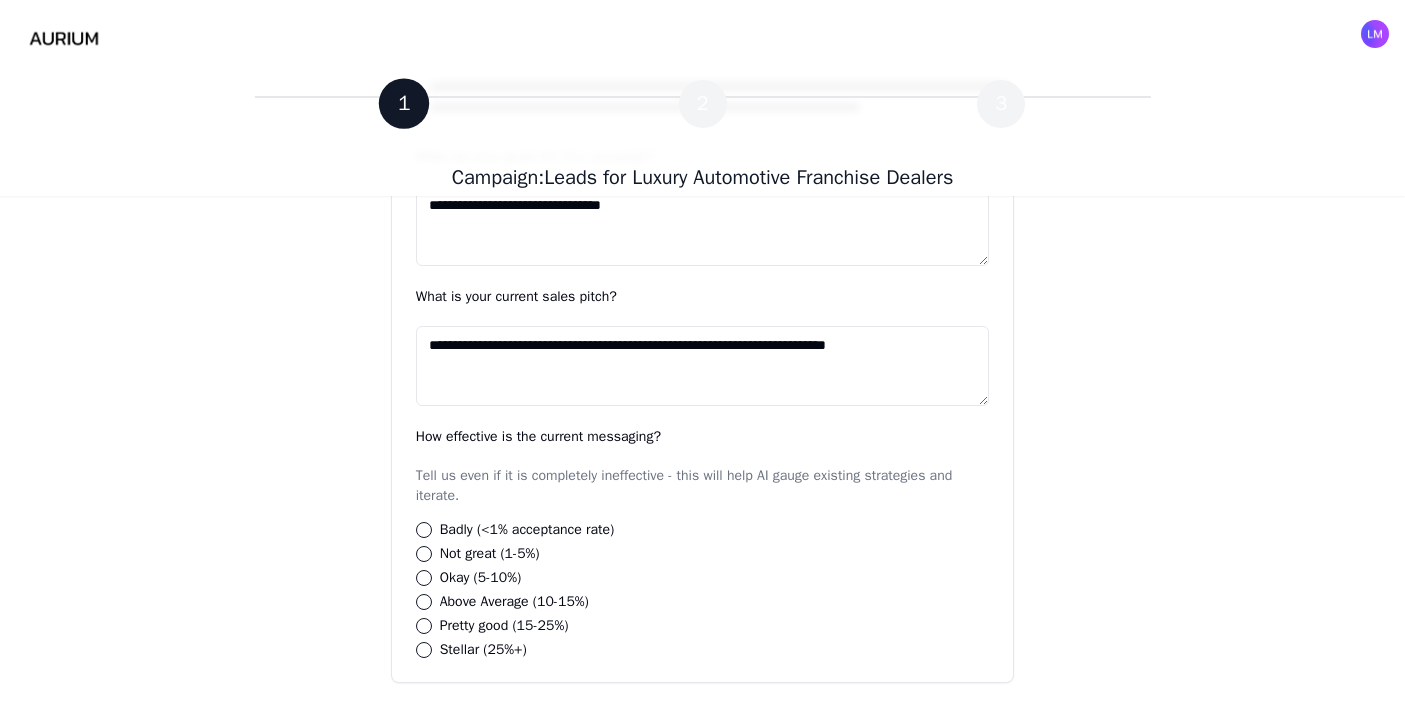 type on "**********" 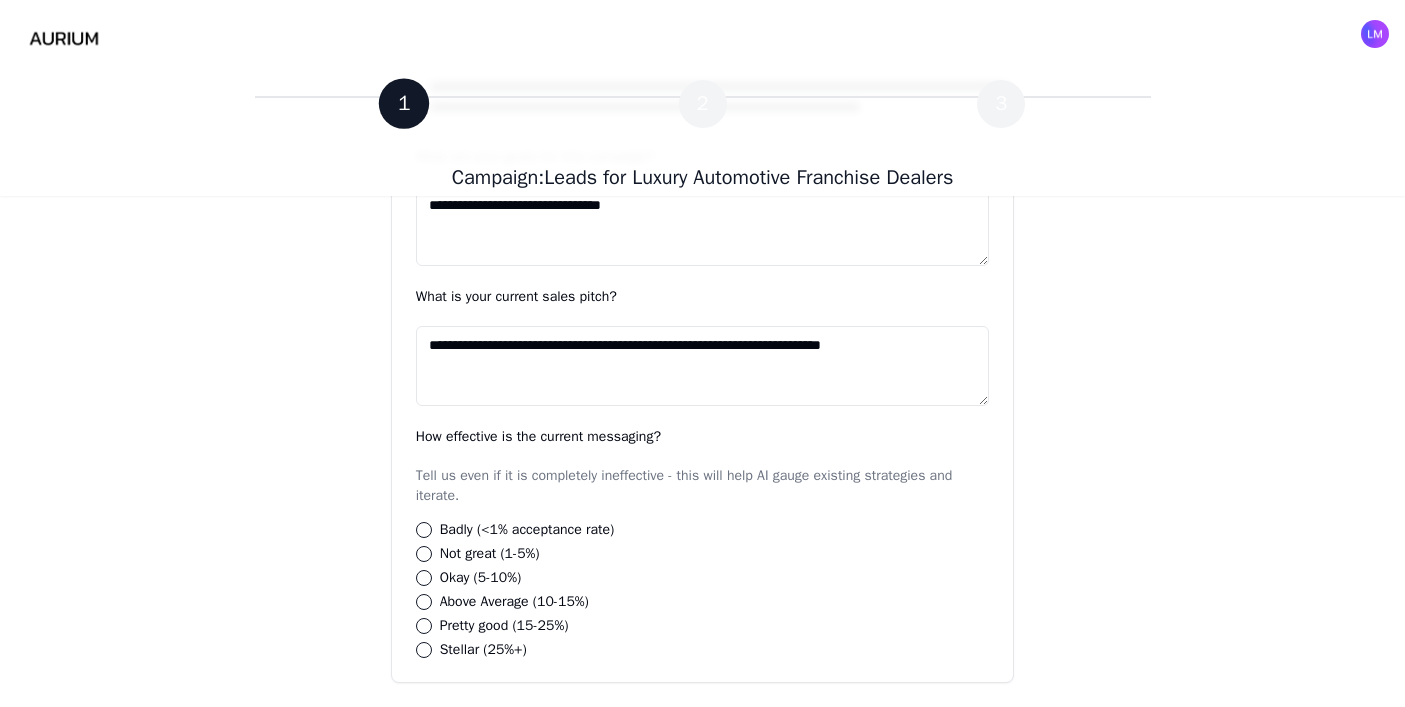 drag, startPoint x: 418, startPoint y: 347, endPoint x: 1006, endPoint y: 352, distance: 588.02124 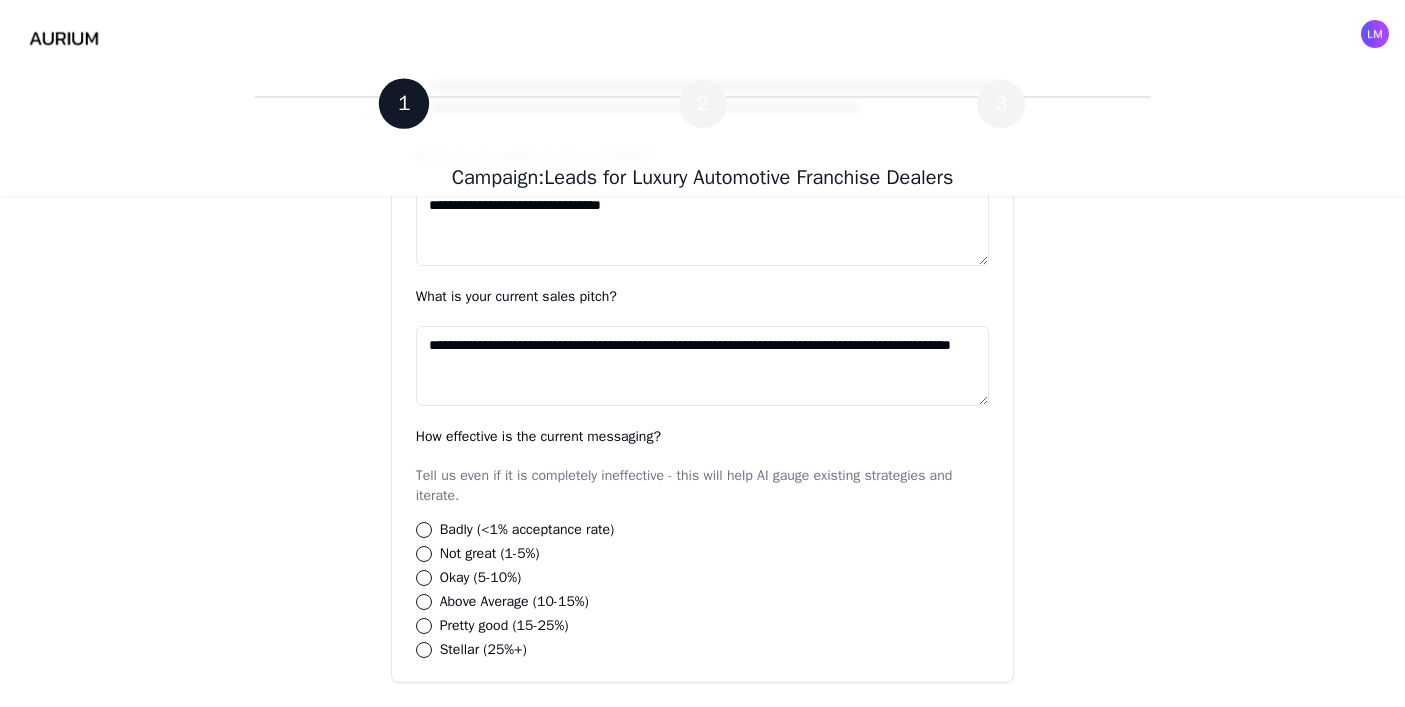 click on "**********" at bounding box center (703, 366) 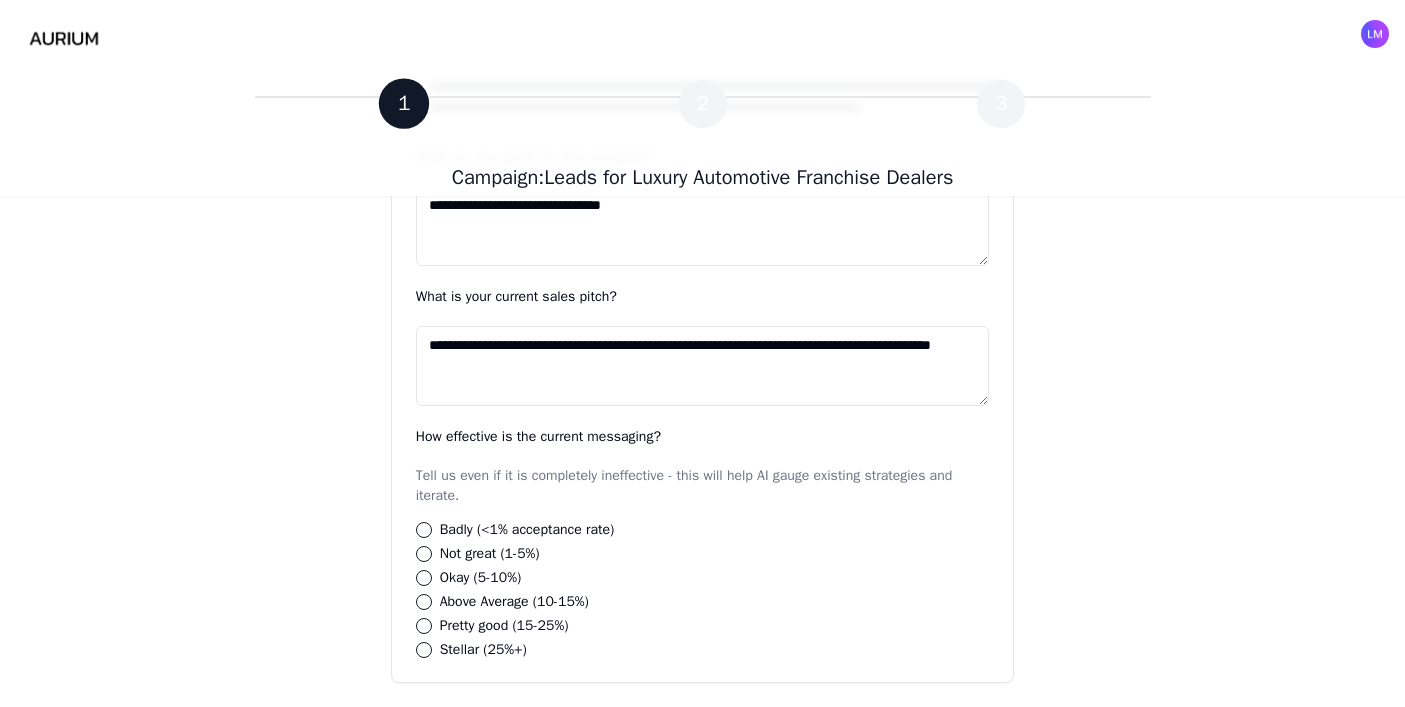 click on "**********" at bounding box center [703, 366] 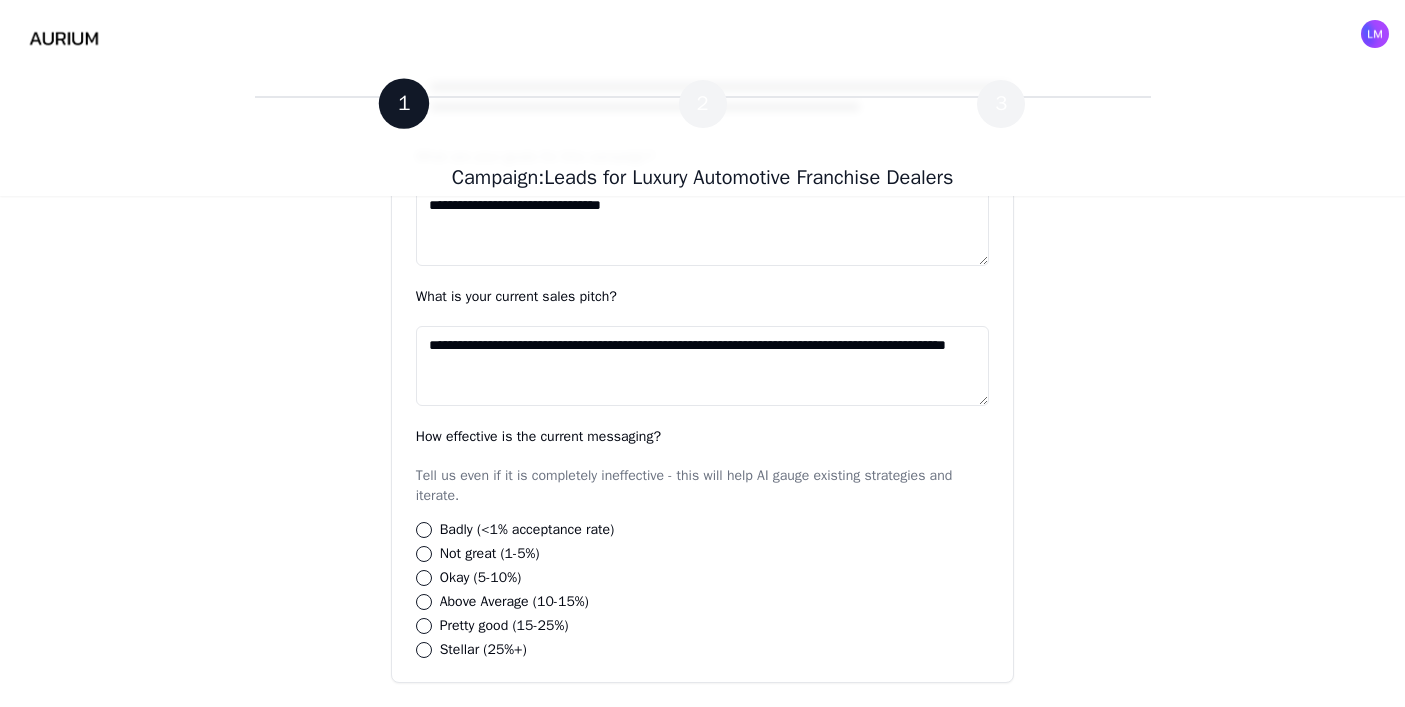 click on "**********" at bounding box center [703, 366] 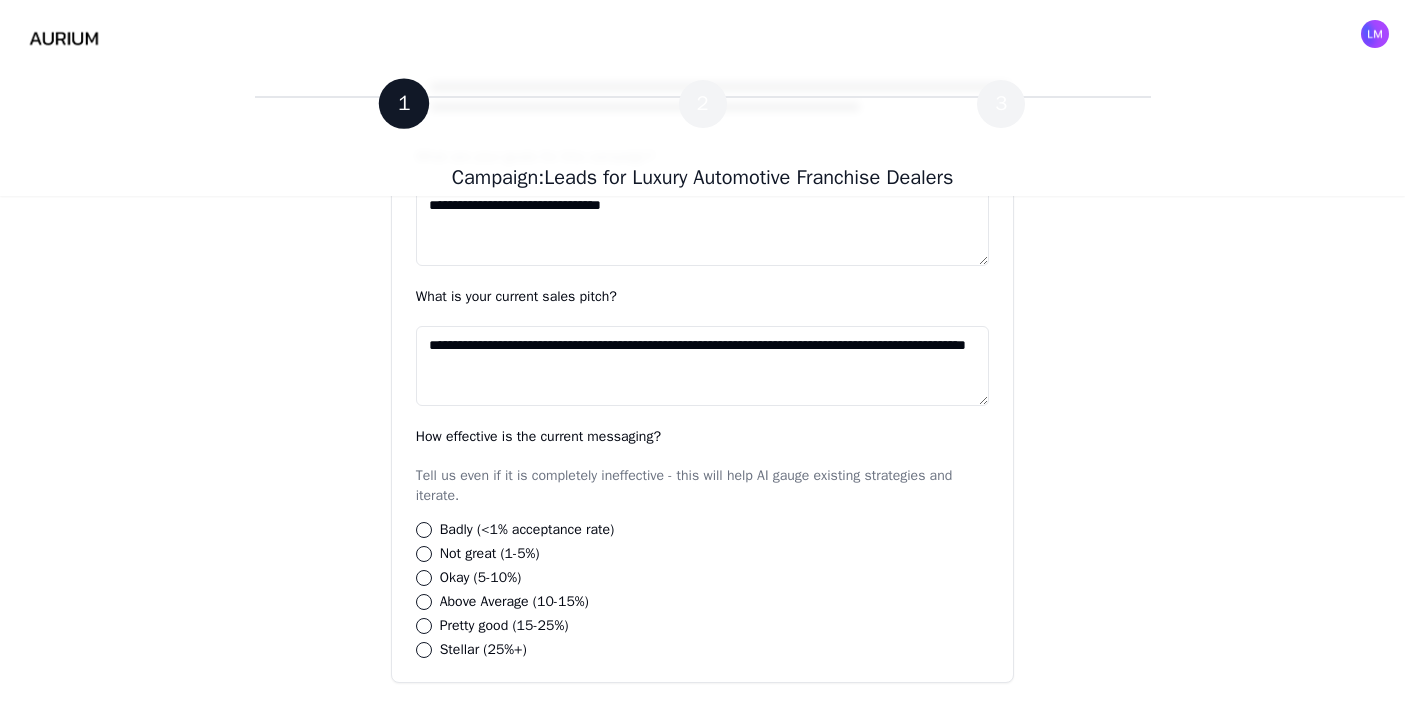 click on "**********" at bounding box center [703, 366] 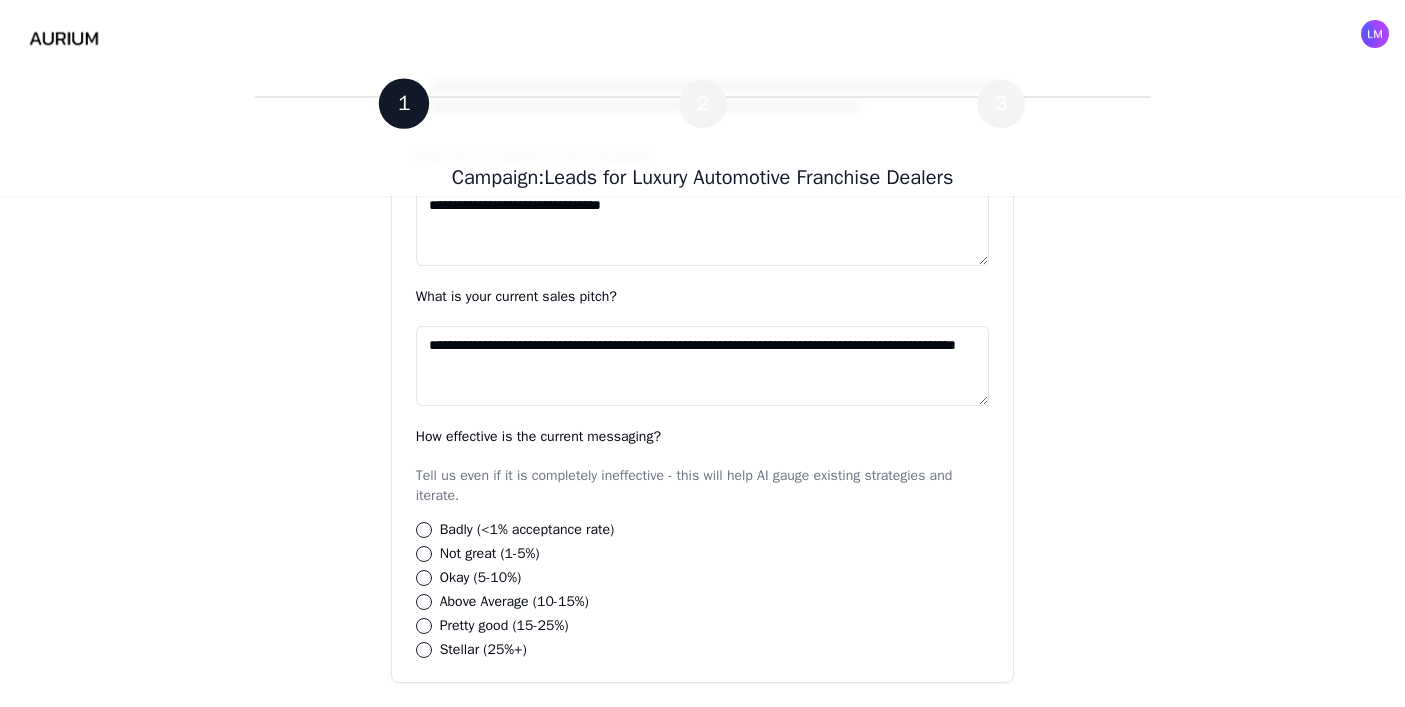 click on "**********" at bounding box center [703, 366] 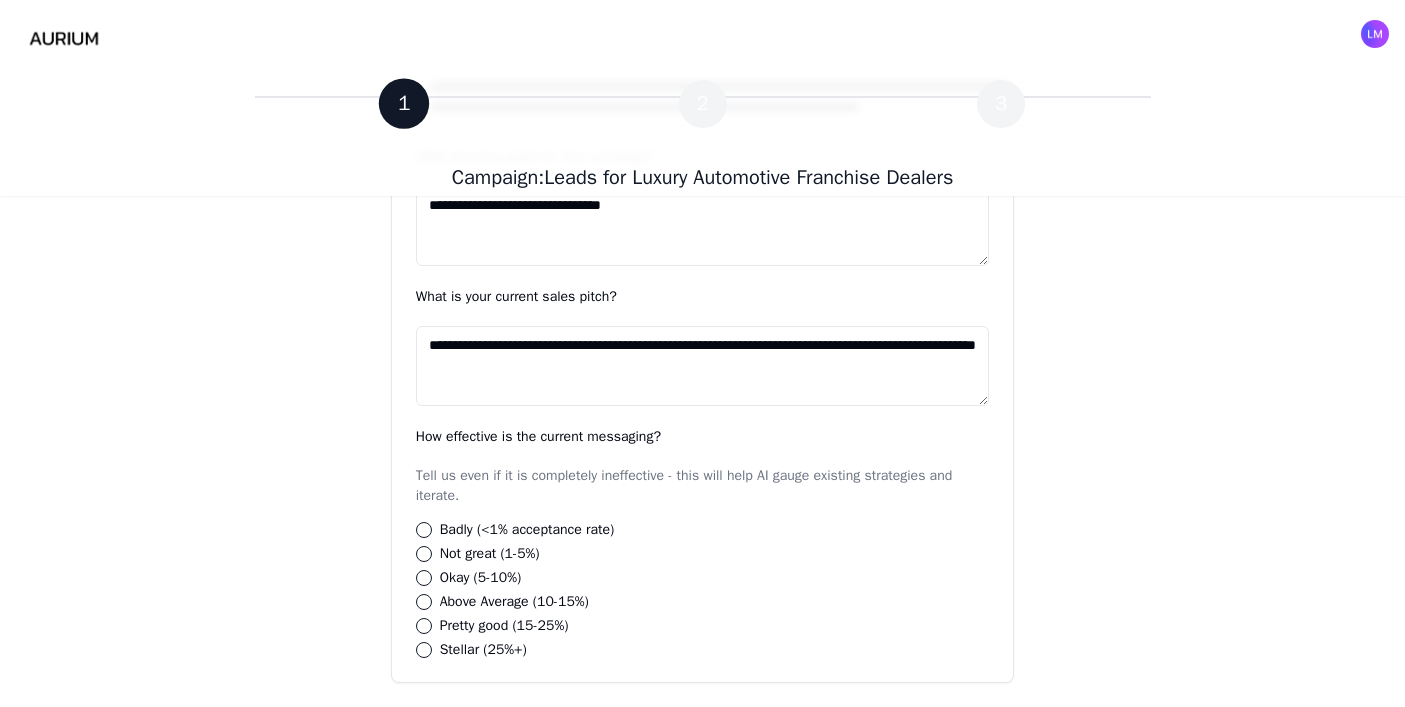 click on "**********" at bounding box center (703, 366) 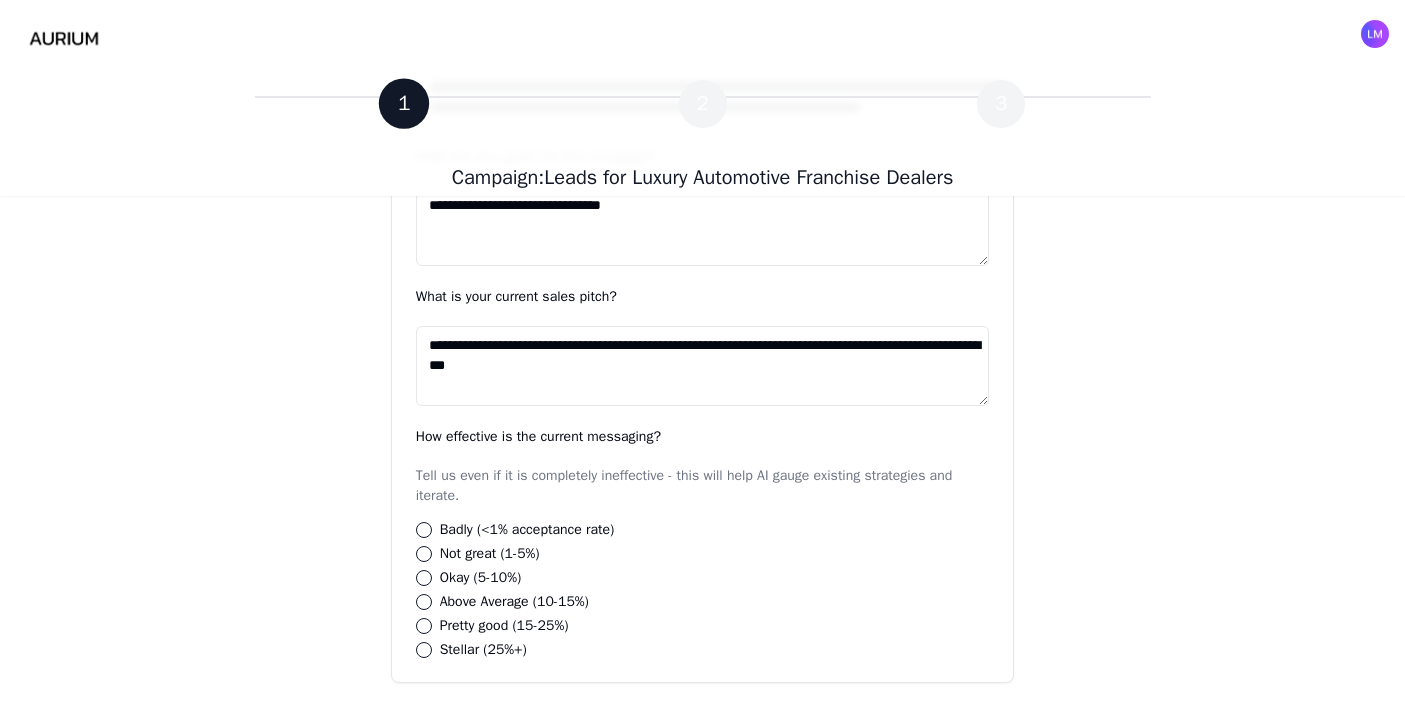 click on "**********" at bounding box center [703, 366] 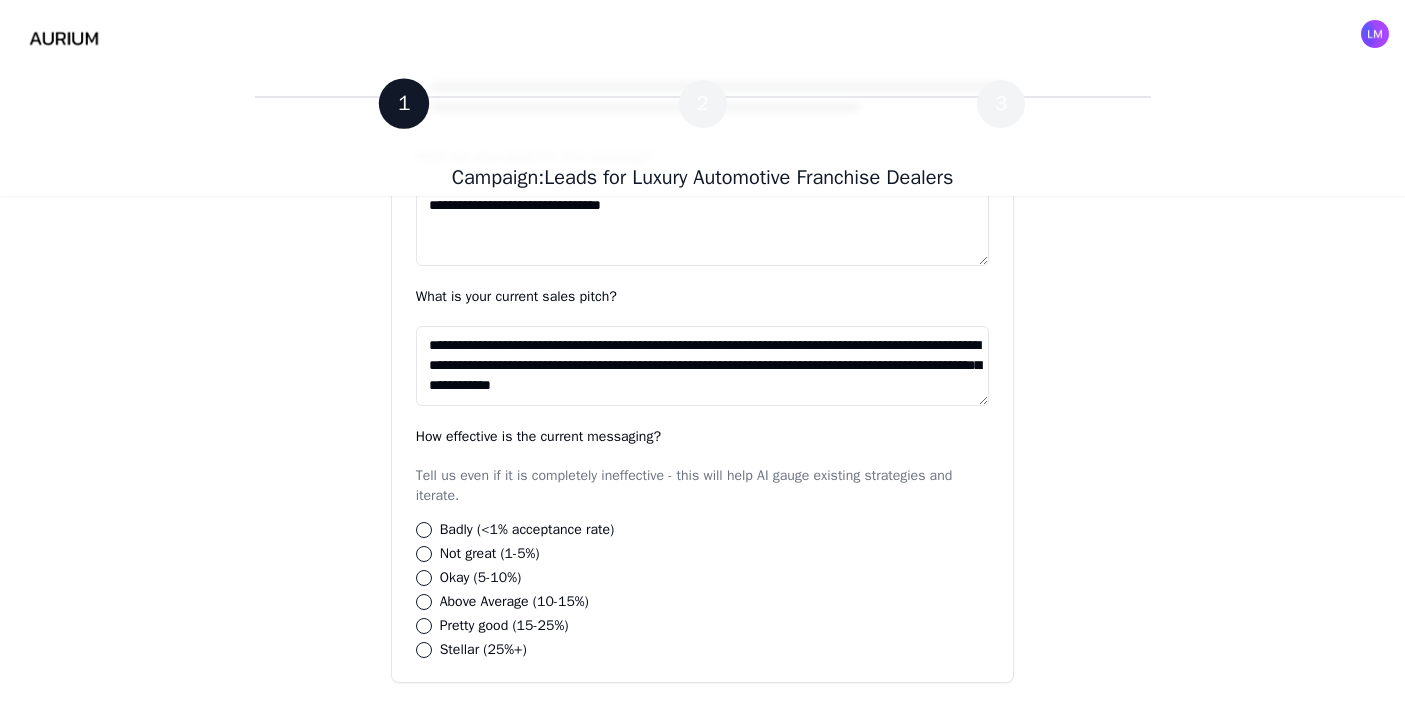 drag, startPoint x: 636, startPoint y: 388, endPoint x: 848, endPoint y: 387, distance: 212.00237 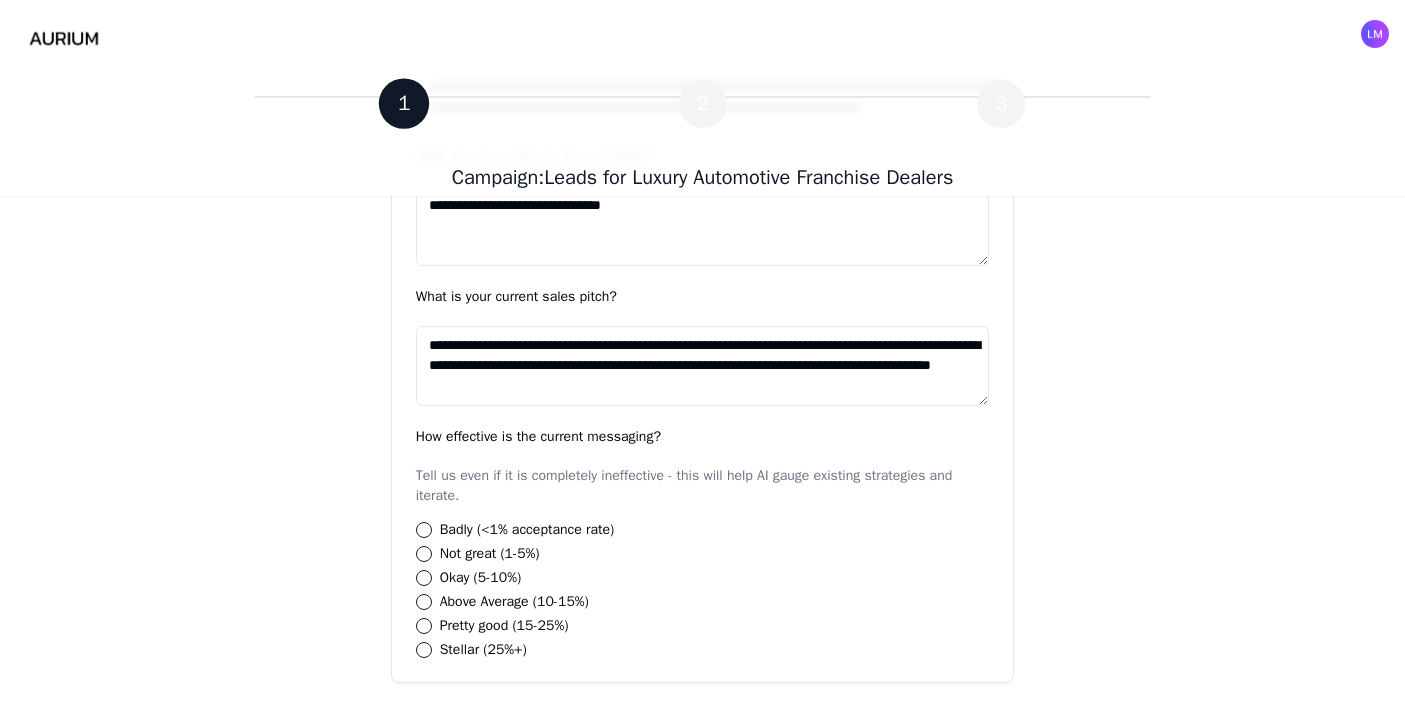 drag, startPoint x: 415, startPoint y: 340, endPoint x: 710, endPoint y: 403, distance: 301.65213 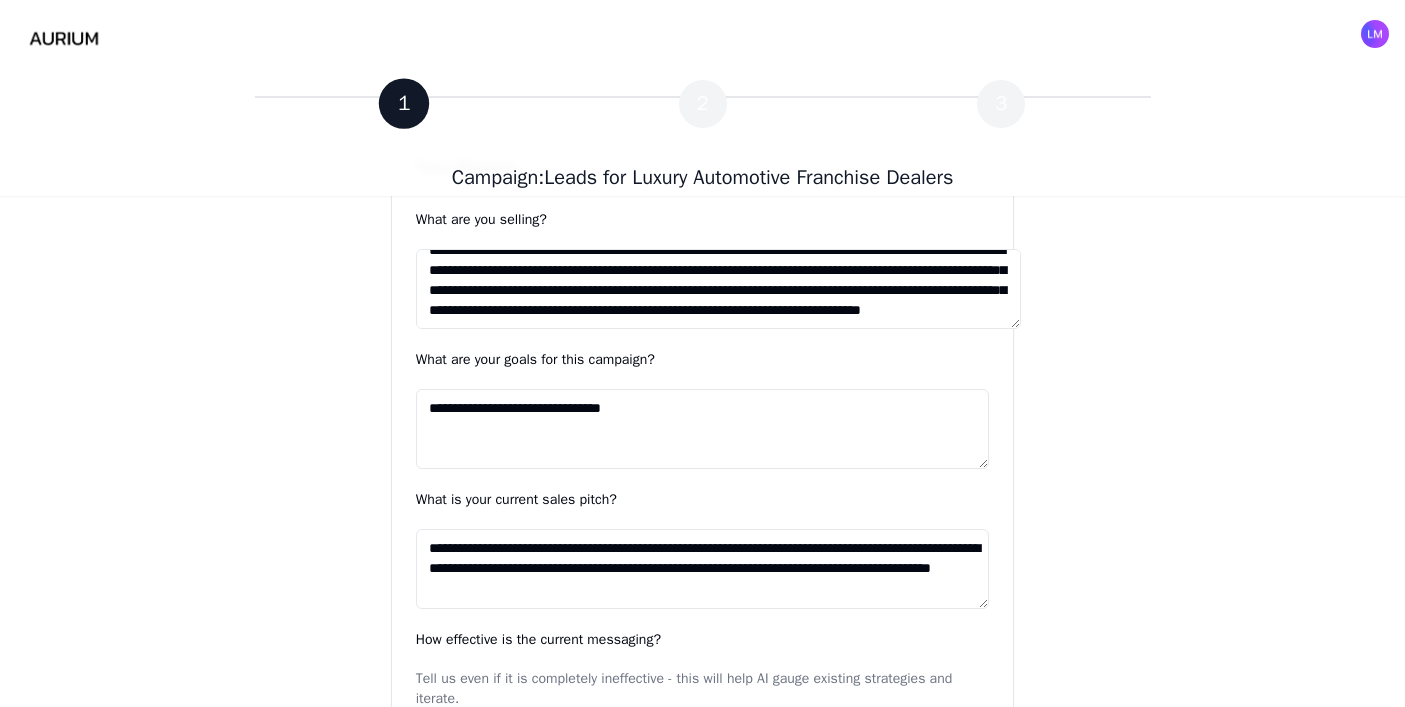 scroll, scrollTop: 730, scrollLeft: 0, axis: vertical 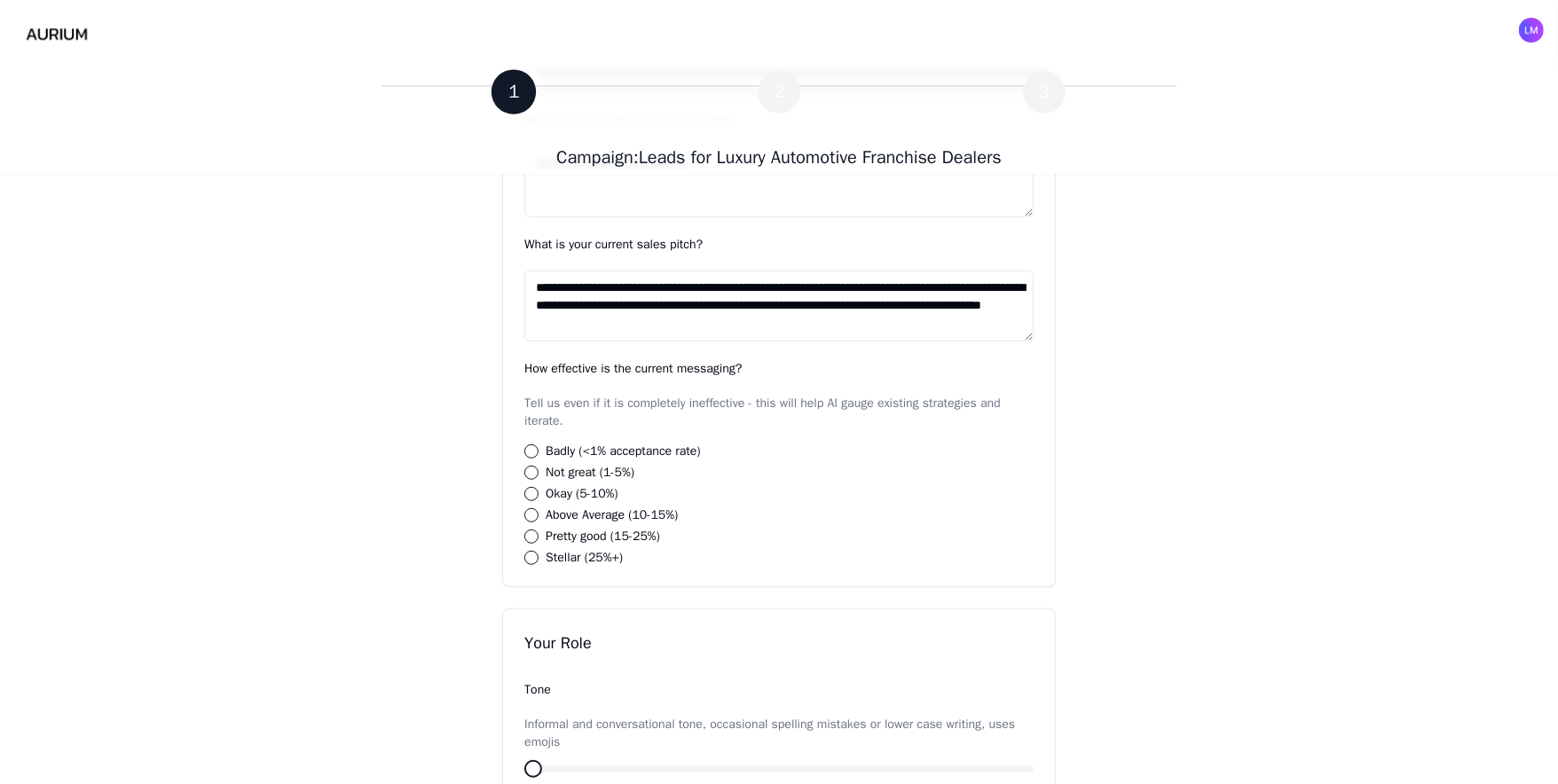 type on "**********" 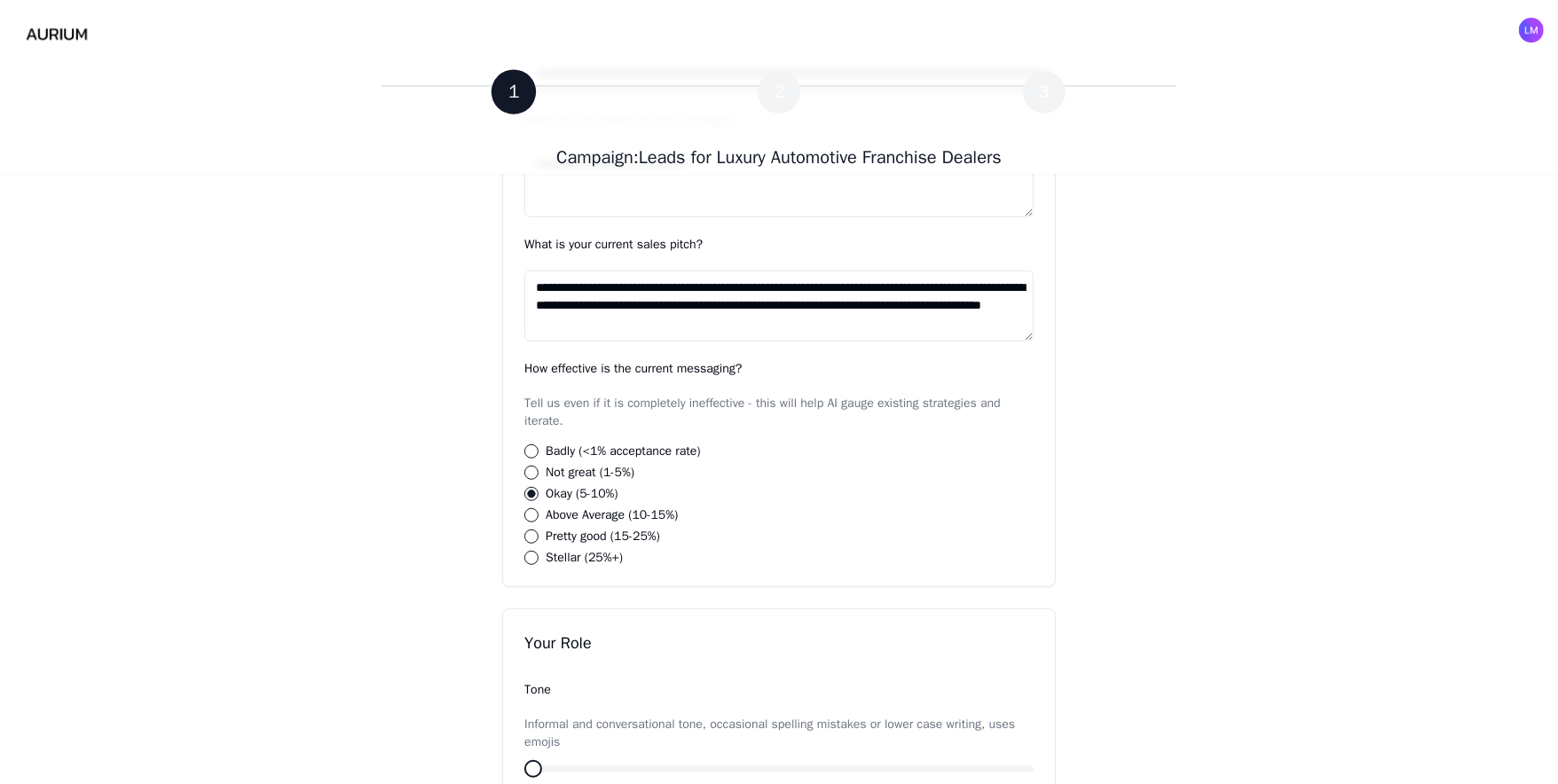 click on "Above Average (10-15%)" at bounding box center (531, 515) 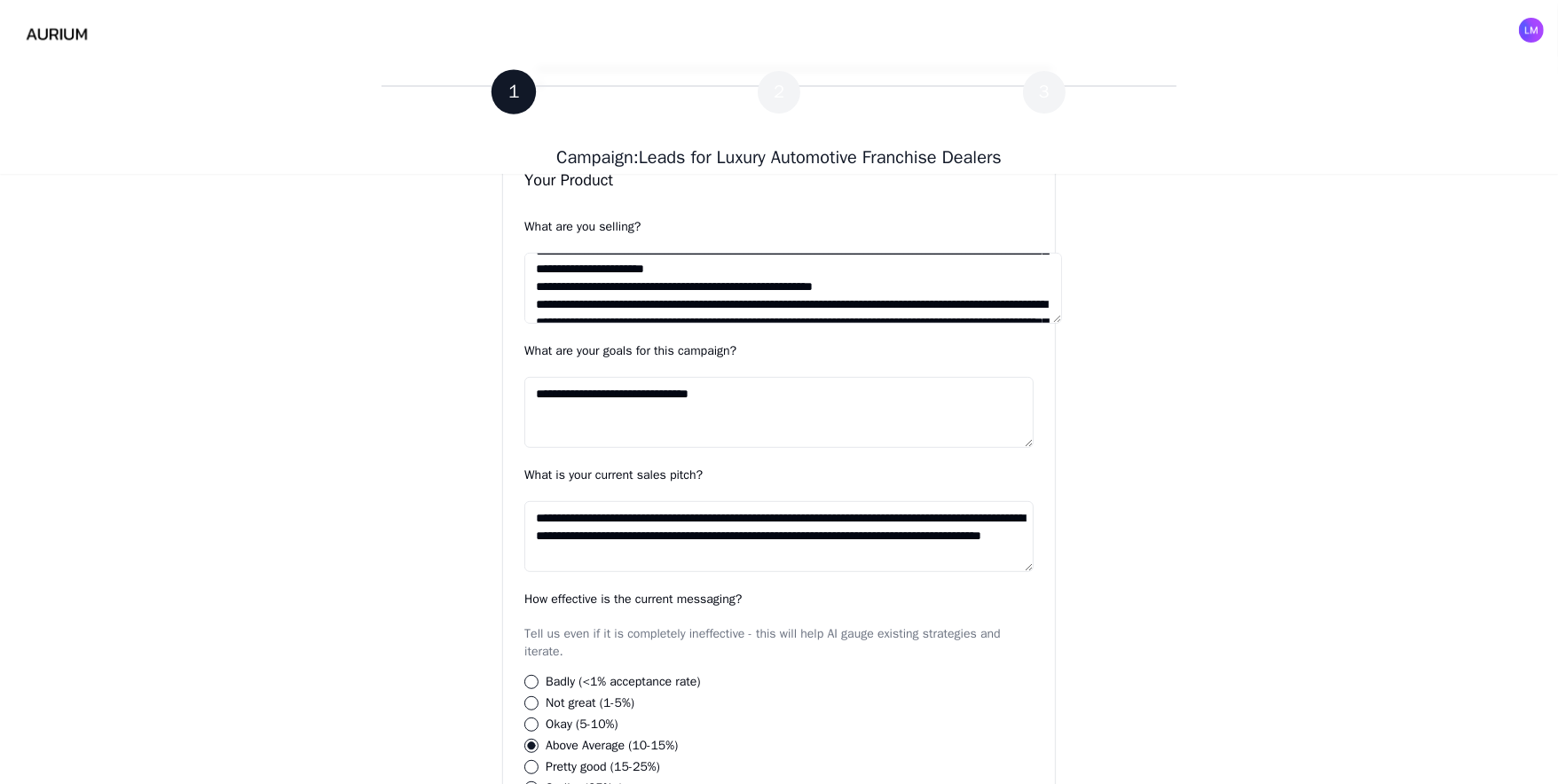 scroll, scrollTop: 545, scrollLeft: 0, axis: vertical 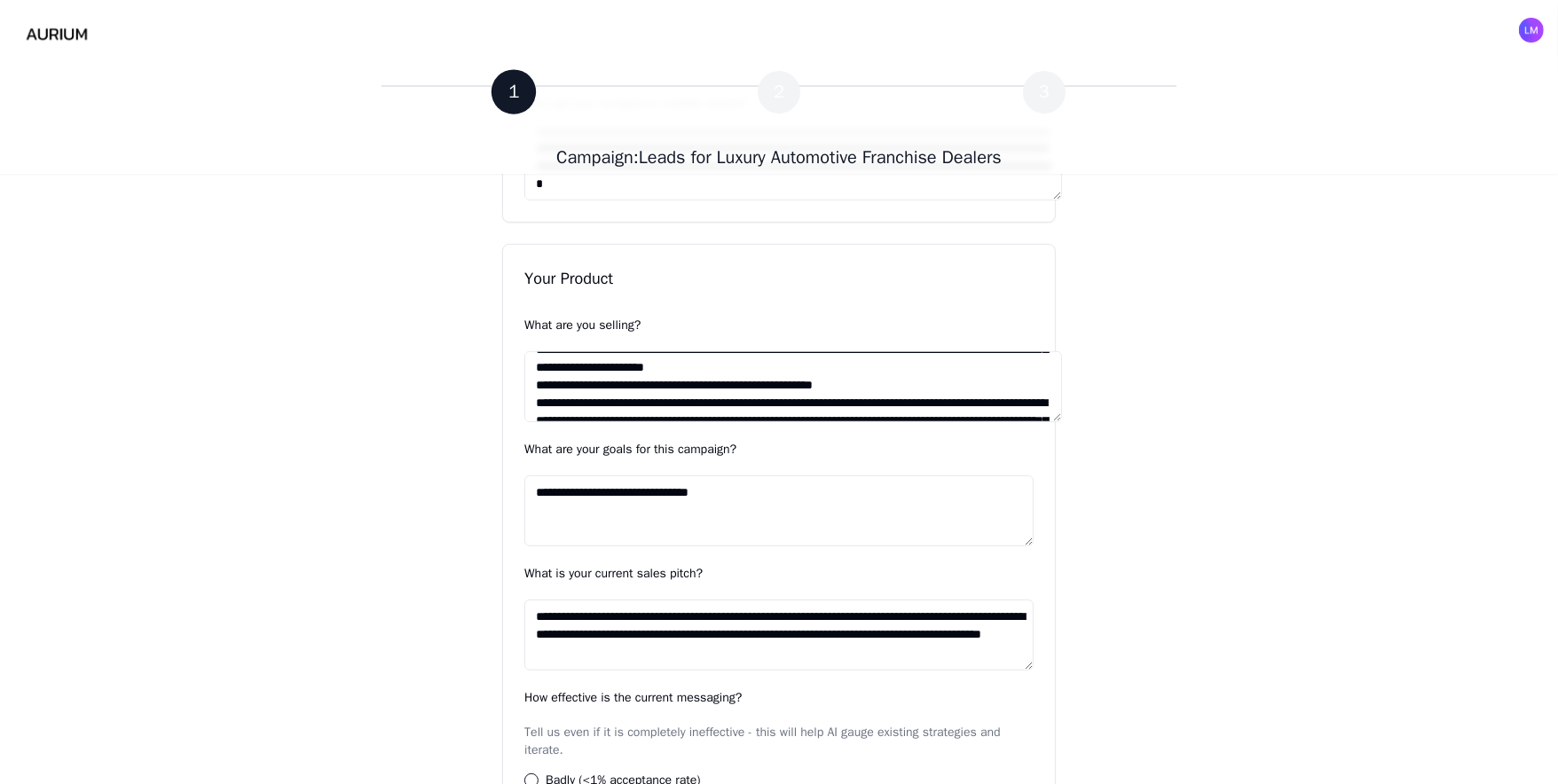 click on "**********" at bounding box center [779, 635] 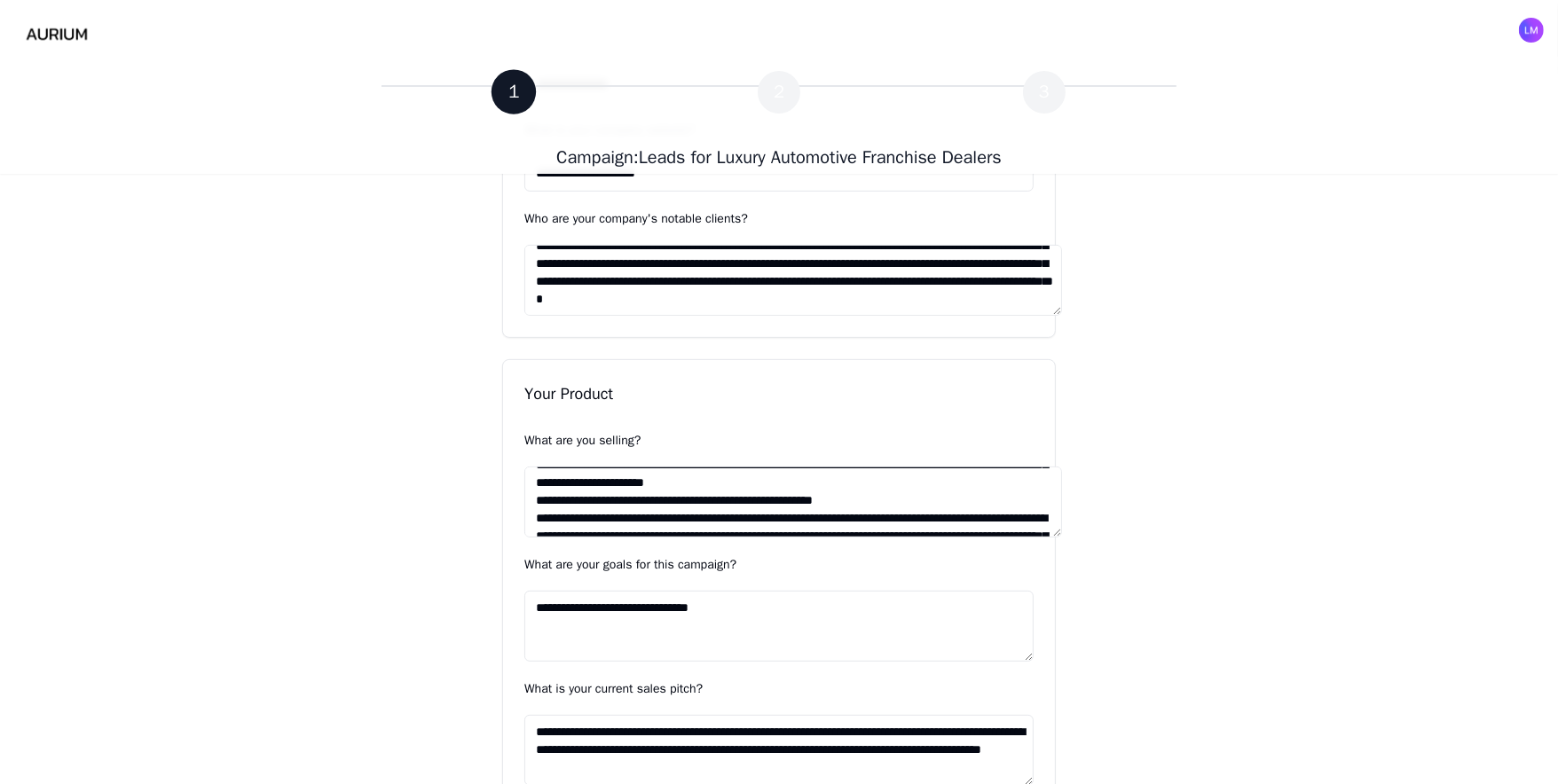 scroll, scrollTop: 413, scrollLeft: 0, axis: vertical 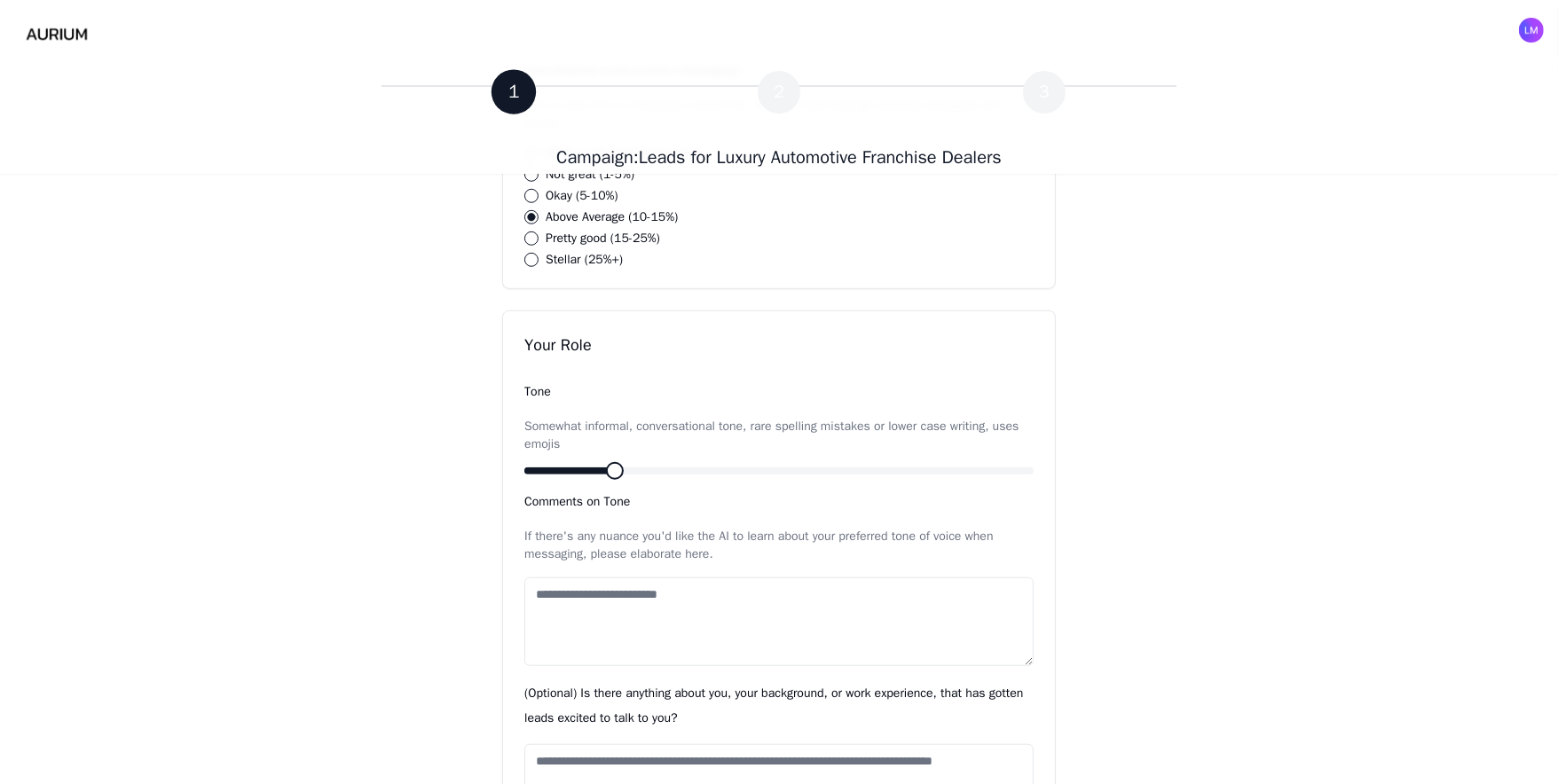 click at bounding box center [615, 471] 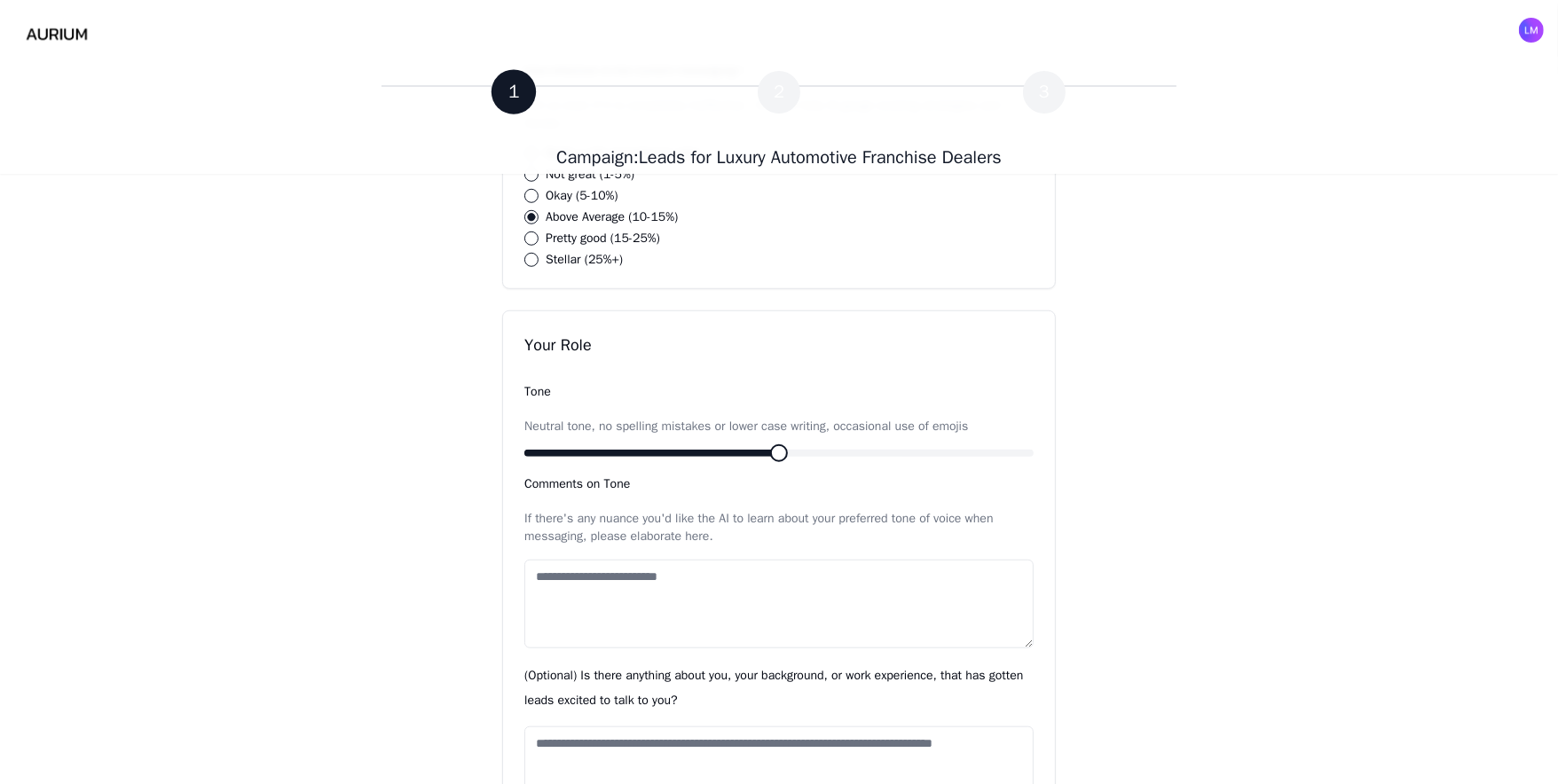 click at bounding box center [779, 453] 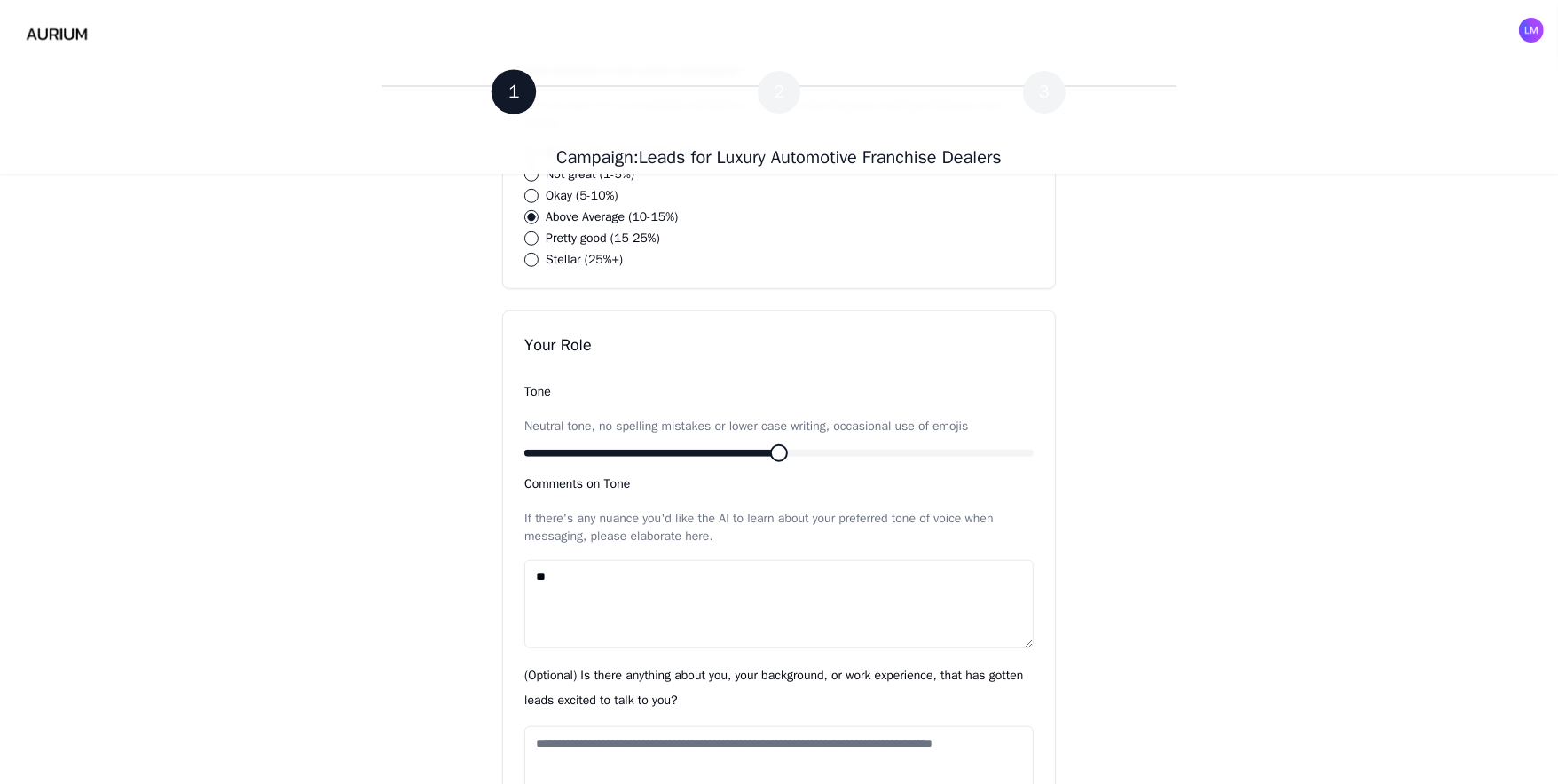 type on "*" 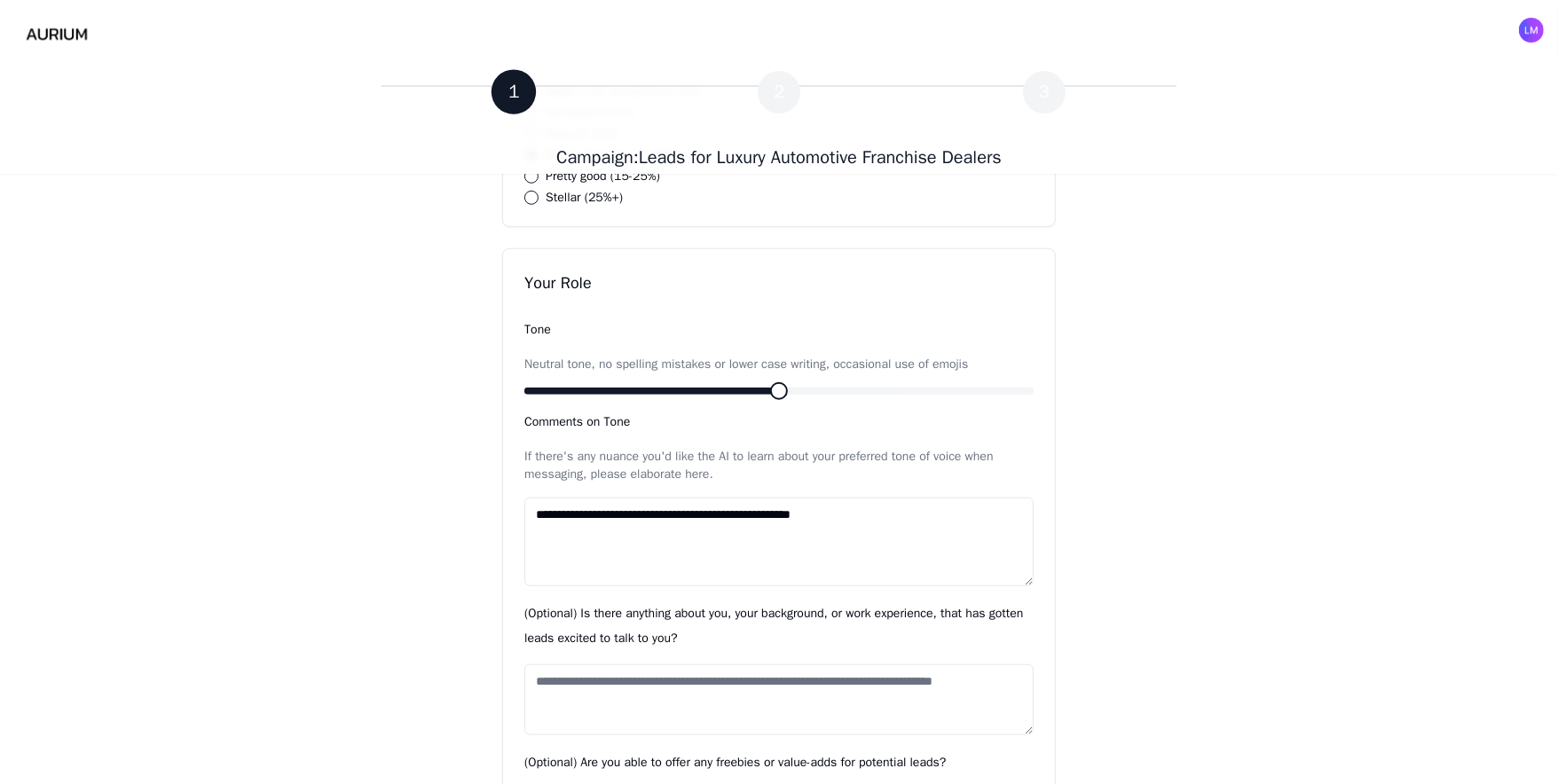 scroll, scrollTop: 1248, scrollLeft: 0, axis: vertical 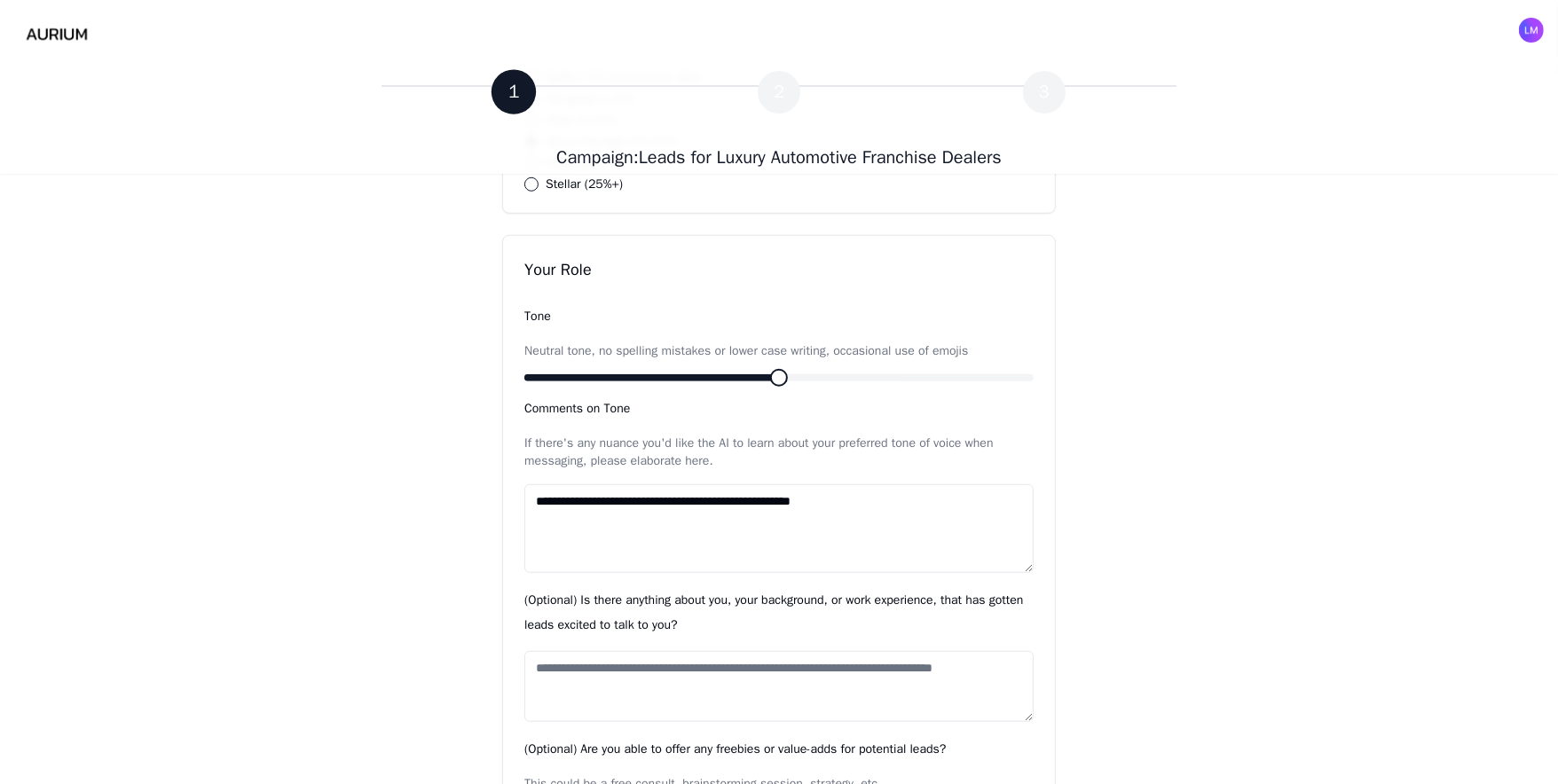 type on "**********" 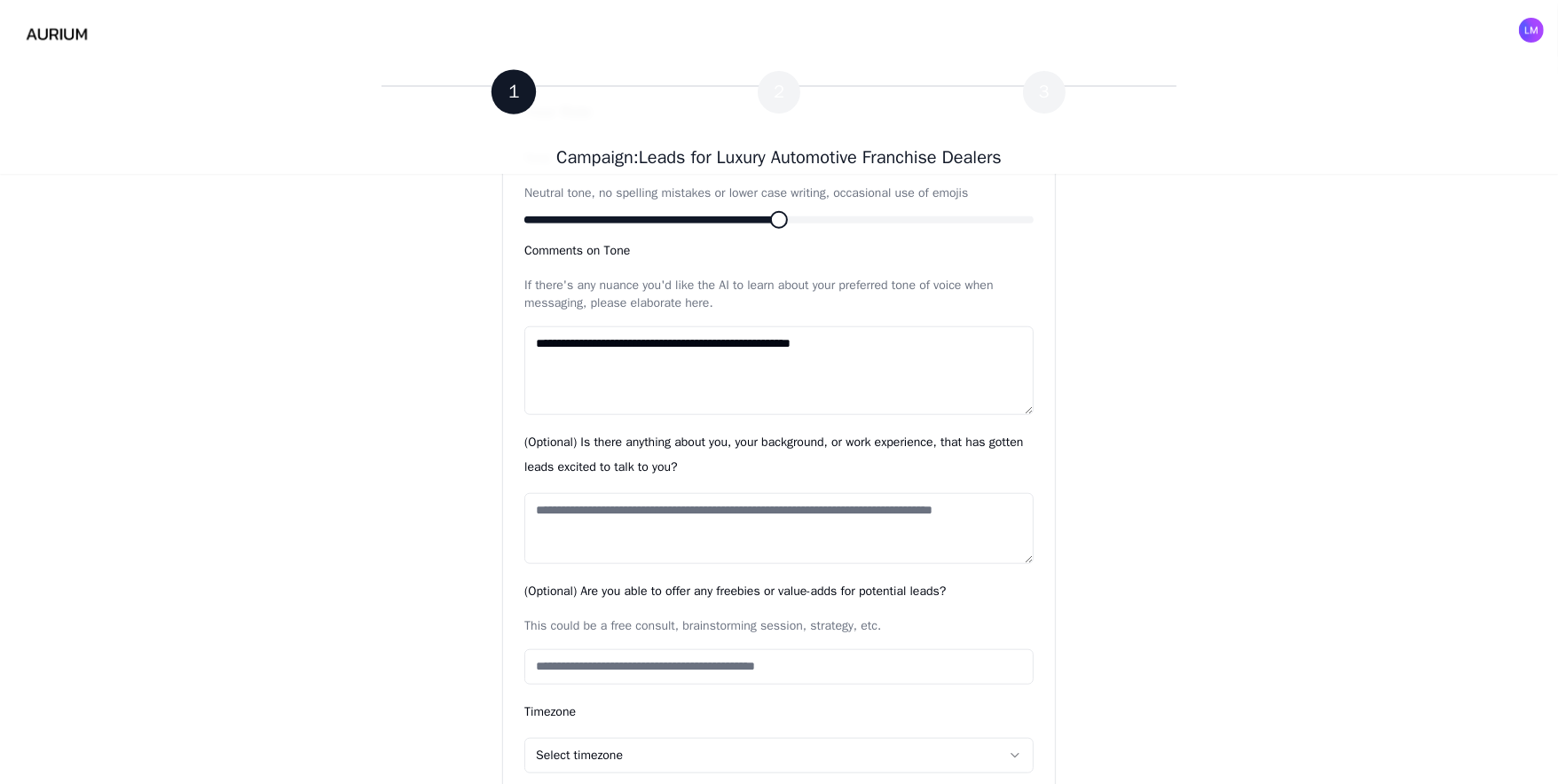 scroll, scrollTop: 1384, scrollLeft: 0, axis: vertical 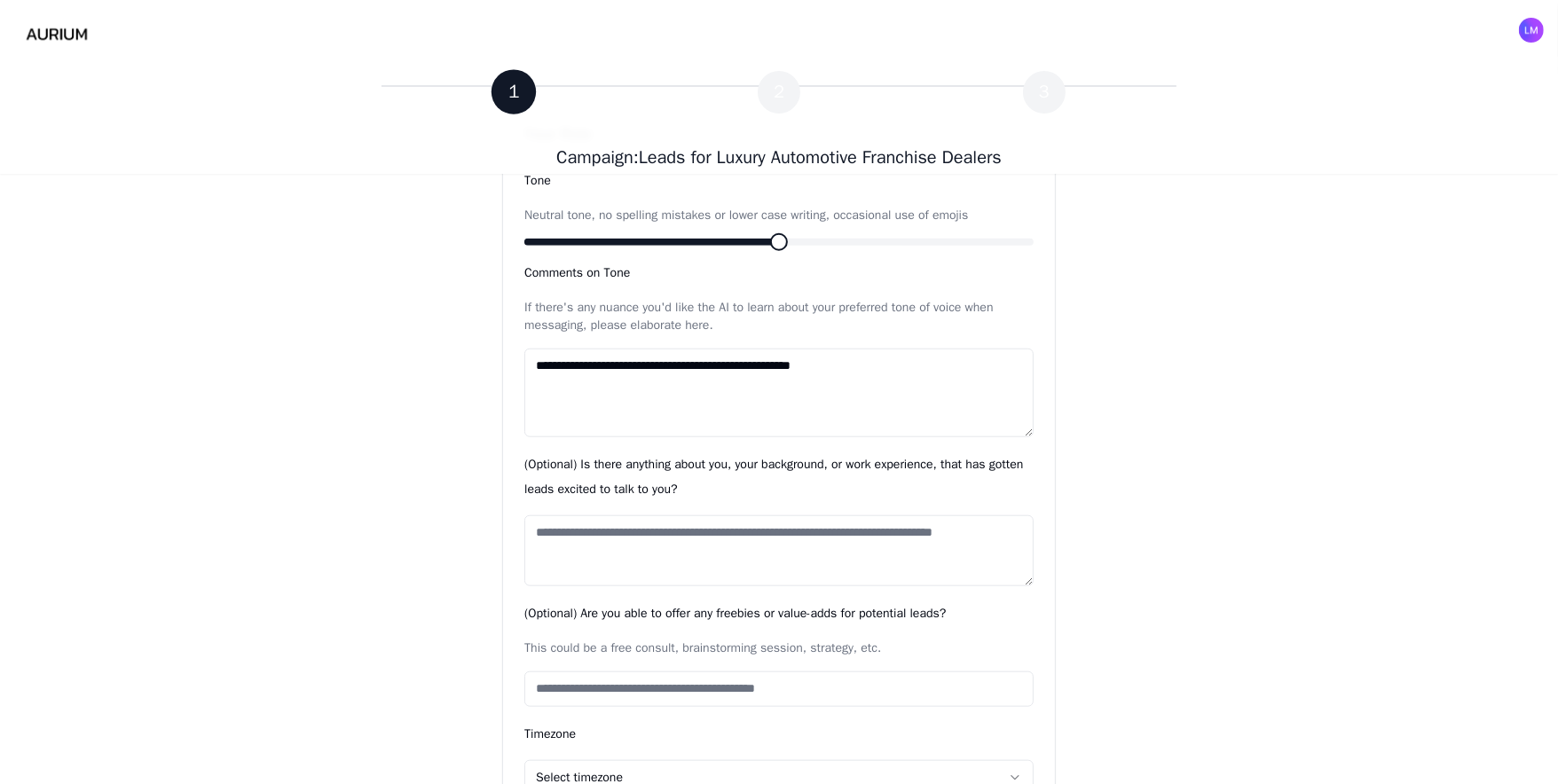 click on "(Optional) Are you able to offer any freebies or value-adds for potential leads?" at bounding box center [779, 689] 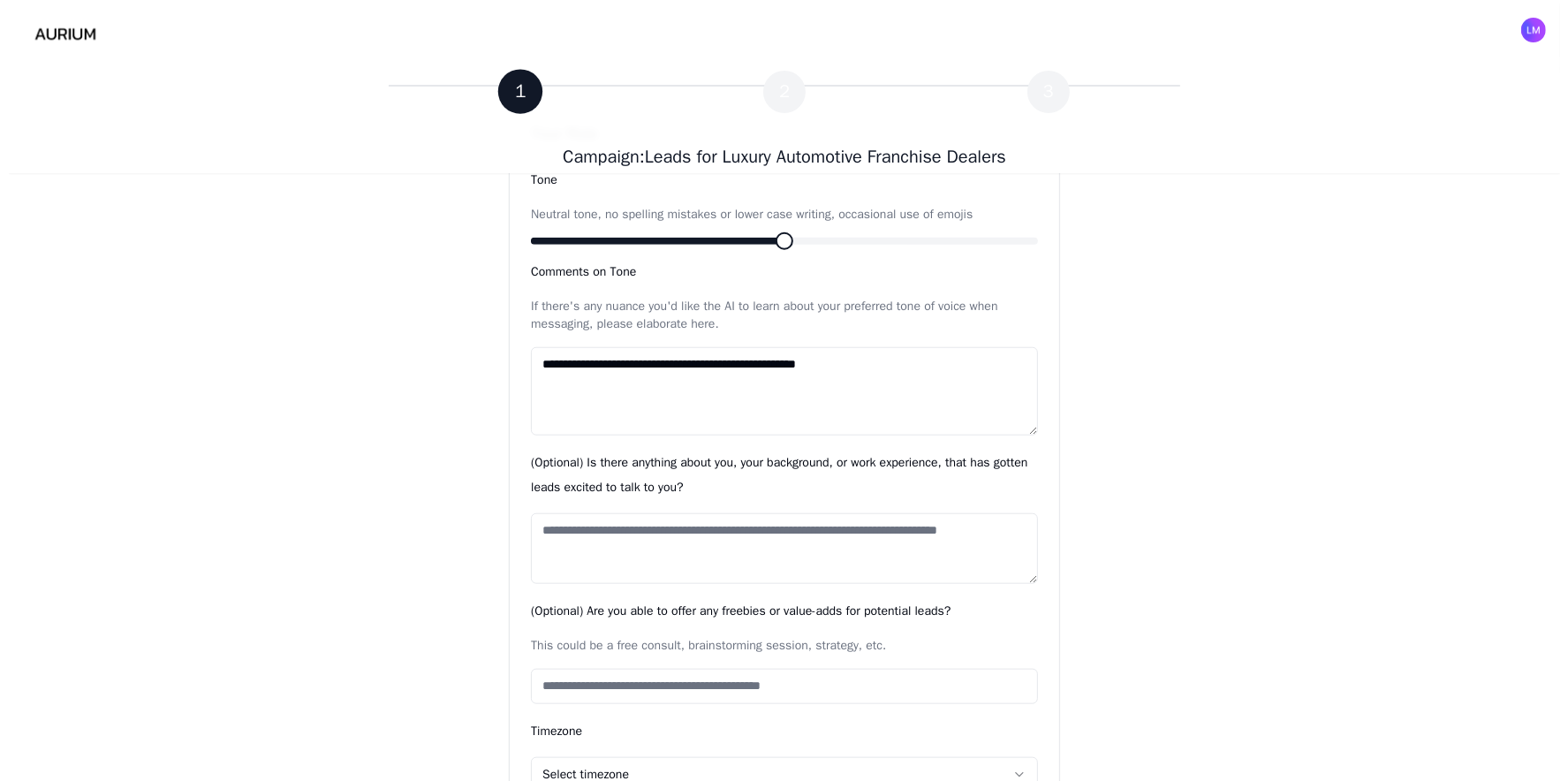 scroll, scrollTop: 1506, scrollLeft: 0, axis: vertical 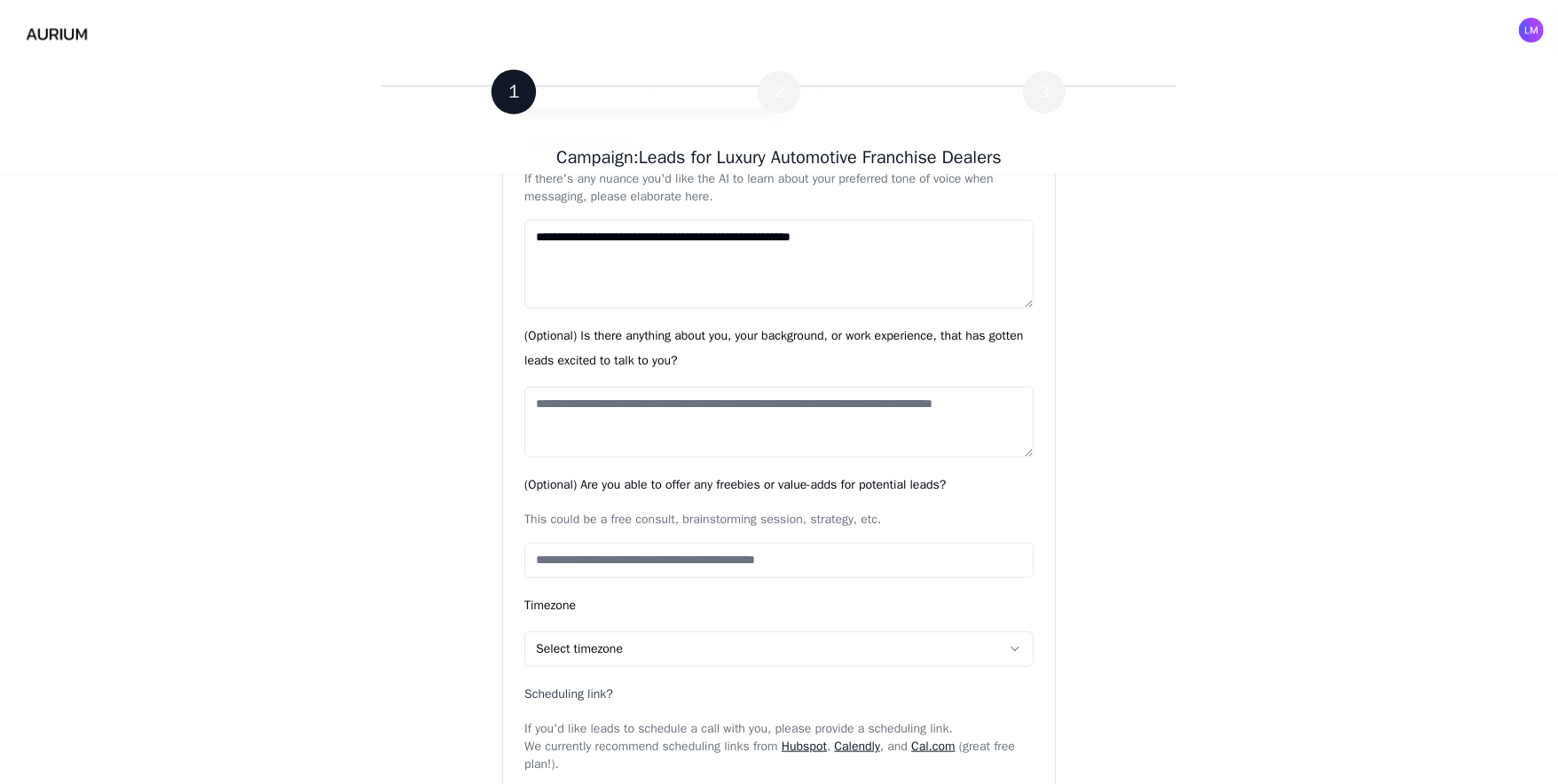 click on "**********" at bounding box center (779, -298) 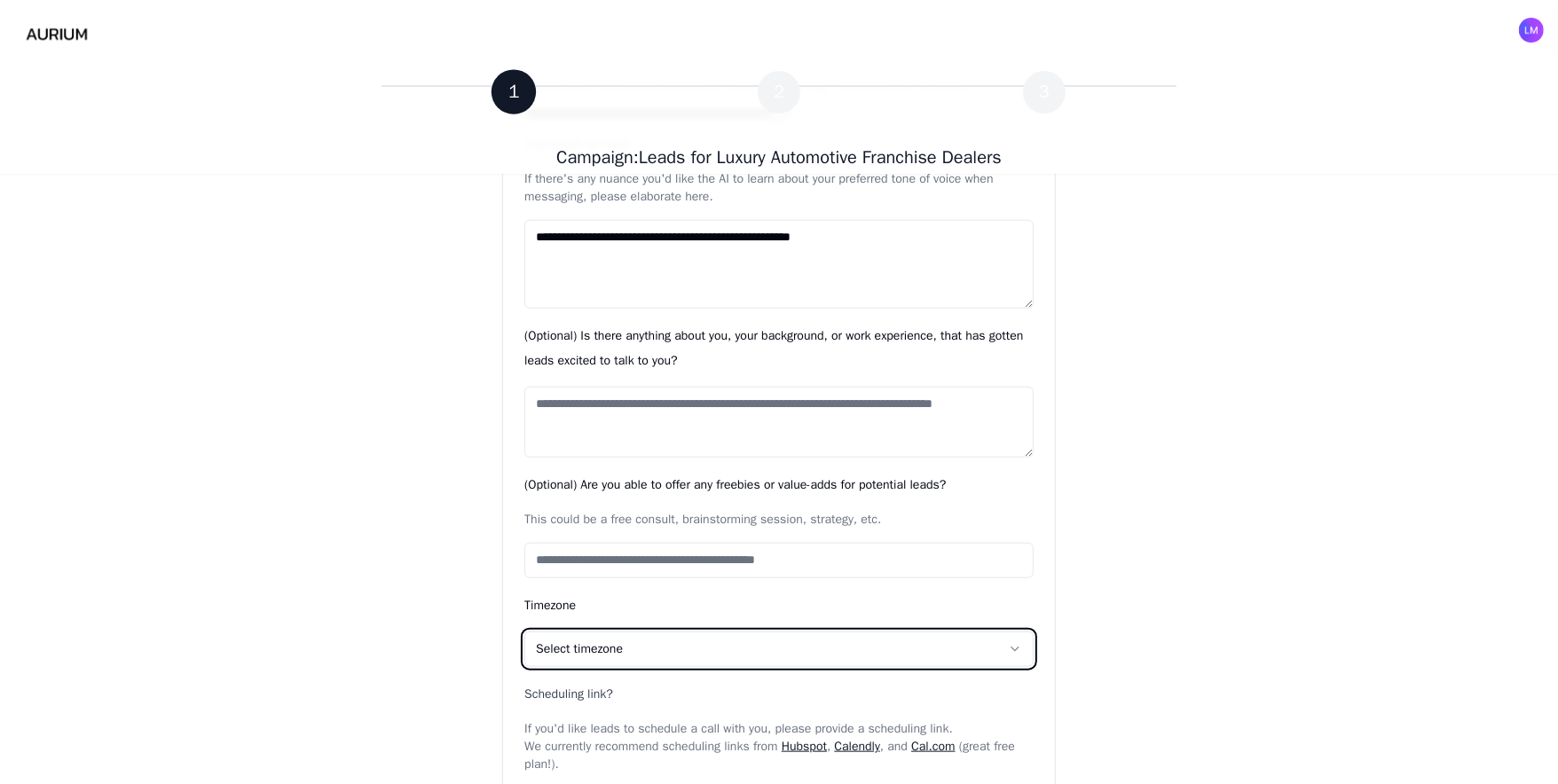 click on "**********" at bounding box center [779, -298] 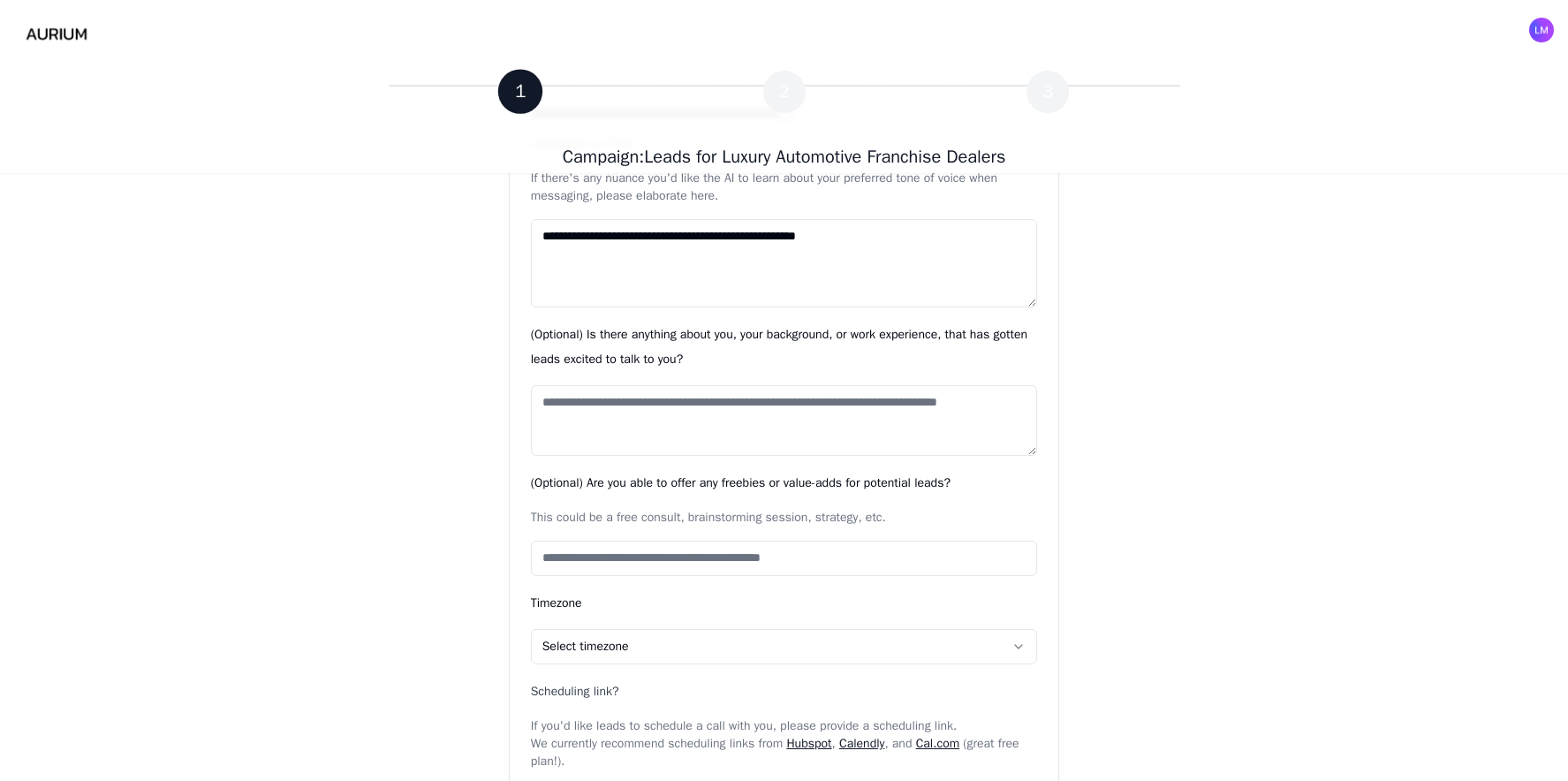 click on "**********" at bounding box center [784, -297] 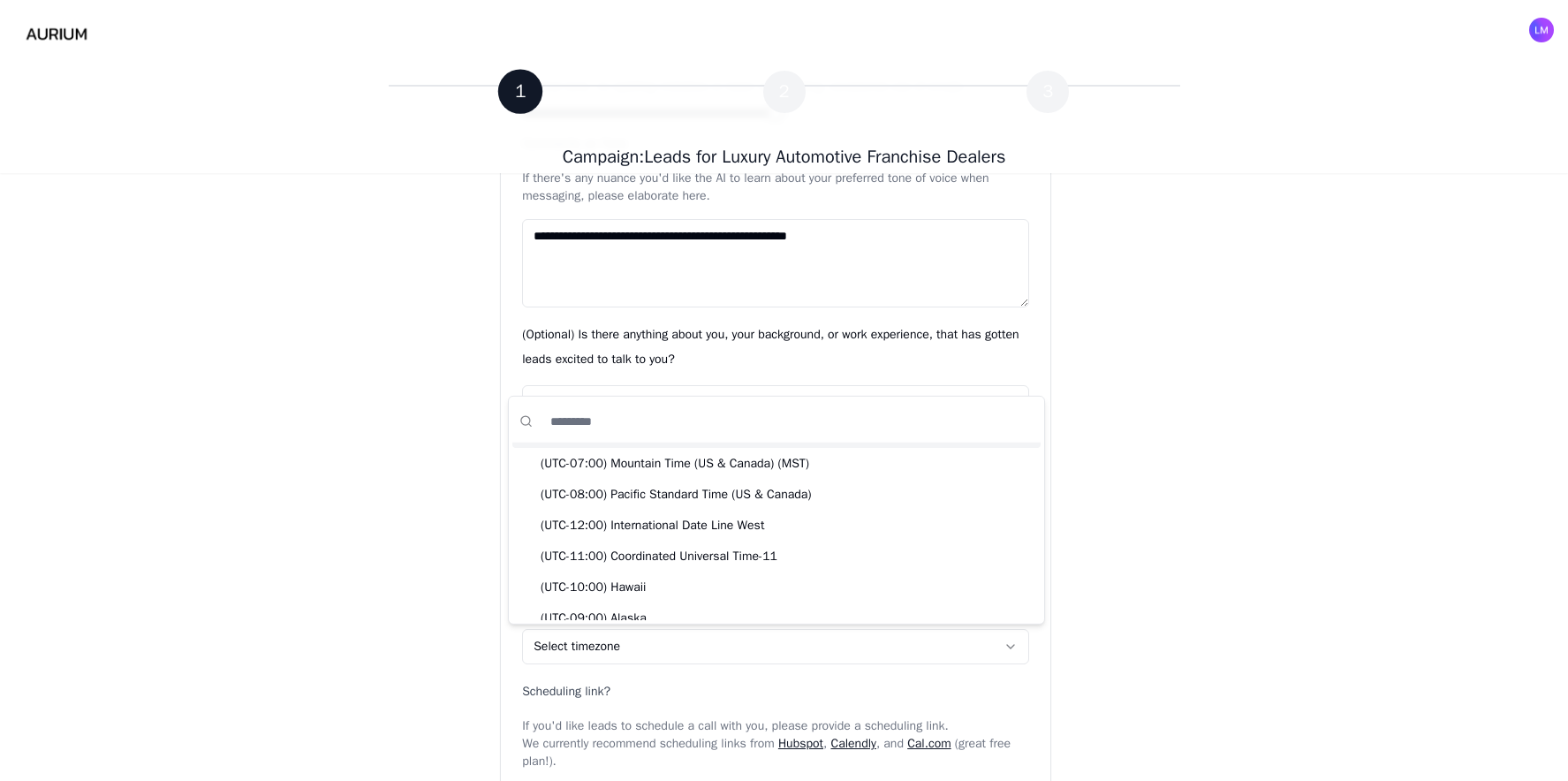 scroll, scrollTop: 59, scrollLeft: 0, axis: vertical 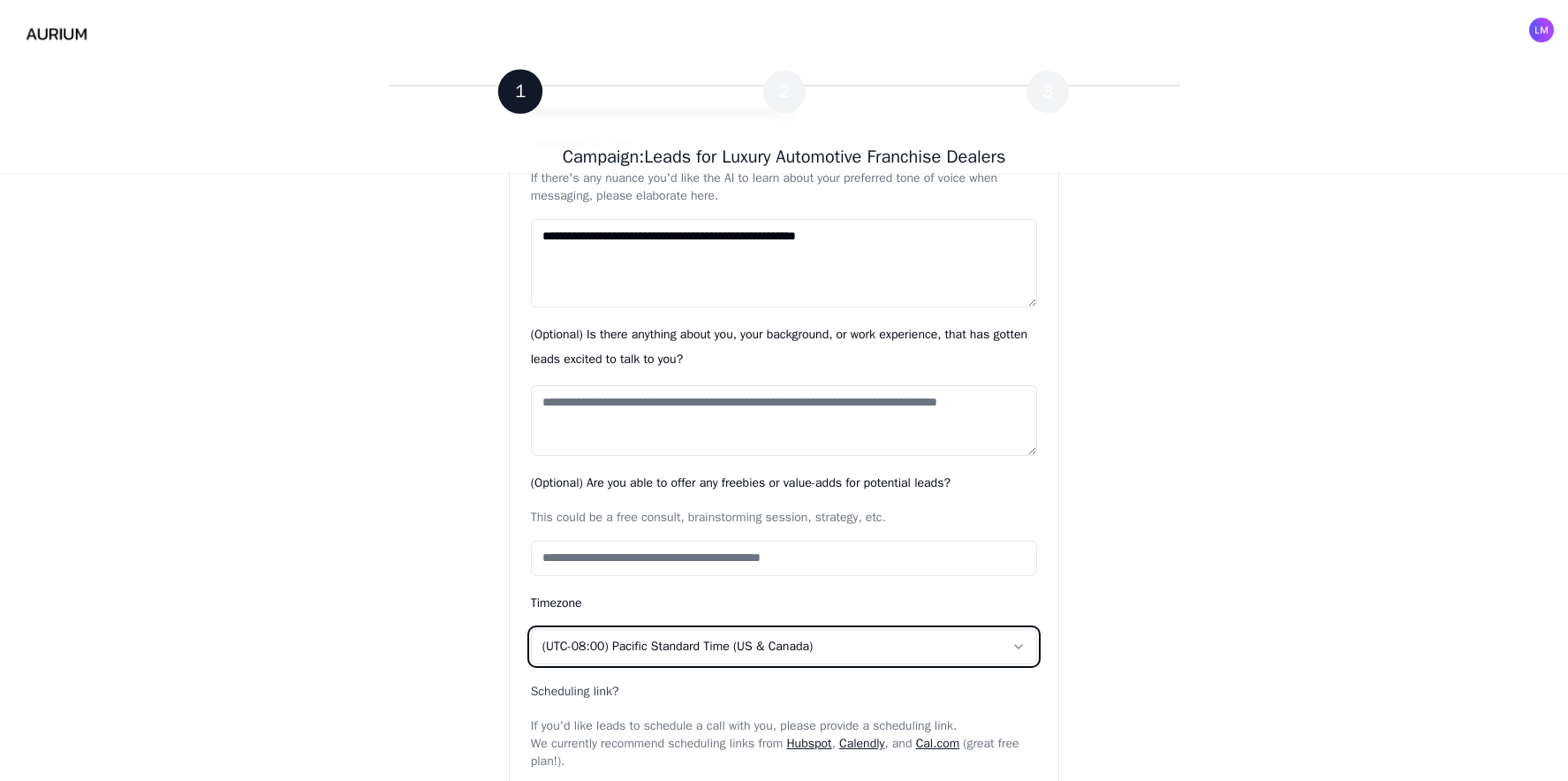 click on "**********" at bounding box center [784, -297] 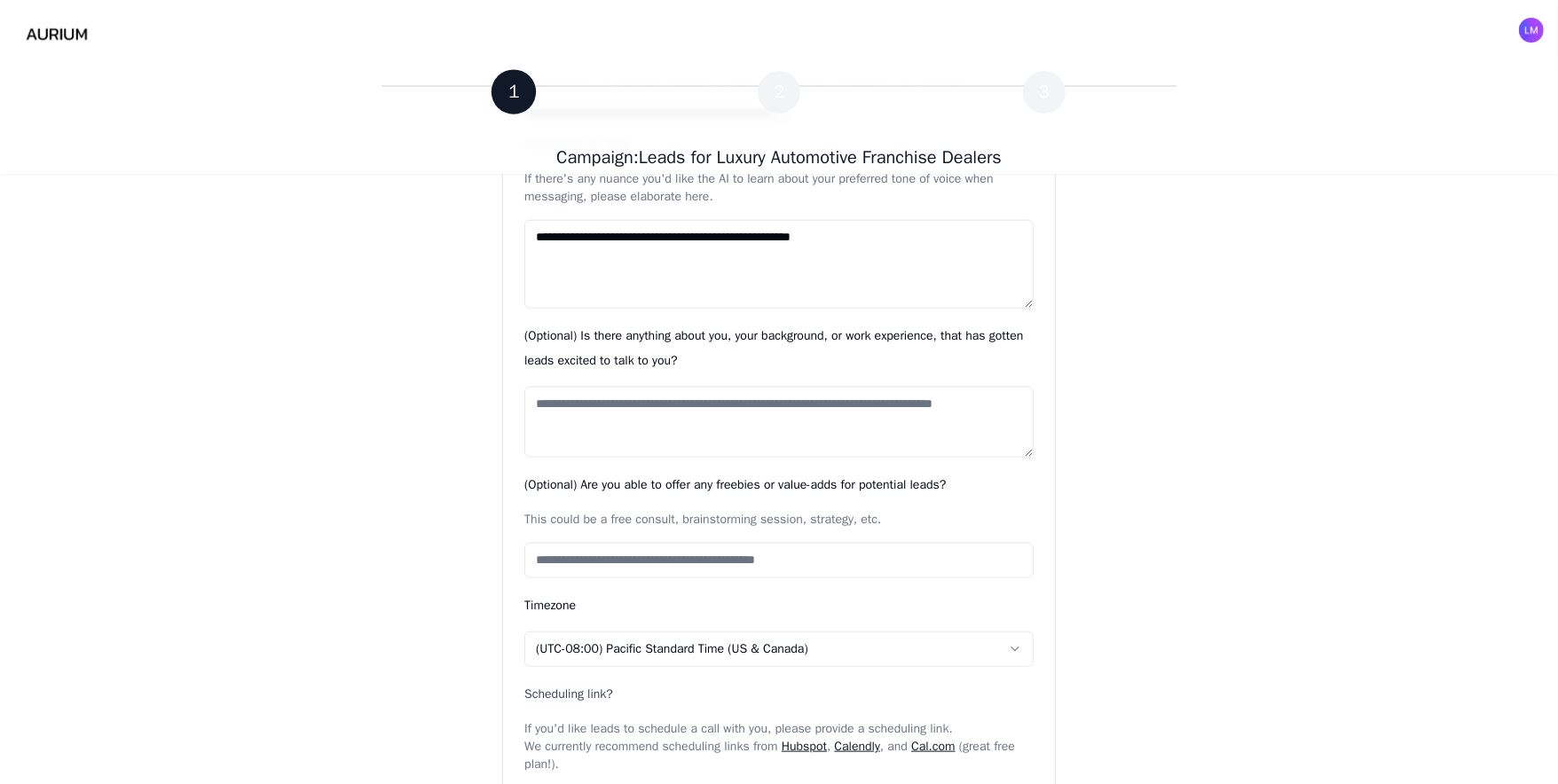 click on "**********" at bounding box center (779, -298) 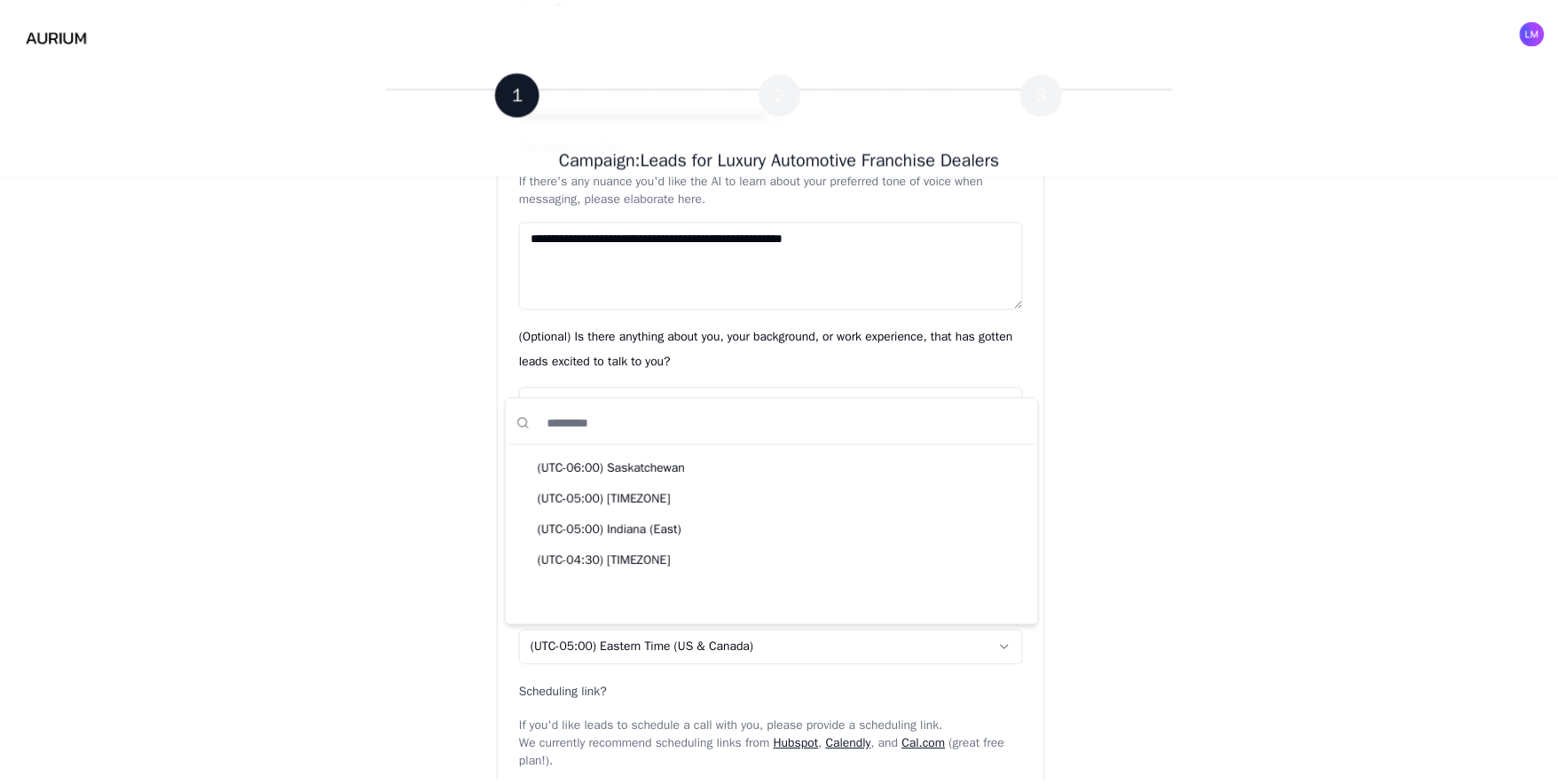 scroll, scrollTop: 582, scrollLeft: 0, axis: vertical 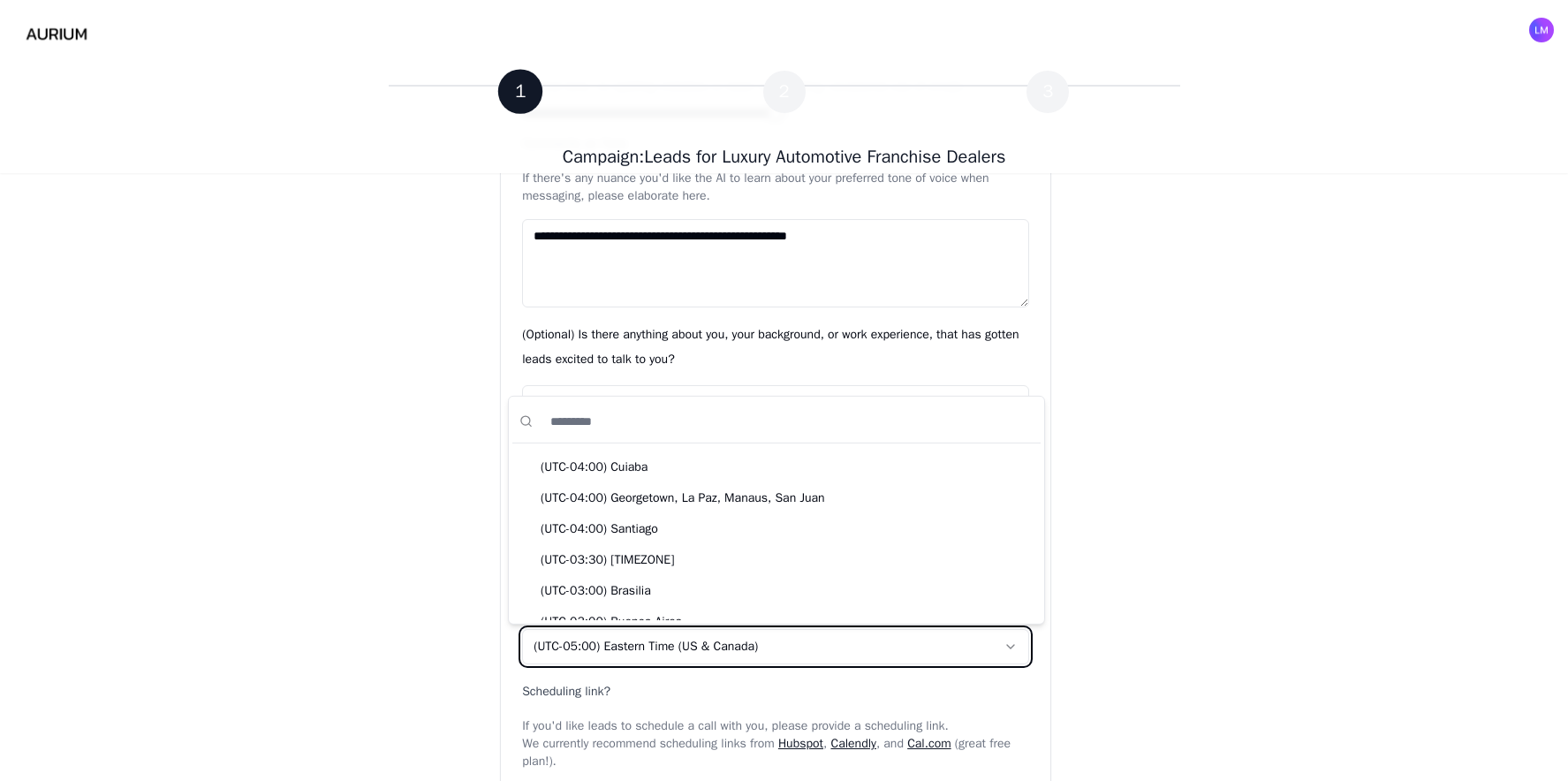 click on "**********" at bounding box center [784, -297] 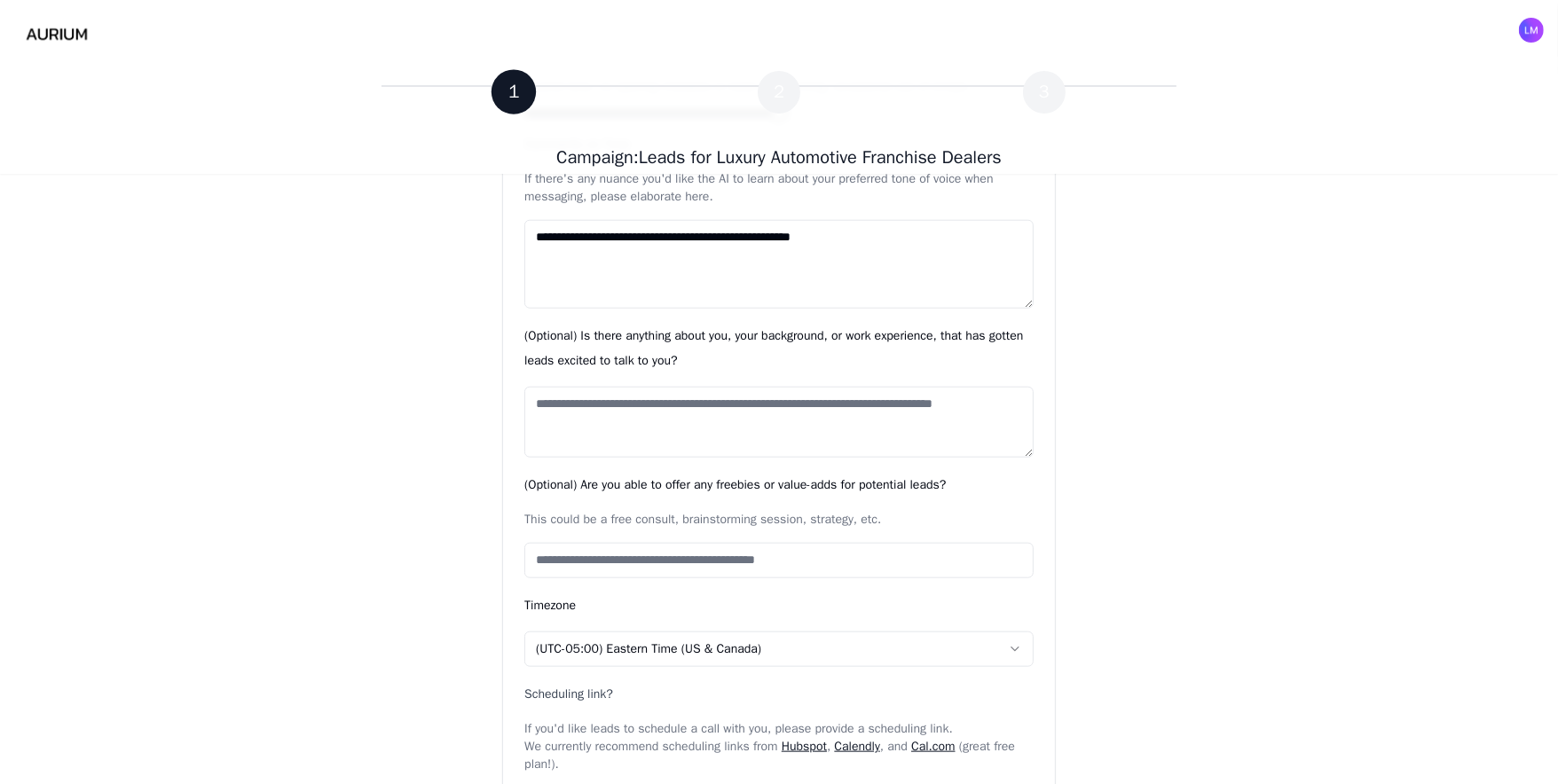click on "**********" at bounding box center [779, -229] 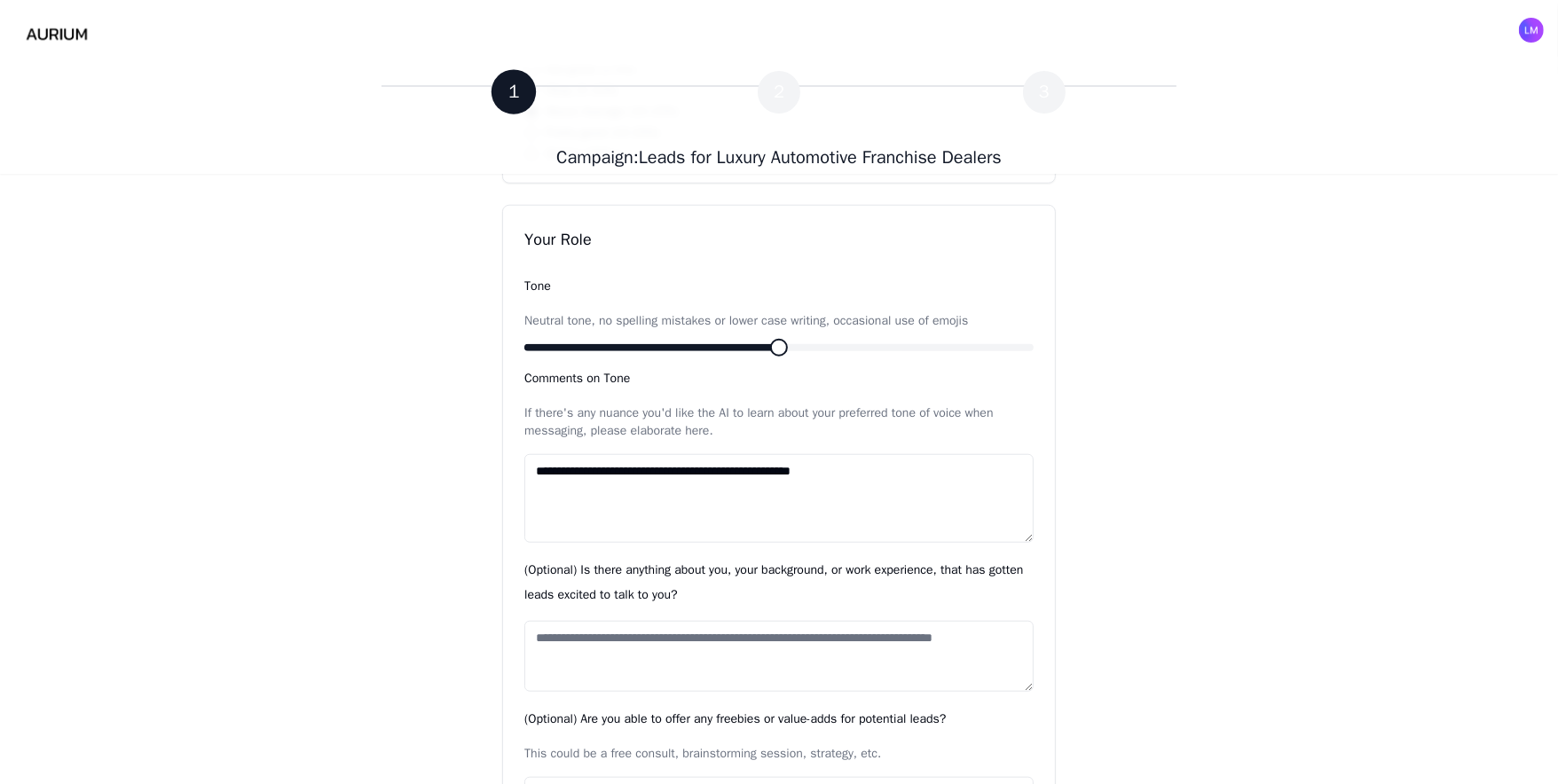 scroll, scrollTop: 825, scrollLeft: 0, axis: vertical 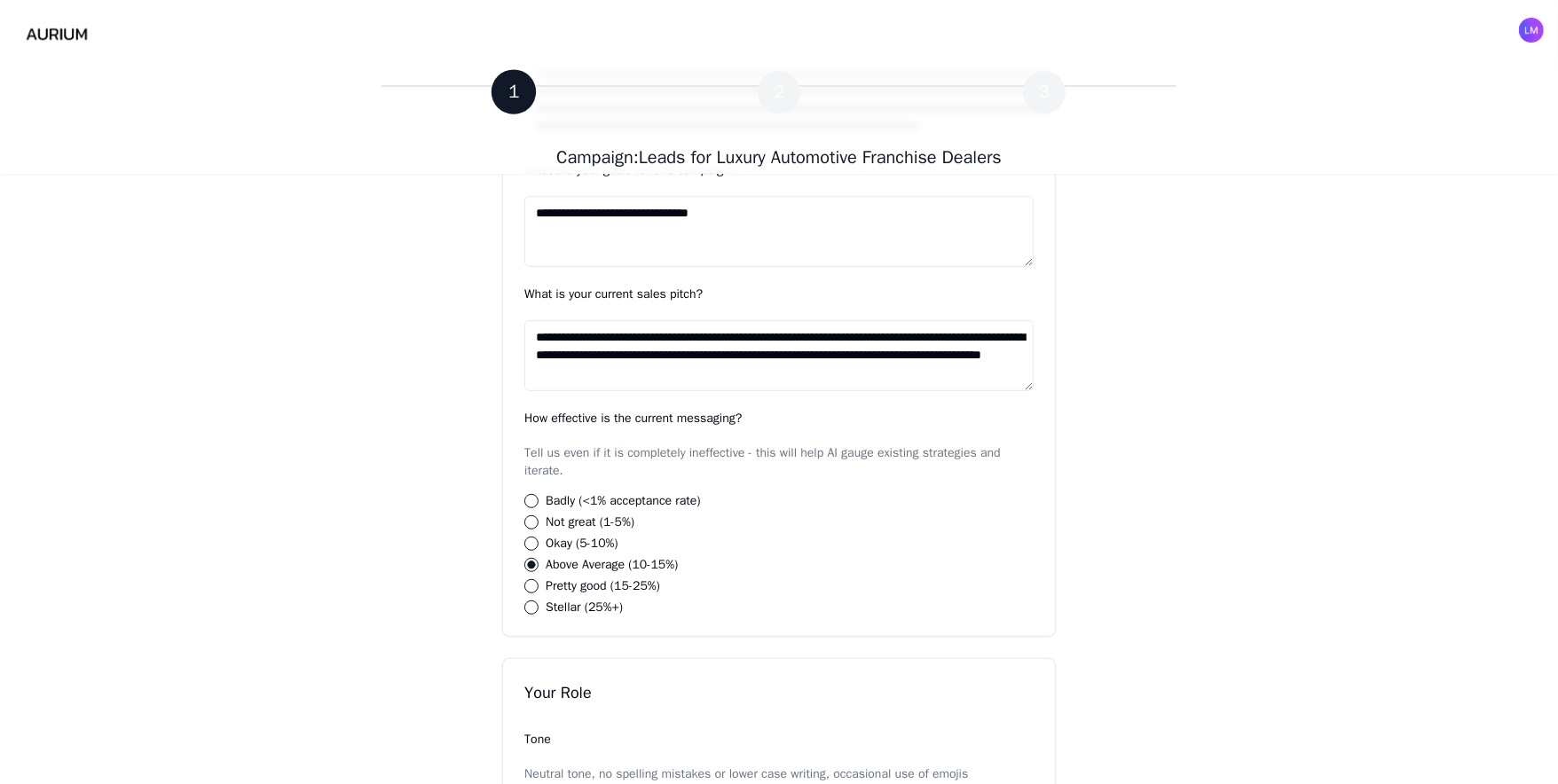 click on "**********" at bounding box center [779, 356] 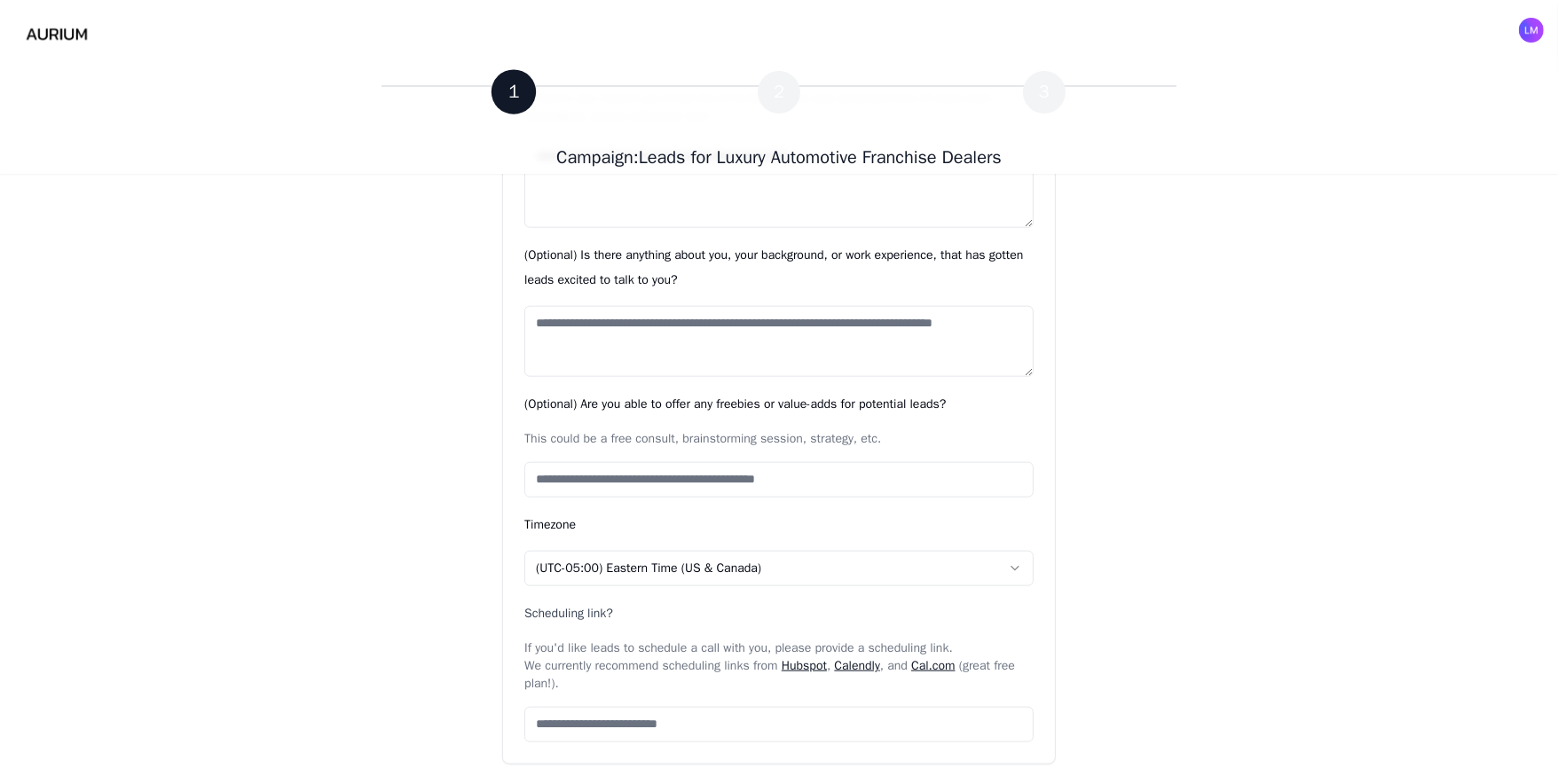 scroll, scrollTop: 1642, scrollLeft: 0, axis: vertical 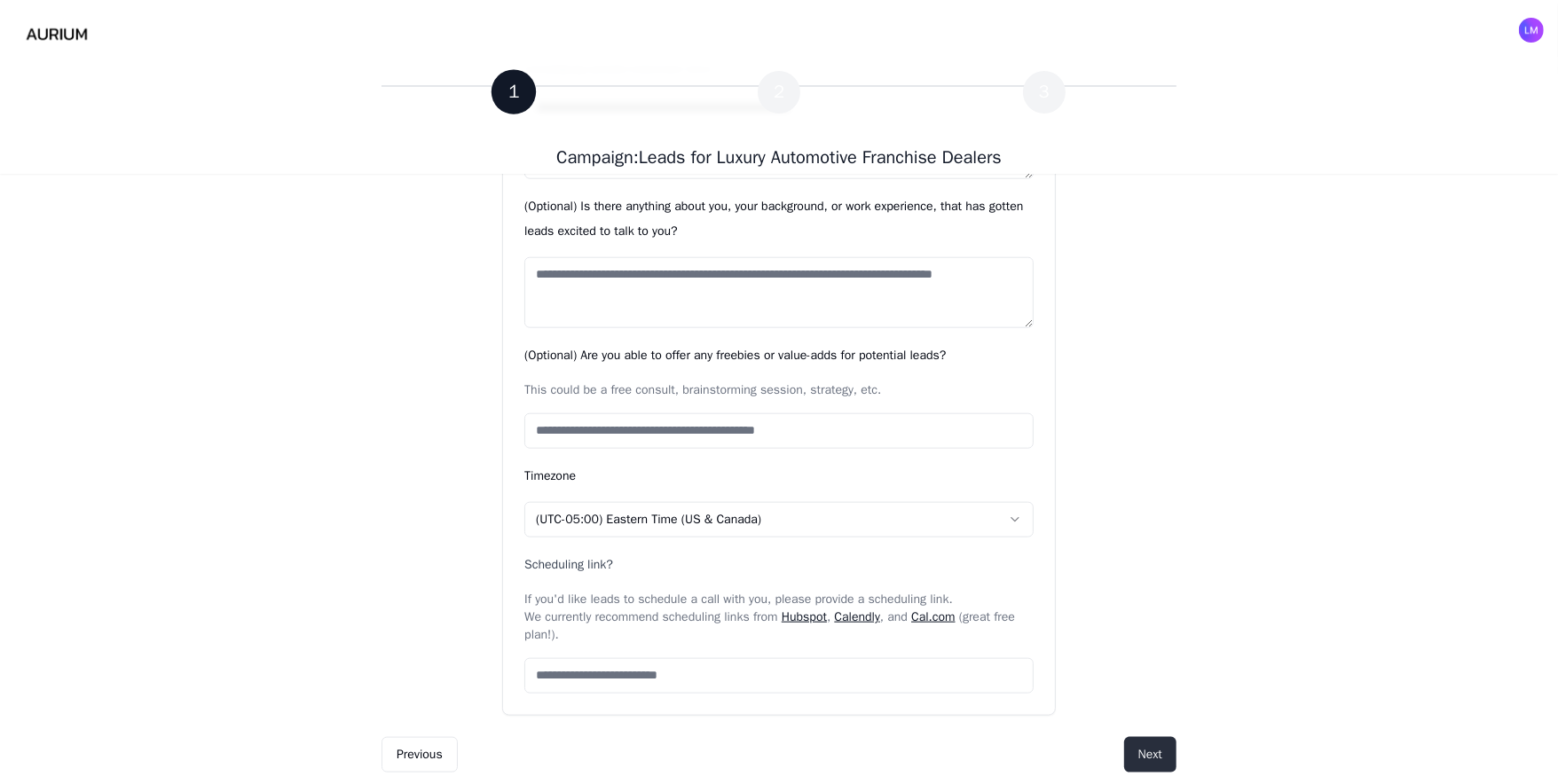 click on "Next" at bounding box center (1150, 755) 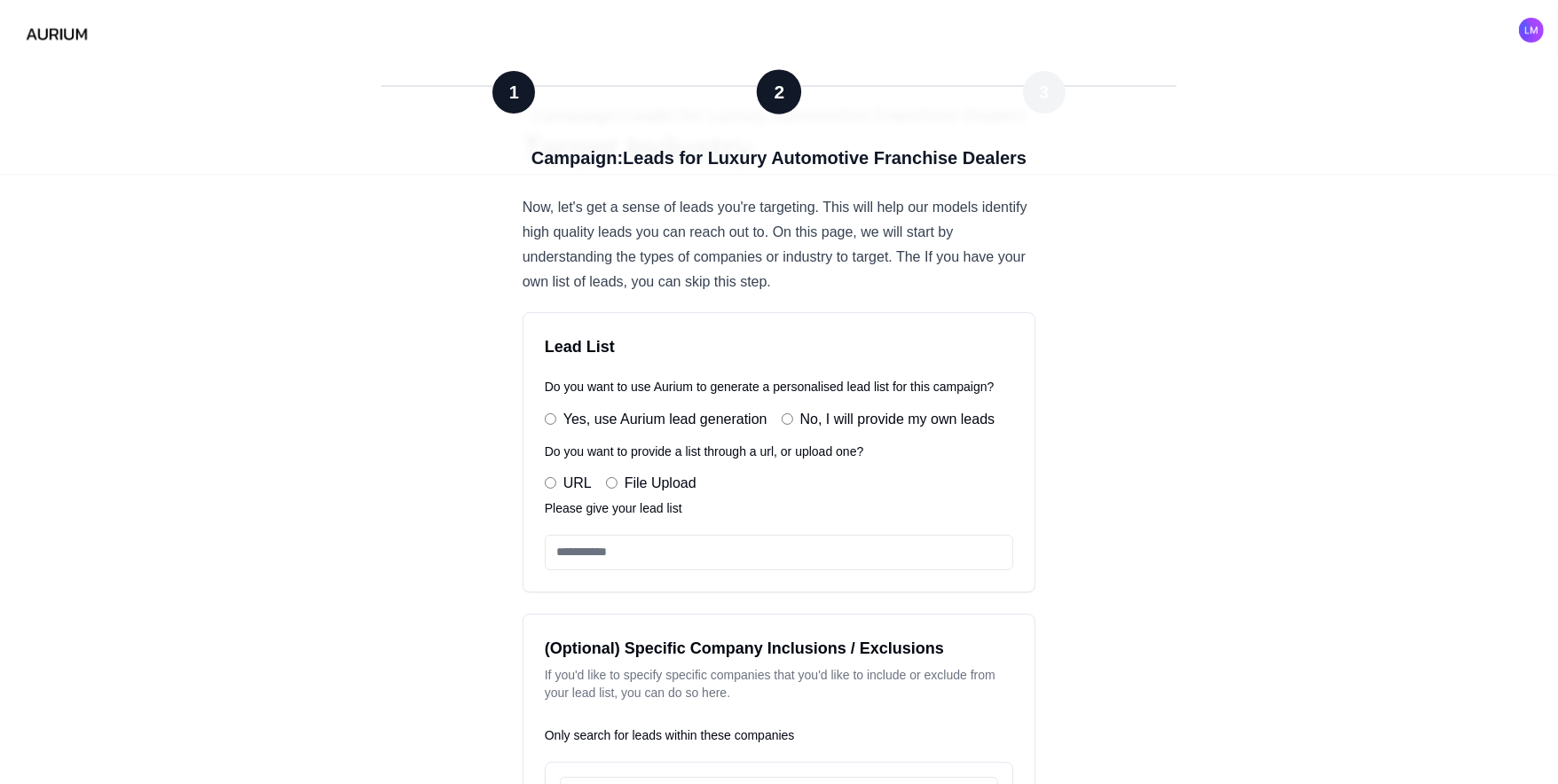 scroll, scrollTop: 0, scrollLeft: 0, axis: both 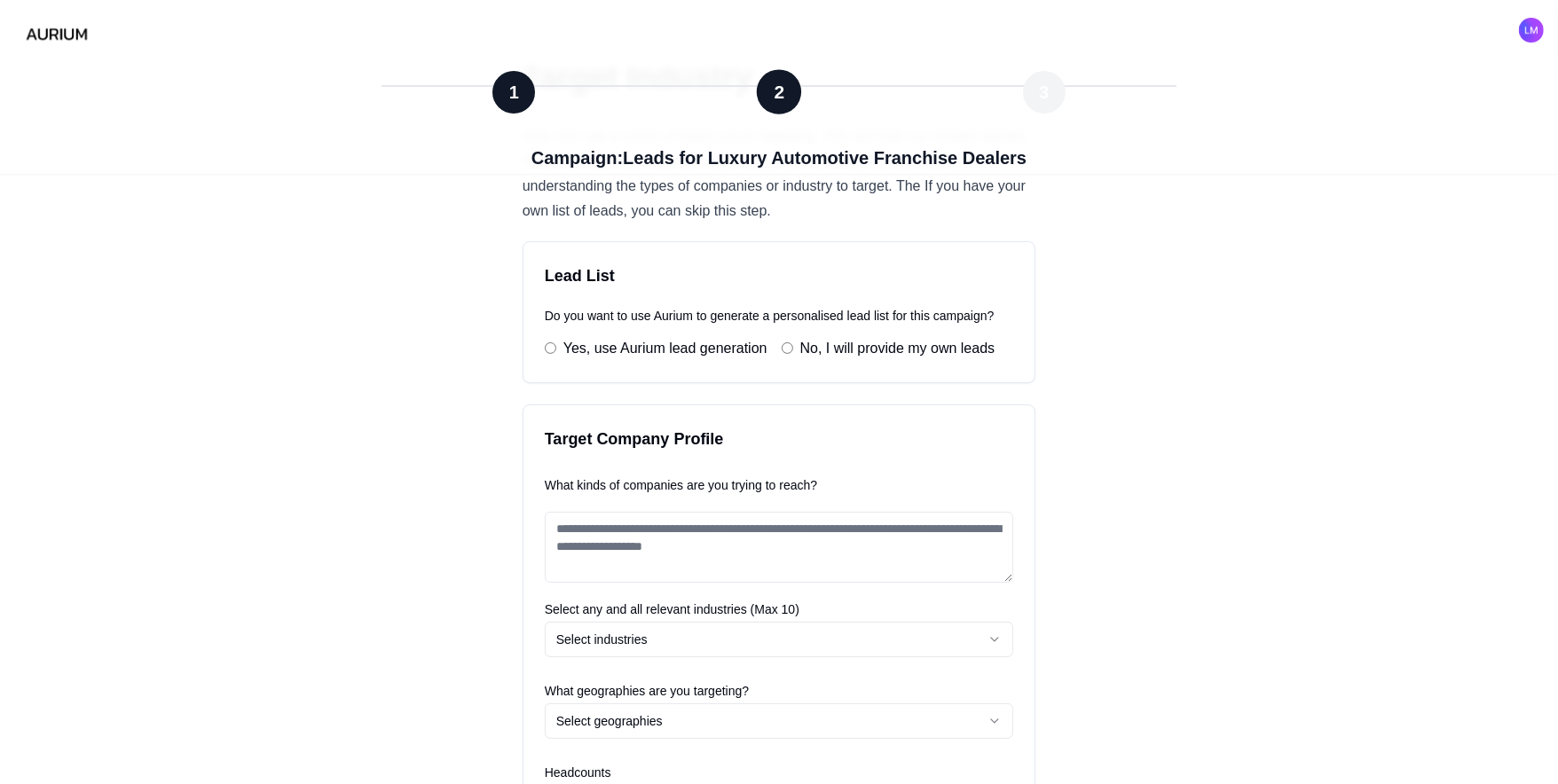 click on "What kinds of companies are you trying to reach?" at bounding box center (779, 547) 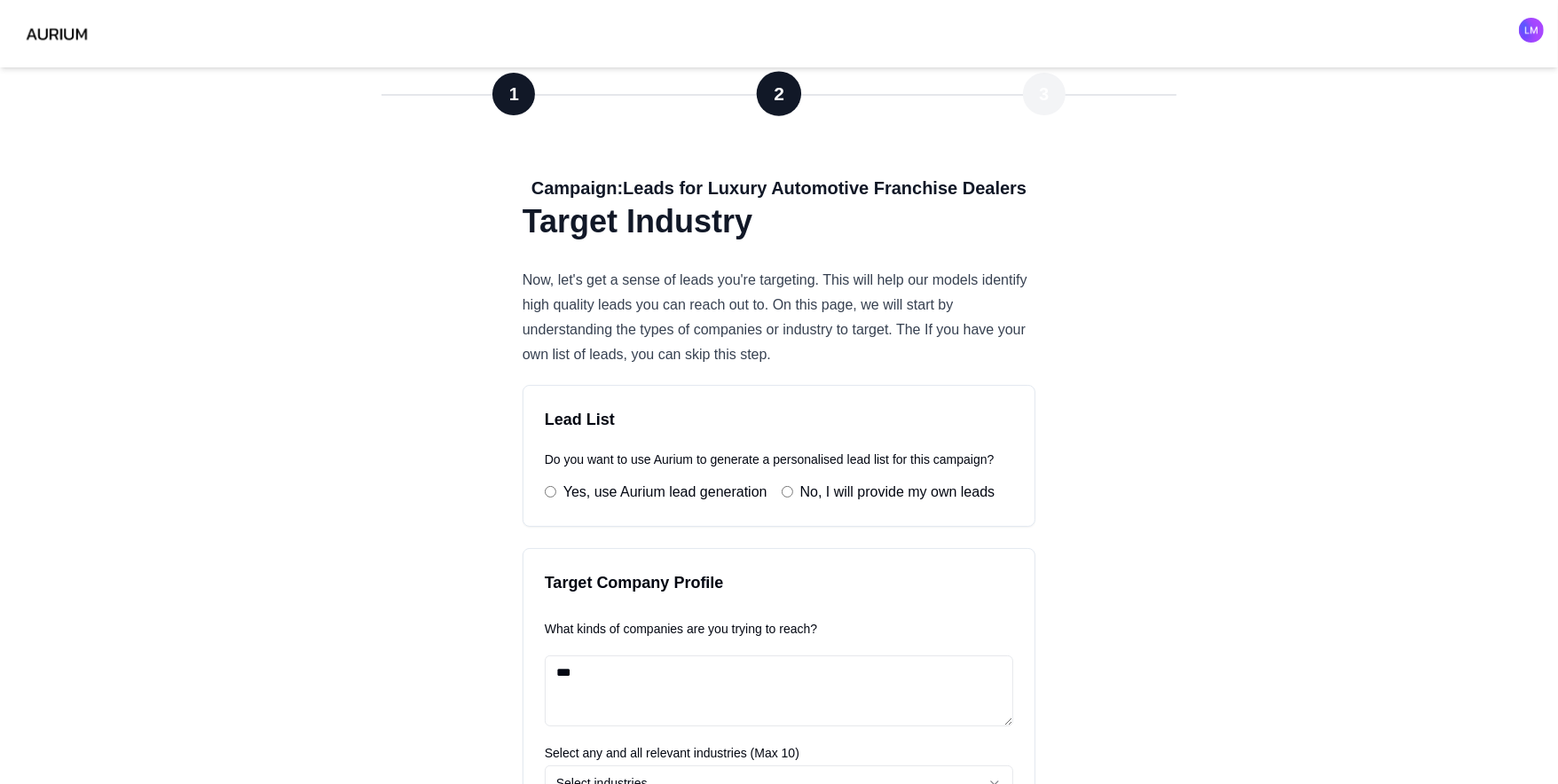 scroll, scrollTop: 9, scrollLeft: 0, axis: vertical 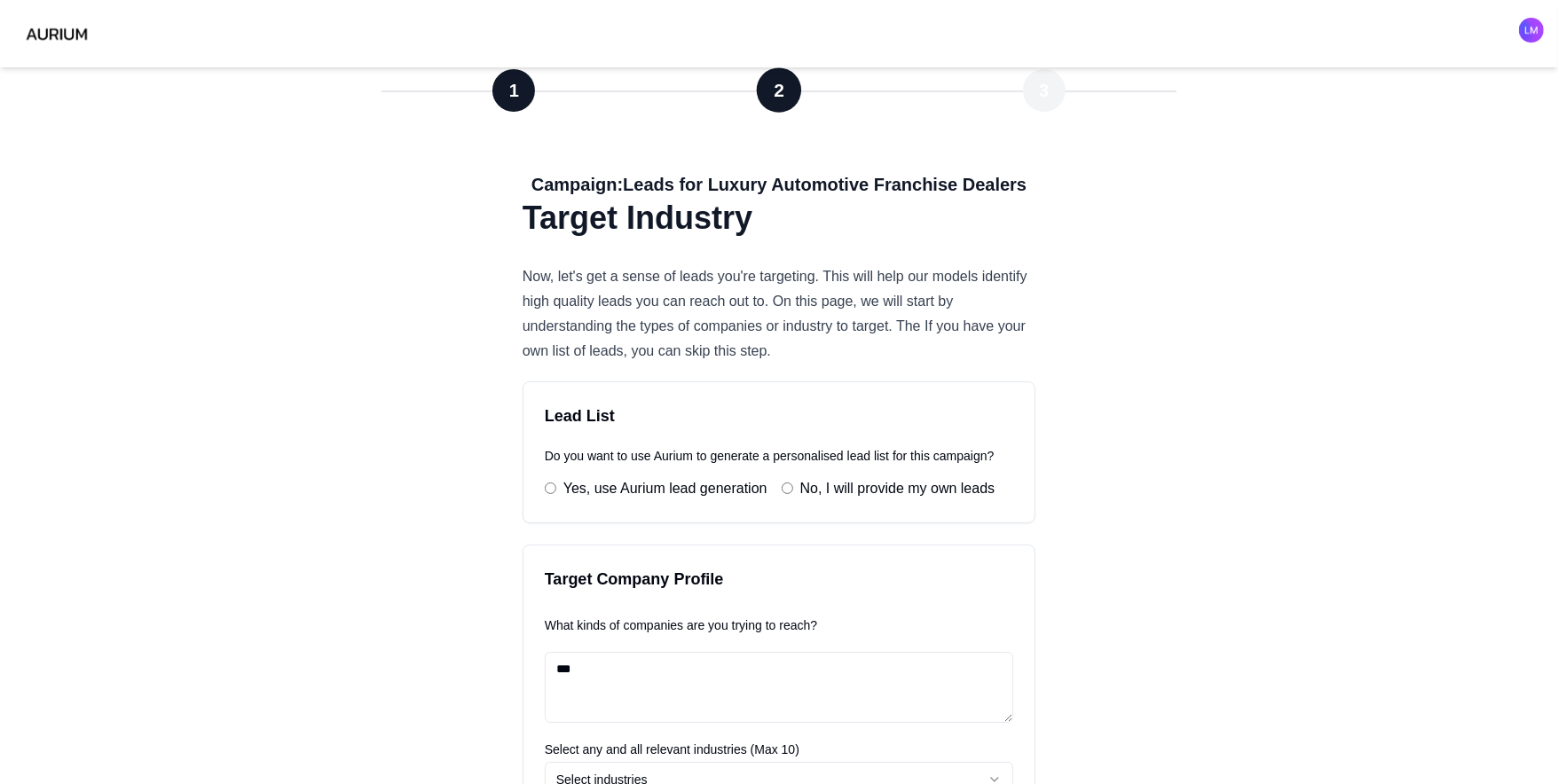click on "**" at bounding box center (779, 687) 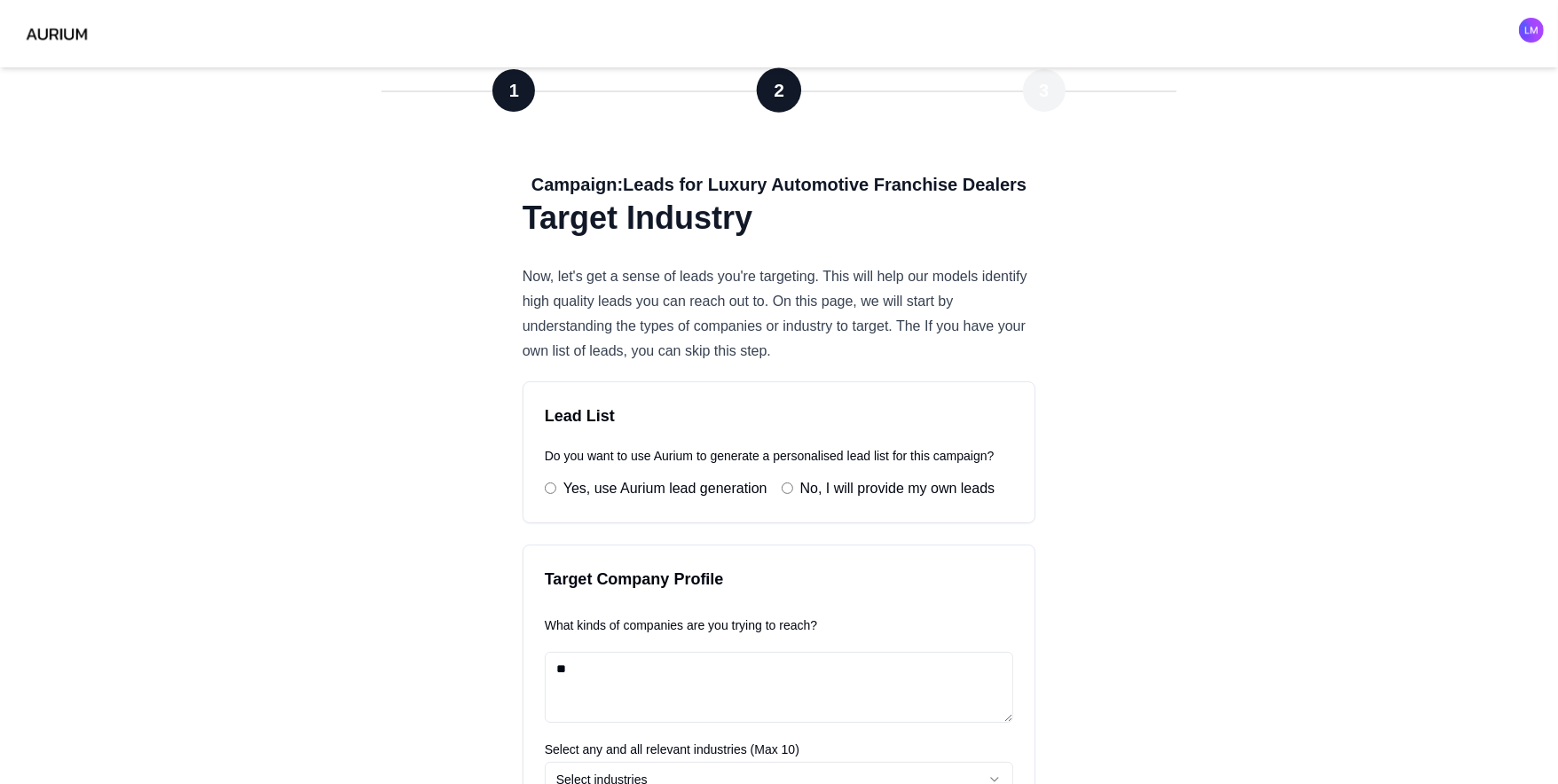 type on "*" 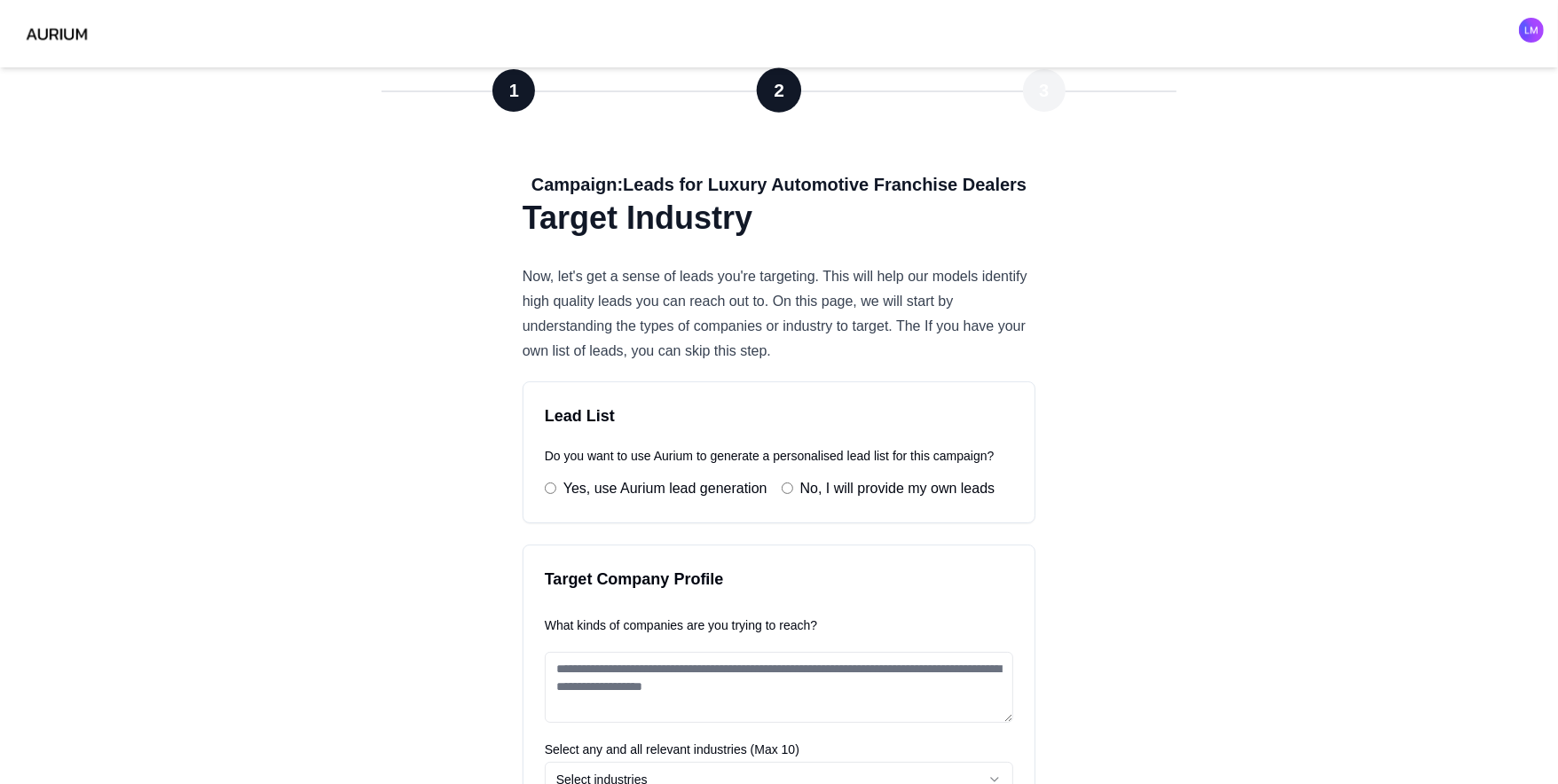 type on "*" 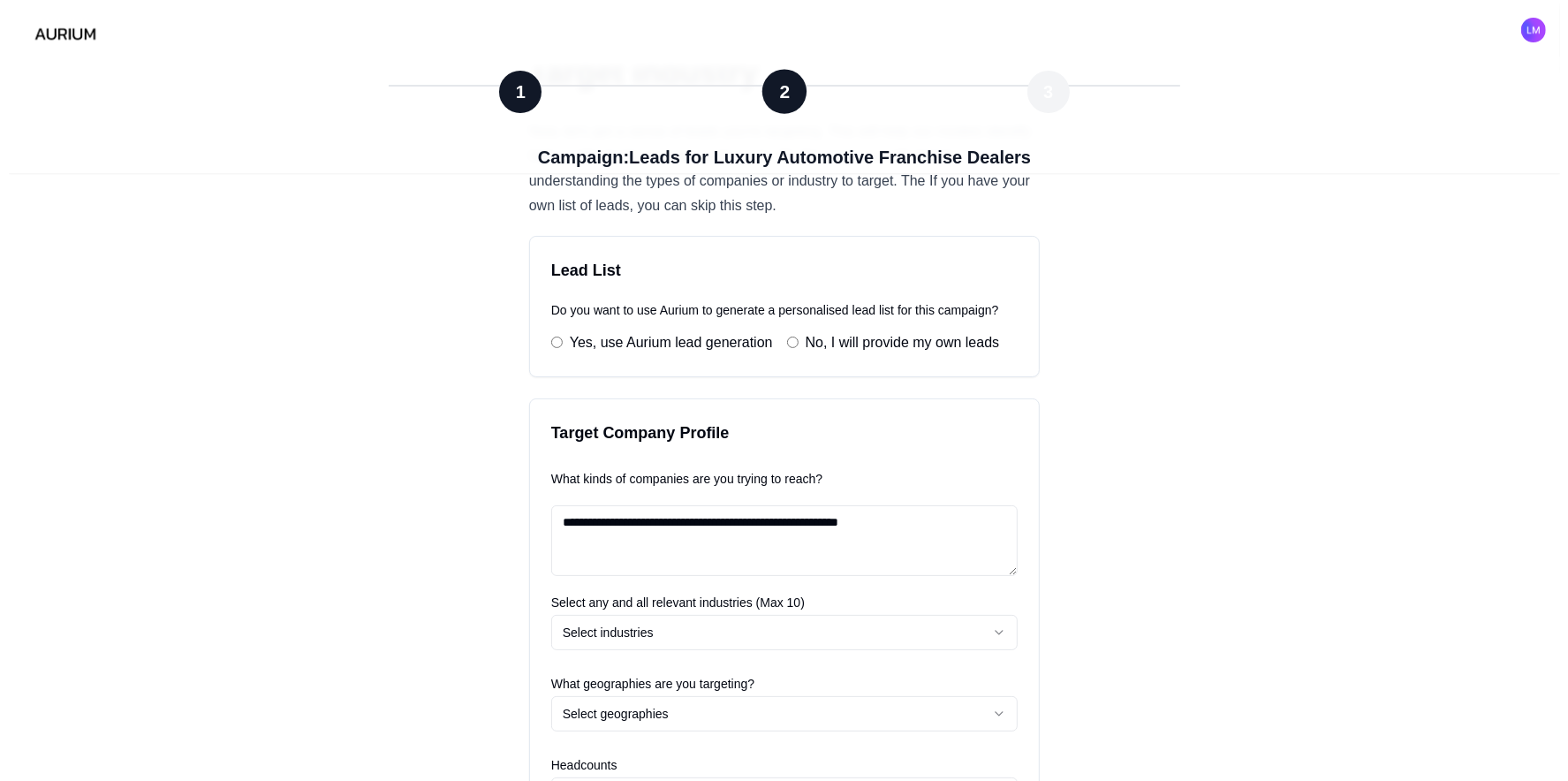 scroll, scrollTop: 155, scrollLeft: 0, axis: vertical 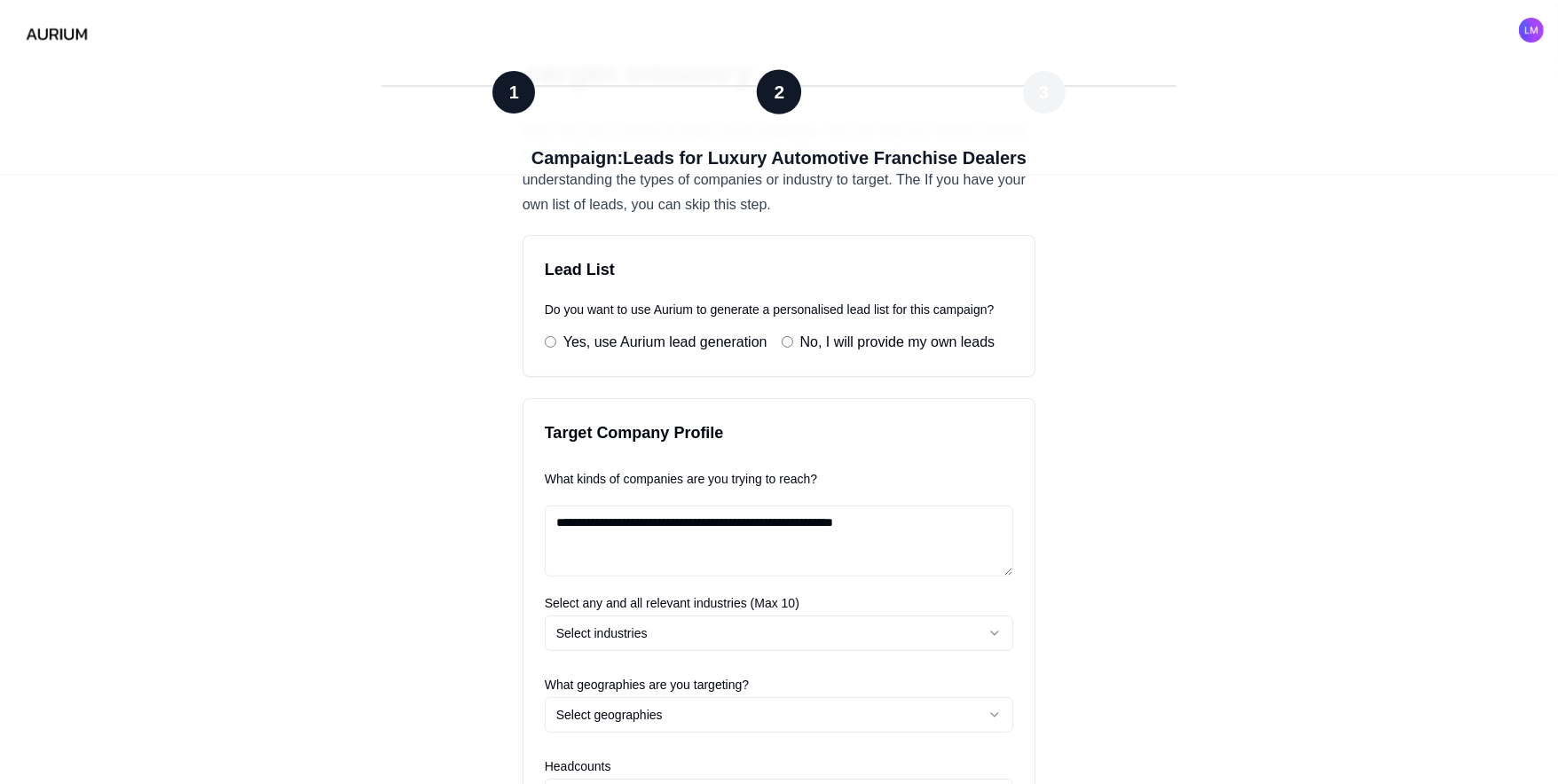 type on "**********" 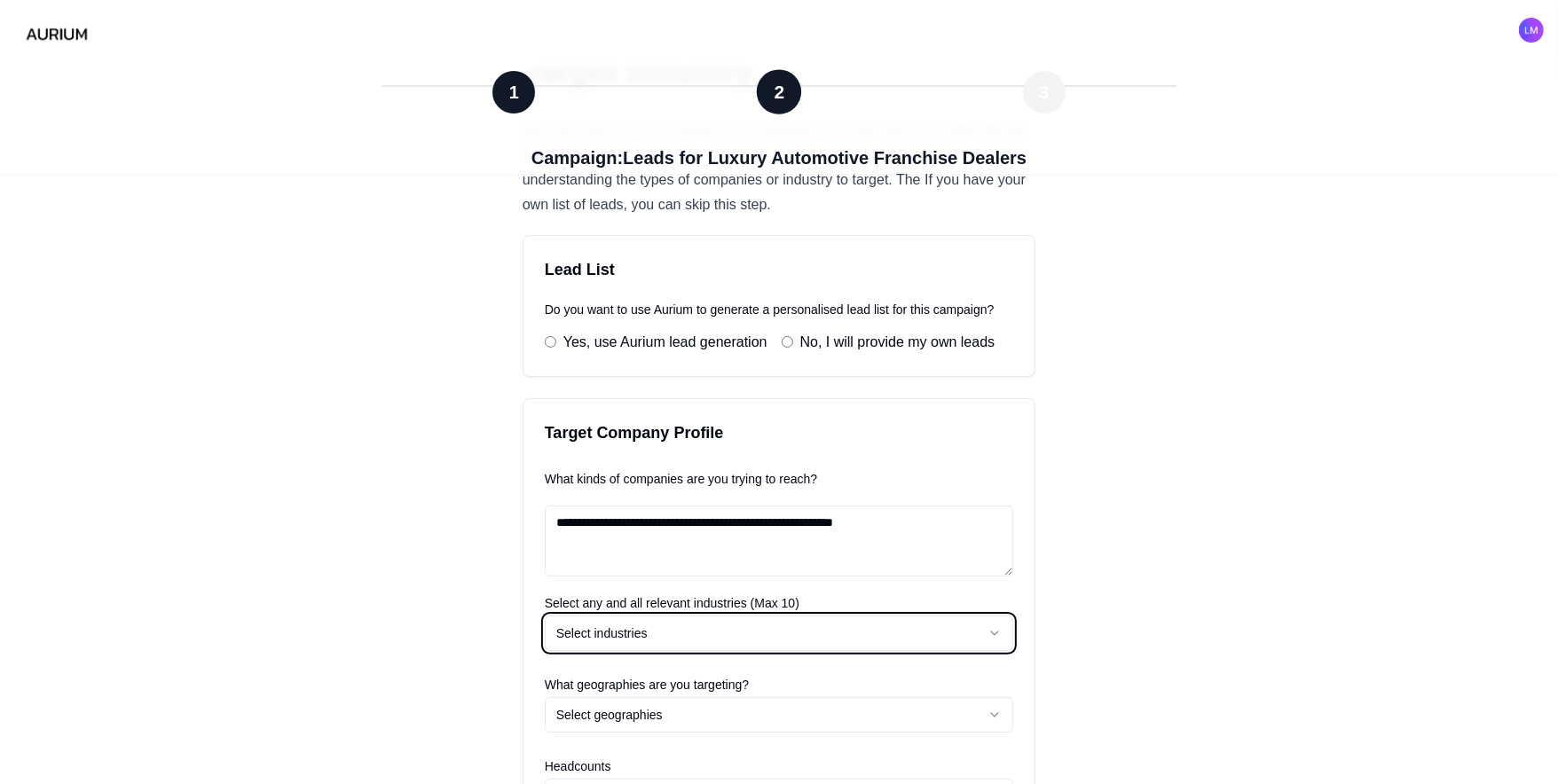 click on "**********" at bounding box center (779, 749) 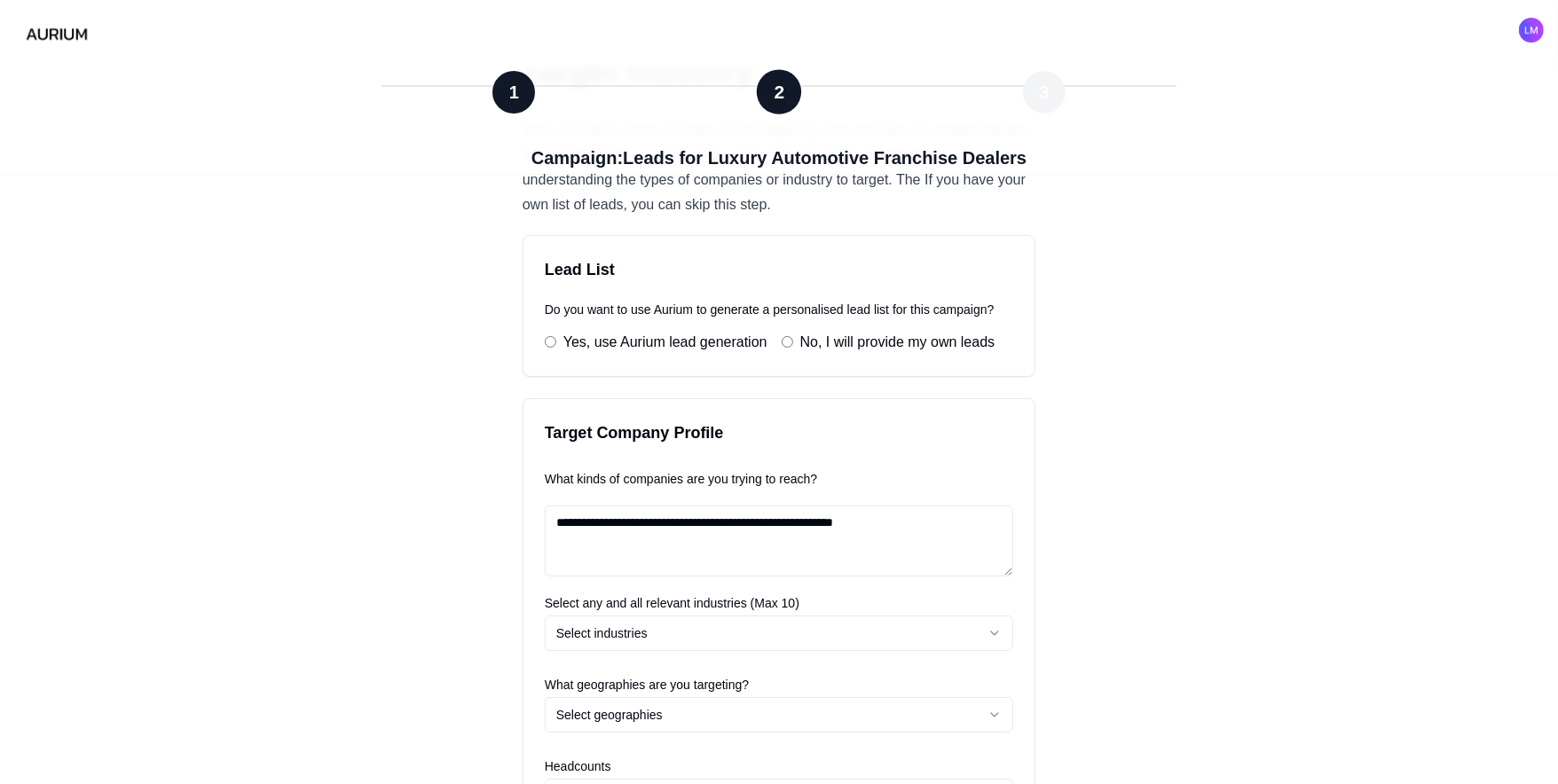 click on "**********" at bounding box center (779, 749) 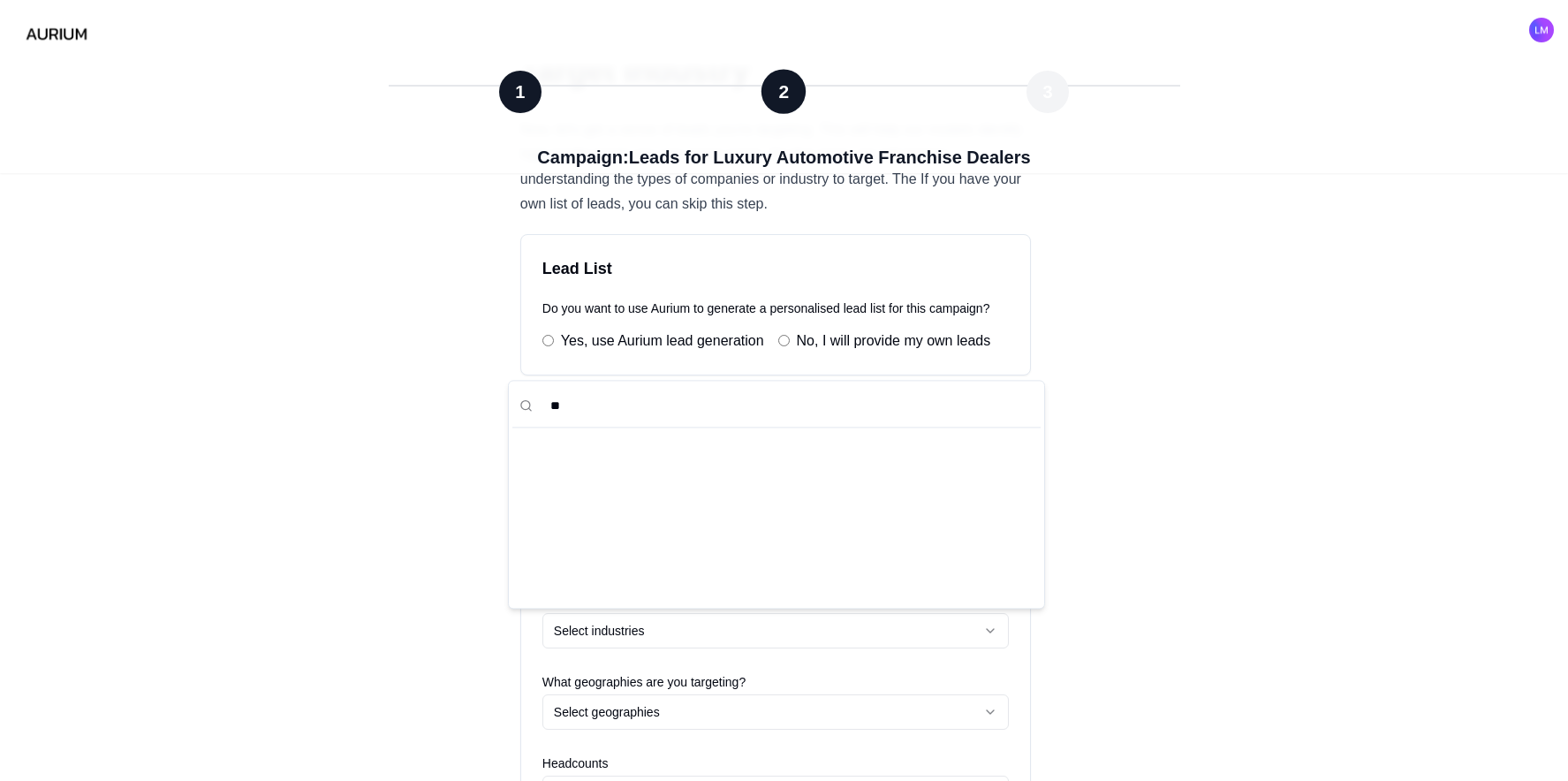 scroll, scrollTop: 0, scrollLeft: 0, axis: both 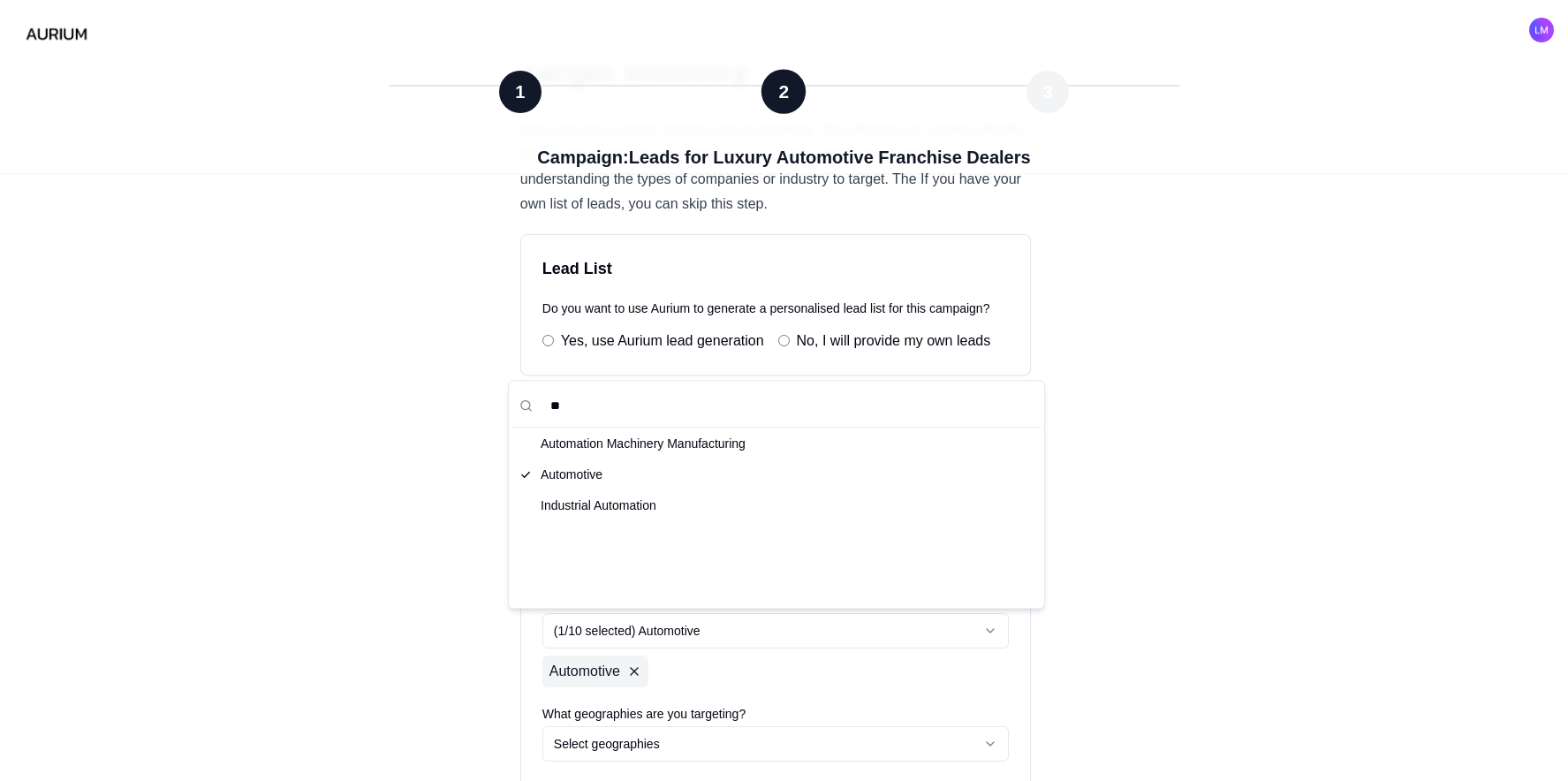 type on "*" 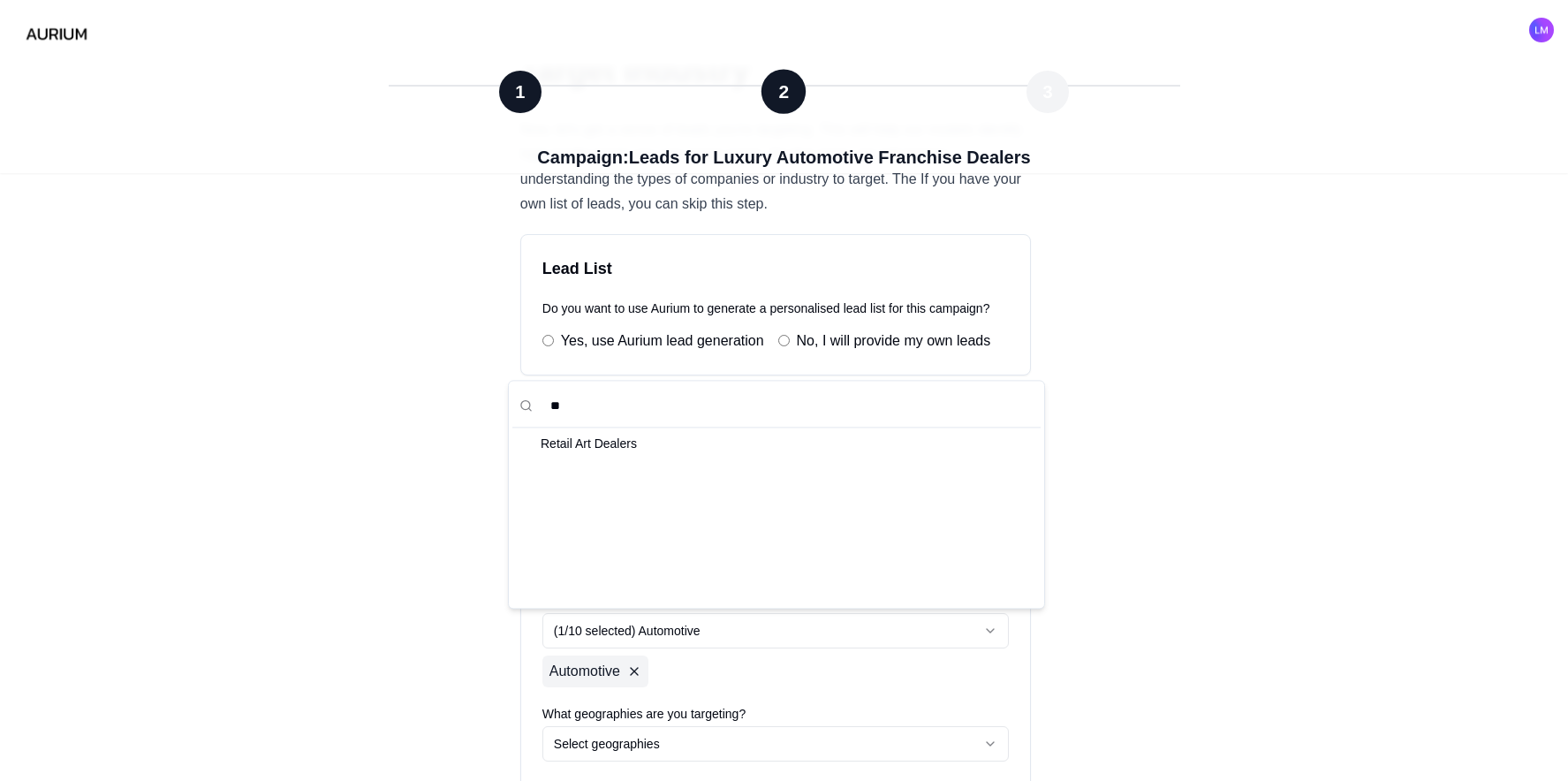 type on "*" 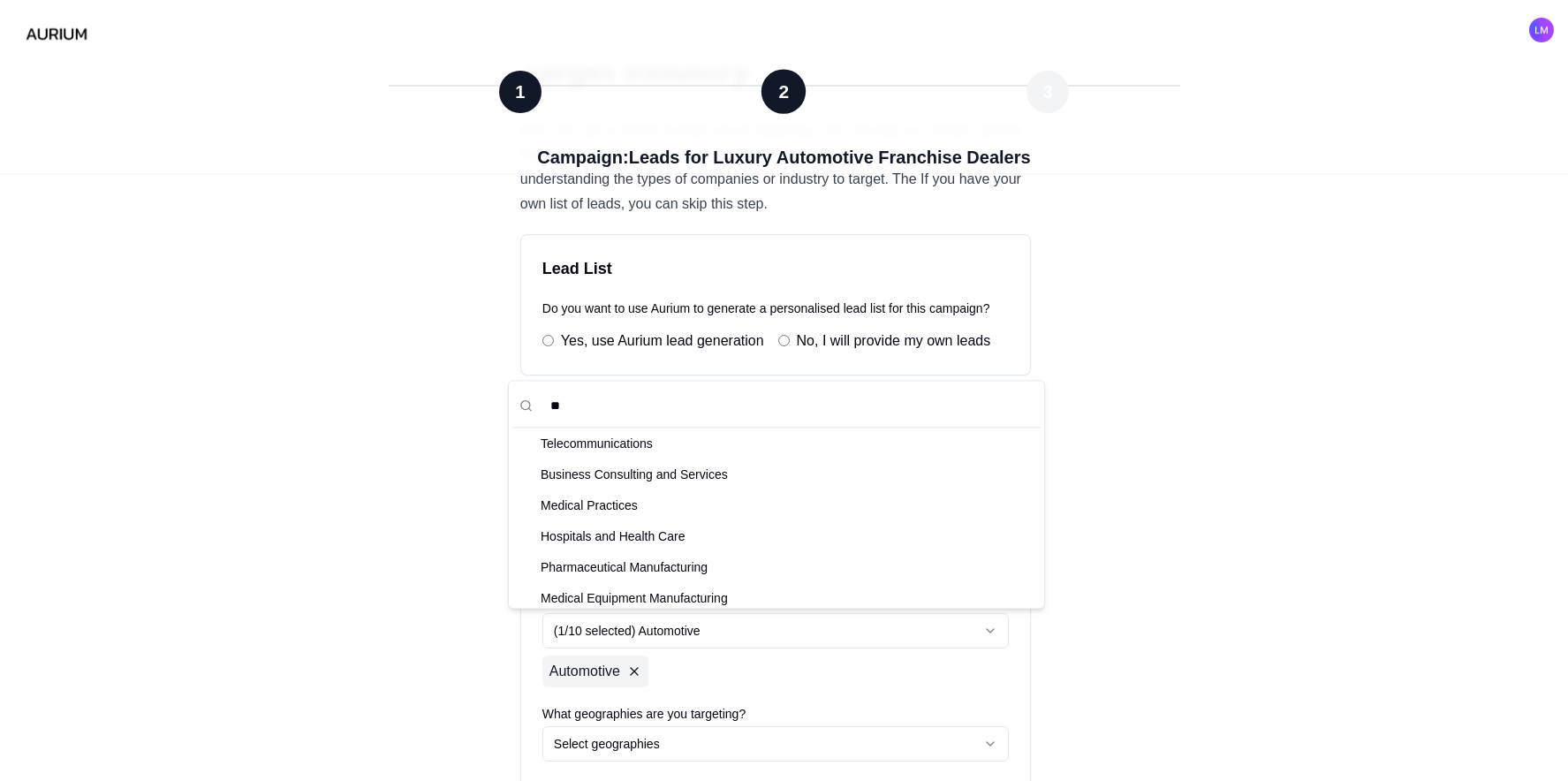type on "***" 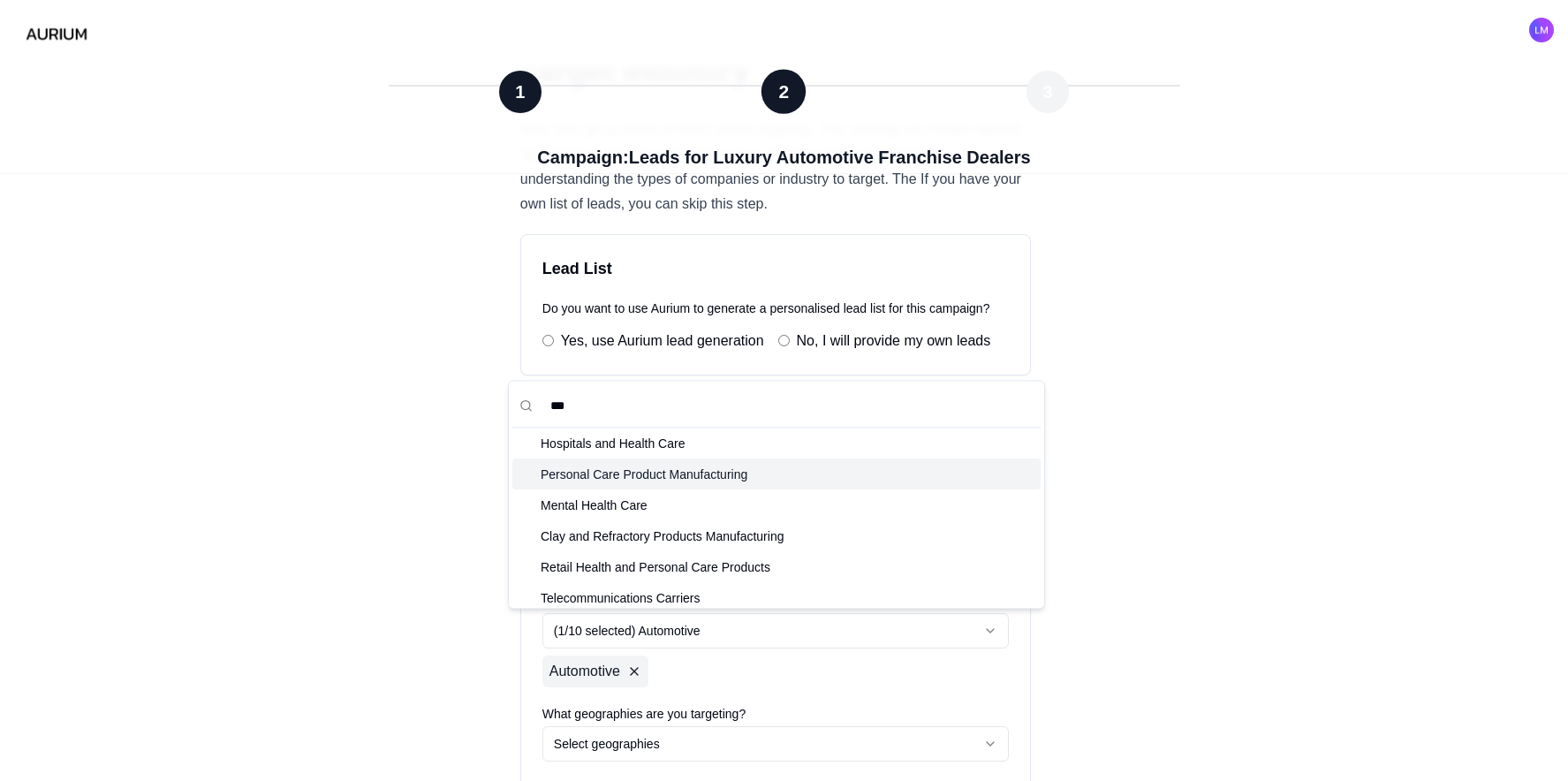 scroll, scrollTop: 0, scrollLeft: 0, axis: both 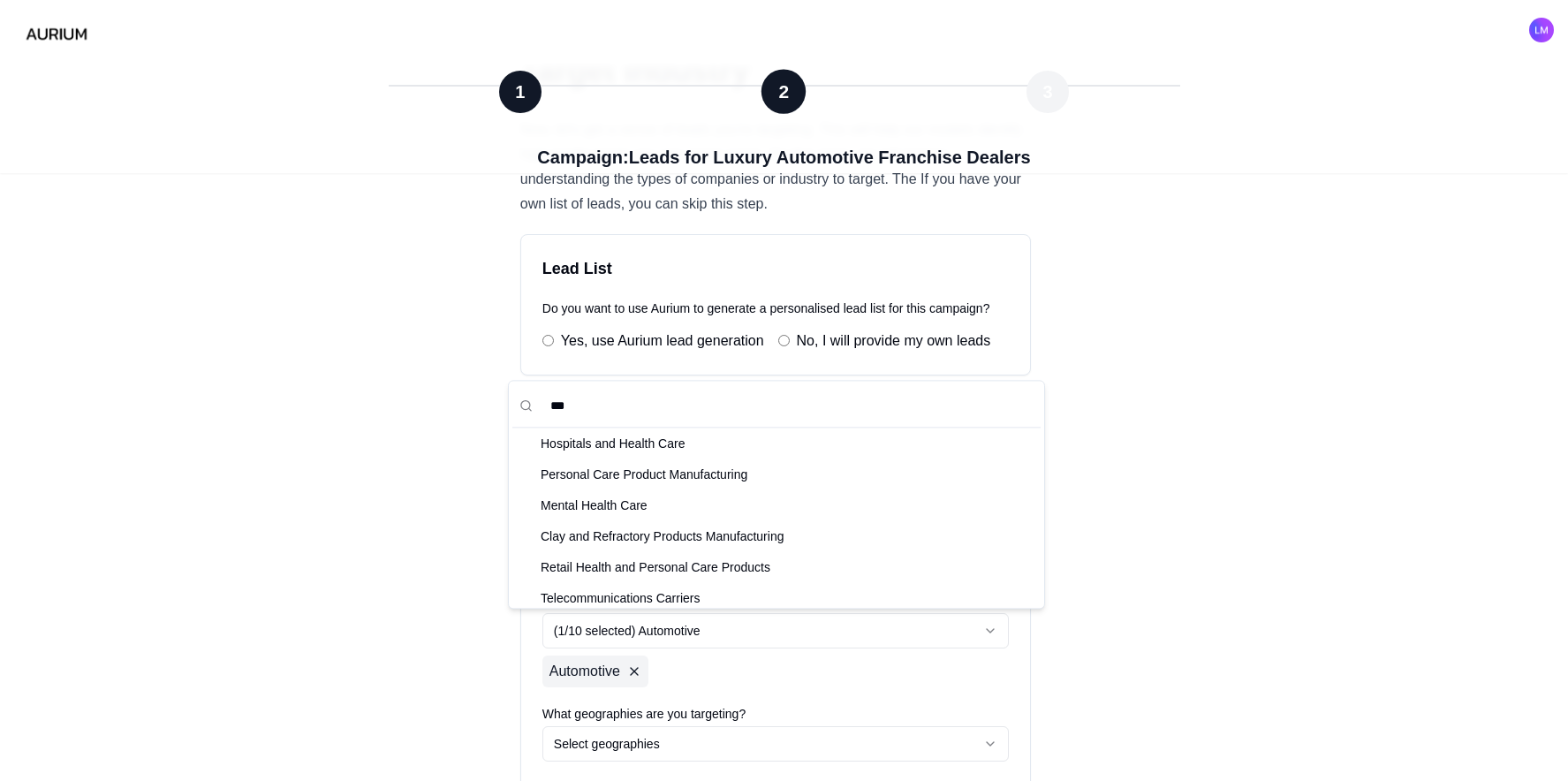 click on "***" at bounding box center (786, 406) 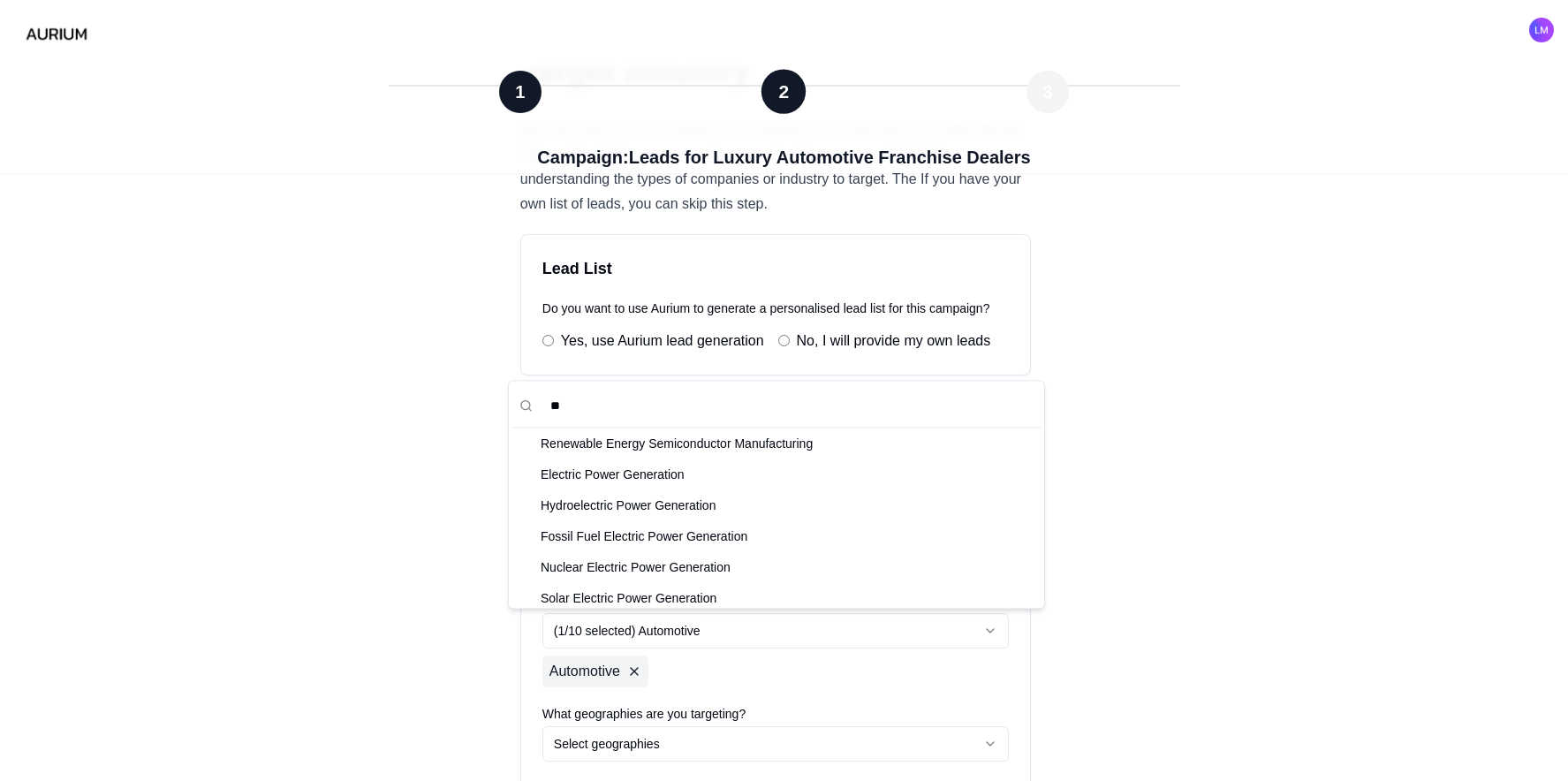 type on "*" 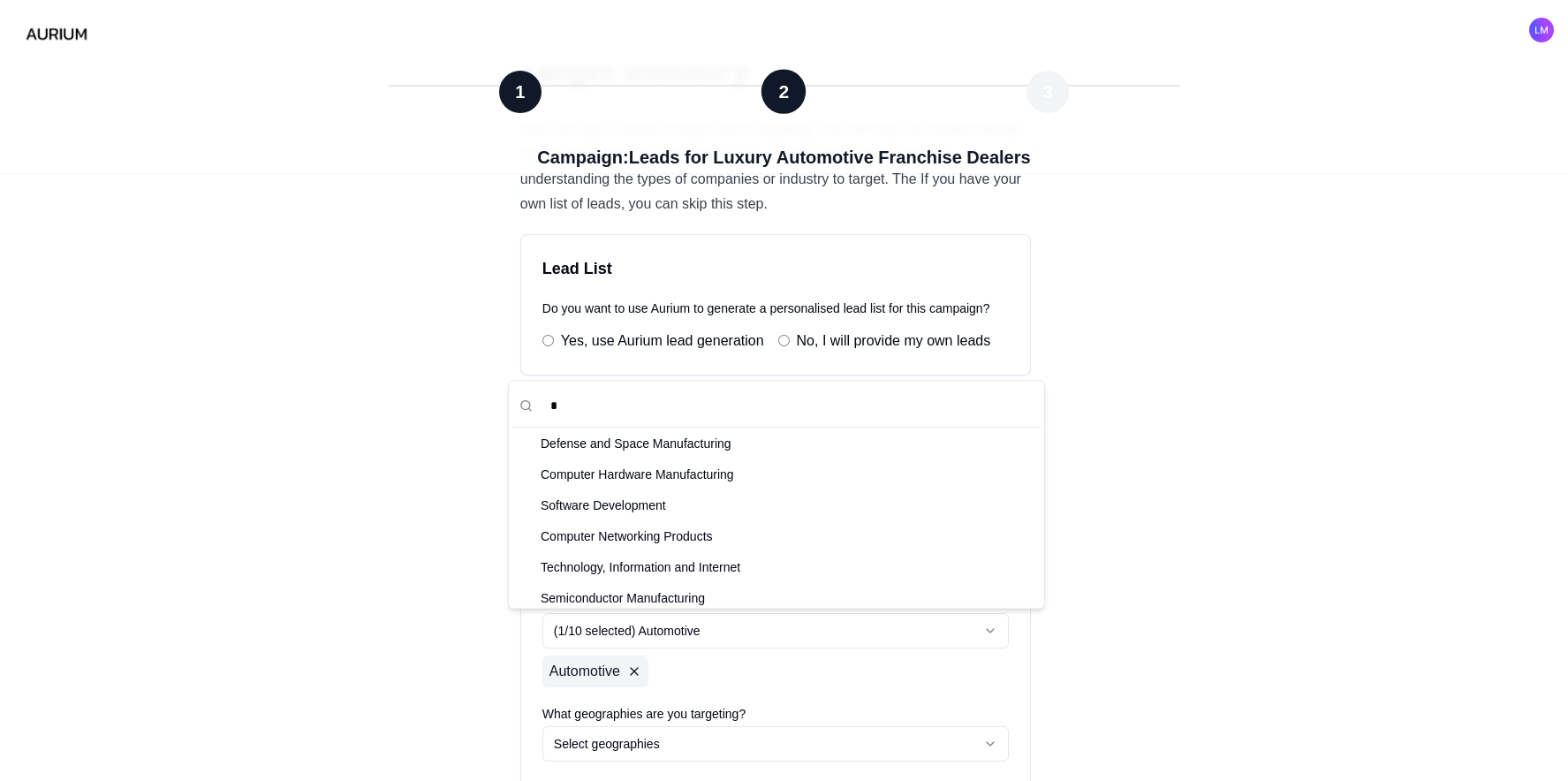 type 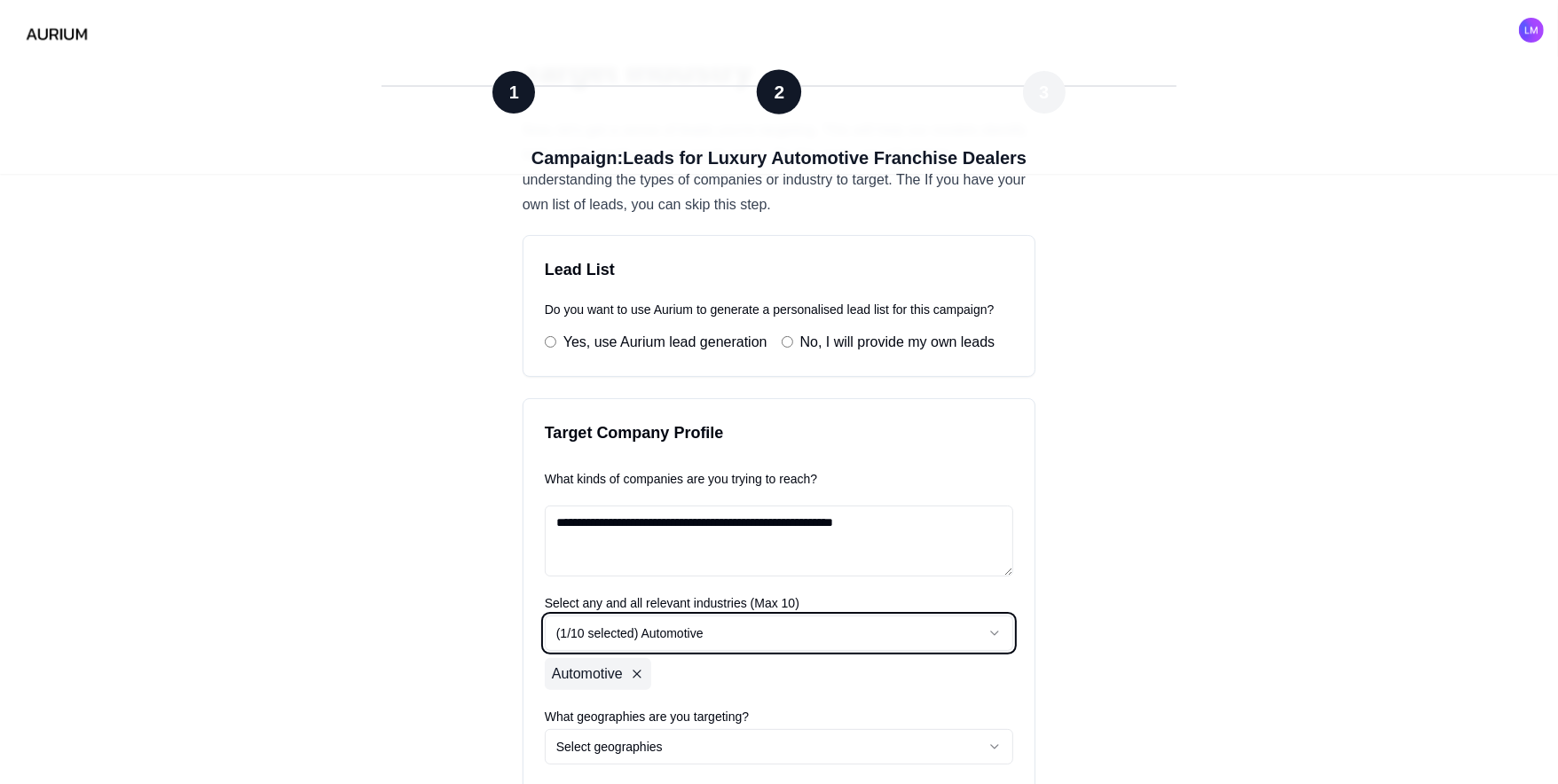 click on "**********" at bounding box center [779, 764] 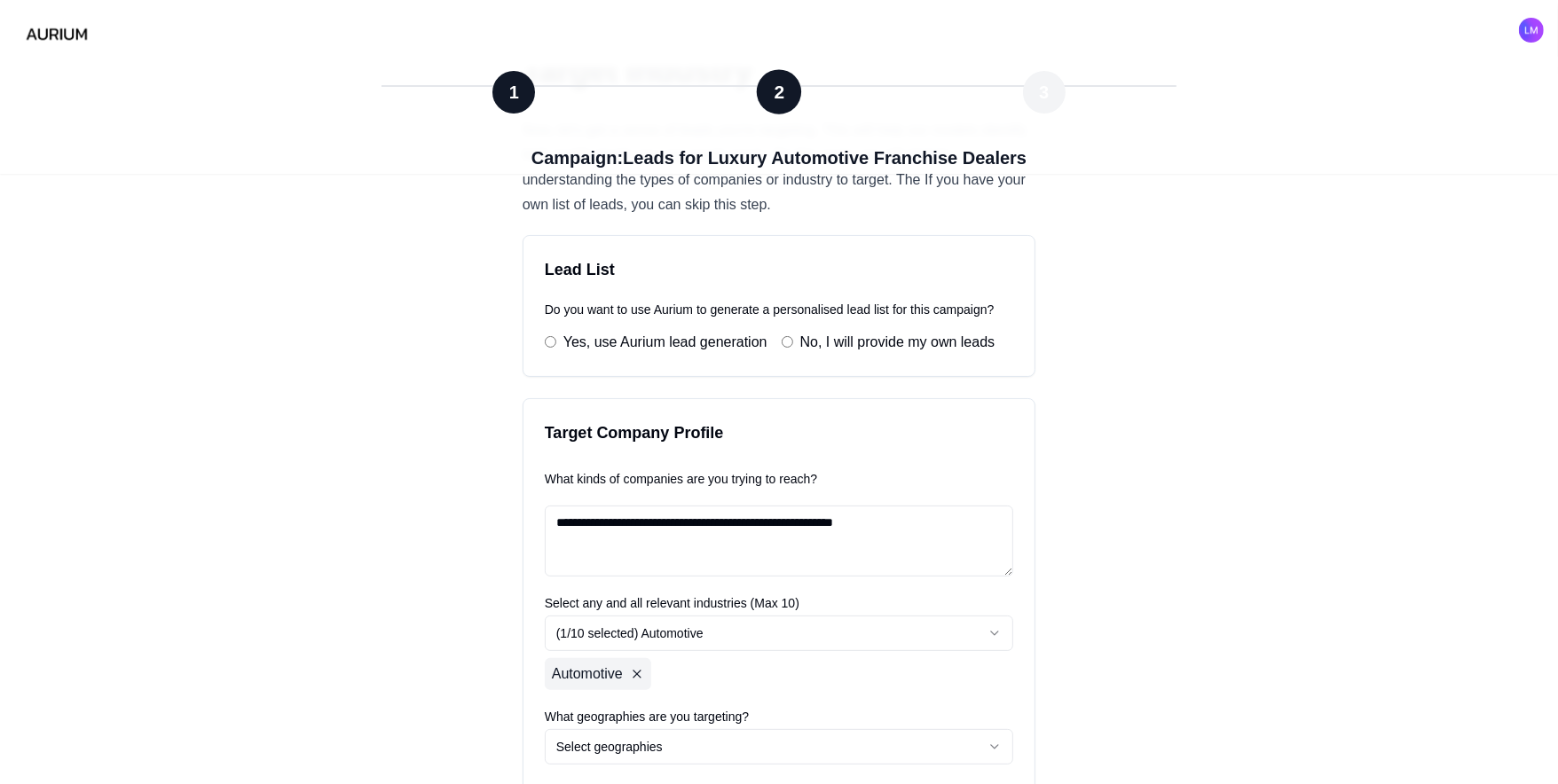 click on "**********" at bounding box center [779, 764] 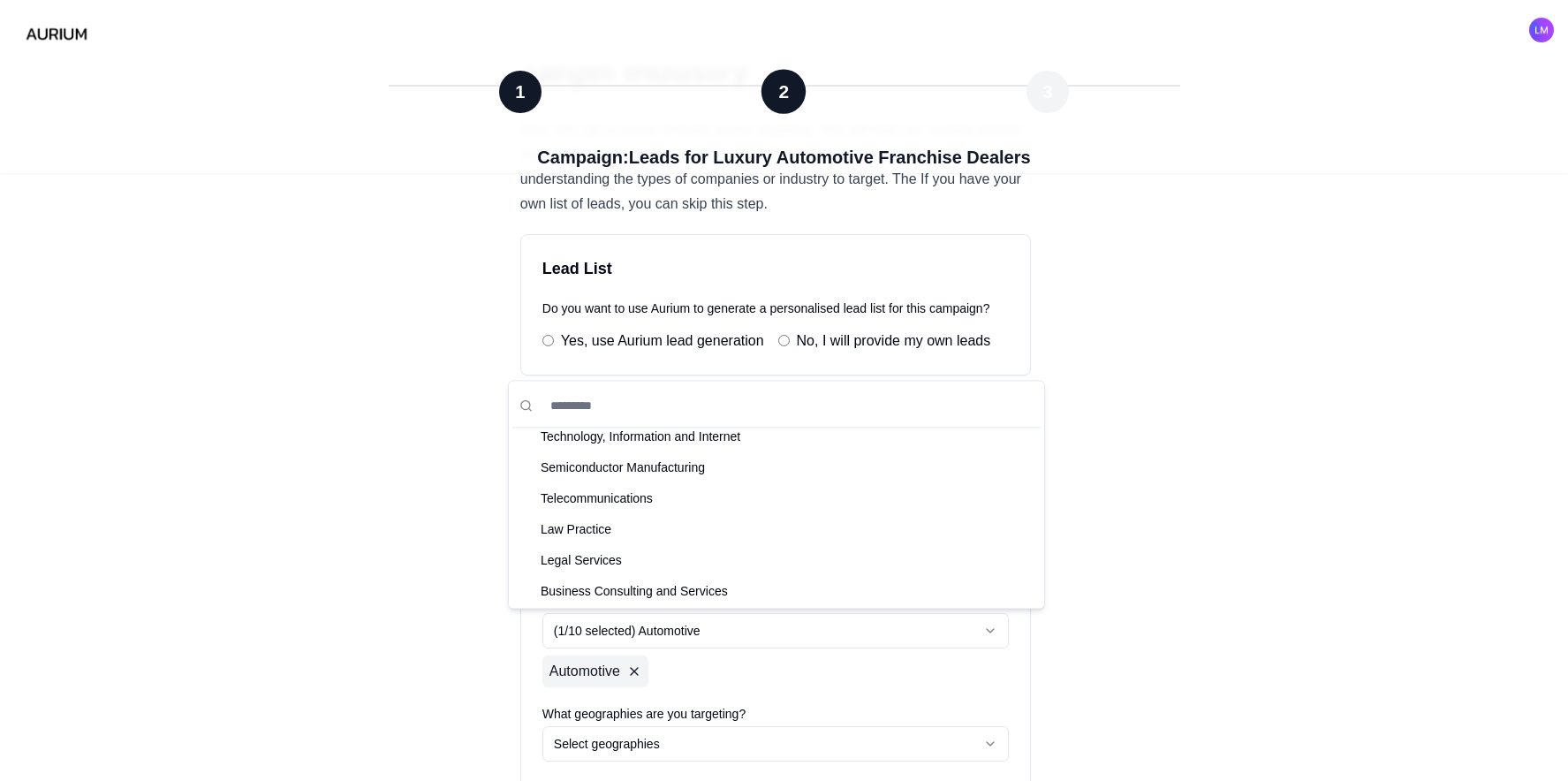 scroll, scrollTop: 110, scrollLeft: 0, axis: vertical 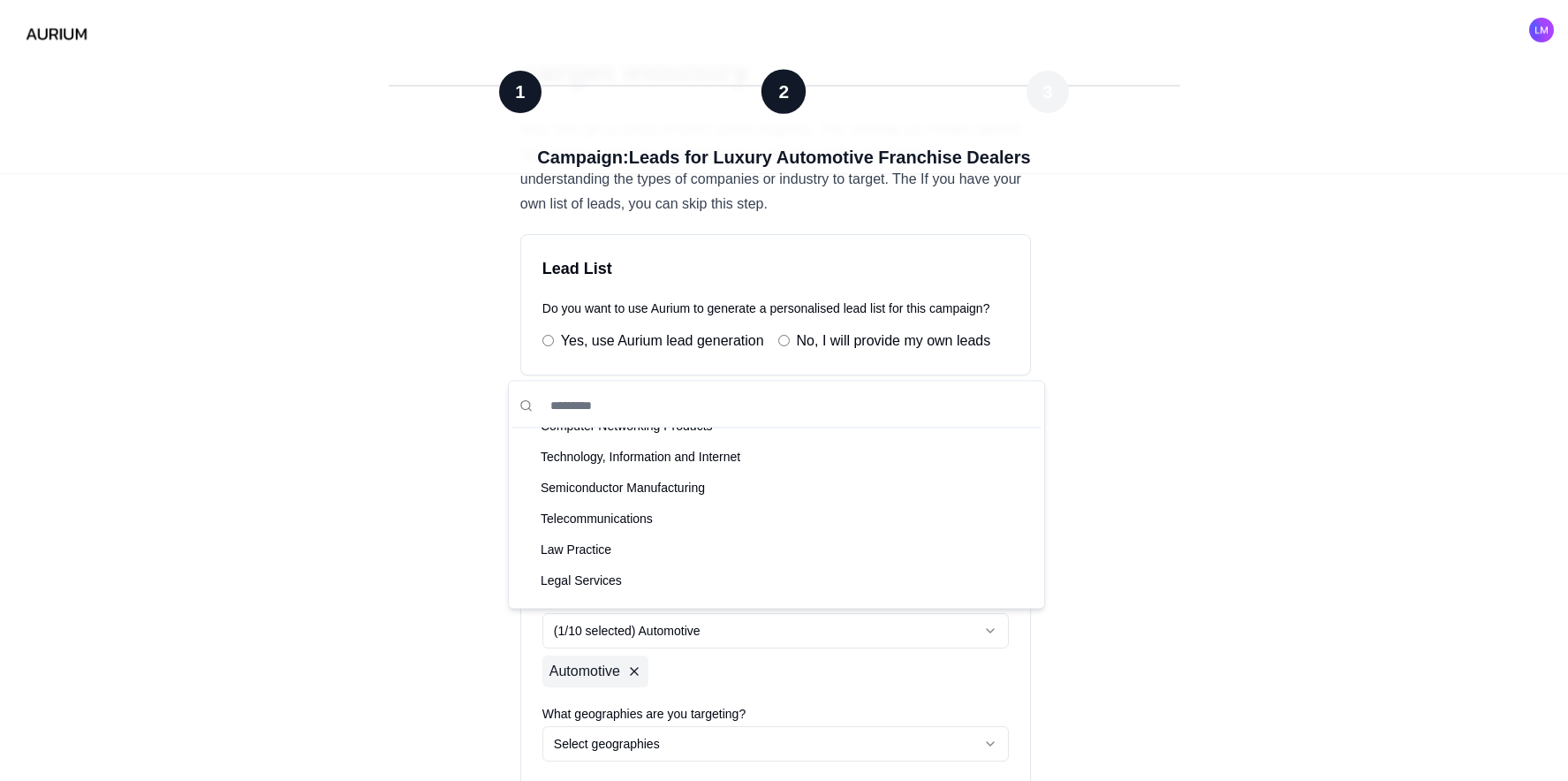 click at bounding box center (786, 406) 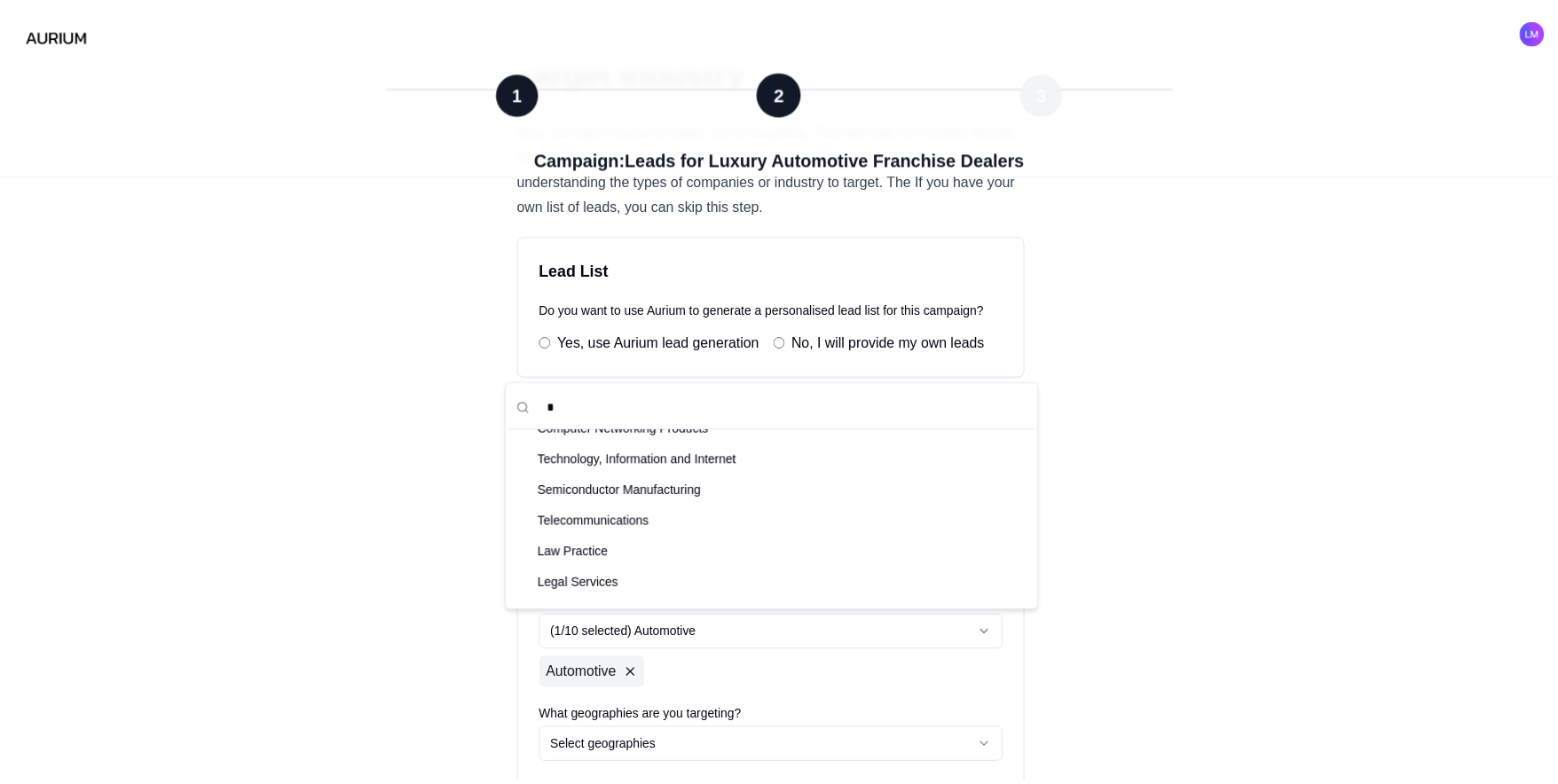 scroll, scrollTop: 0, scrollLeft: 0, axis: both 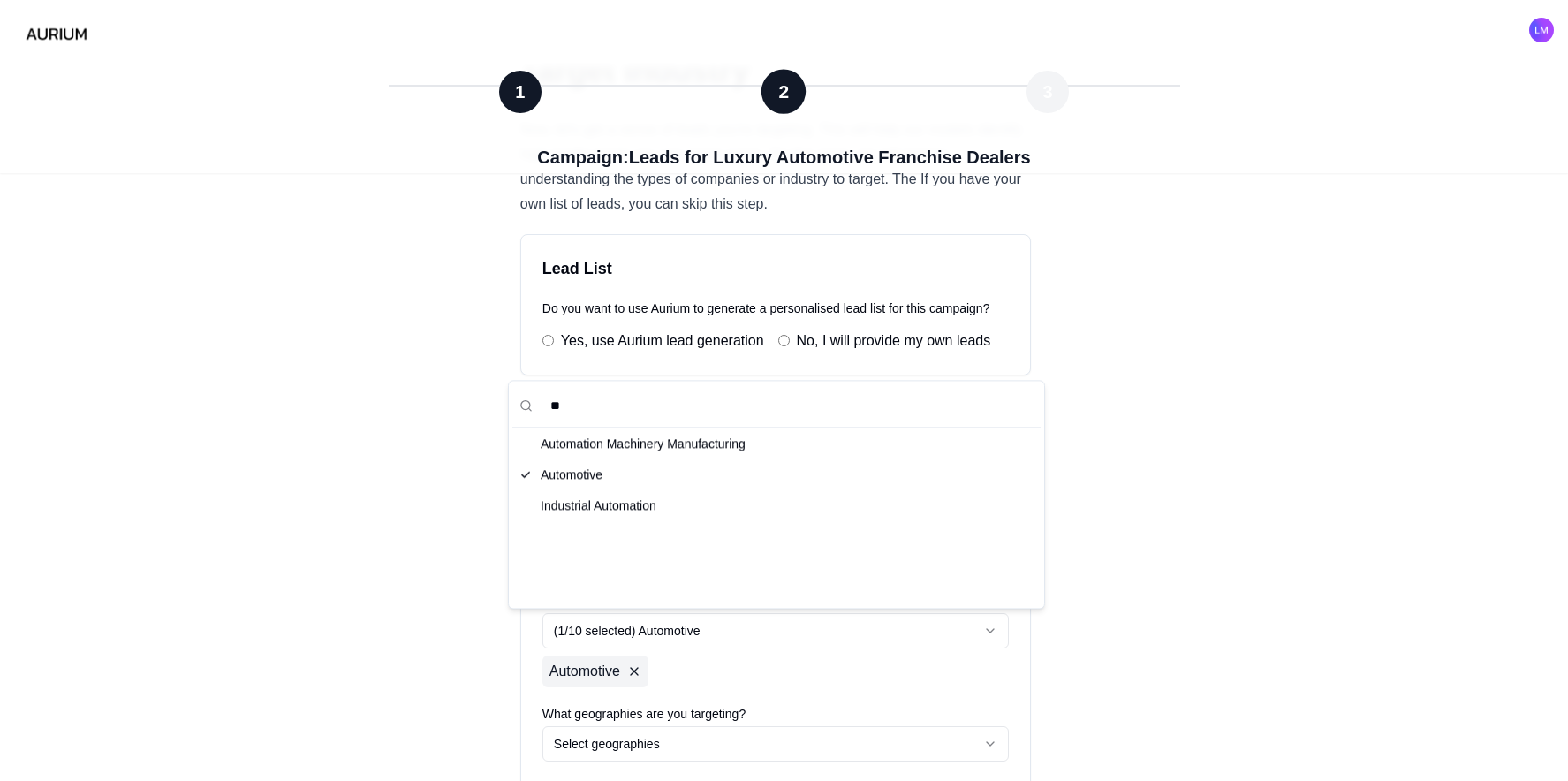 type on "*" 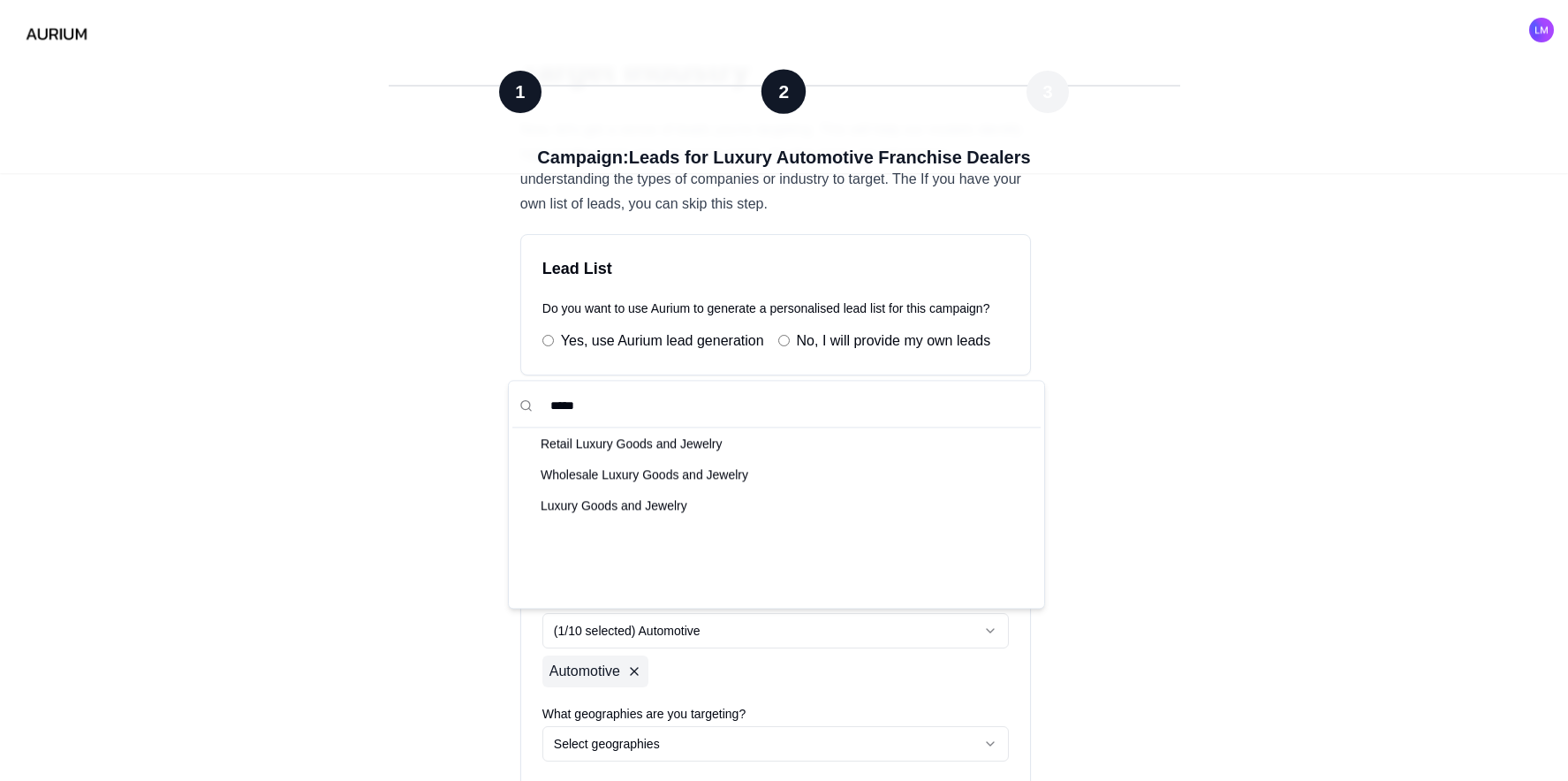 type on "******" 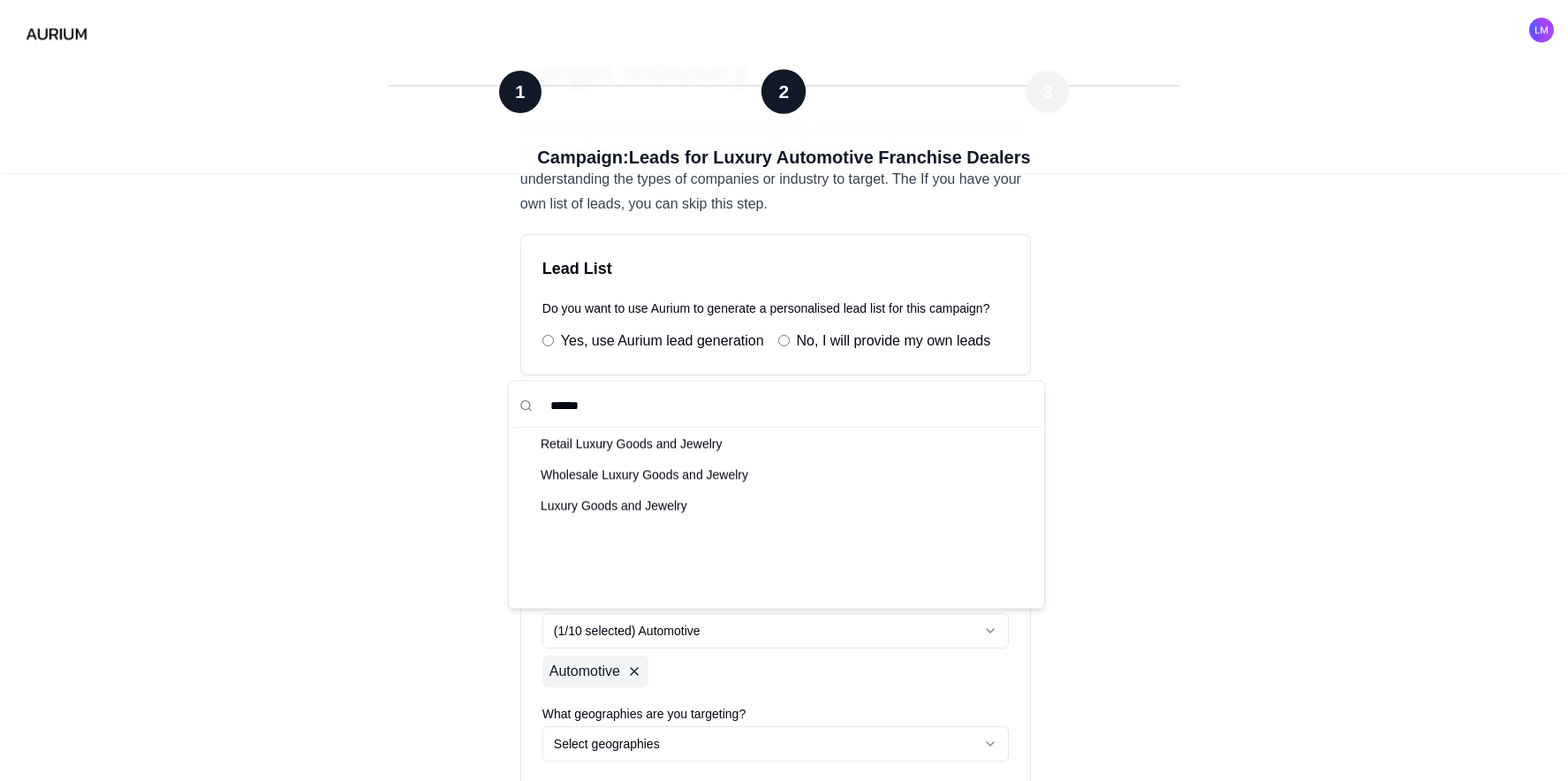 click on "******" at bounding box center (786, 406) 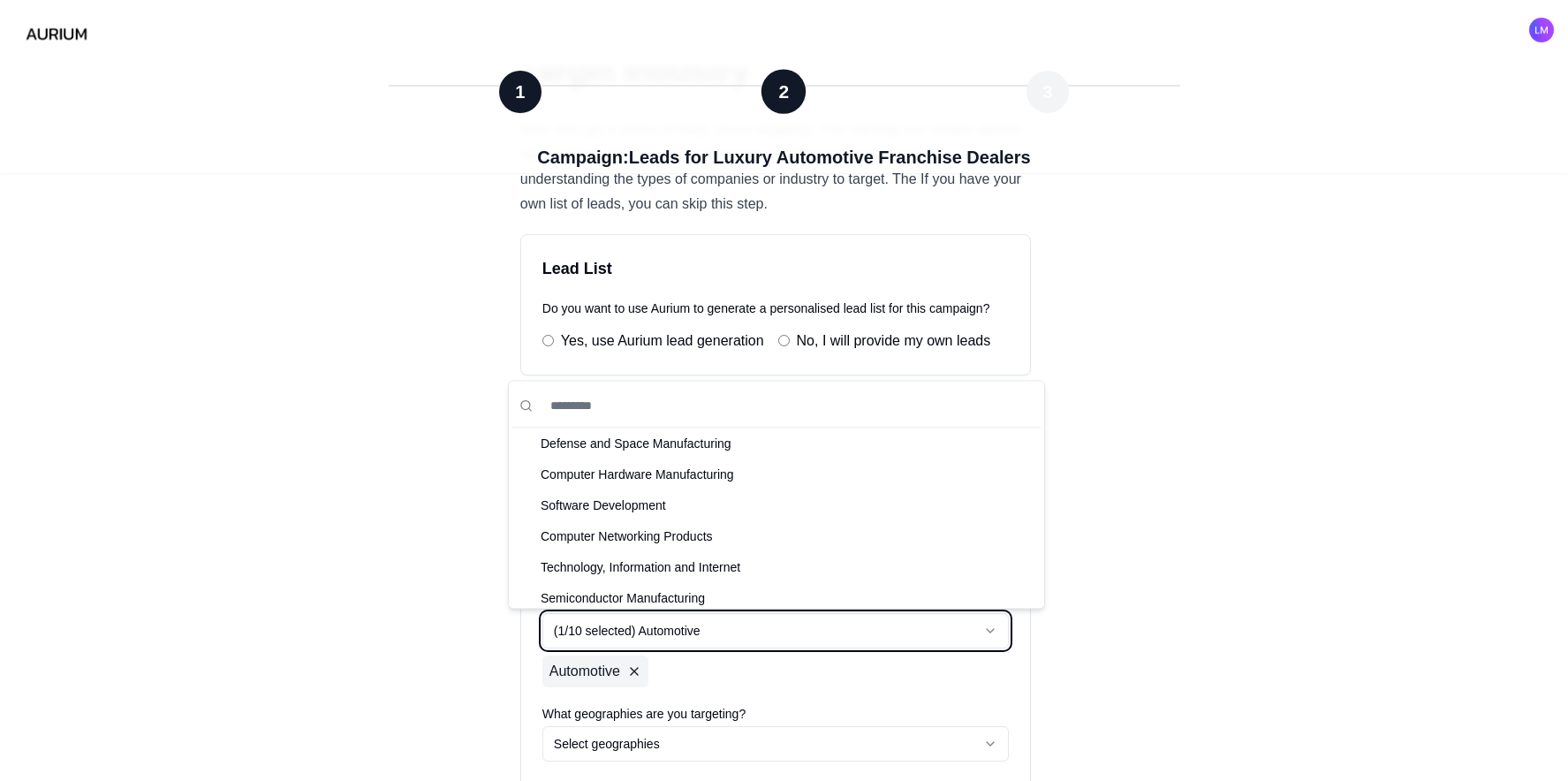 click on "**********" at bounding box center [784, 762] 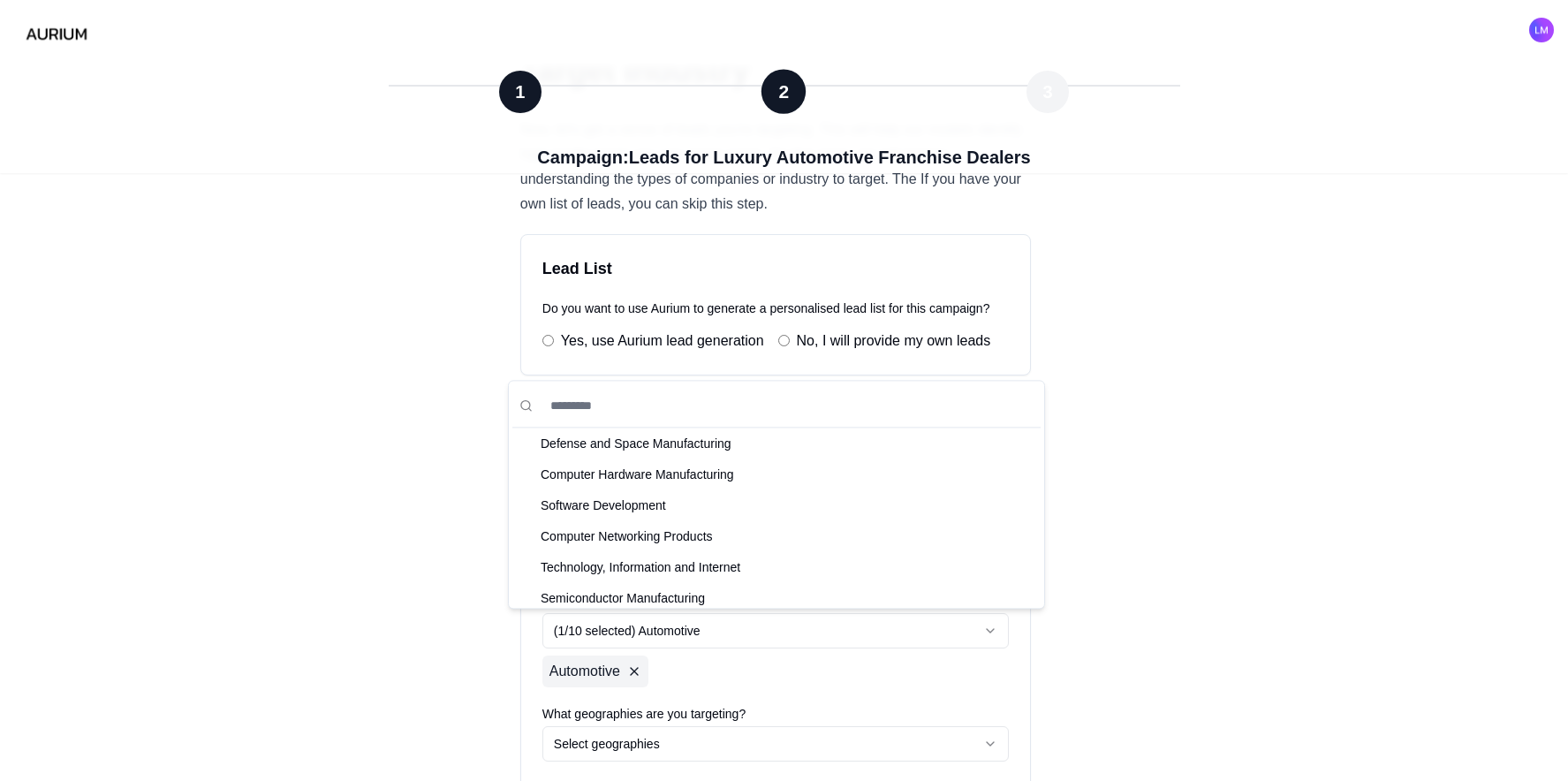 click on "**********" at bounding box center [784, 762] 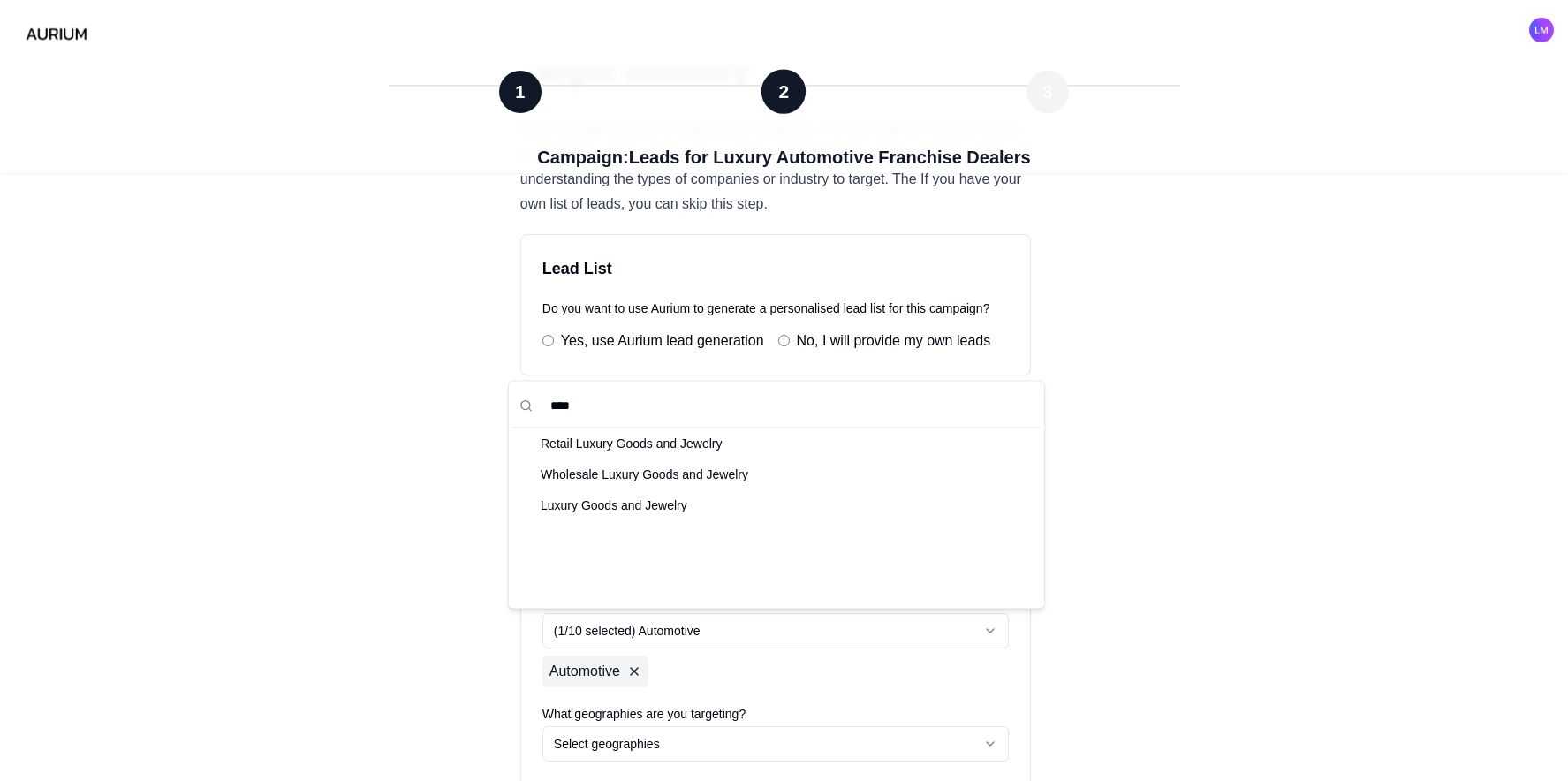 type on "*****" 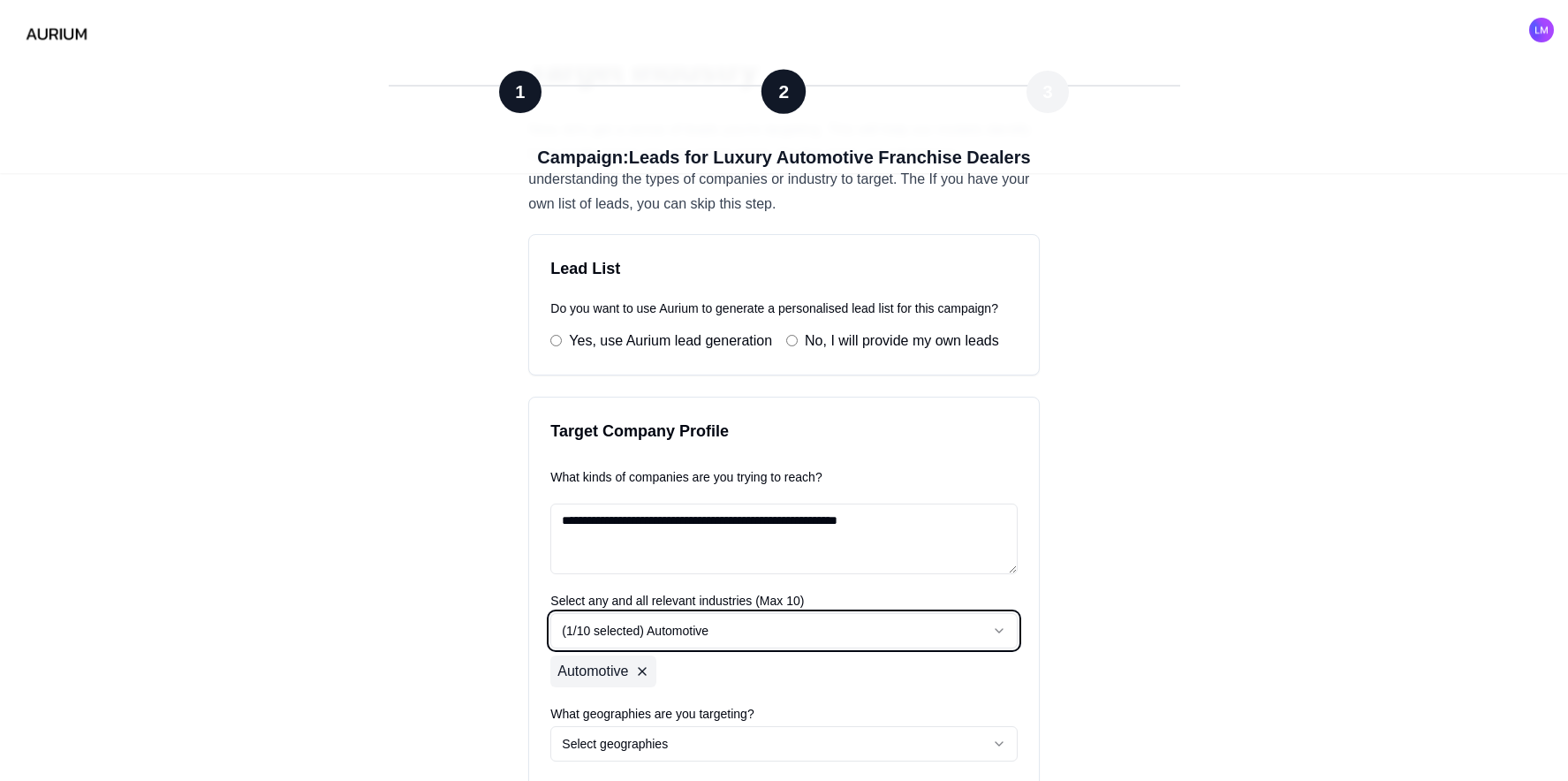 click on "**********" at bounding box center [784, 762] 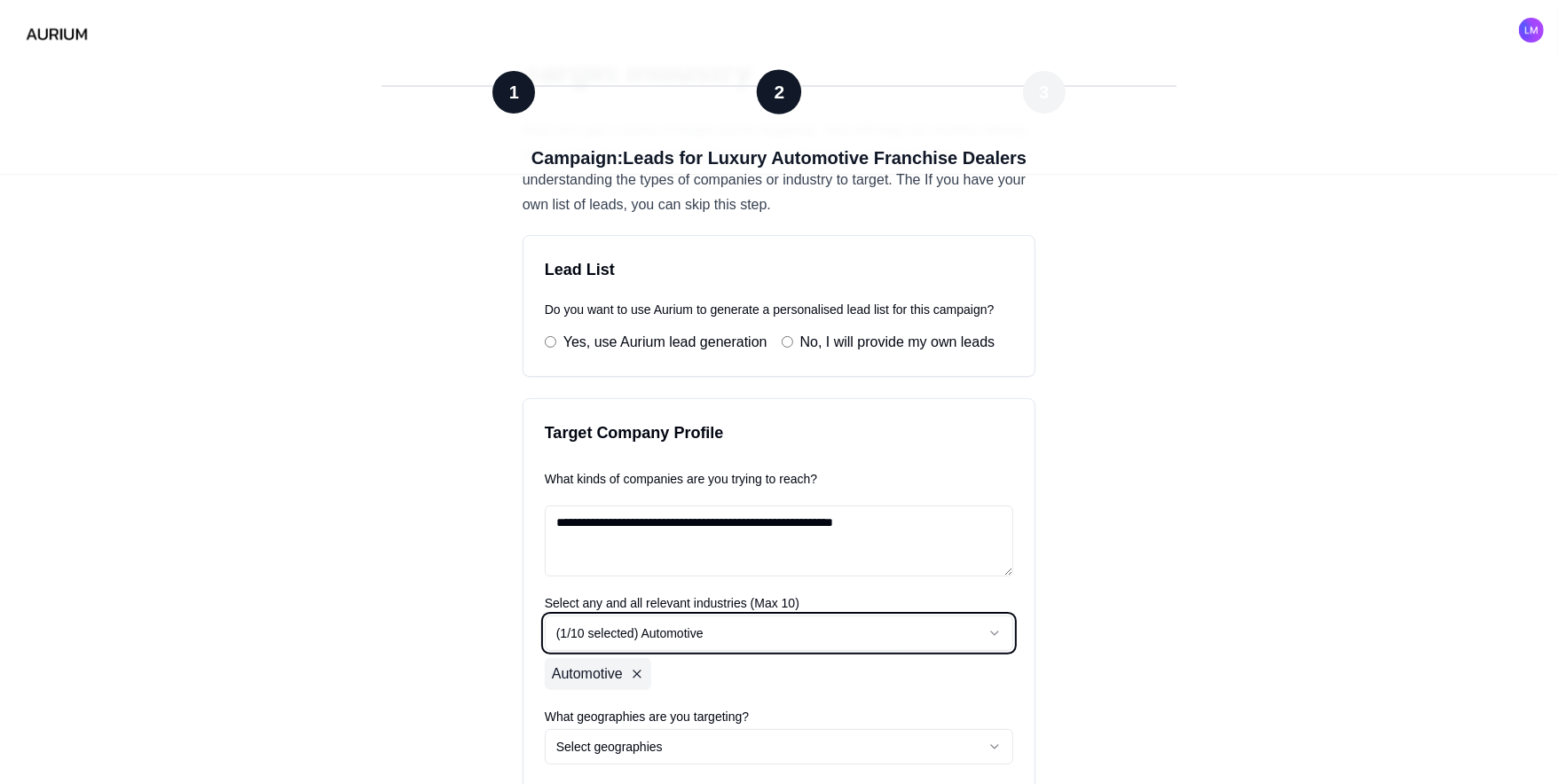 scroll, scrollTop: 307, scrollLeft: 0, axis: vertical 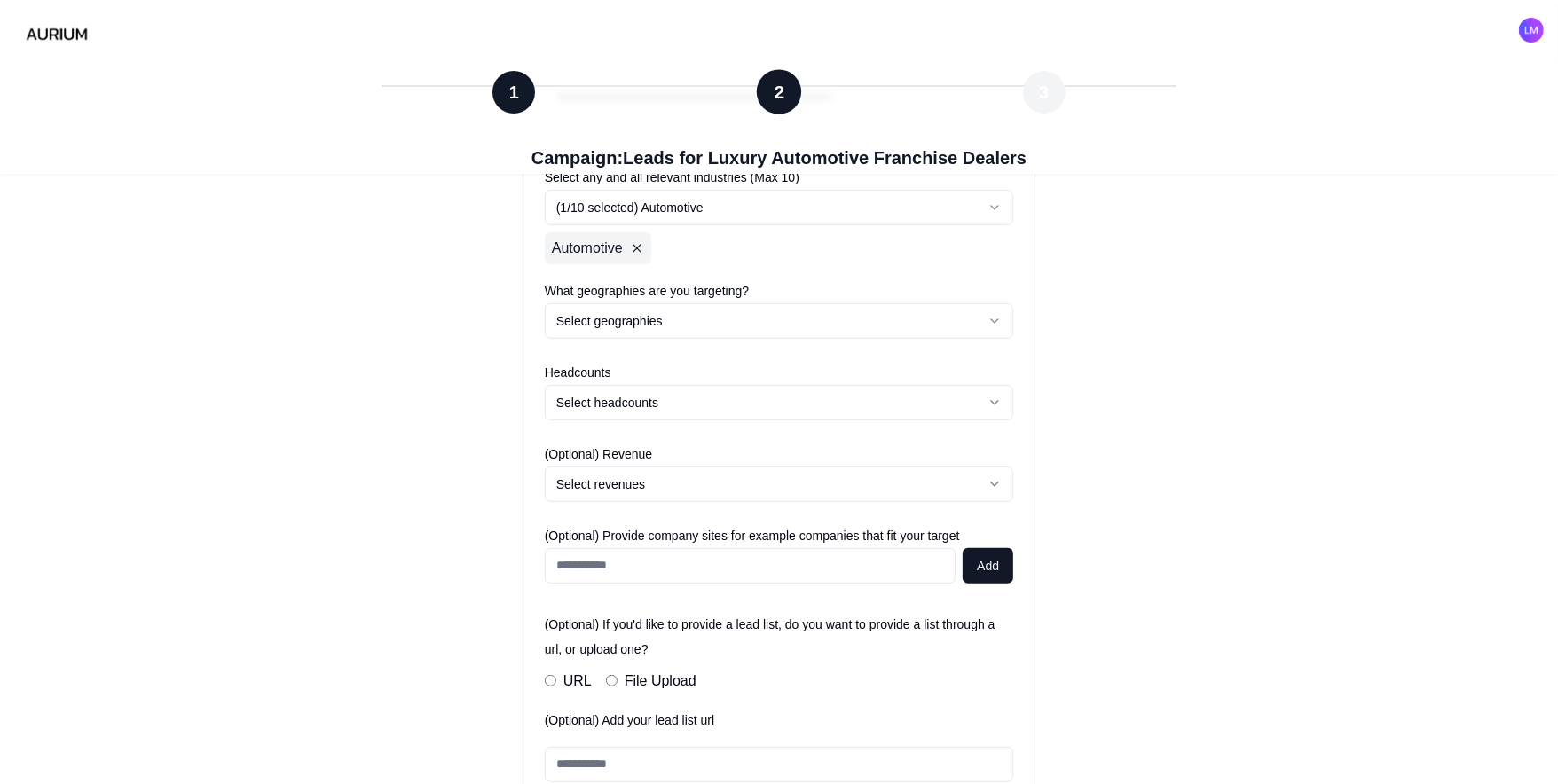 click on "**********" at bounding box center (779, 339) 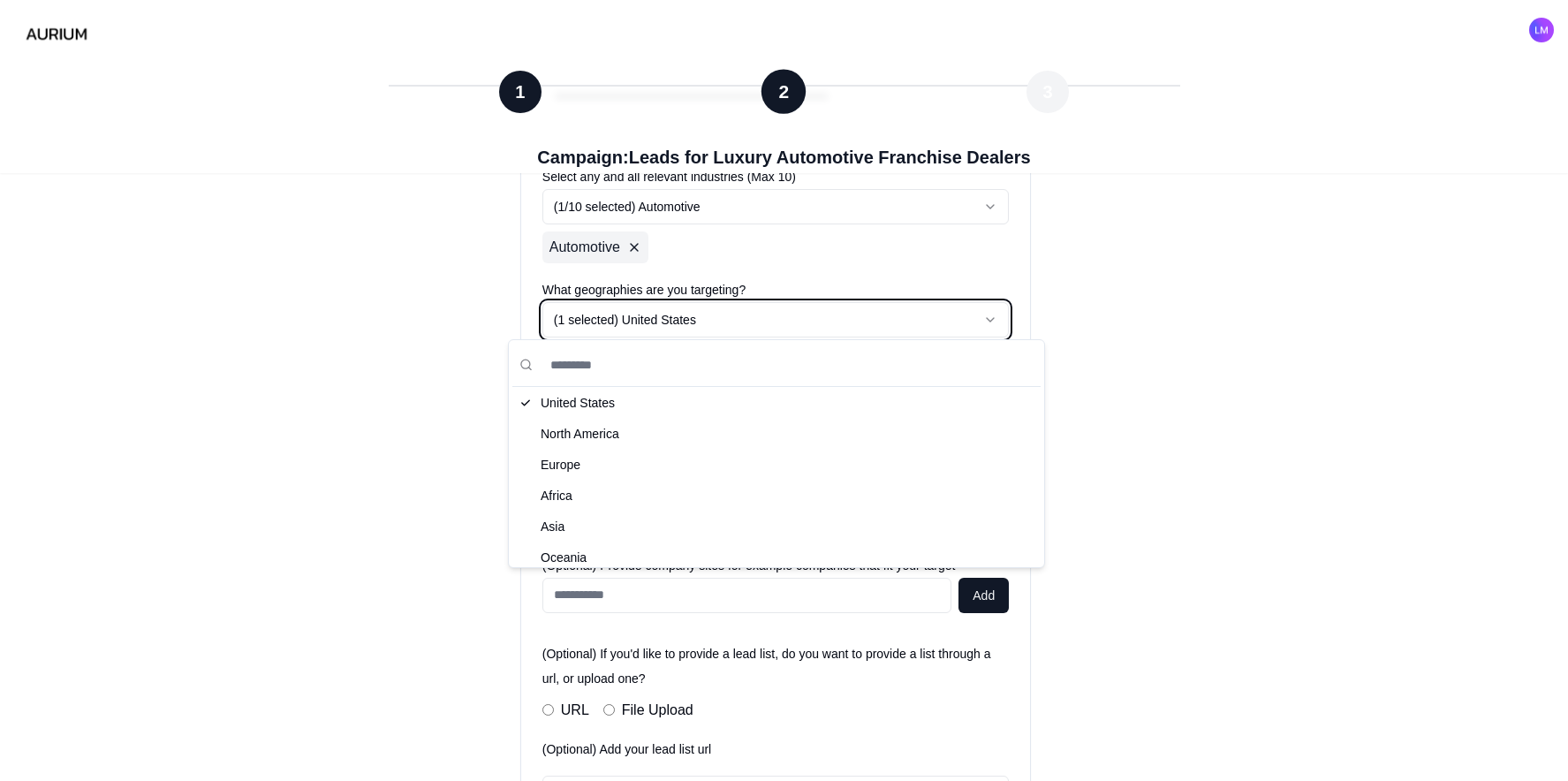 click on "**********" at bounding box center [784, 353] 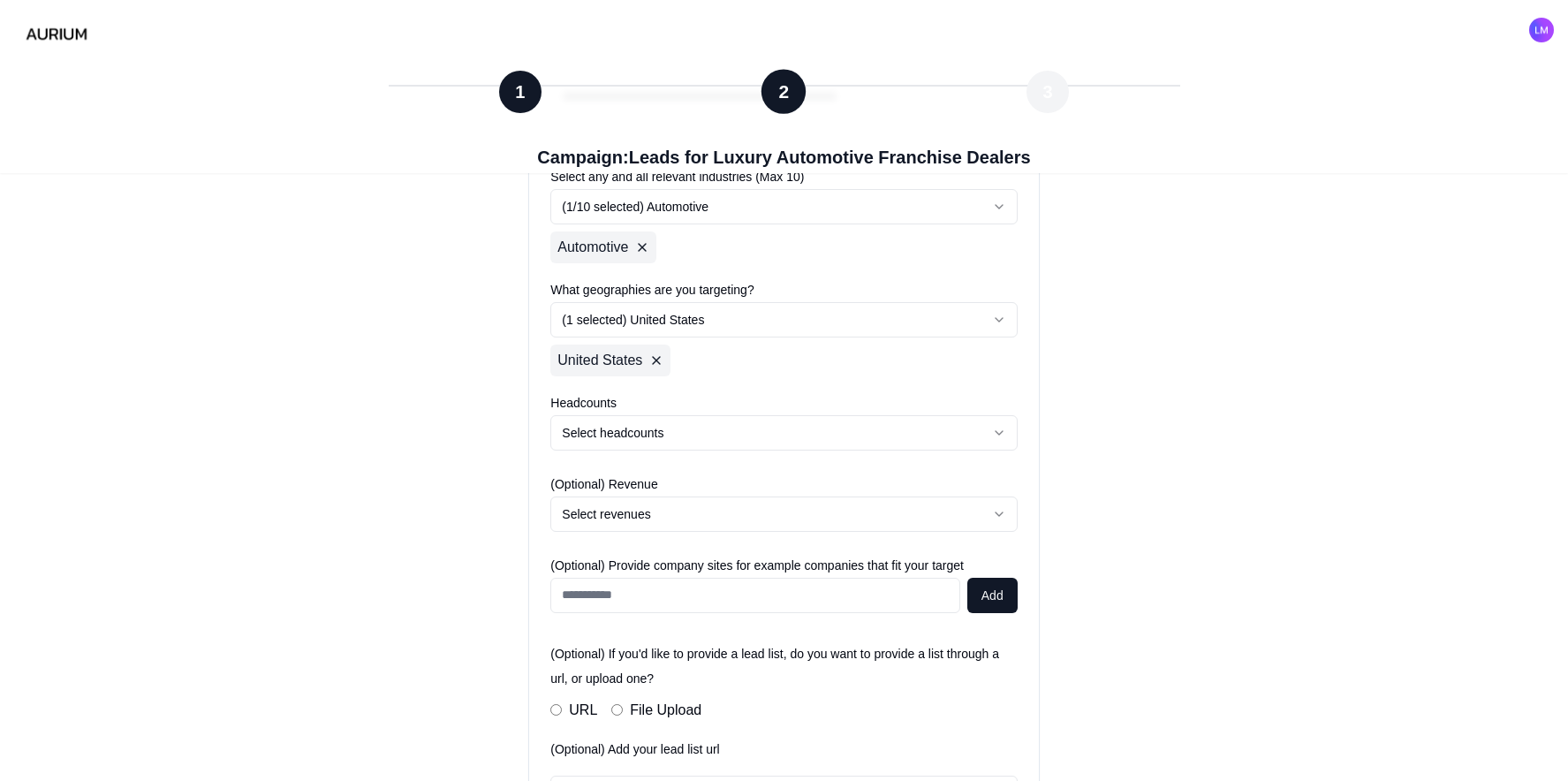 click on "**********" at bounding box center (784, 353) 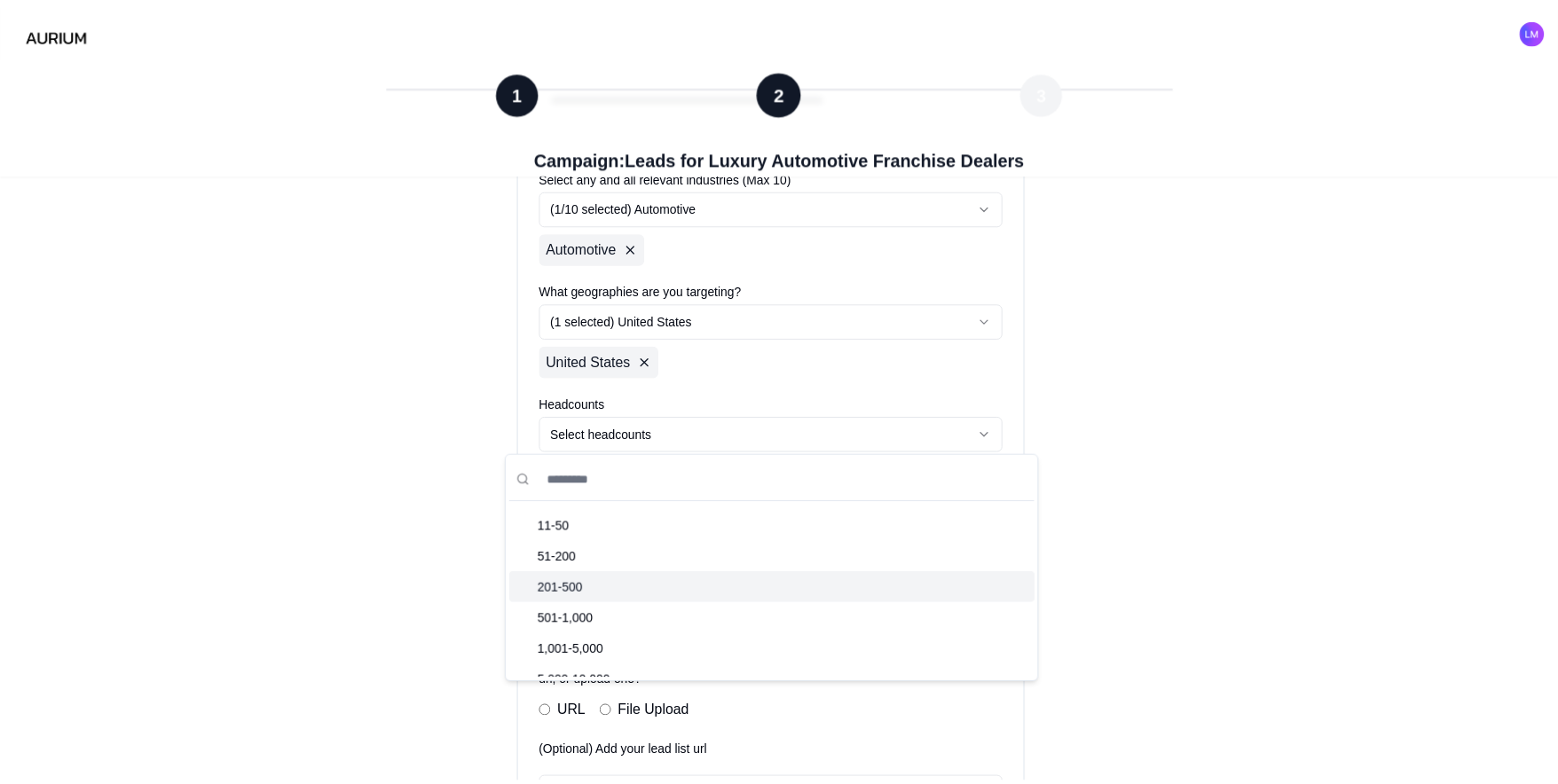 scroll, scrollTop: 9, scrollLeft: 0, axis: vertical 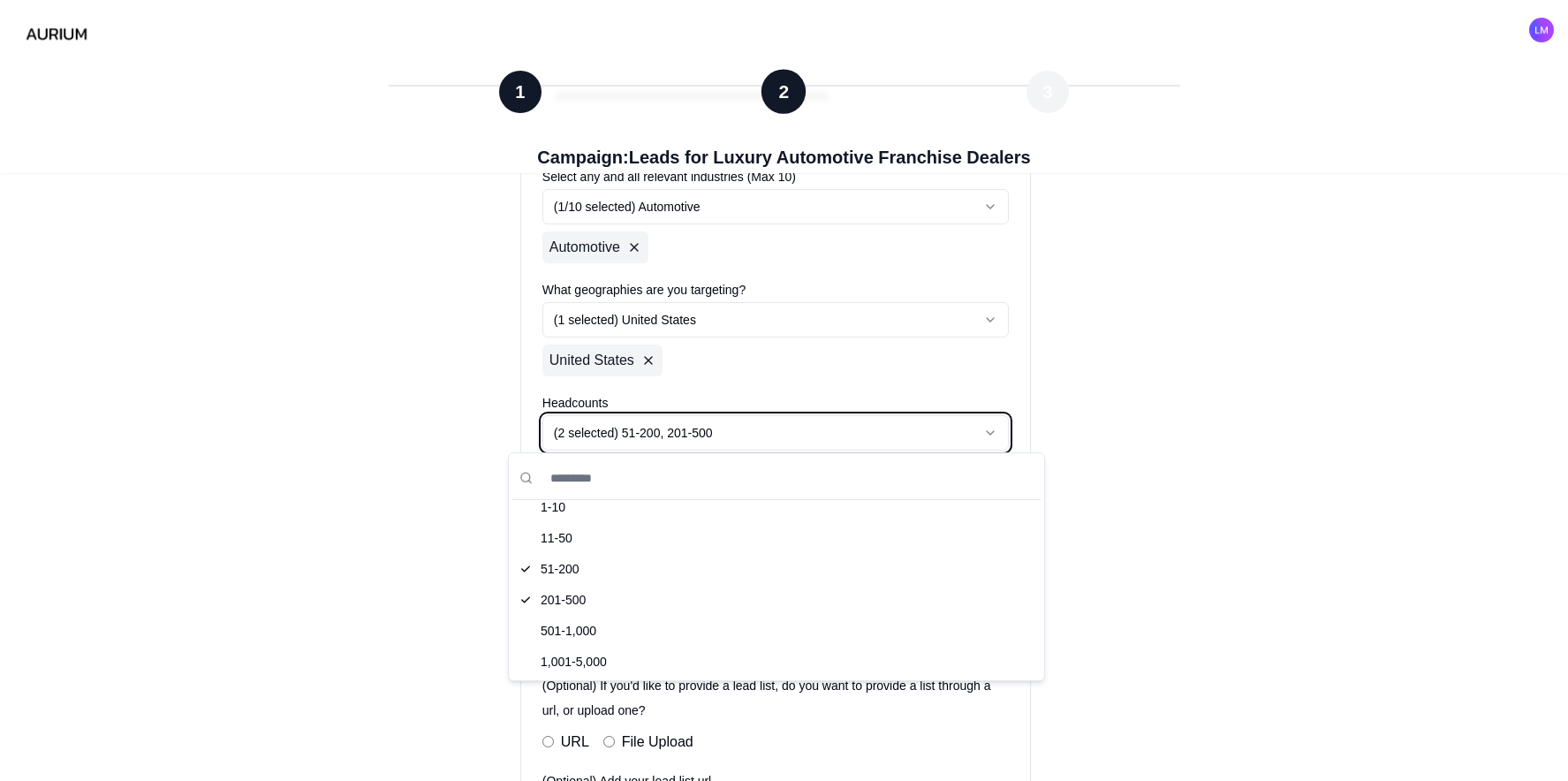 click on "**********" at bounding box center (784, 369) 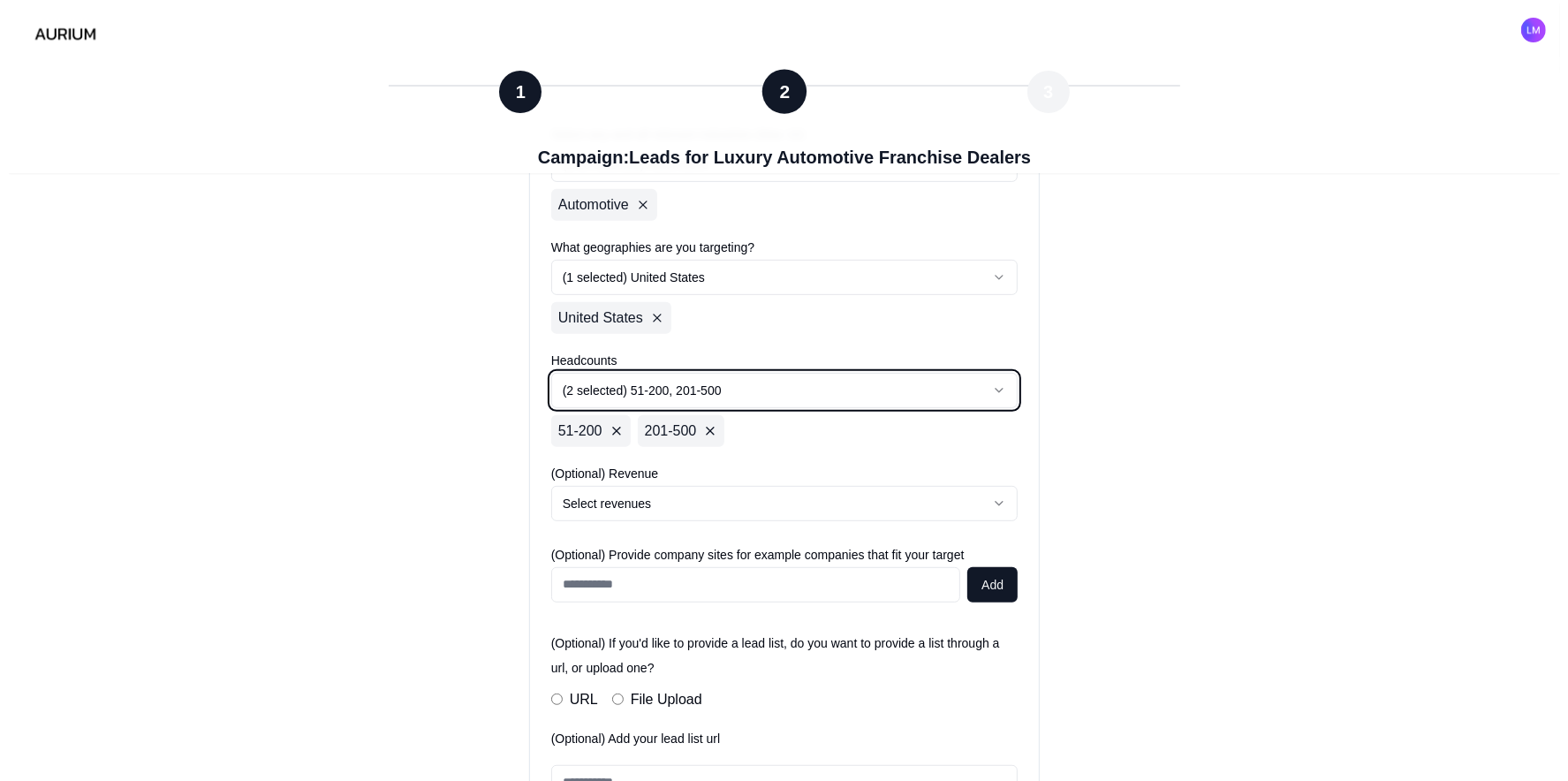 scroll, scrollTop: 624, scrollLeft: 0, axis: vertical 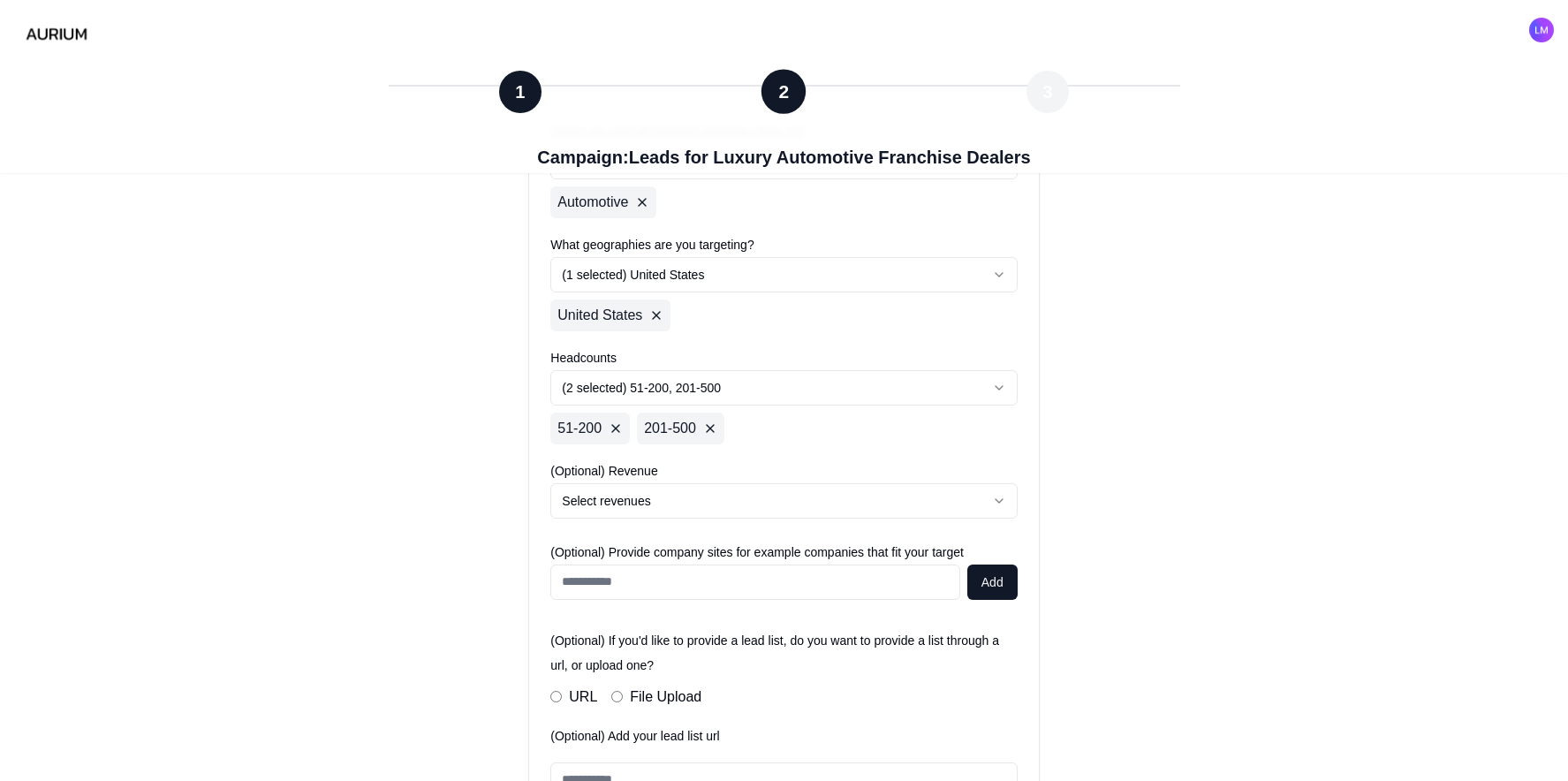 click on "**********" at bounding box center (784, 324) 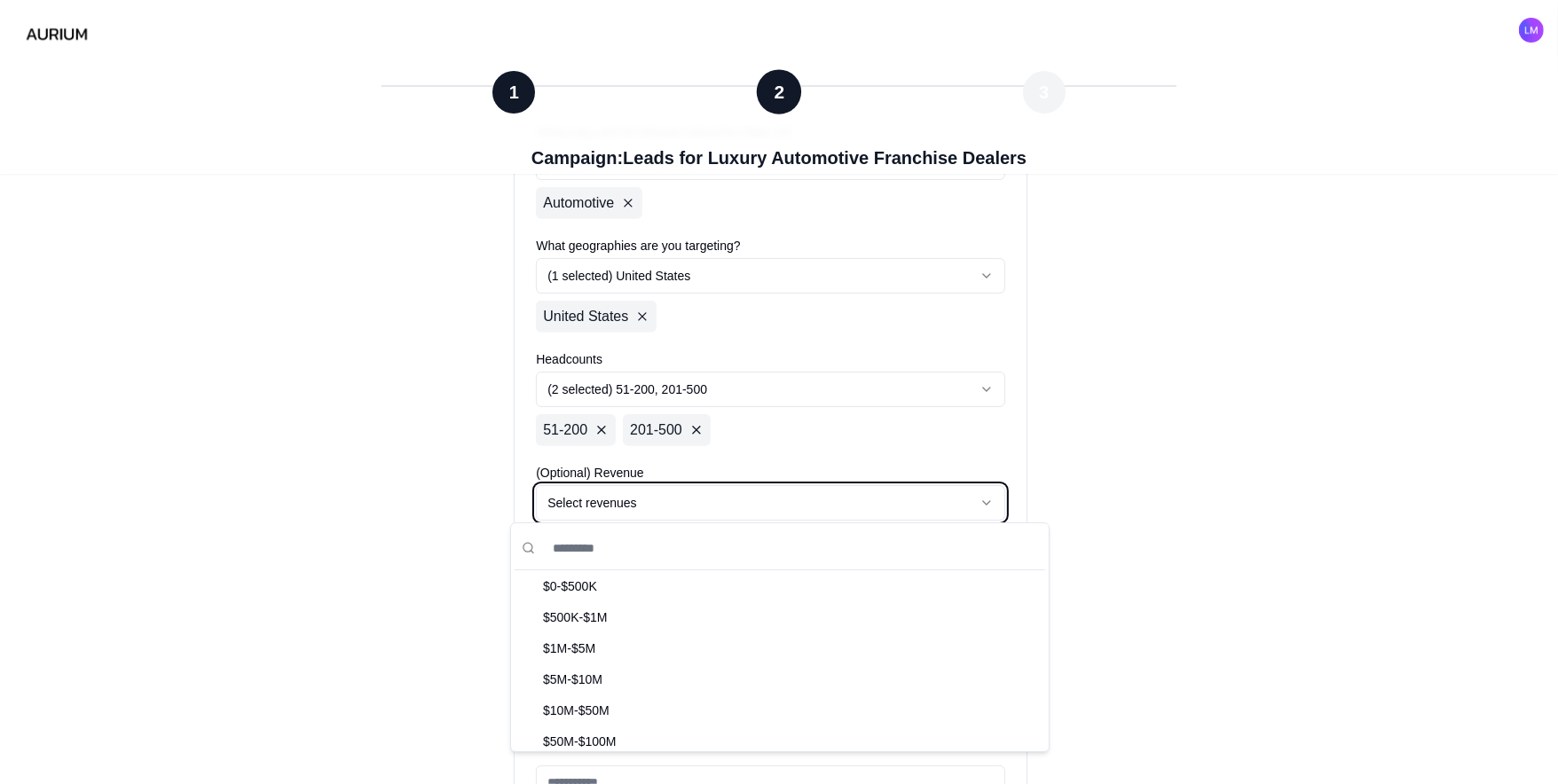 click on "**********" at bounding box center (779, 325) 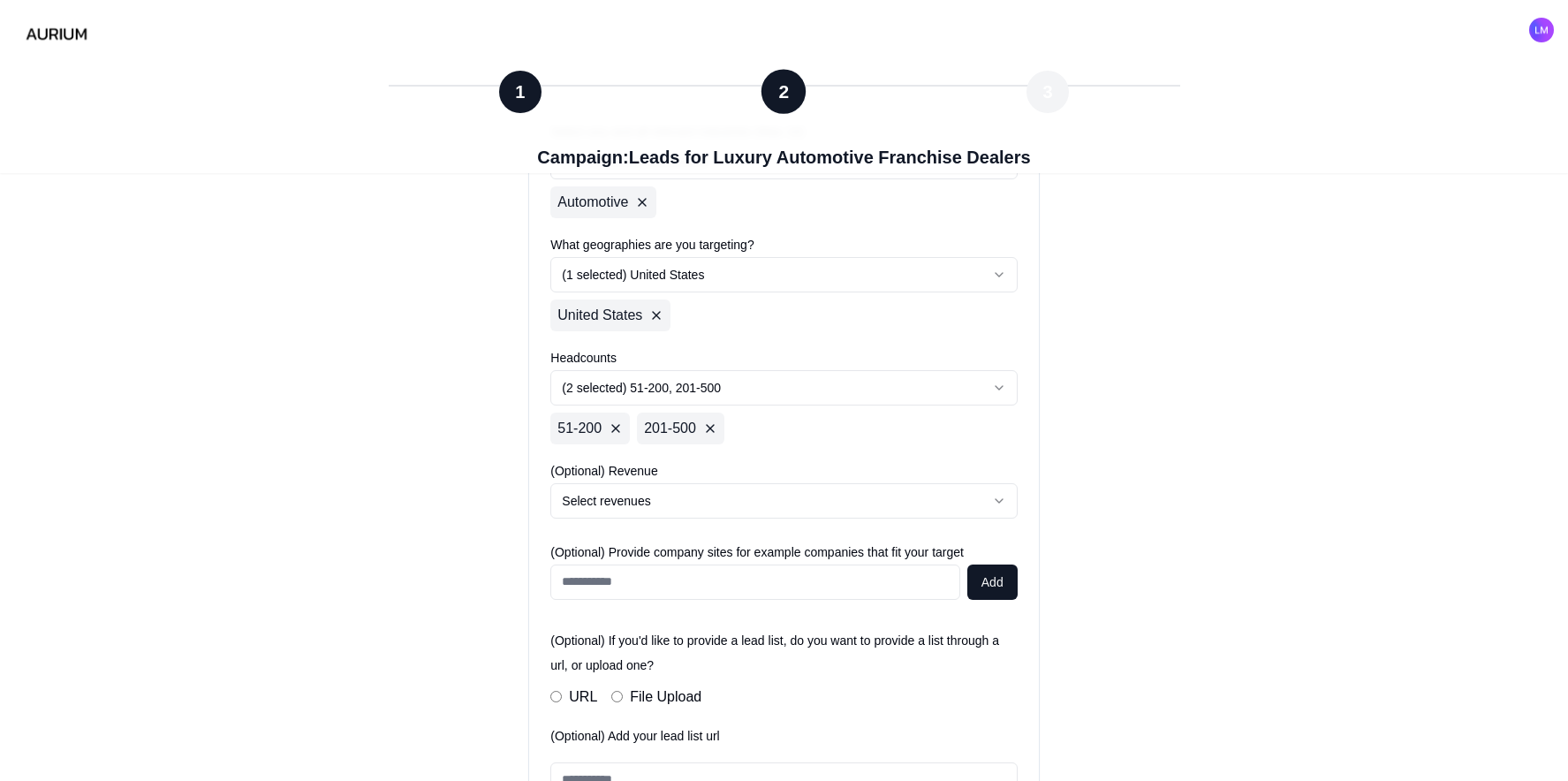 click on "**********" at bounding box center [784, 324] 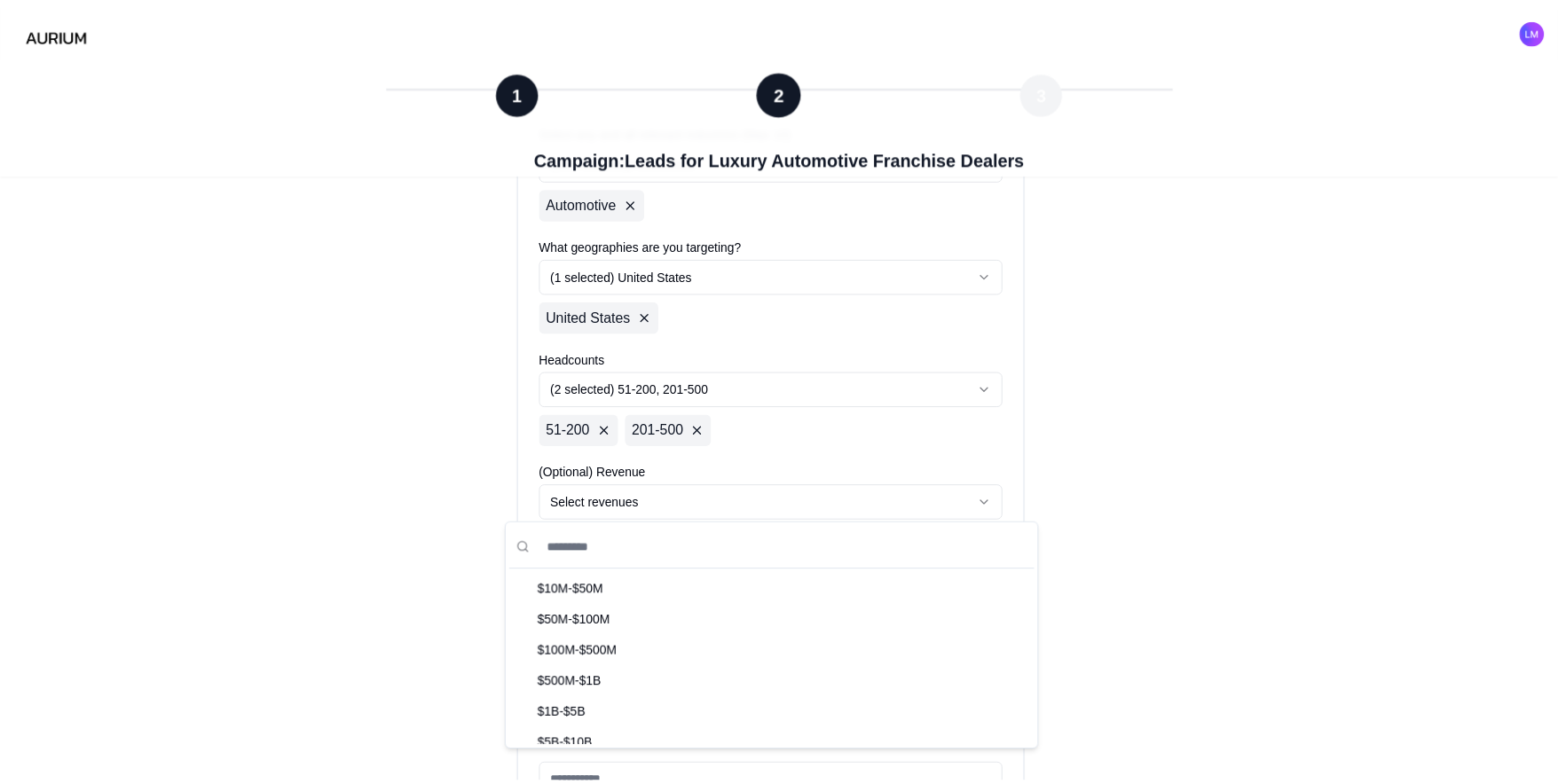 scroll, scrollTop: 100, scrollLeft: 0, axis: vertical 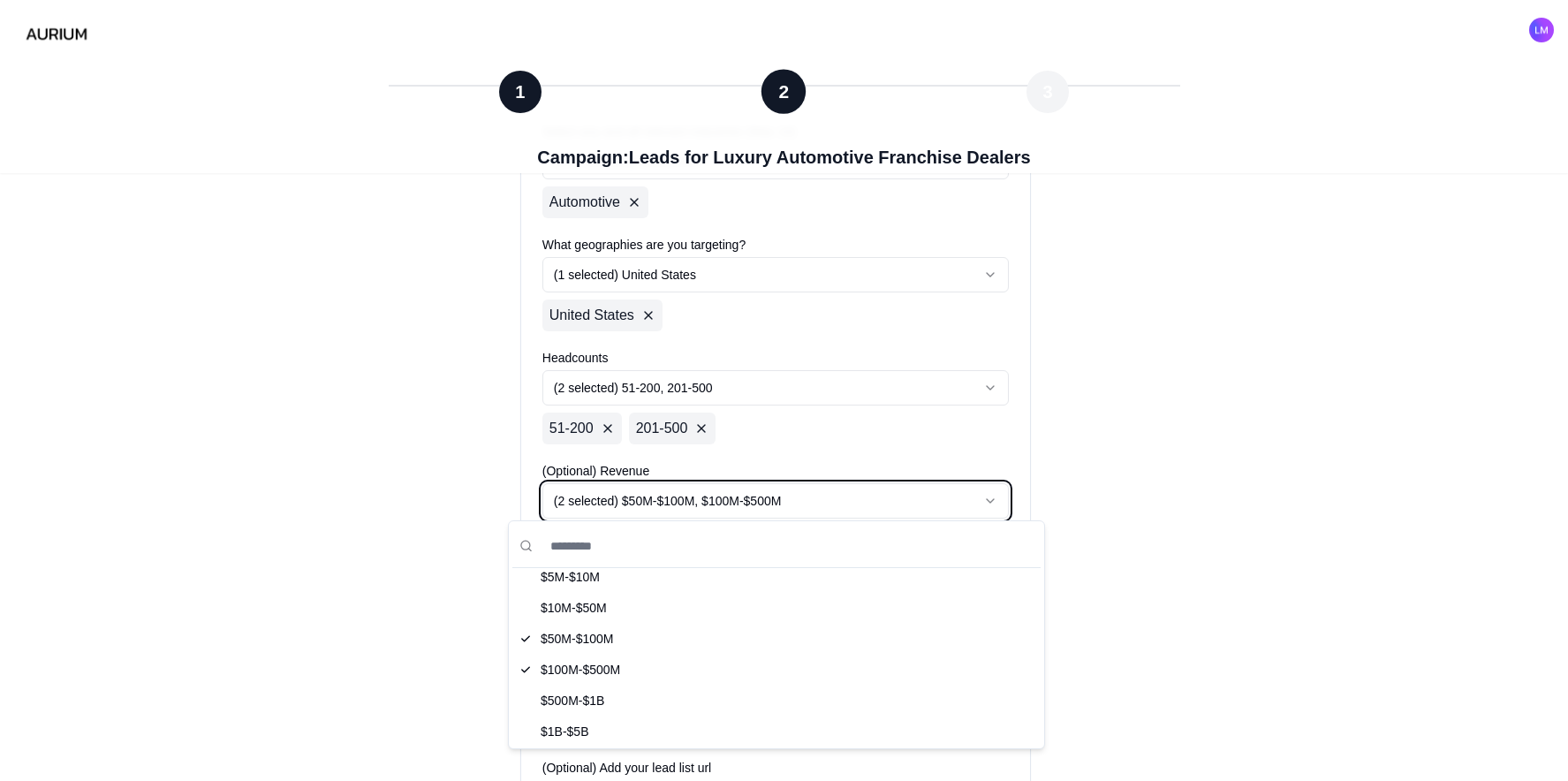 click on "**********" at bounding box center (784, 340) 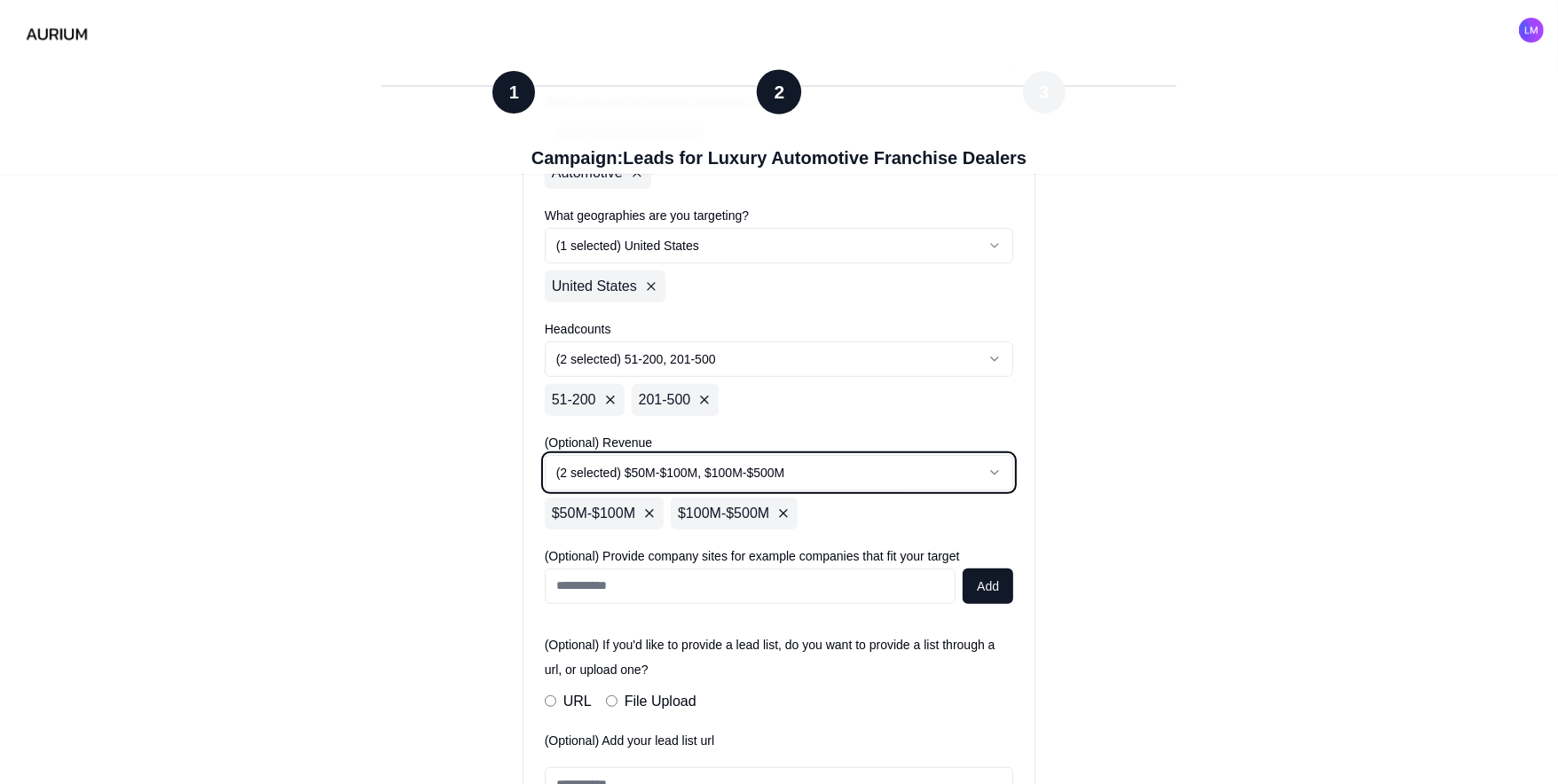 scroll, scrollTop: 662, scrollLeft: 0, axis: vertical 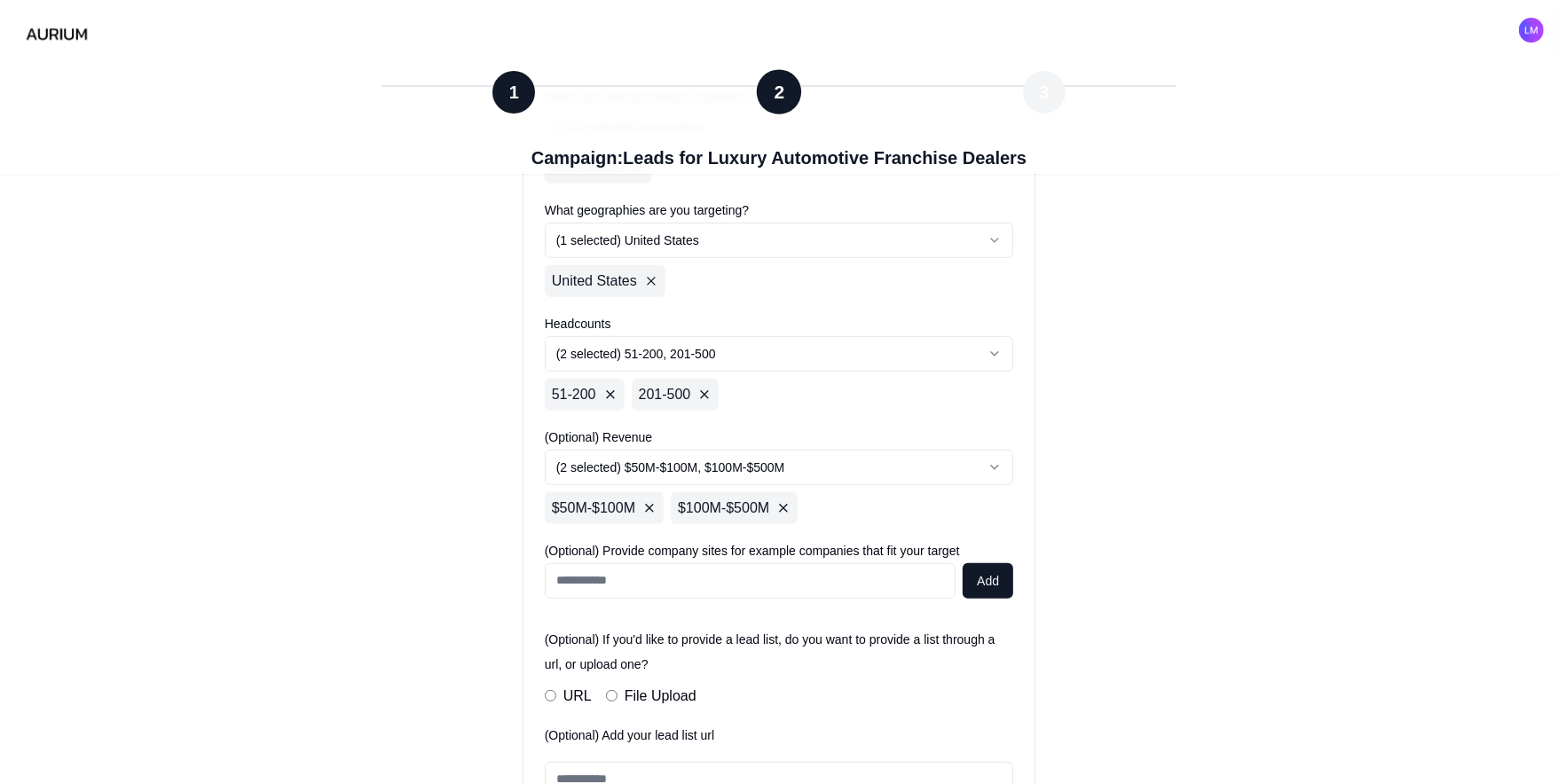 click at bounding box center [750, 581] 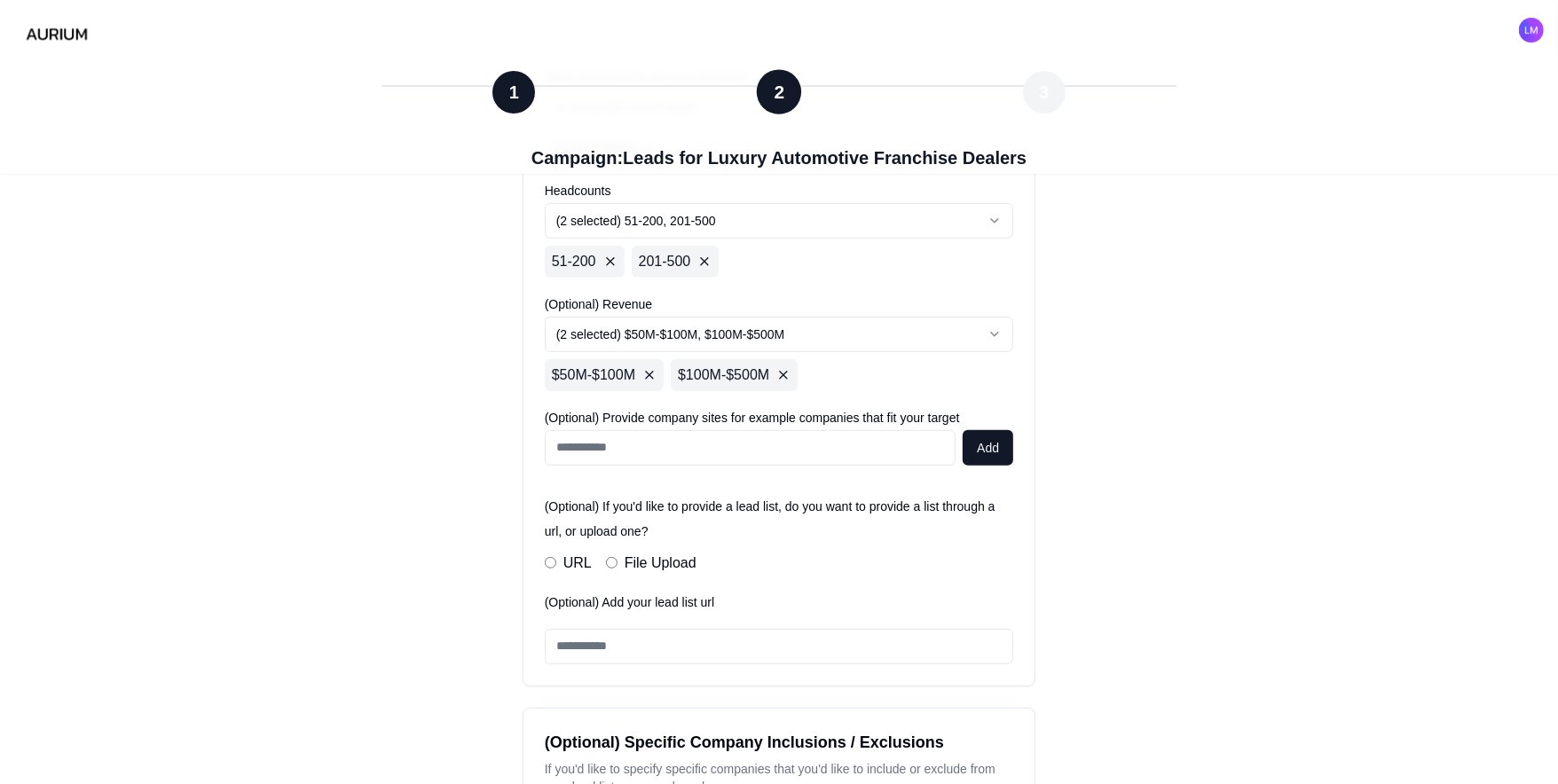 scroll, scrollTop: 384, scrollLeft: 0, axis: vertical 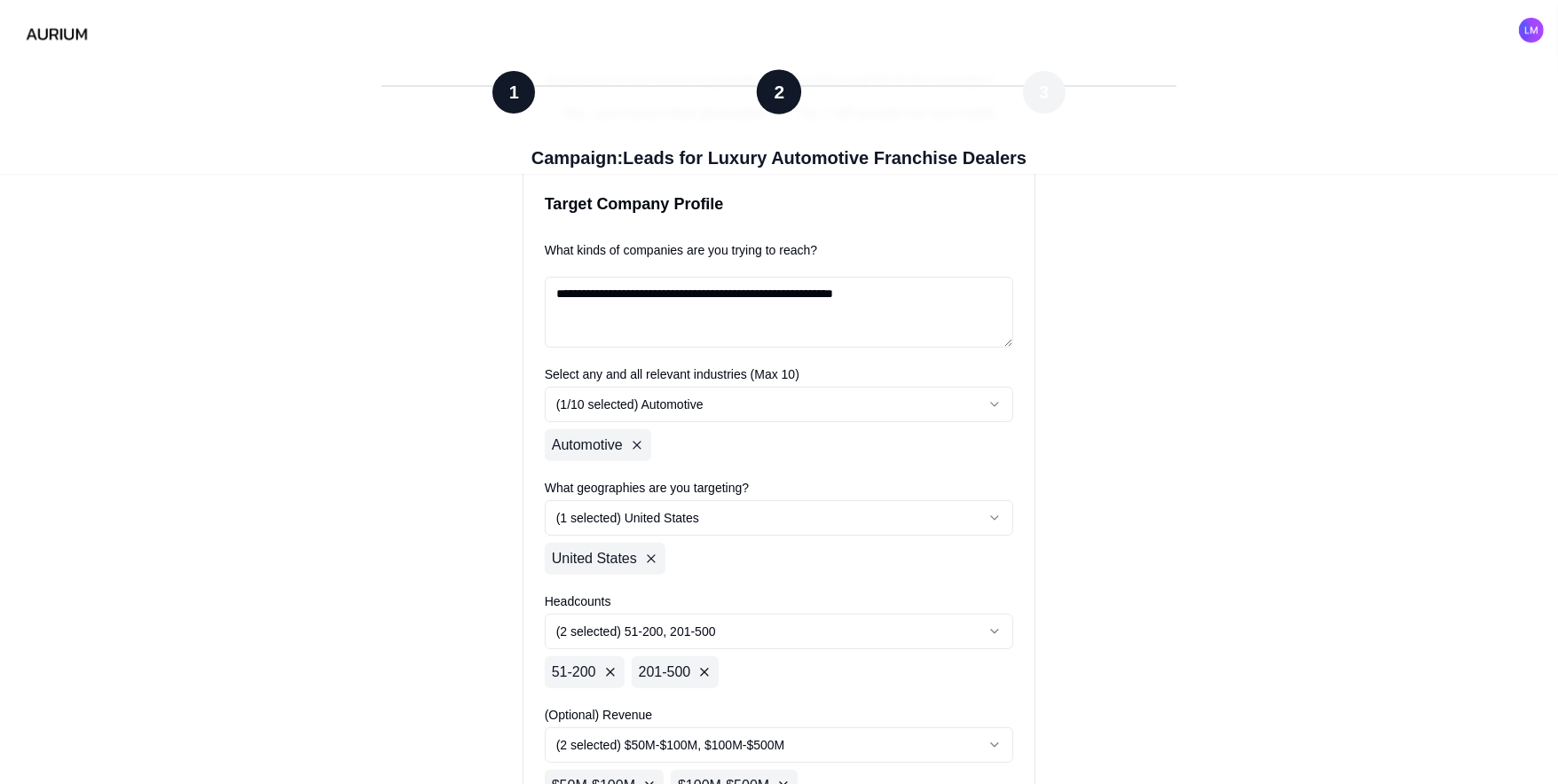 click on "**********" at bounding box center [779, 584] 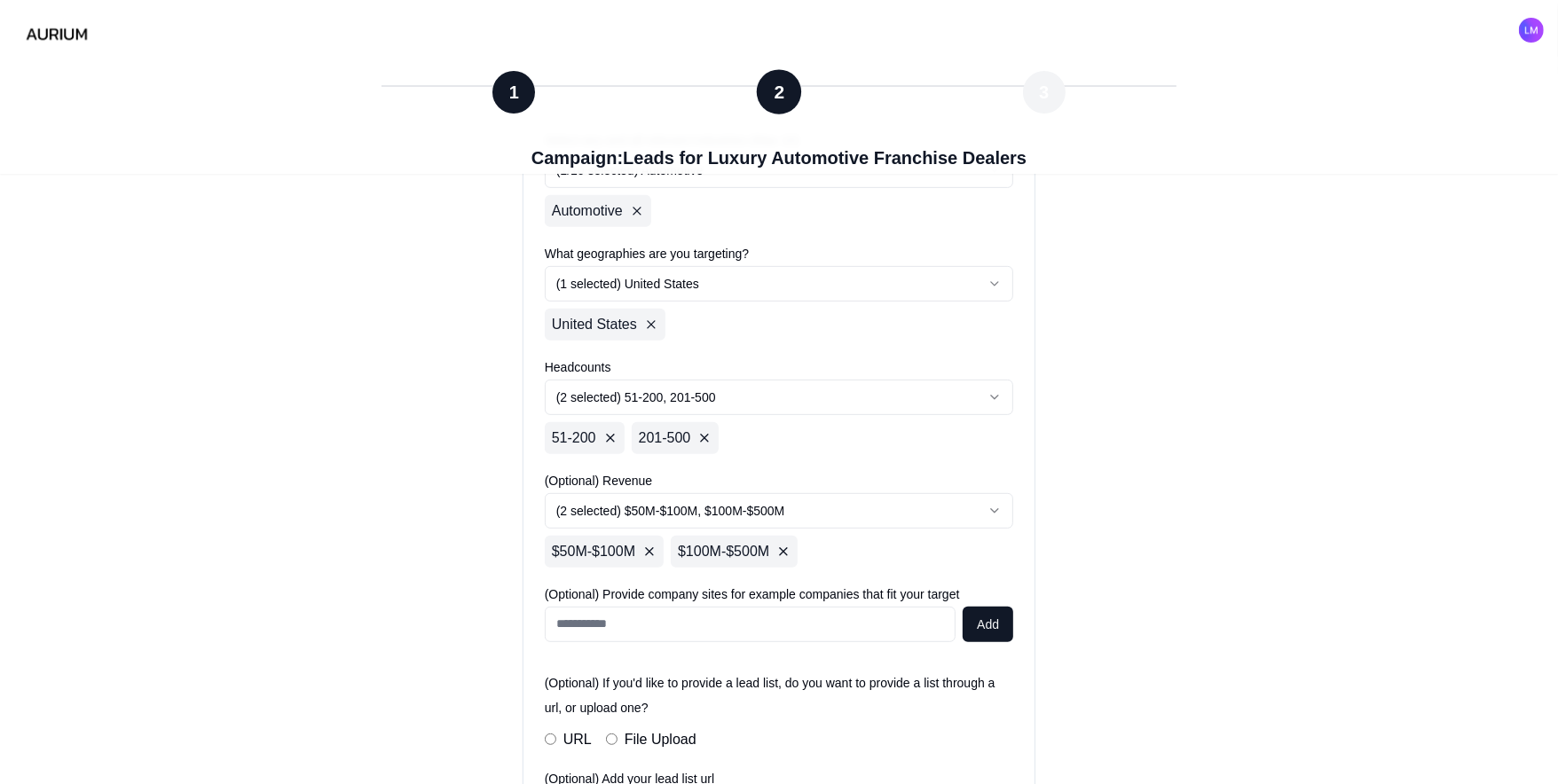 scroll, scrollTop: 688, scrollLeft: 0, axis: vertical 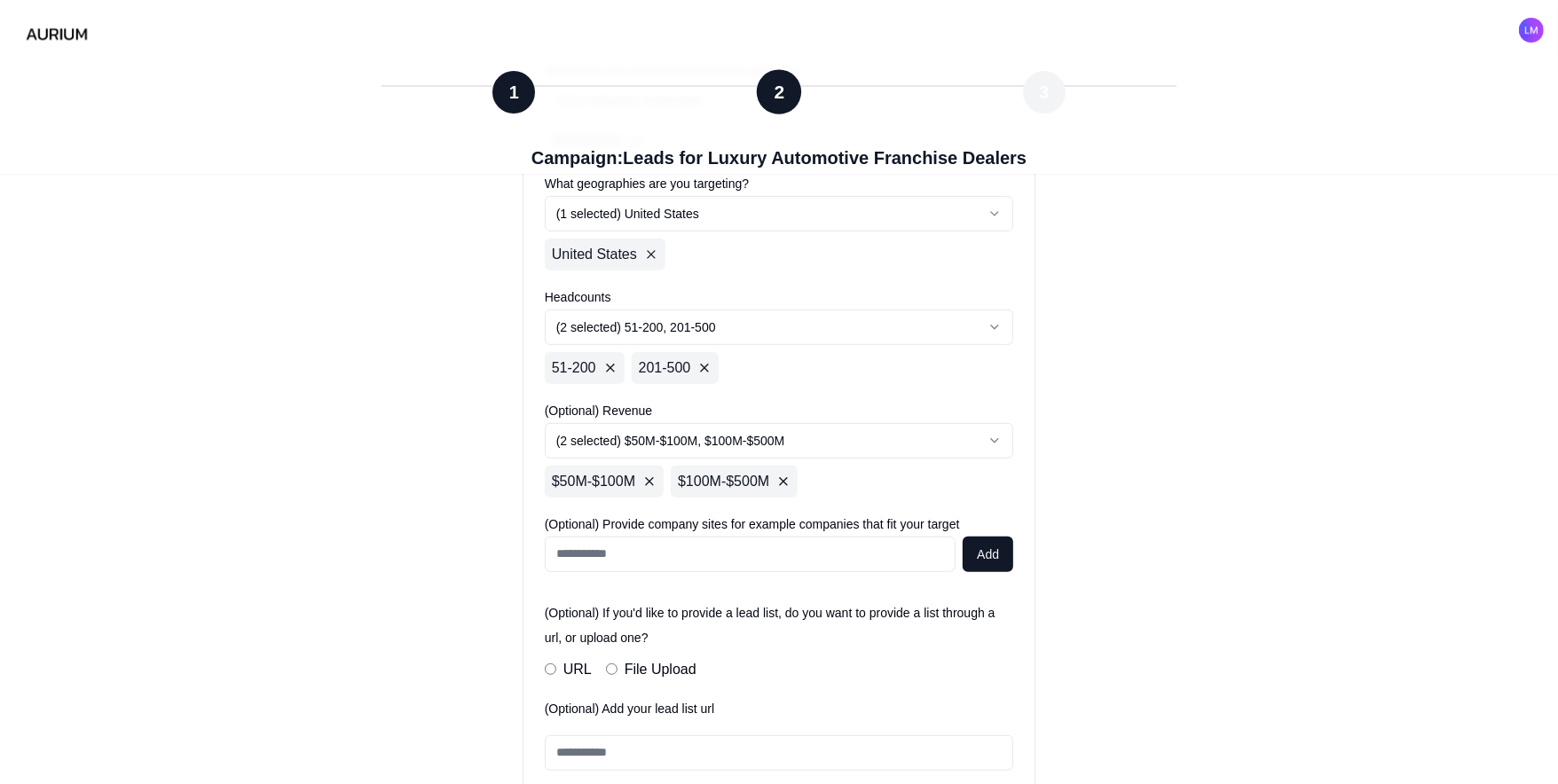 click at bounding box center (750, 554) 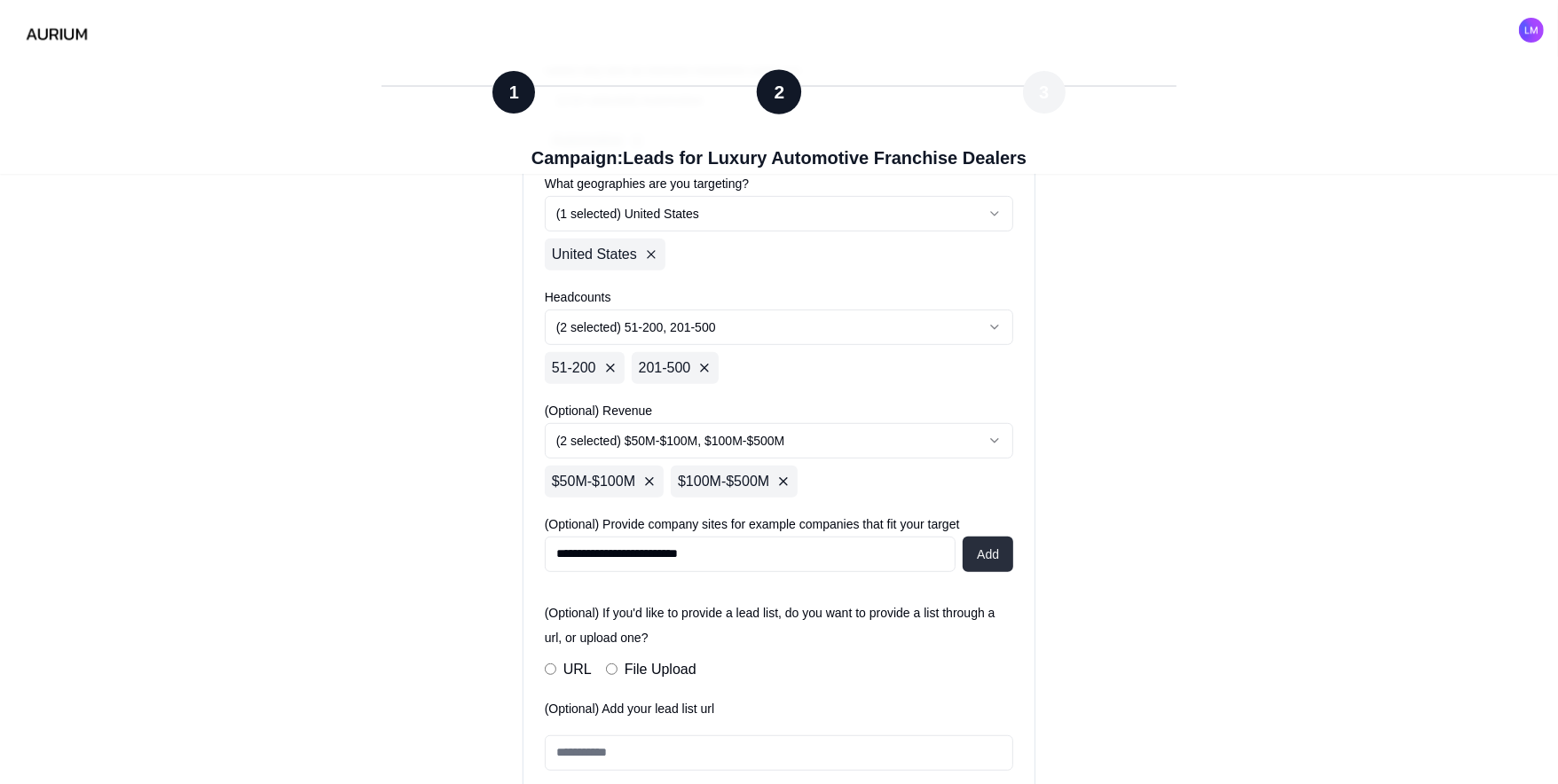type on "**********" 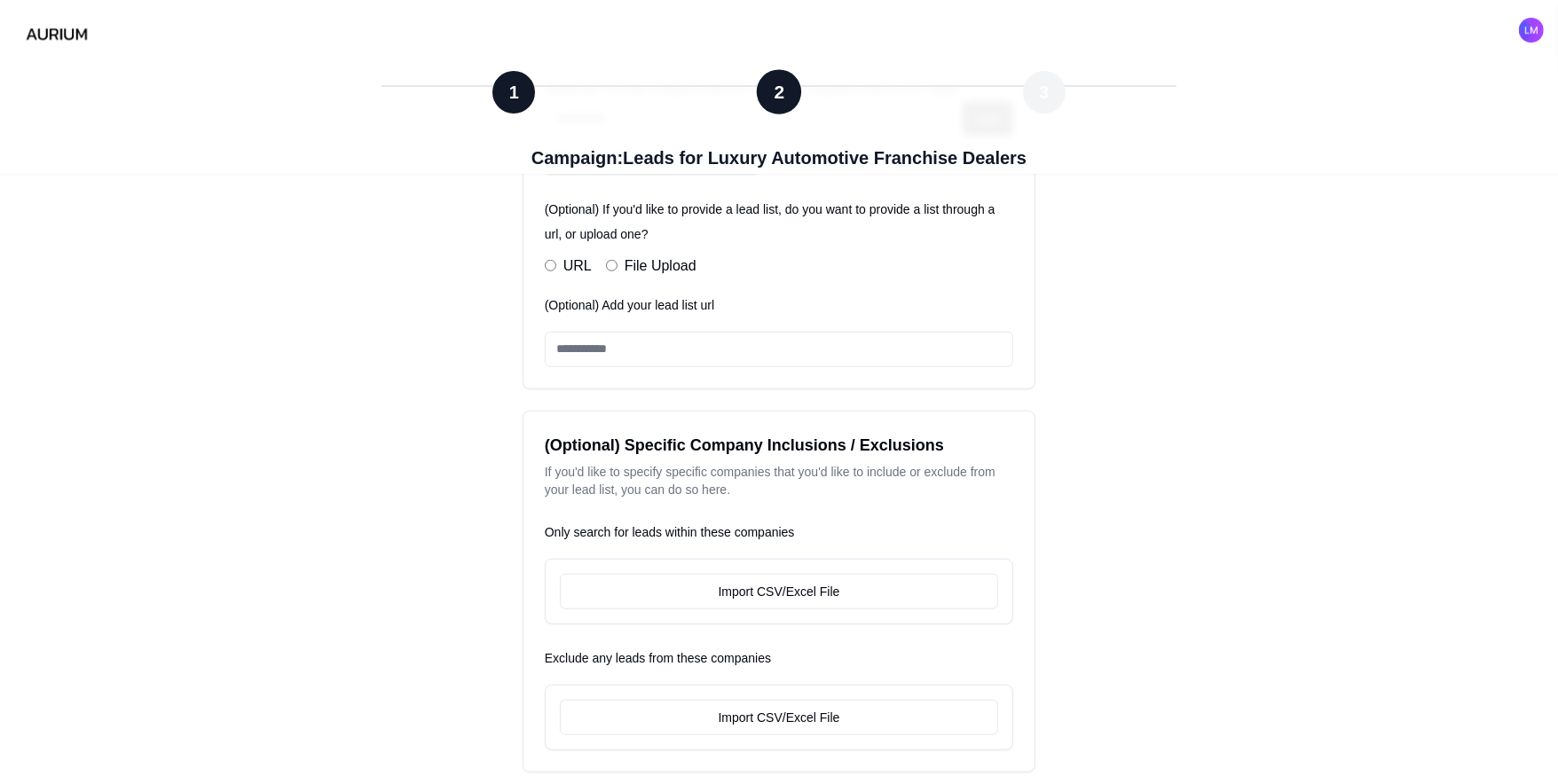 scroll, scrollTop: 1180, scrollLeft: 0, axis: vertical 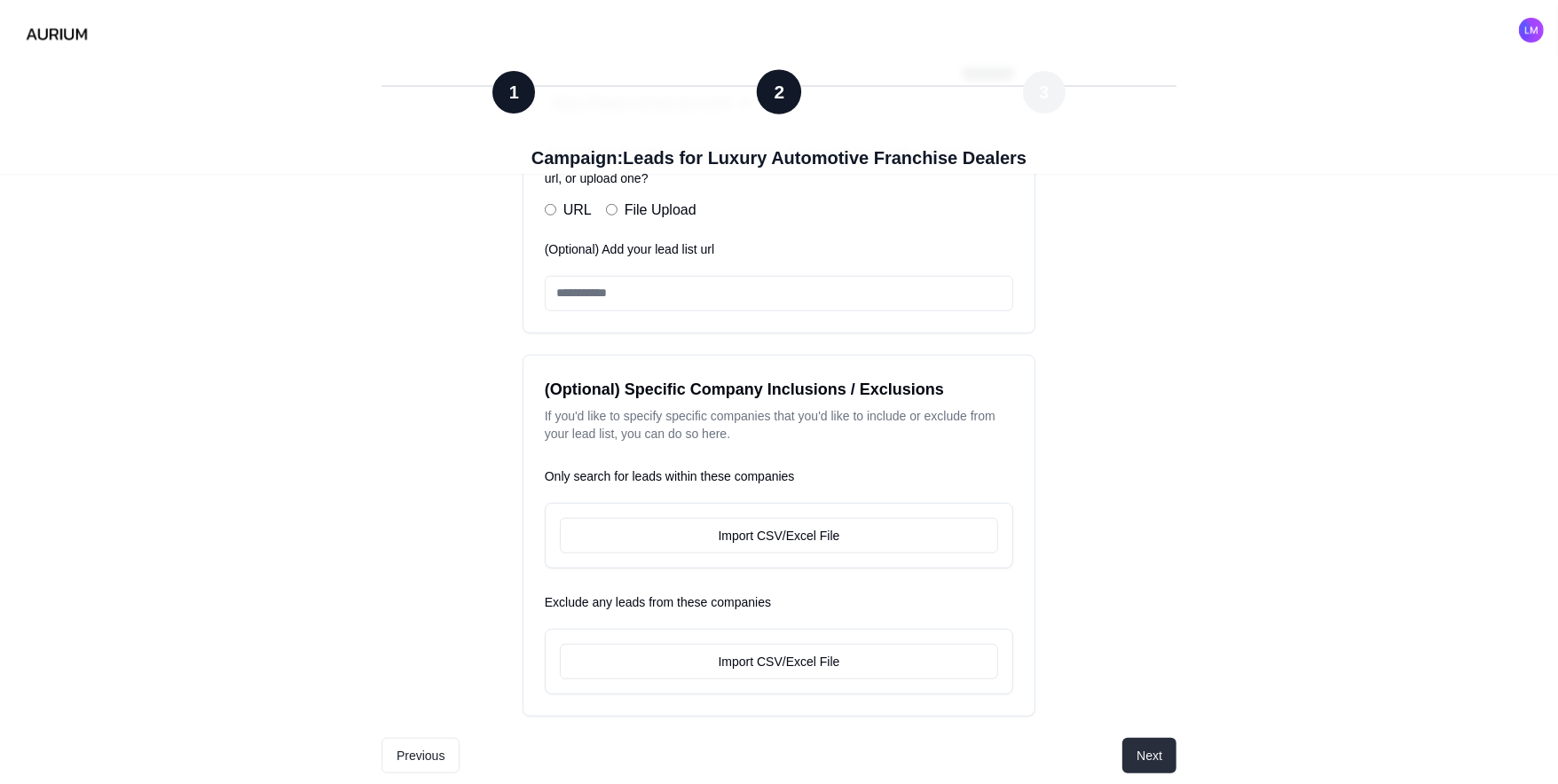 click on "Next" at bounding box center (1149, 756) 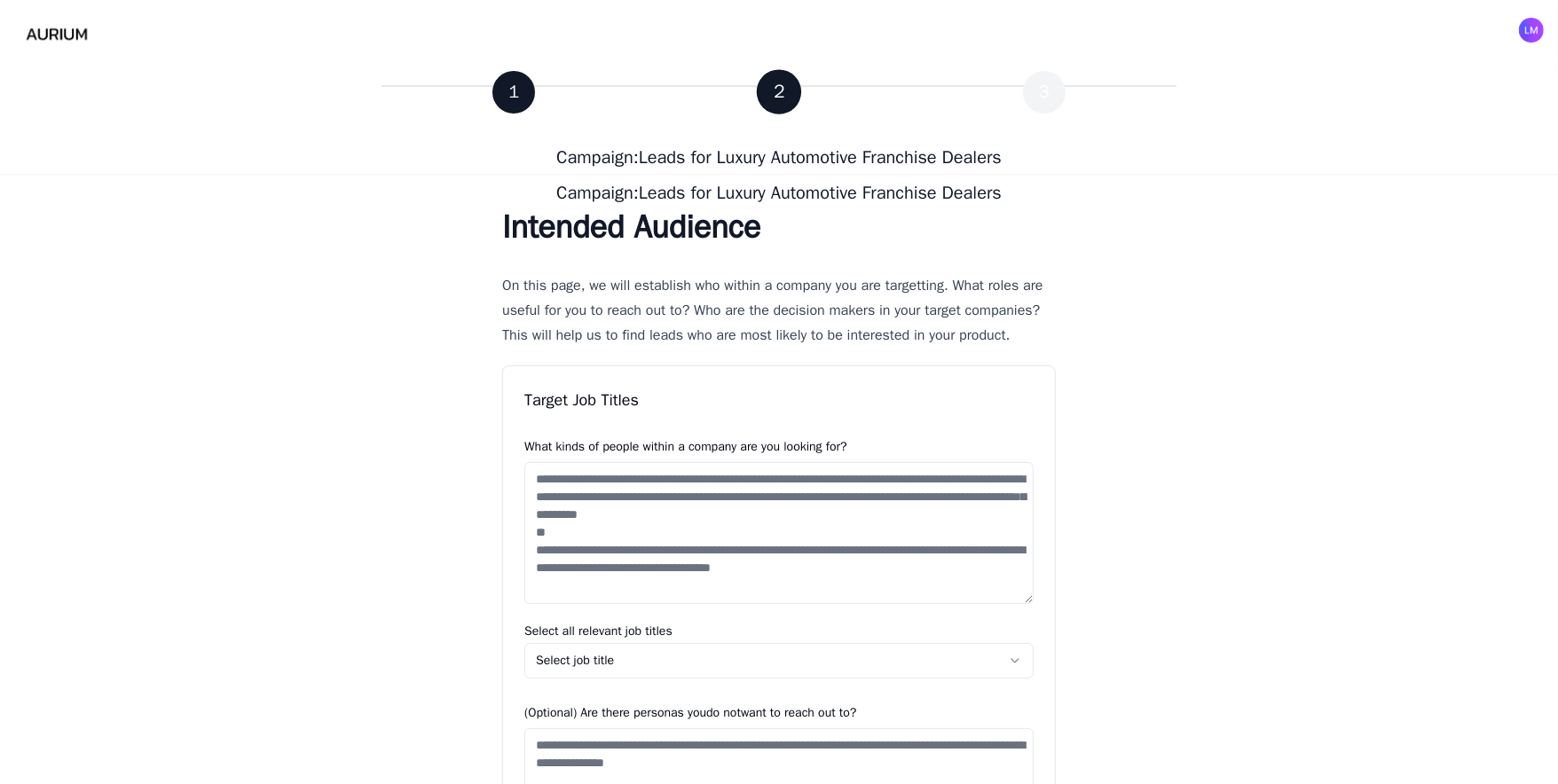 scroll, scrollTop: 107, scrollLeft: 0, axis: vertical 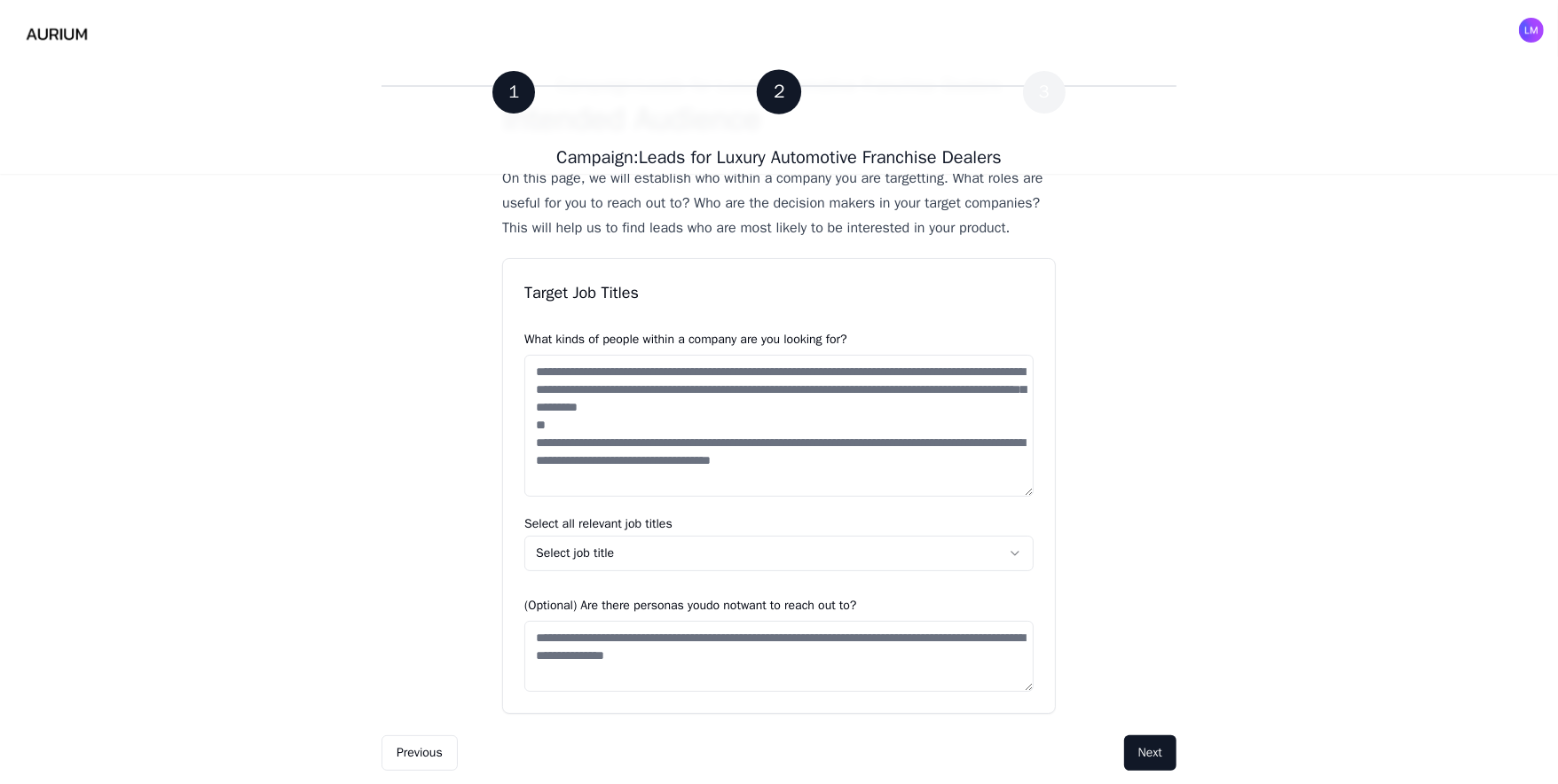 click at bounding box center (779, 426) 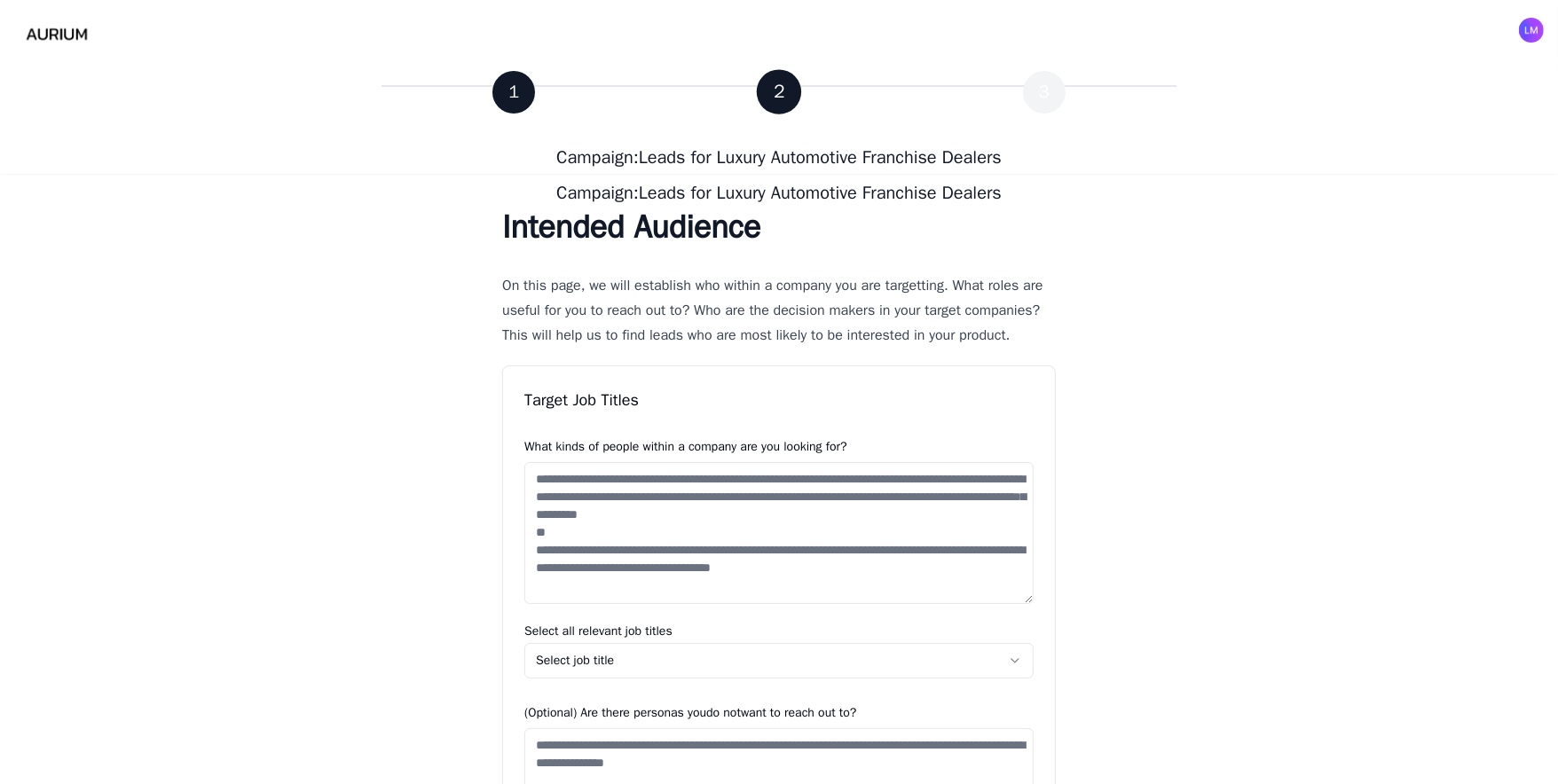scroll, scrollTop: 107, scrollLeft: 0, axis: vertical 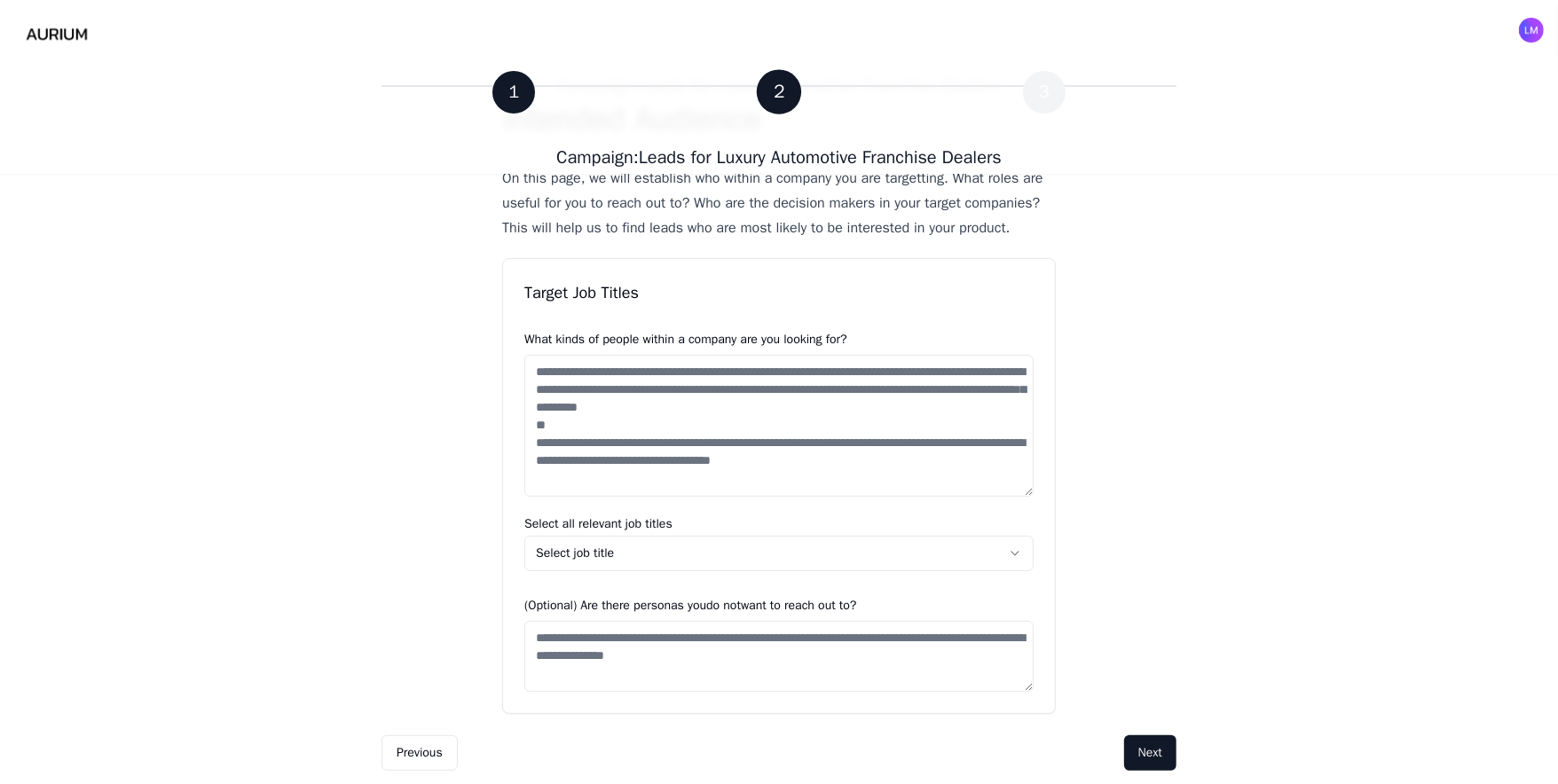 click at bounding box center [779, 426] 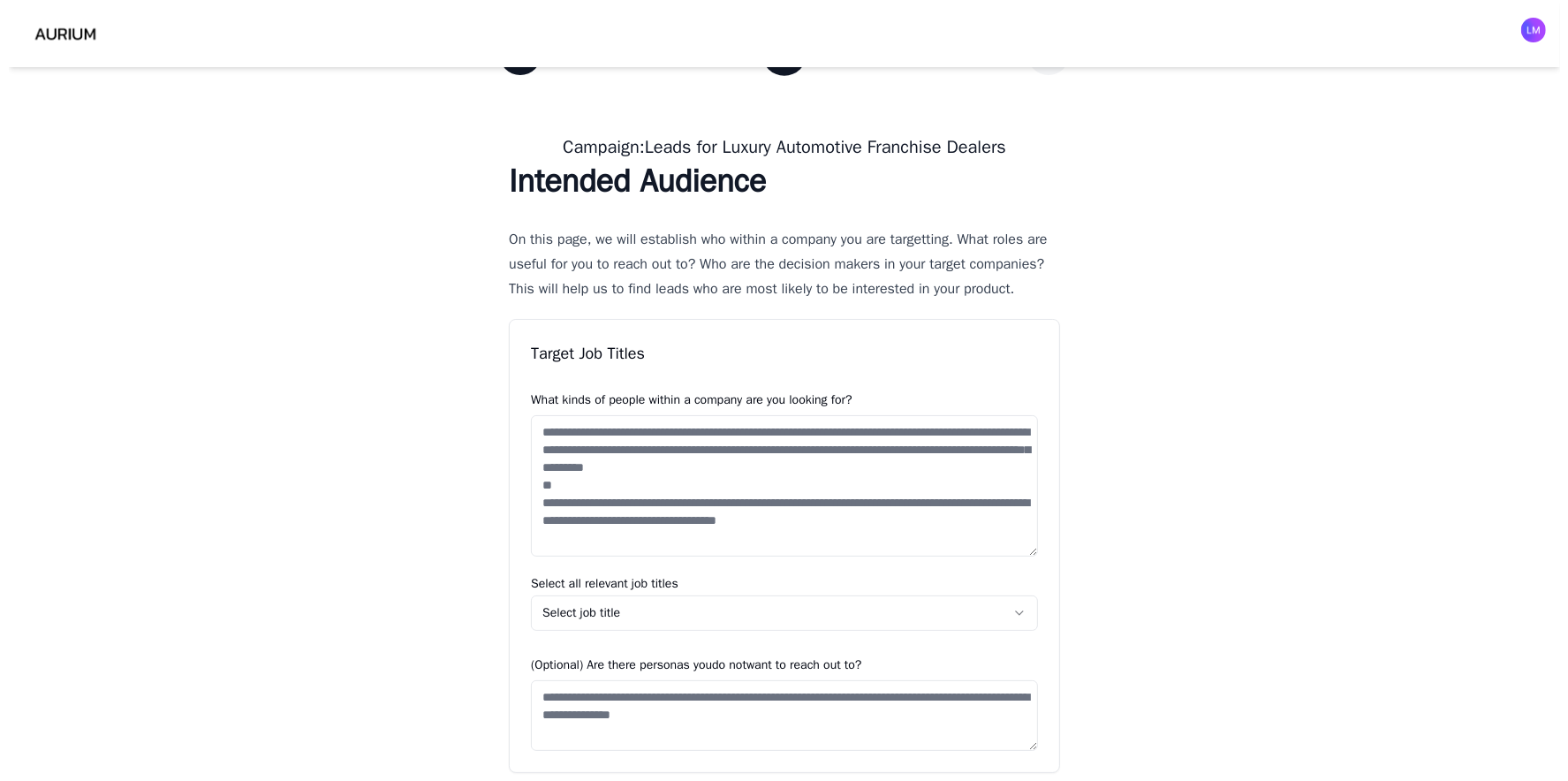 scroll, scrollTop: 42, scrollLeft: 0, axis: vertical 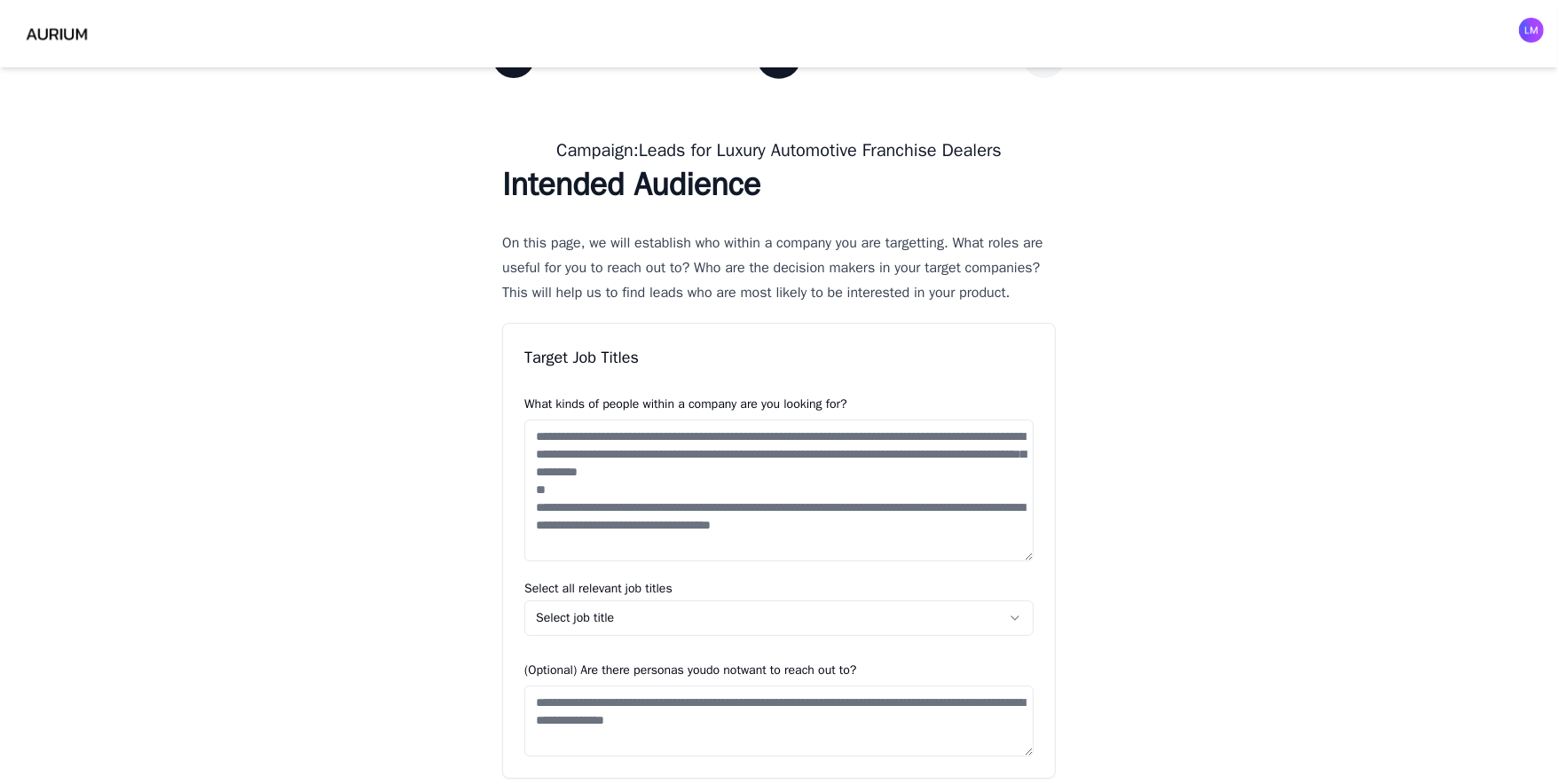 click at bounding box center (779, 490) 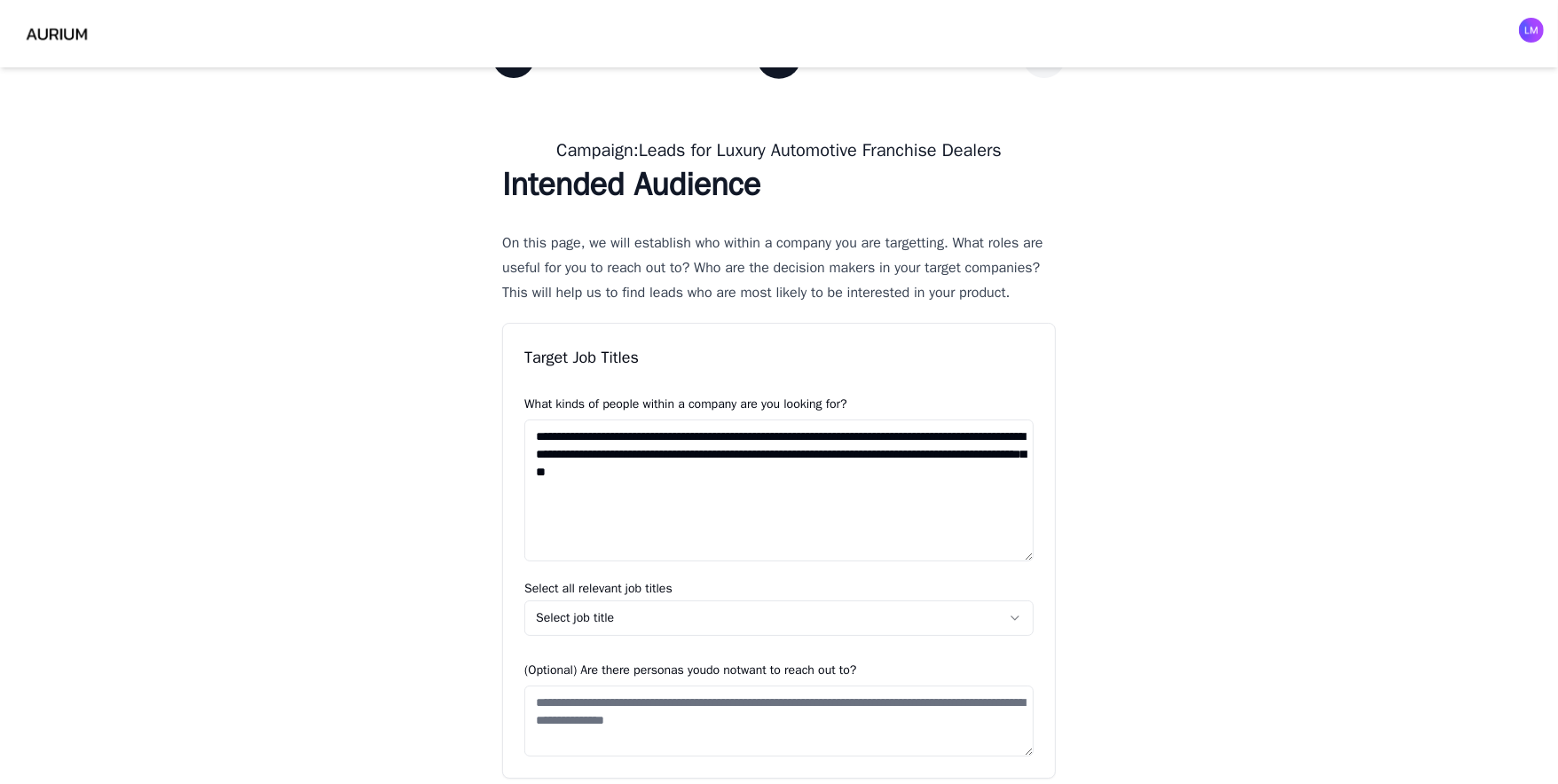 type on "**********" 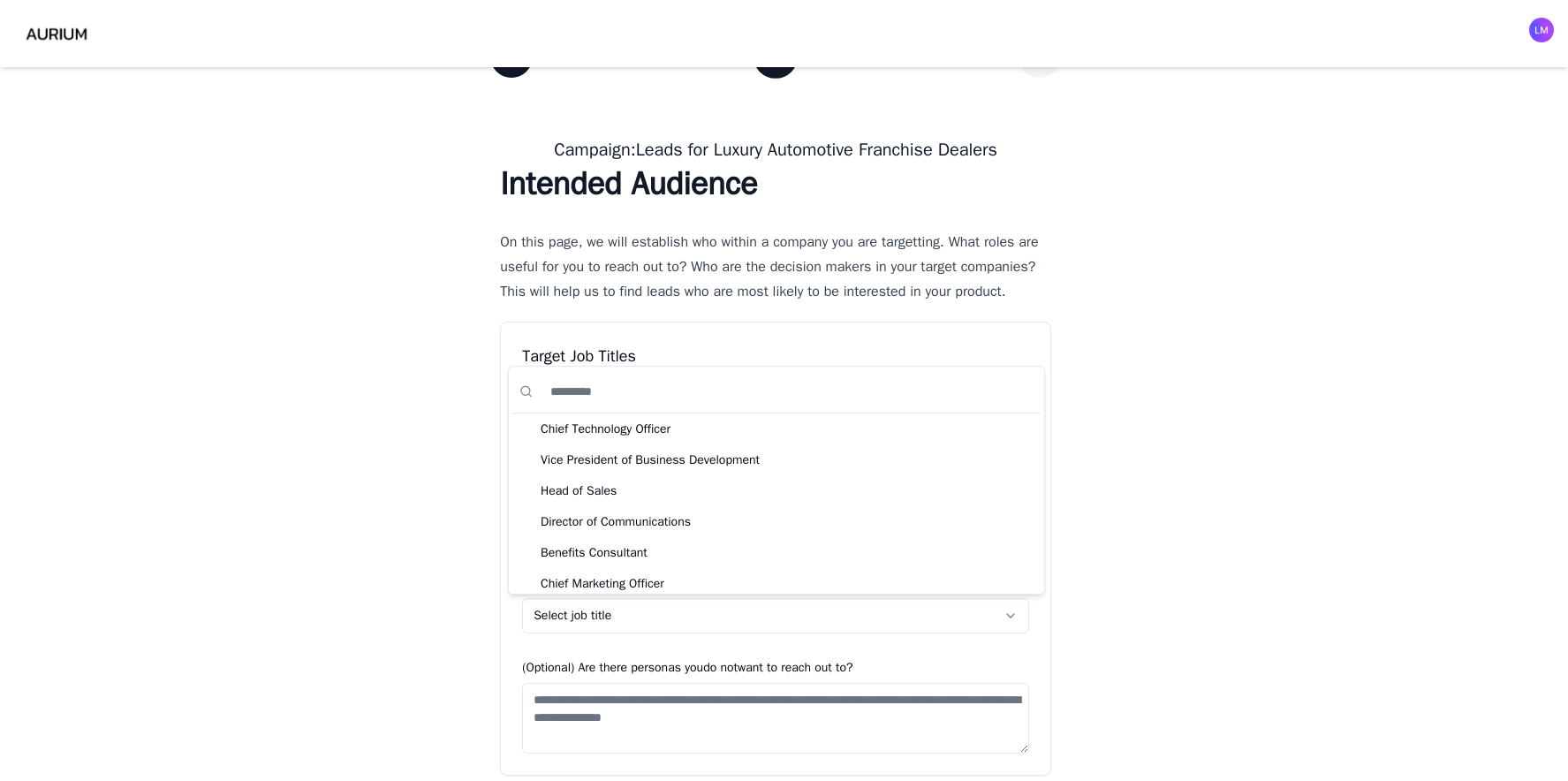 click on "**********" at bounding box center (784, 402) 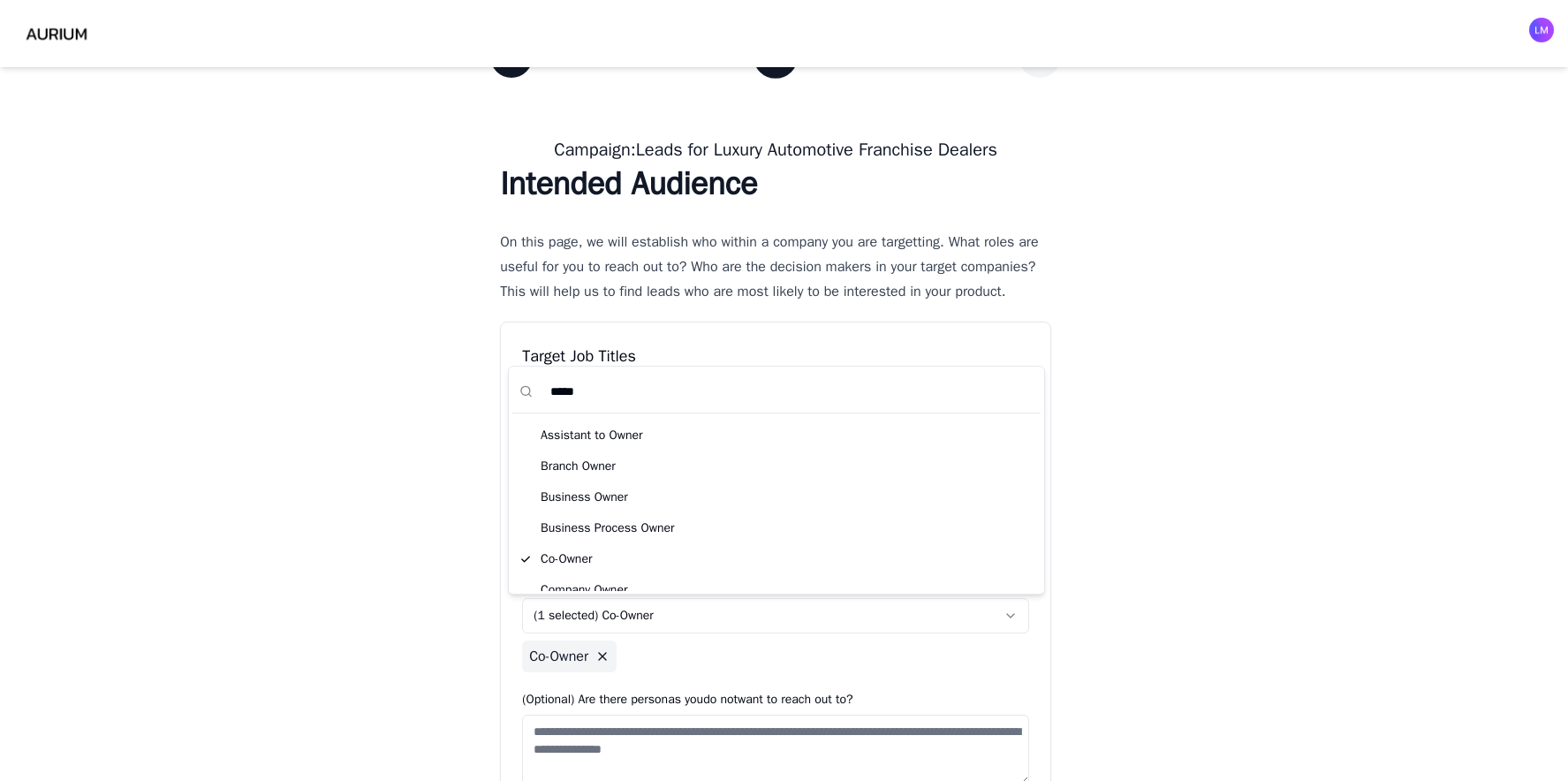 scroll, scrollTop: 27, scrollLeft: 0, axis: vertical 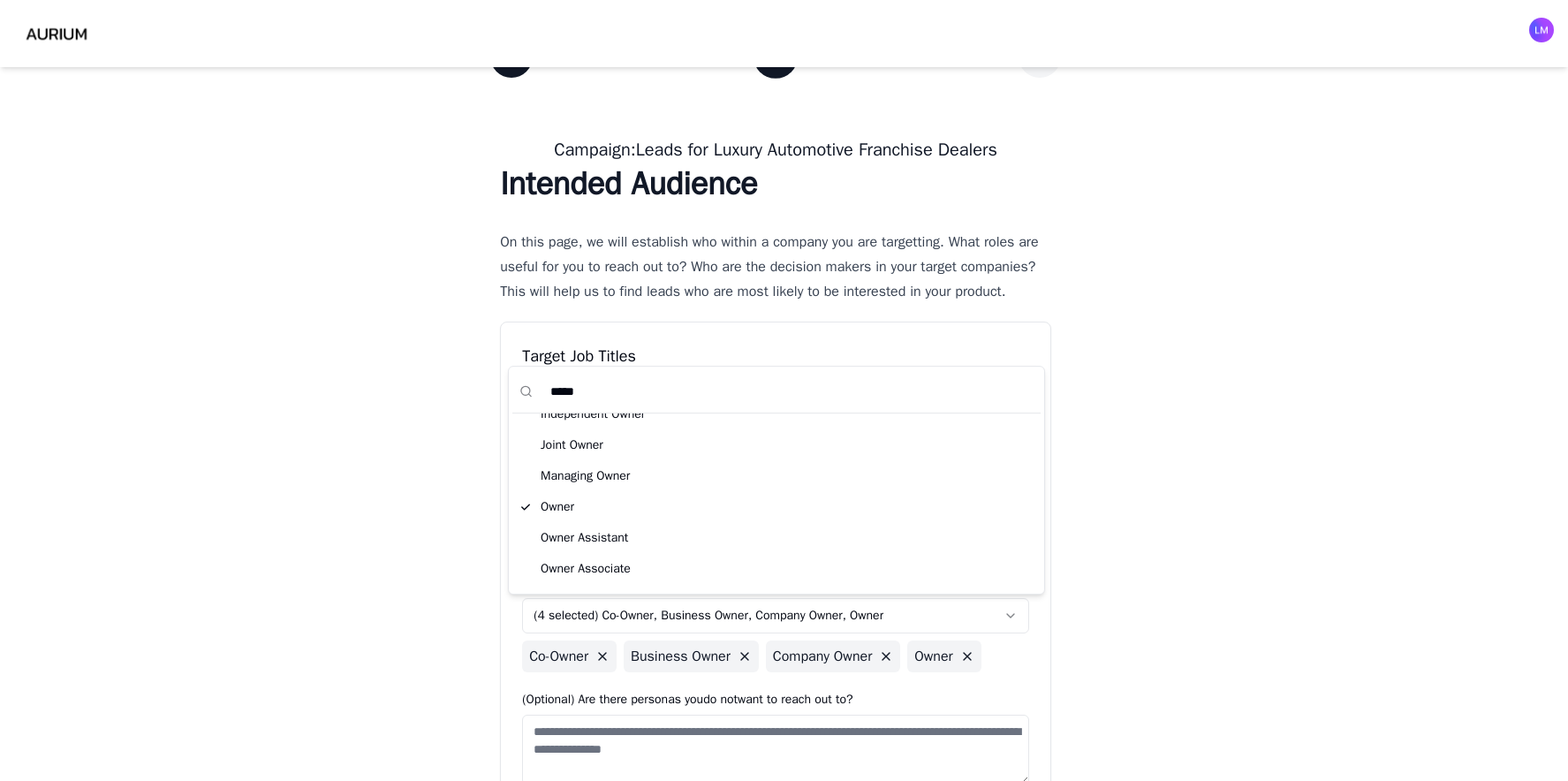 click on "*****" at bounding box center (786, 391) 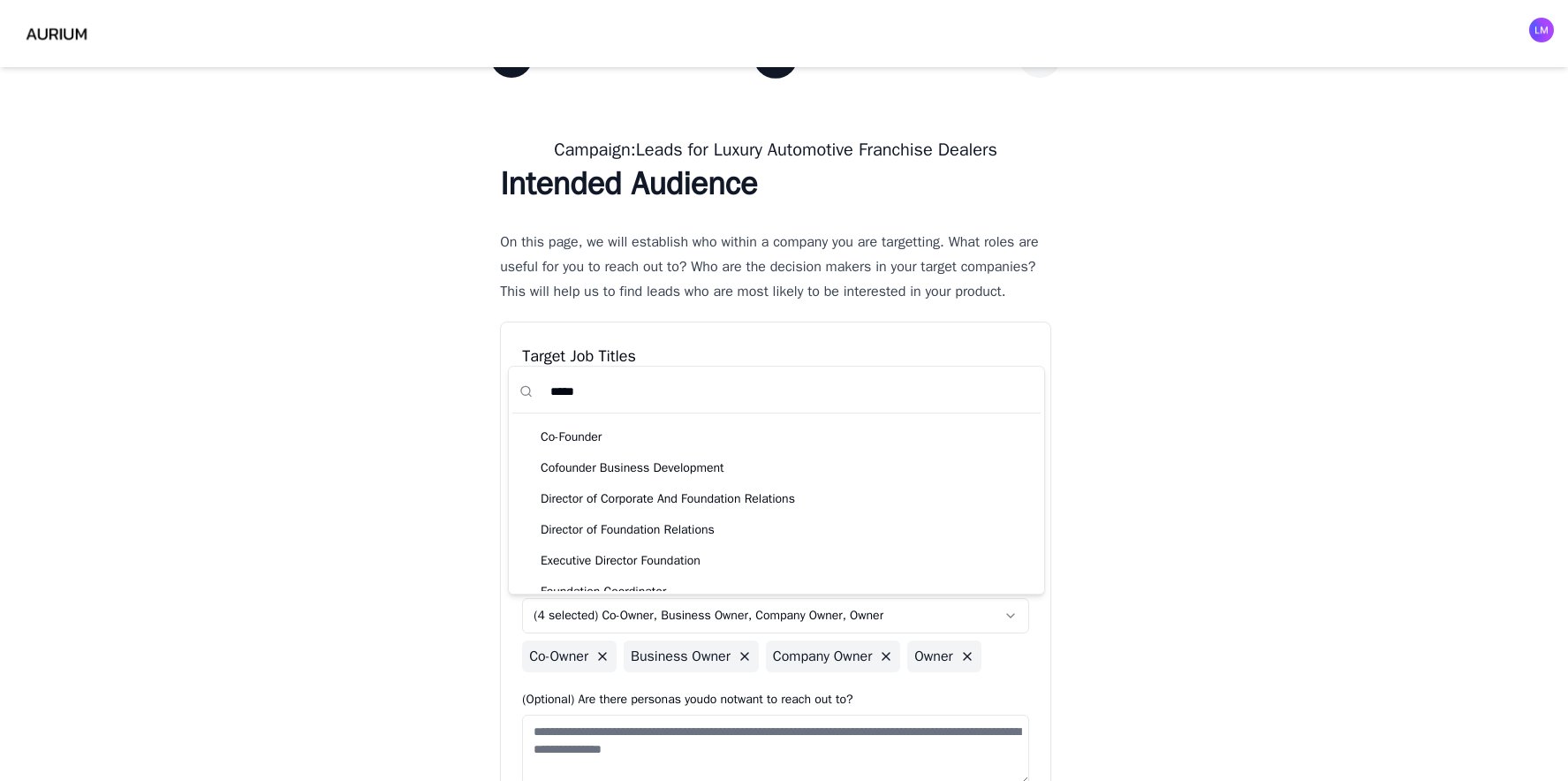 scroll, scrollTop: 75, scrollLeft: 0, axis: vertical 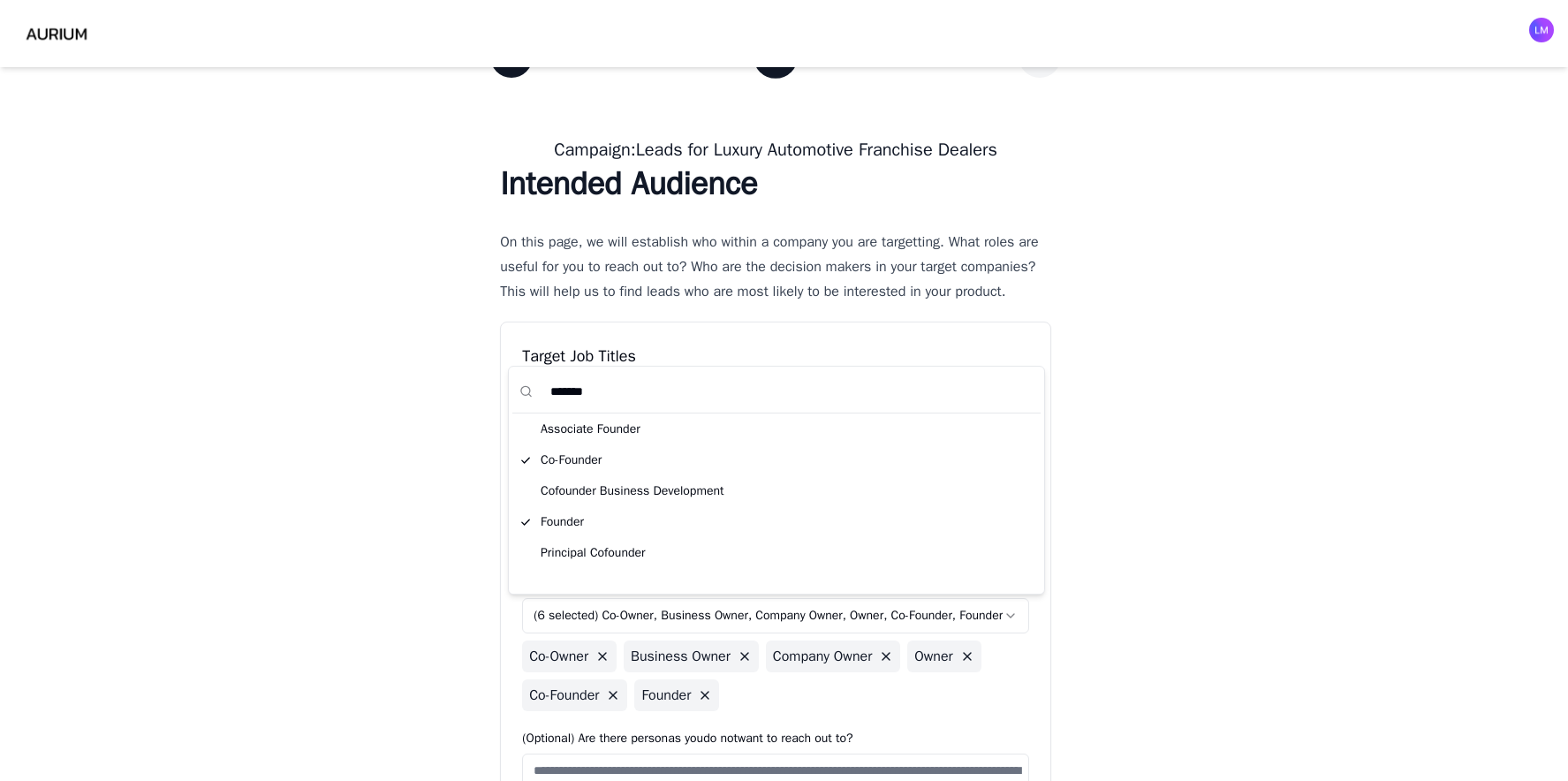 click on "*******" at bounding box center [786, 391] 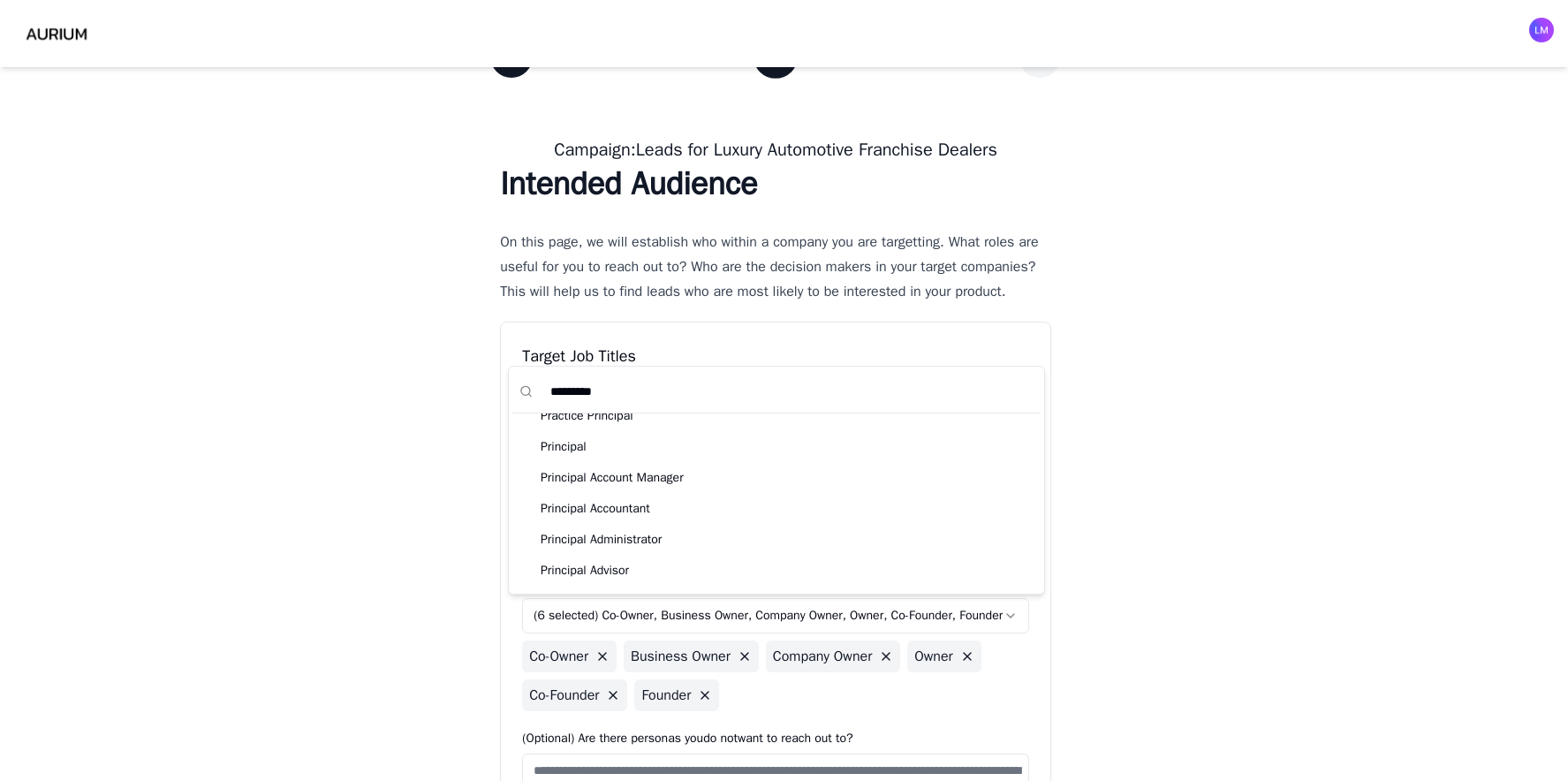 scroll, scrollTop: 659, scrollLeft: 0, axis: vertical 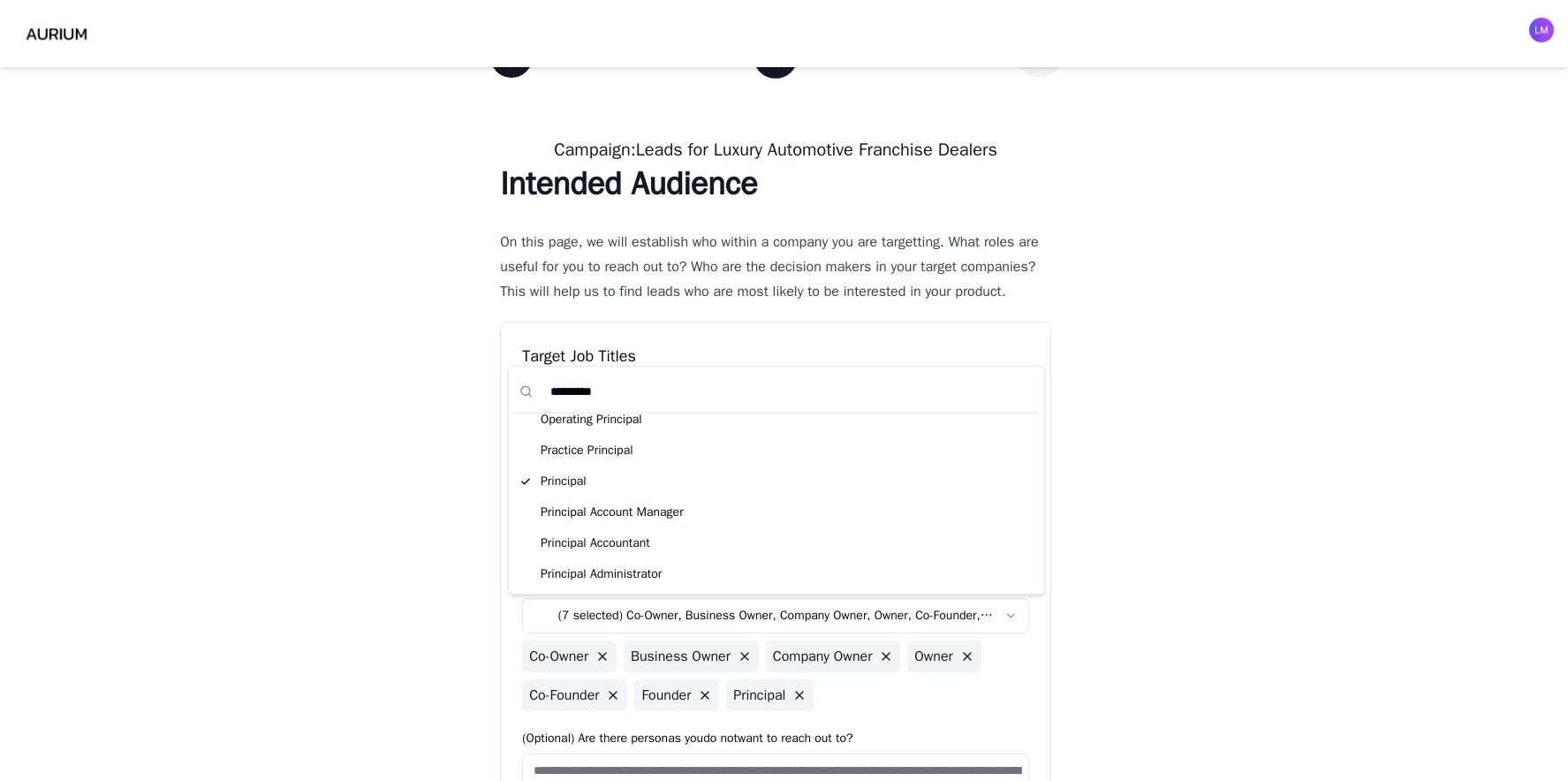 click on "*********" at bounding box center (786, 391) 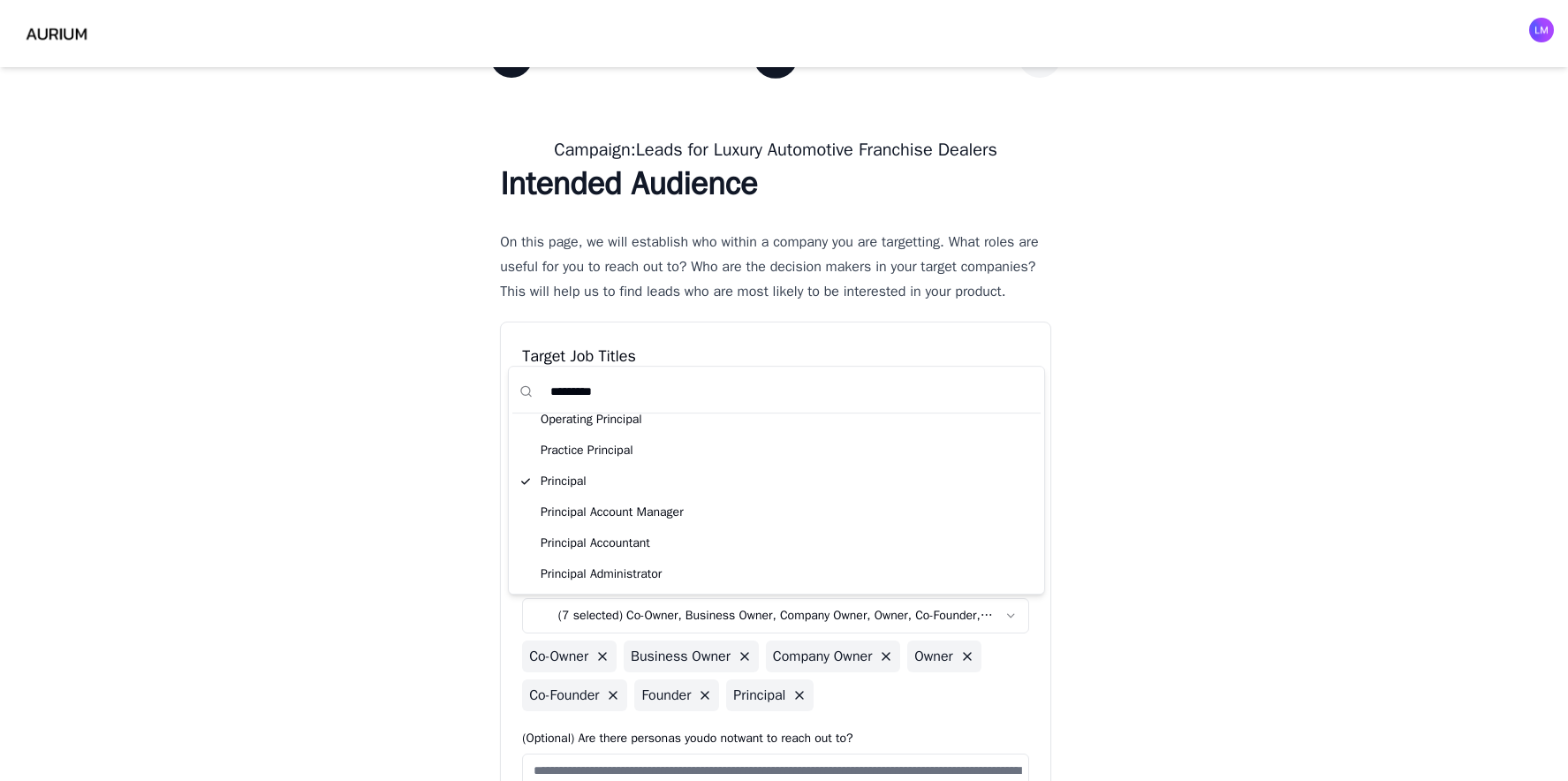 type on "*" 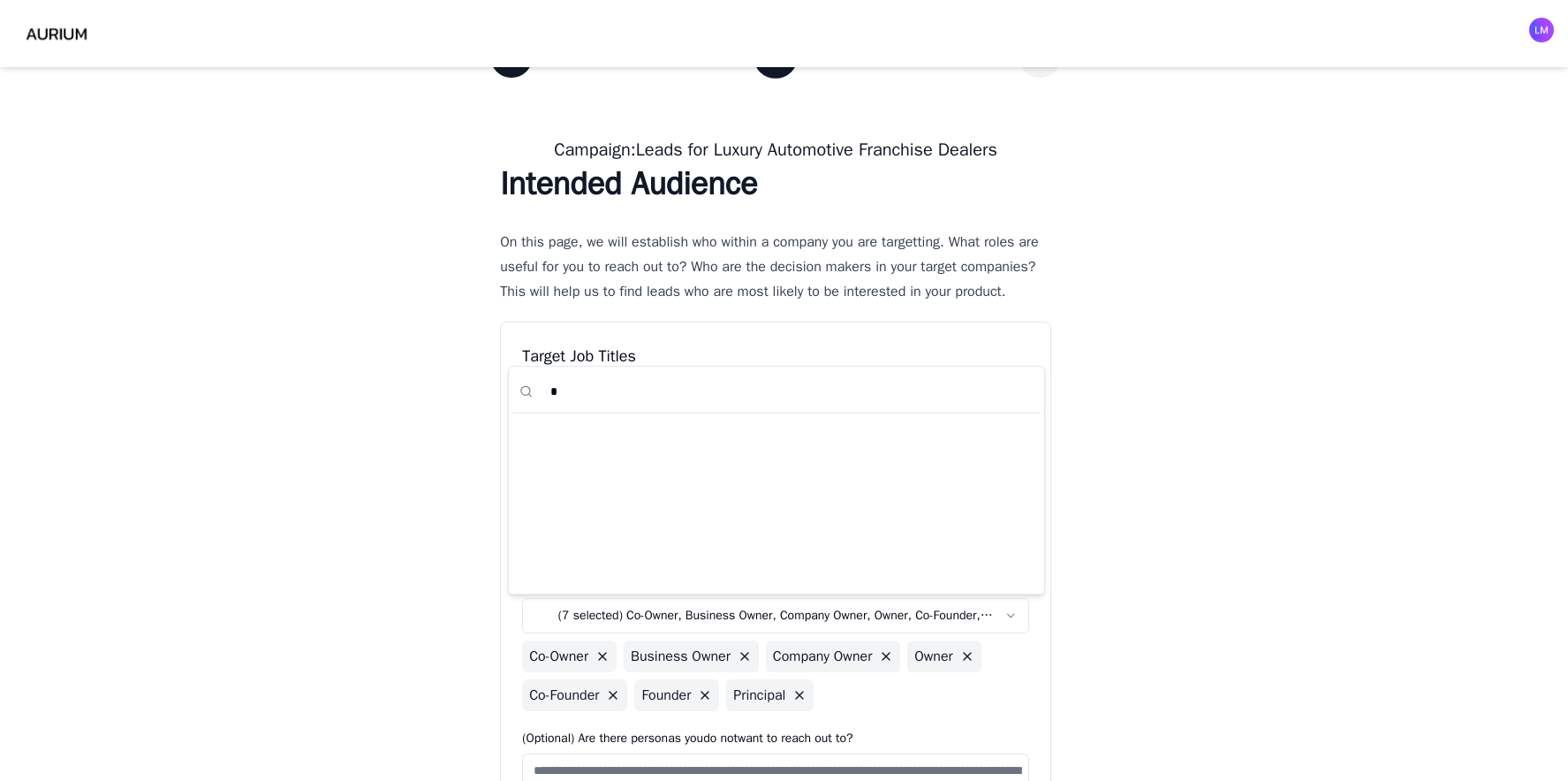 scroll, scrollTop: 0, scrollLeft: 0, axis: both 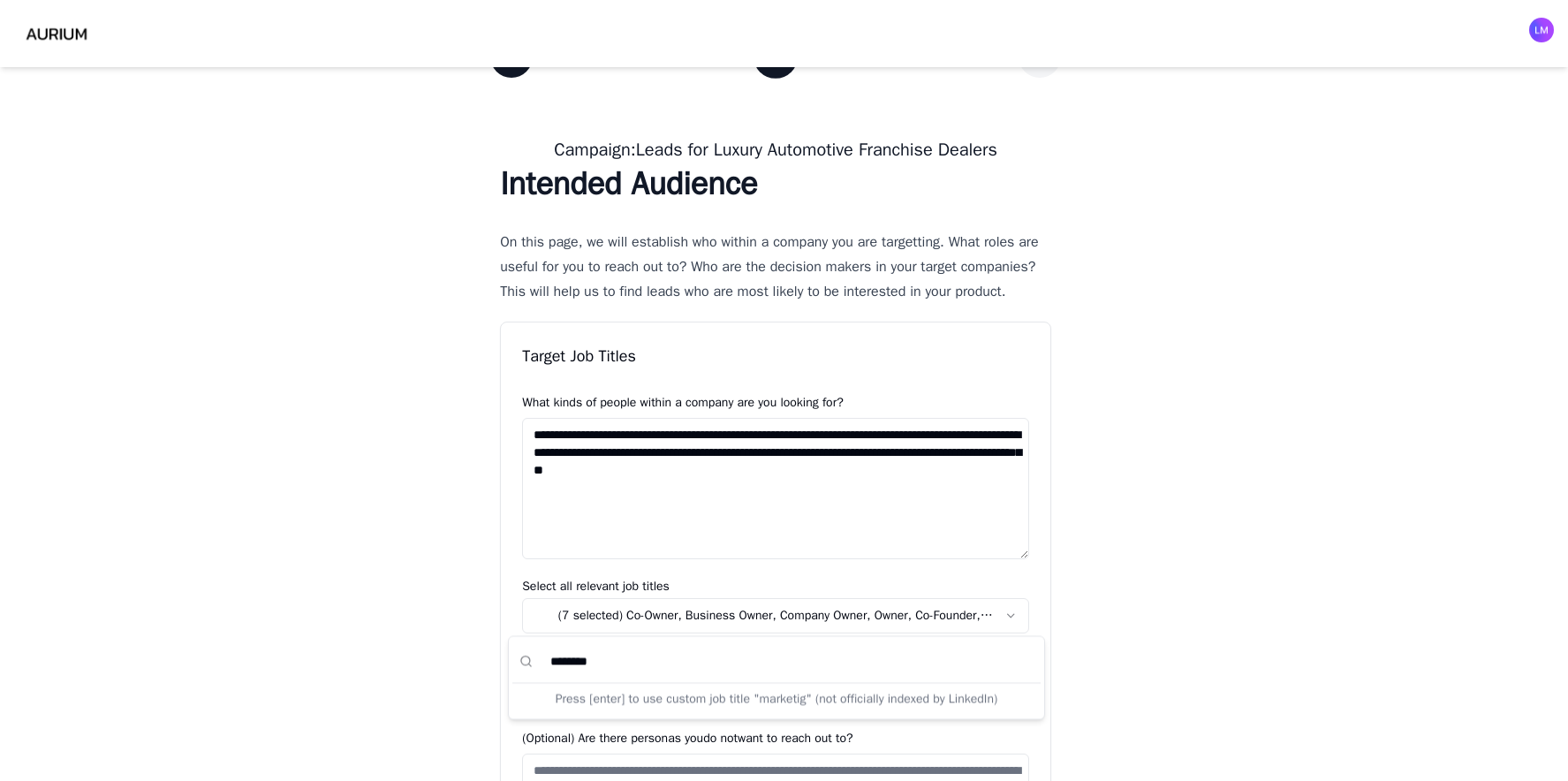 click on "********" at bounding box center [786, 662] 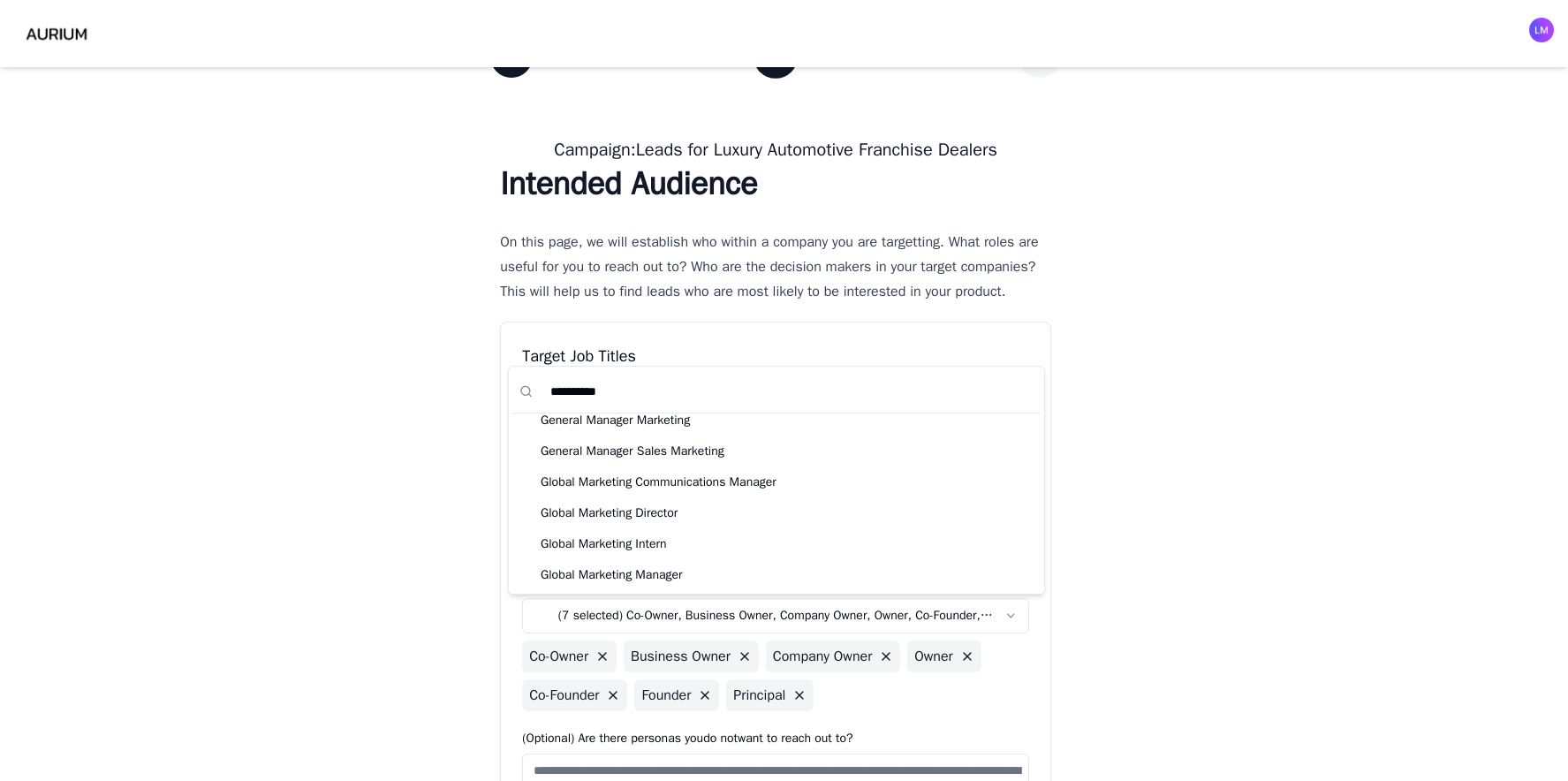 scroll, scrollTop: 0, scrollLeft: 0, axis: both 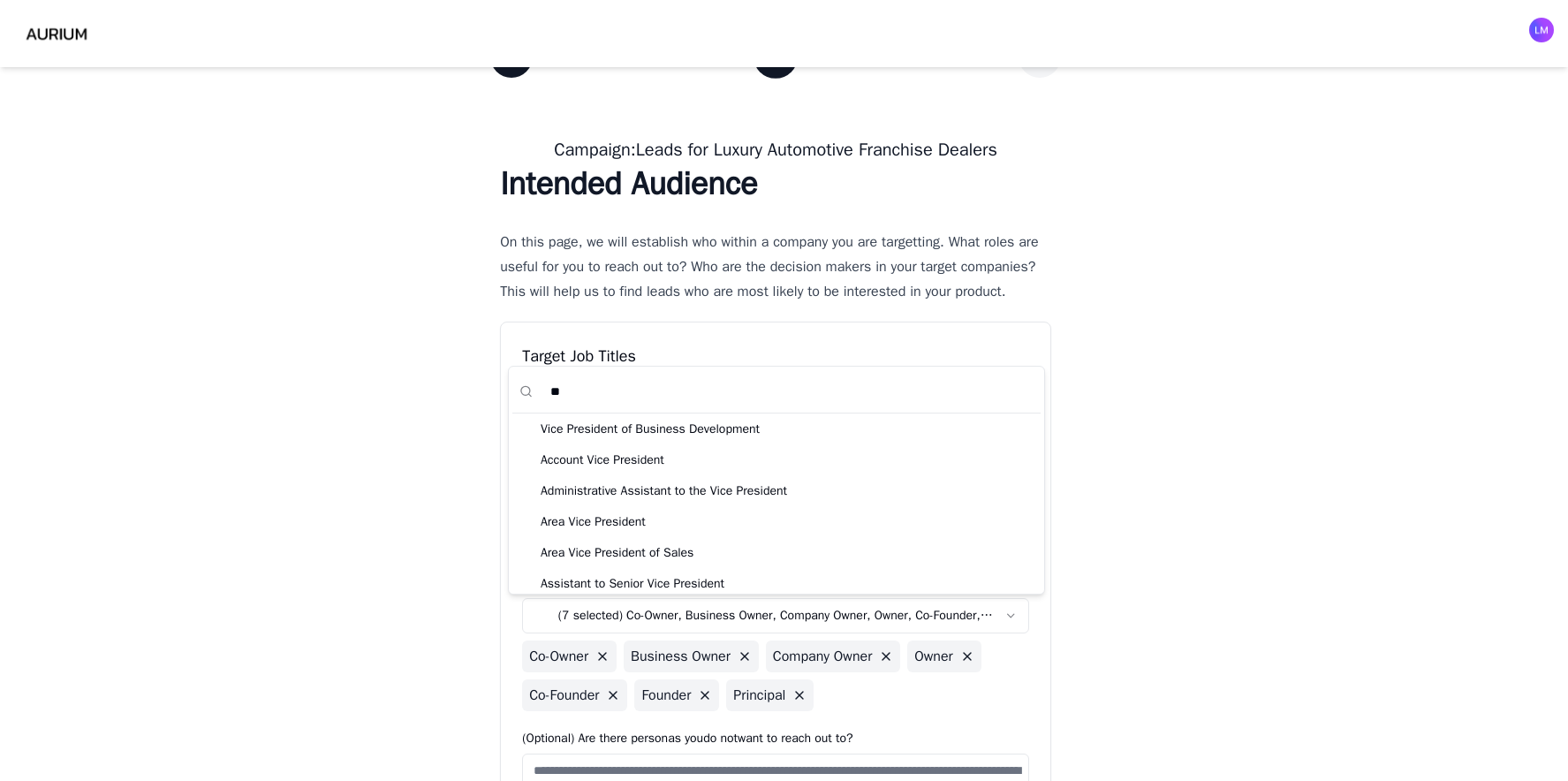 type on "*" 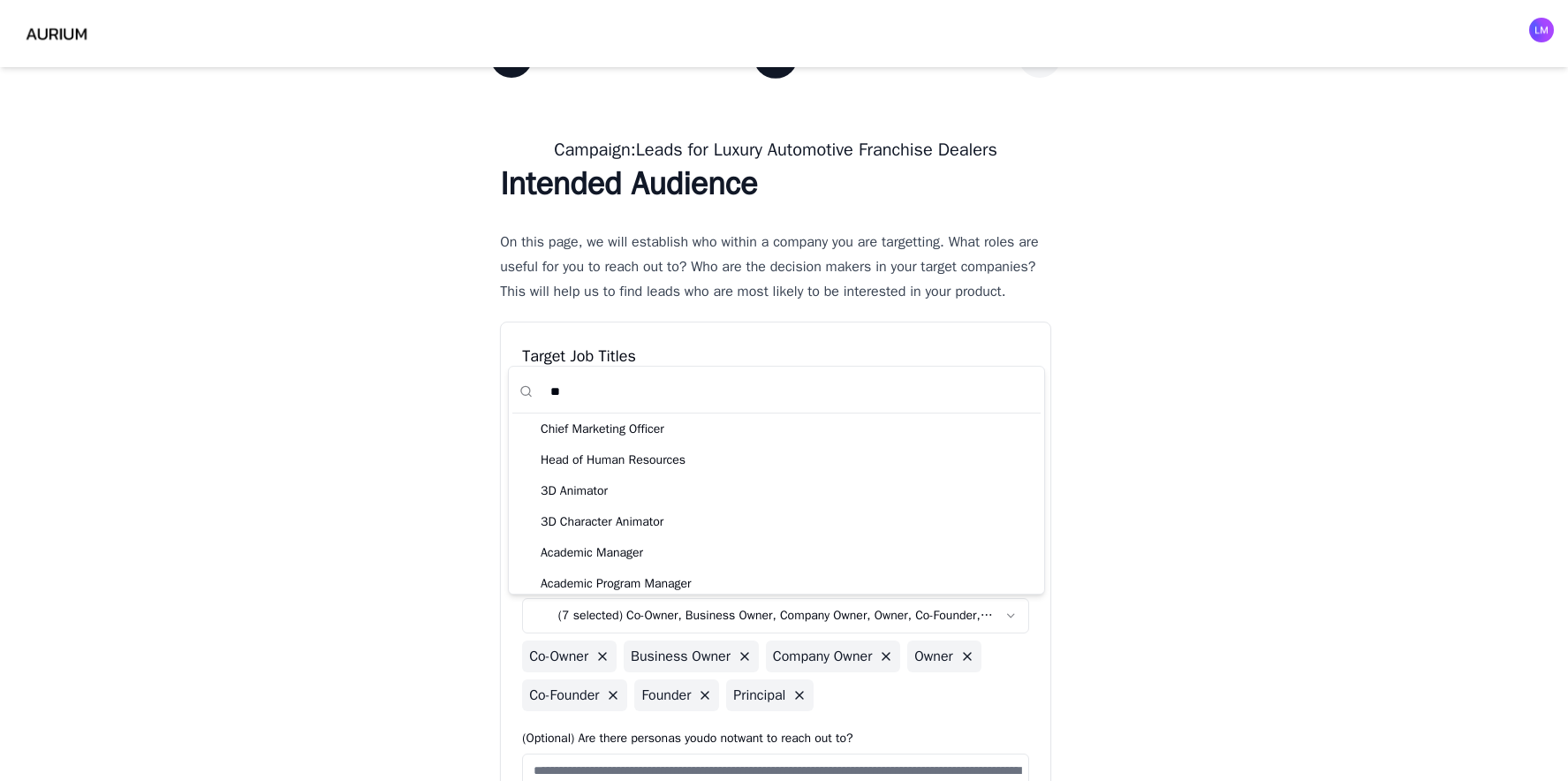 type on "*" 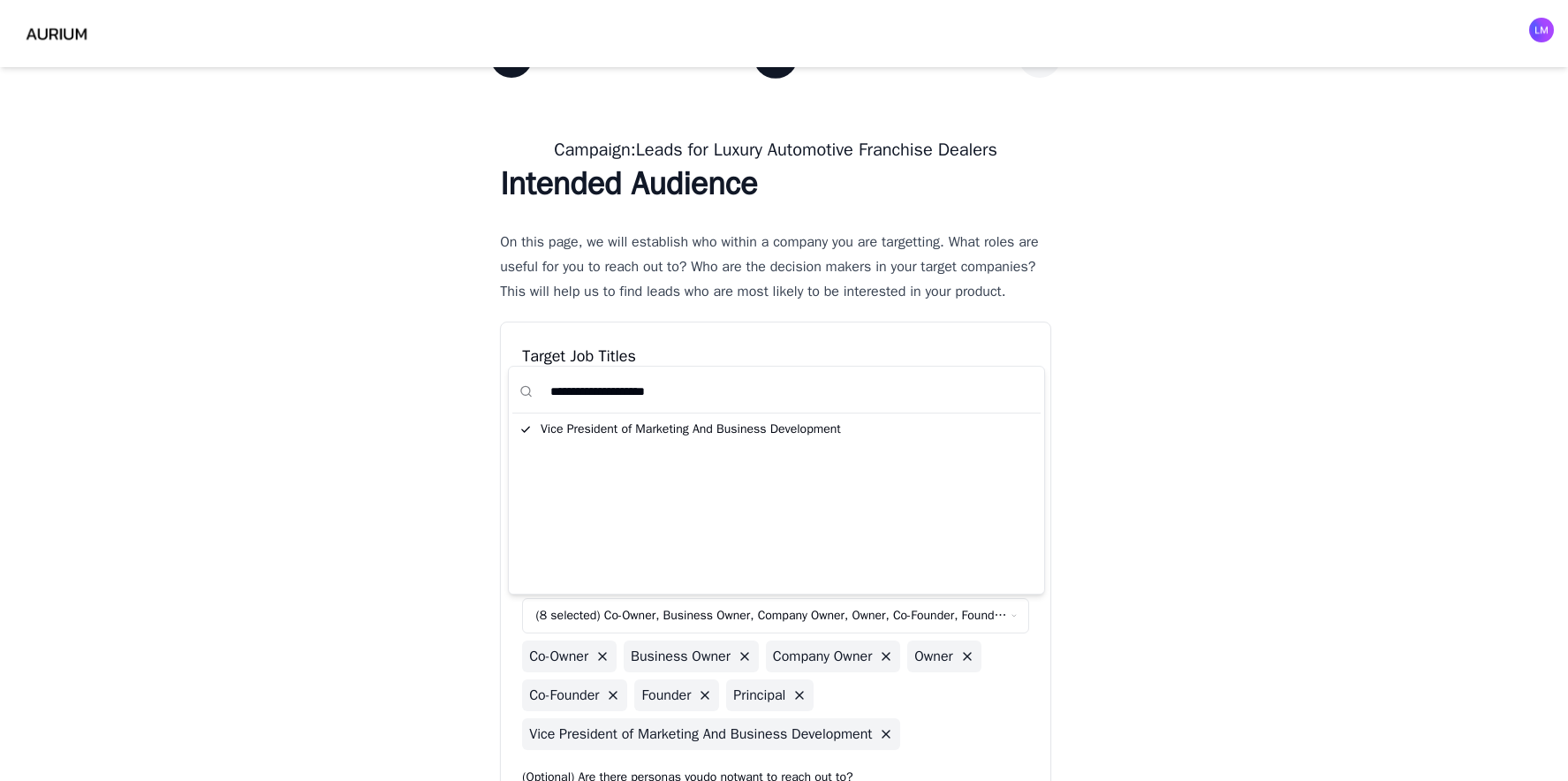 drag, startPoint x: 631, startPoint y: 394, endPoint x: 536, endPoint y: 397, distance: 95.047357 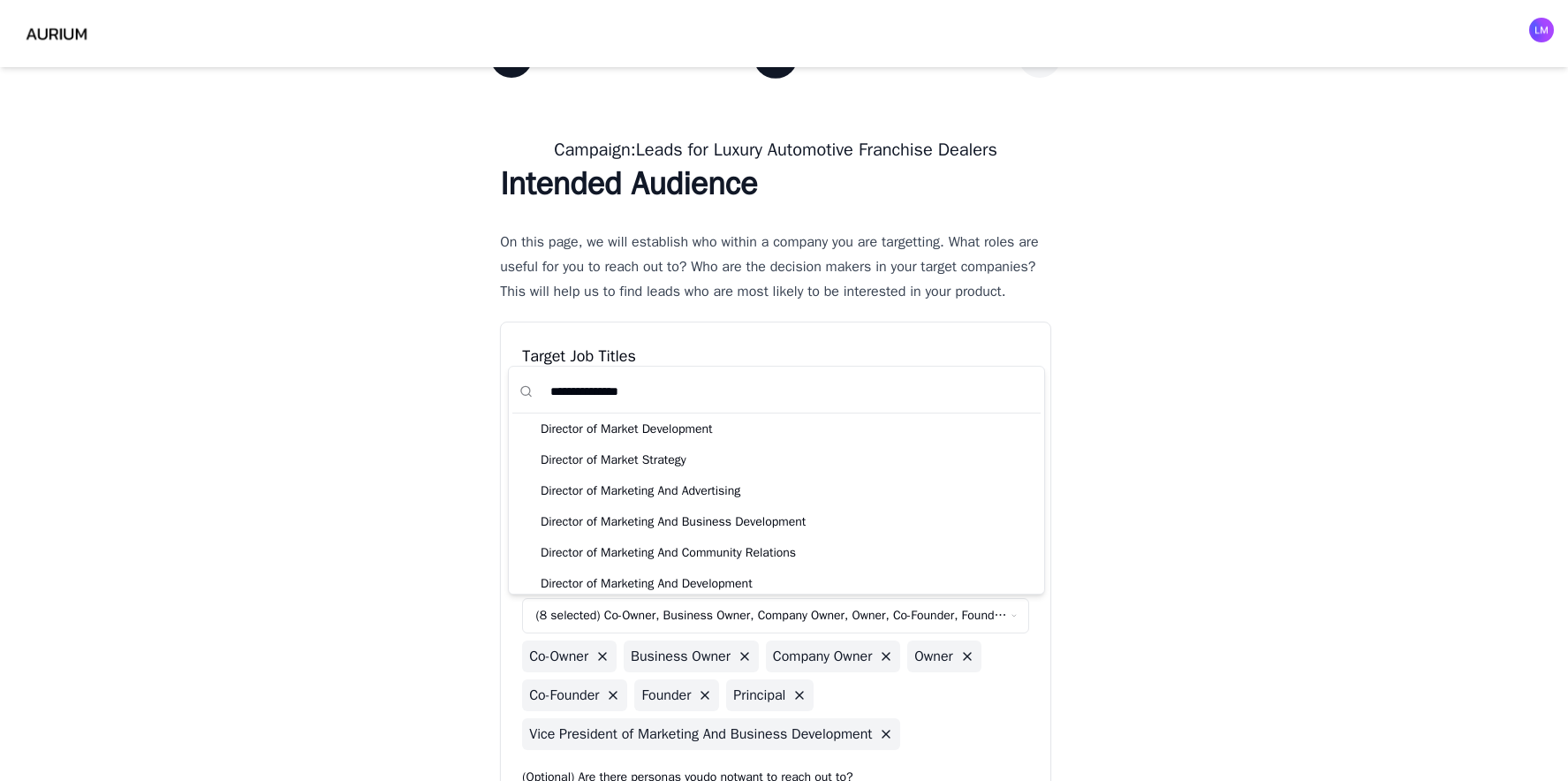 click on "**********" at bounding box center (776, 391) 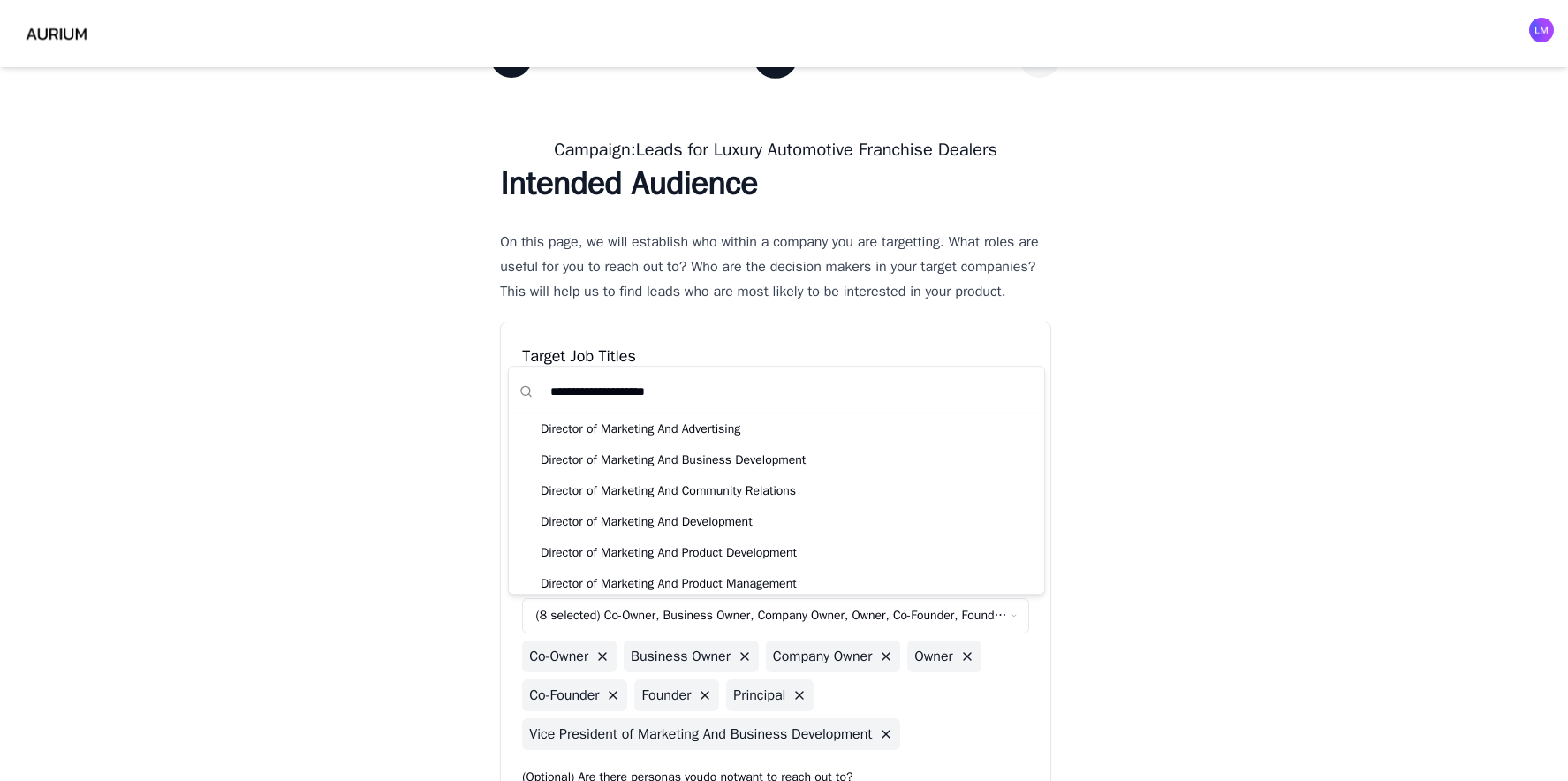 scroll, scrollTop: 133, scrollLeft: 0, axis: vertical 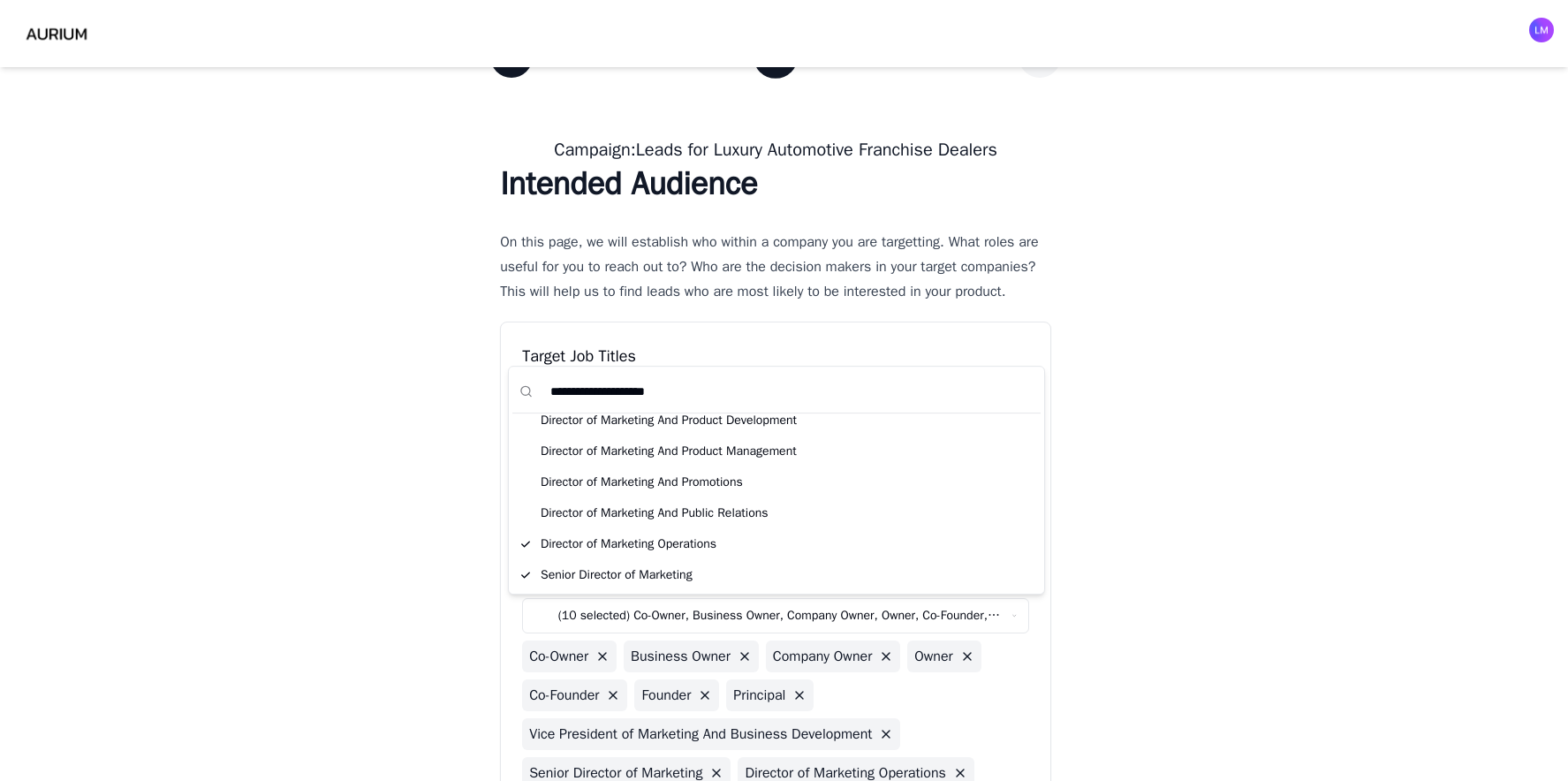 click on "**********" at bounding box center [786, 391] 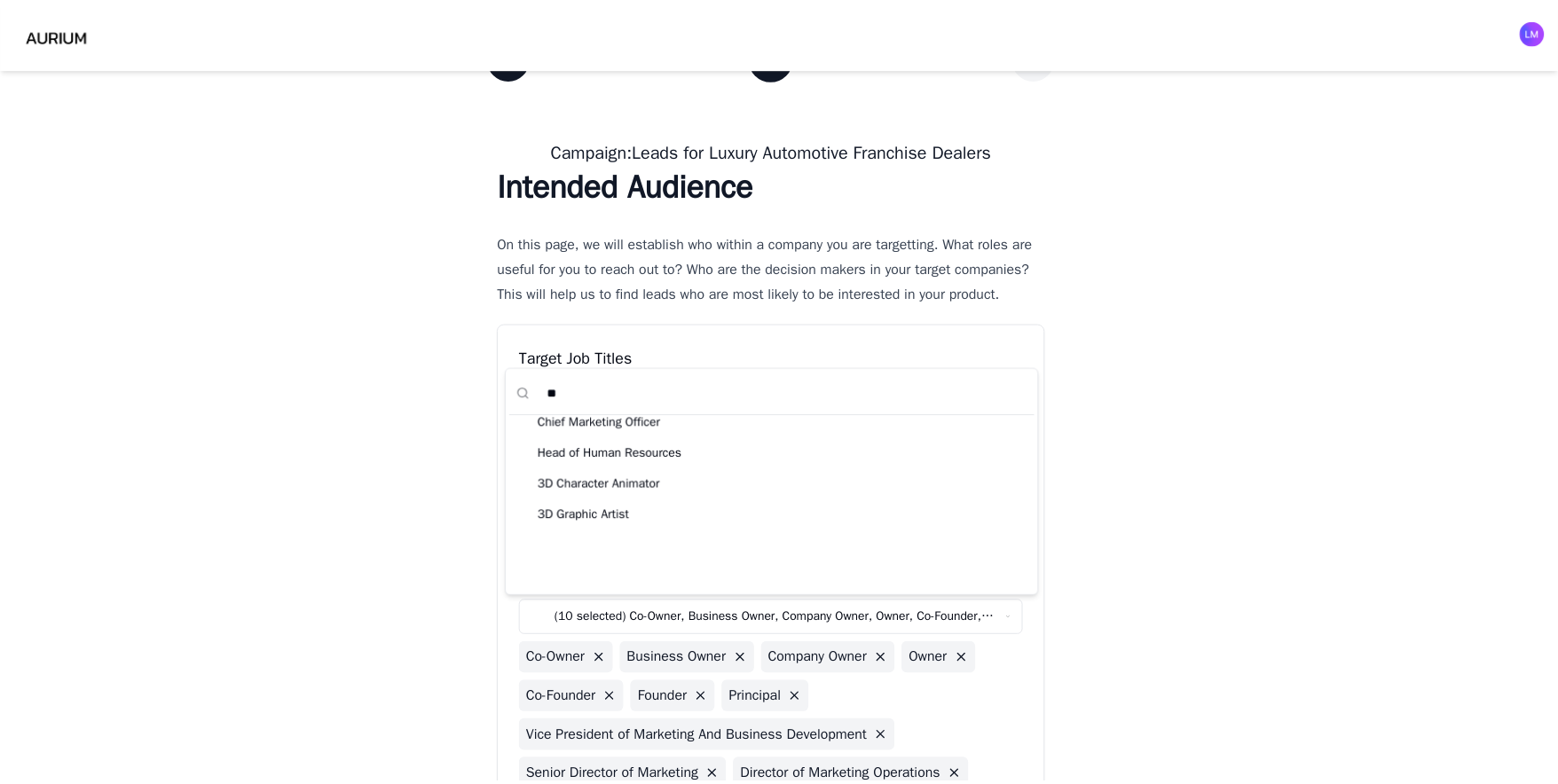 scroll, scrollTop: 0, scrollLeft: 0, axis: both 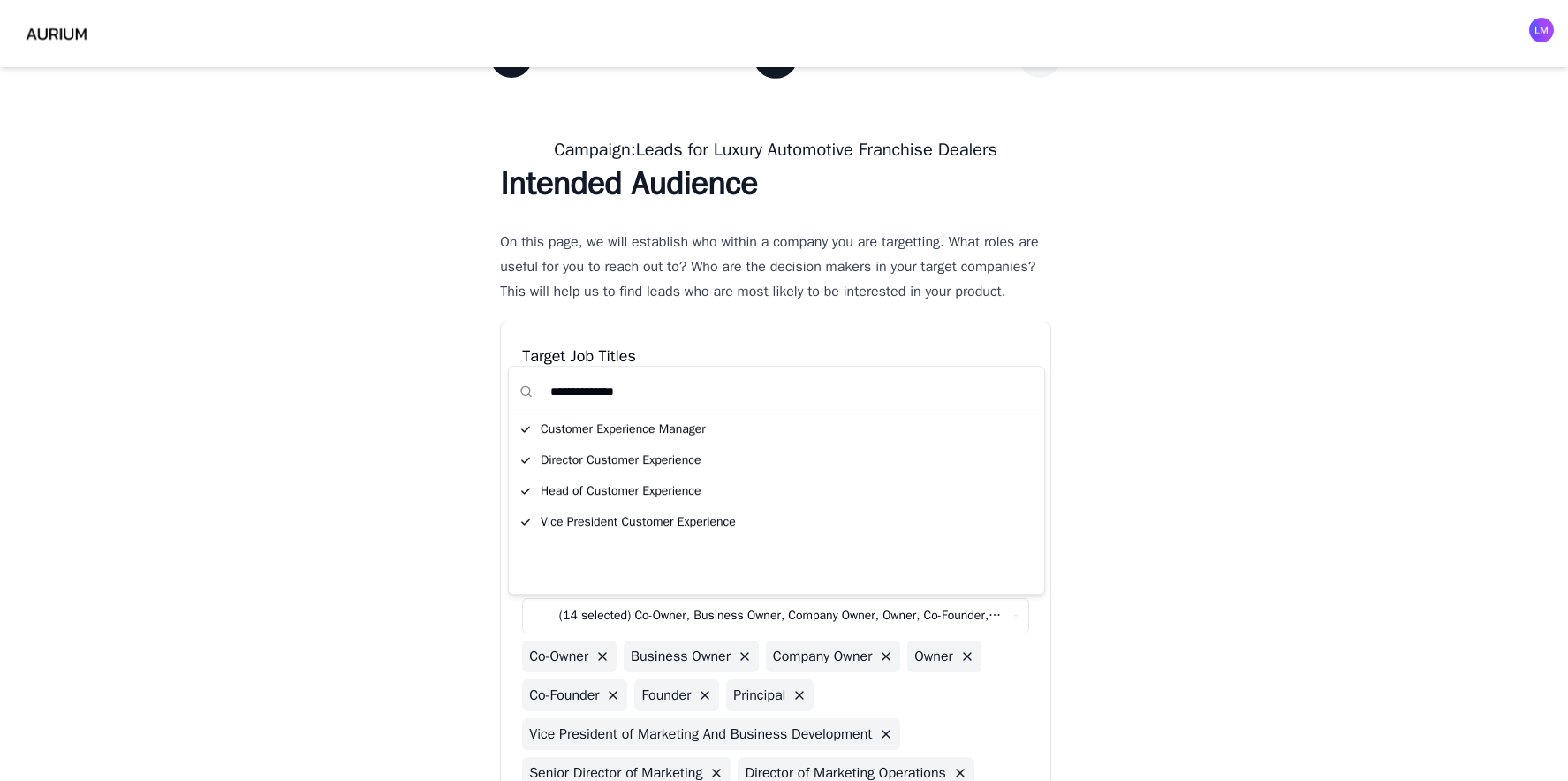 click on "**********" at bounding box center (786, 391) 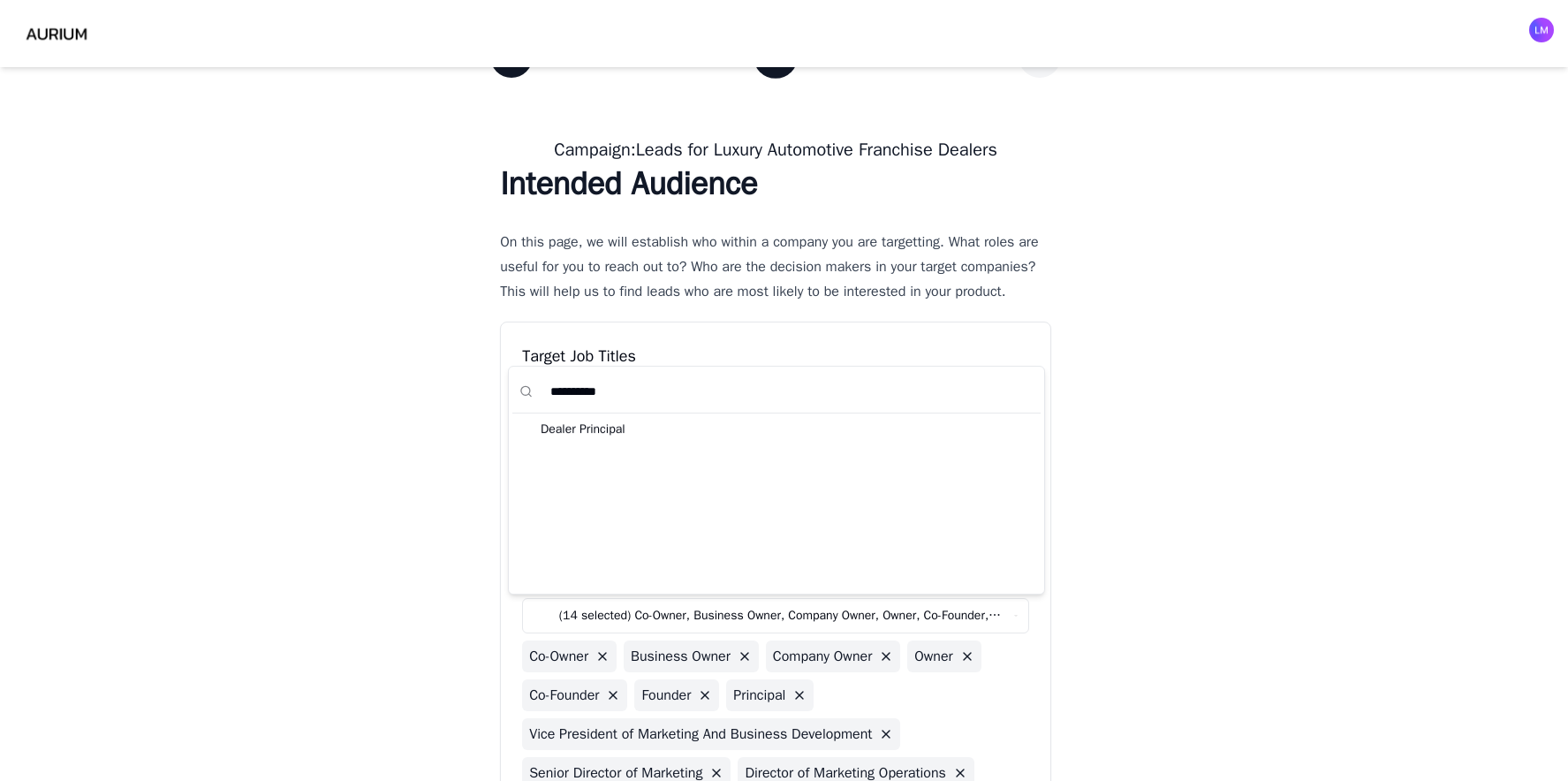 type on "**********" 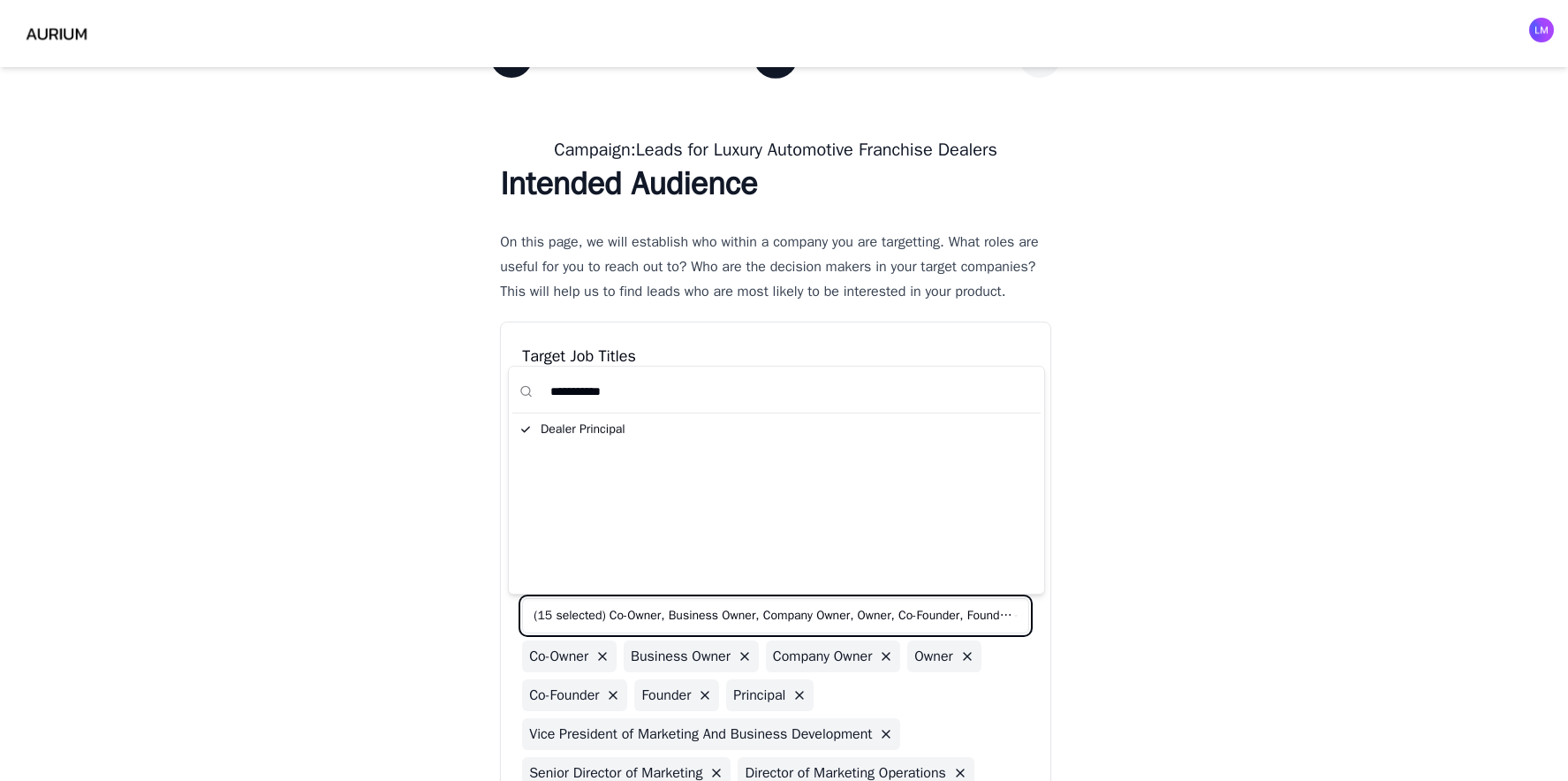 click on "**********" at bounding box center (784, 535) 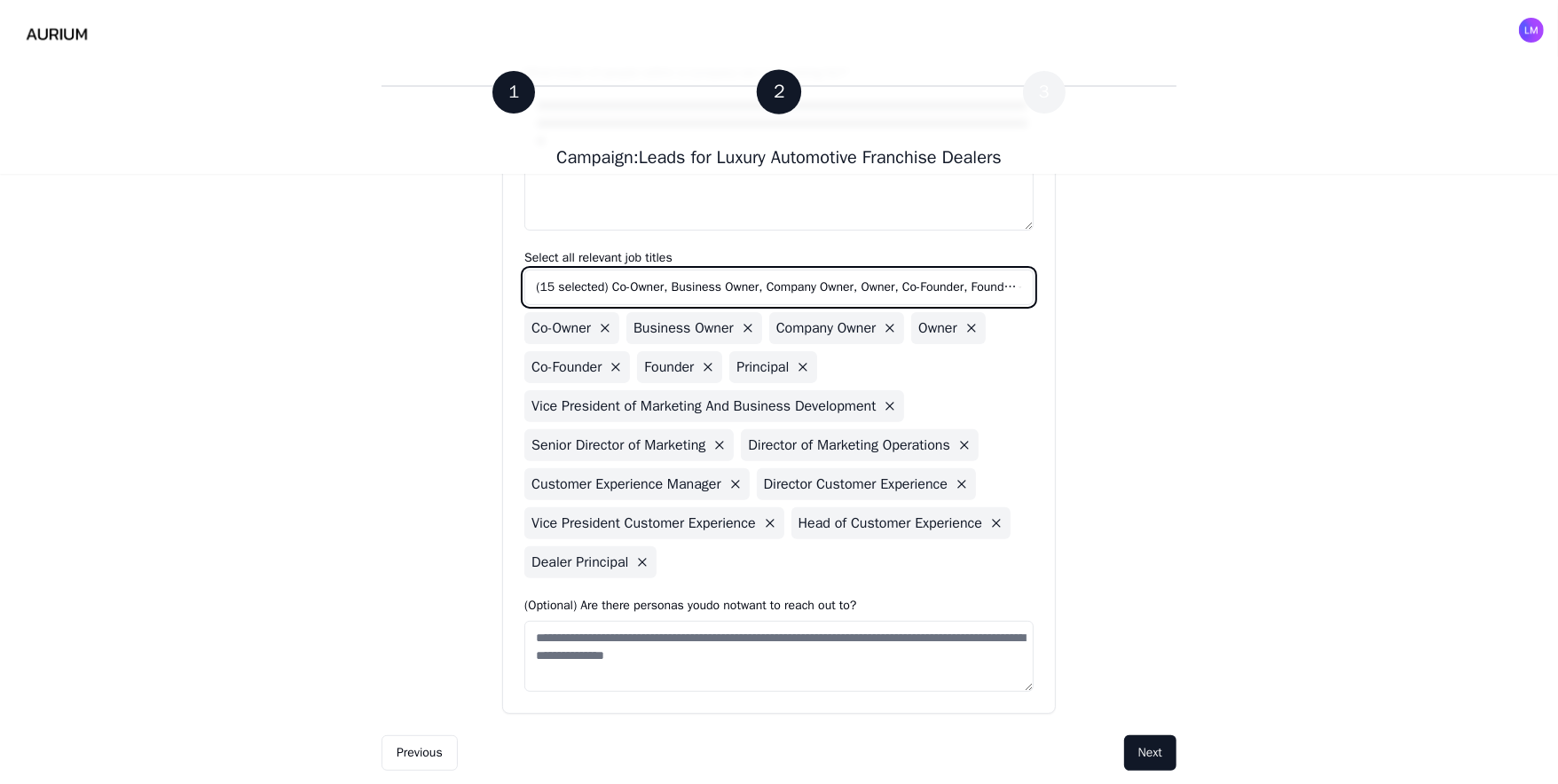 scroll, scrollTop: 357, scrollLeft: 0, axis: vertical 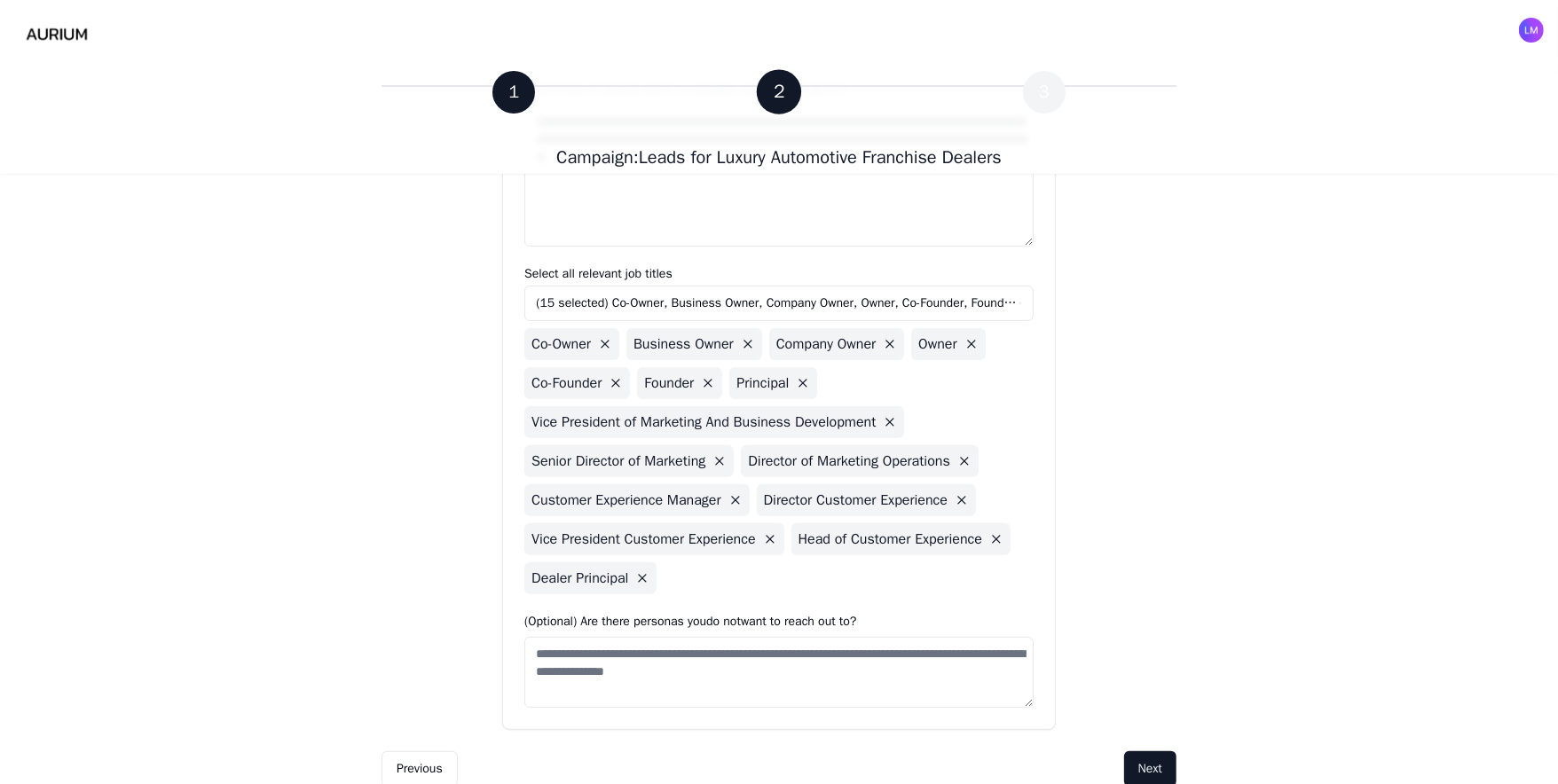 click at bounding box center [779, 672] 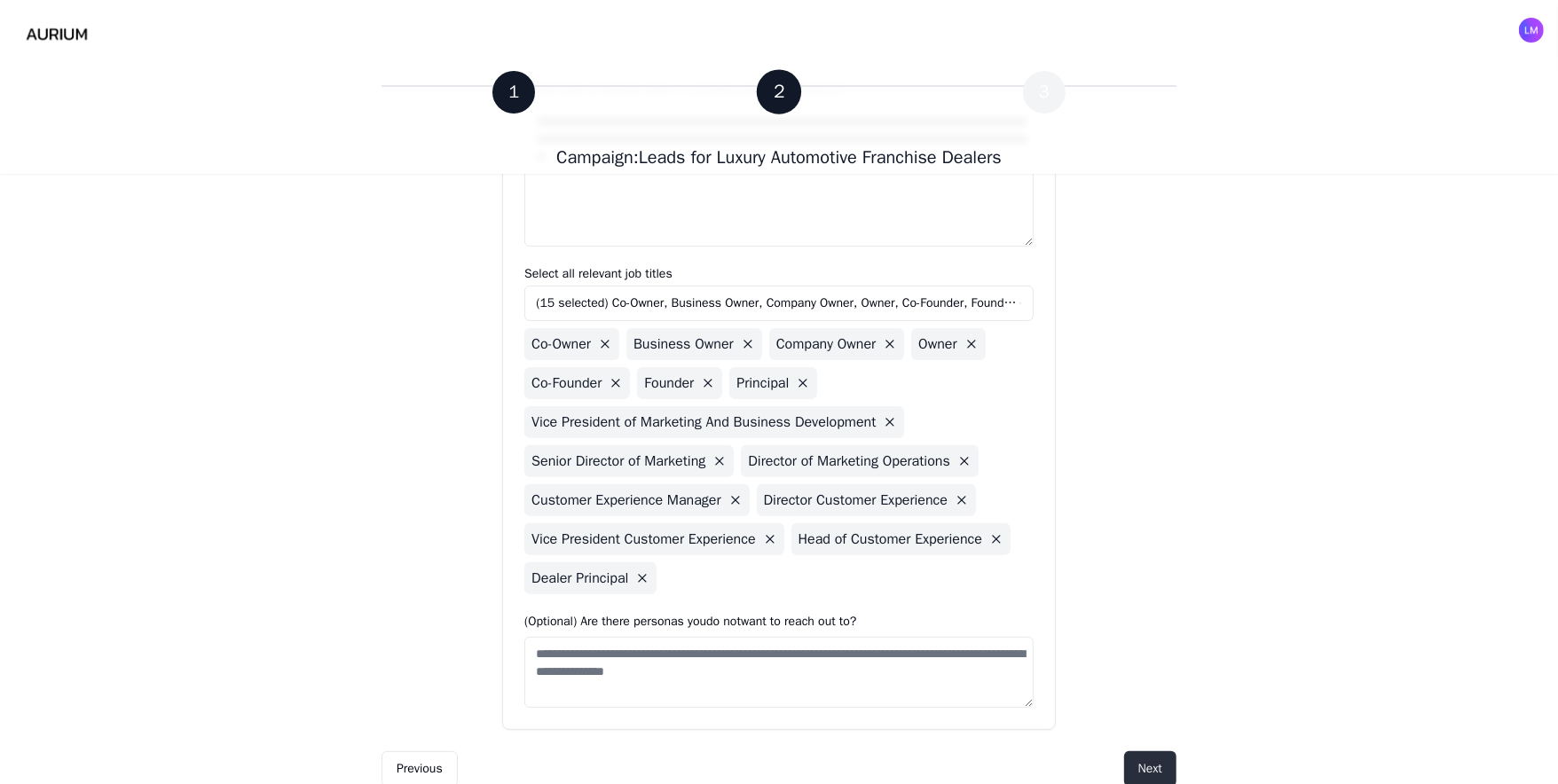 click on "Next" at bounding box center (1150, 769) 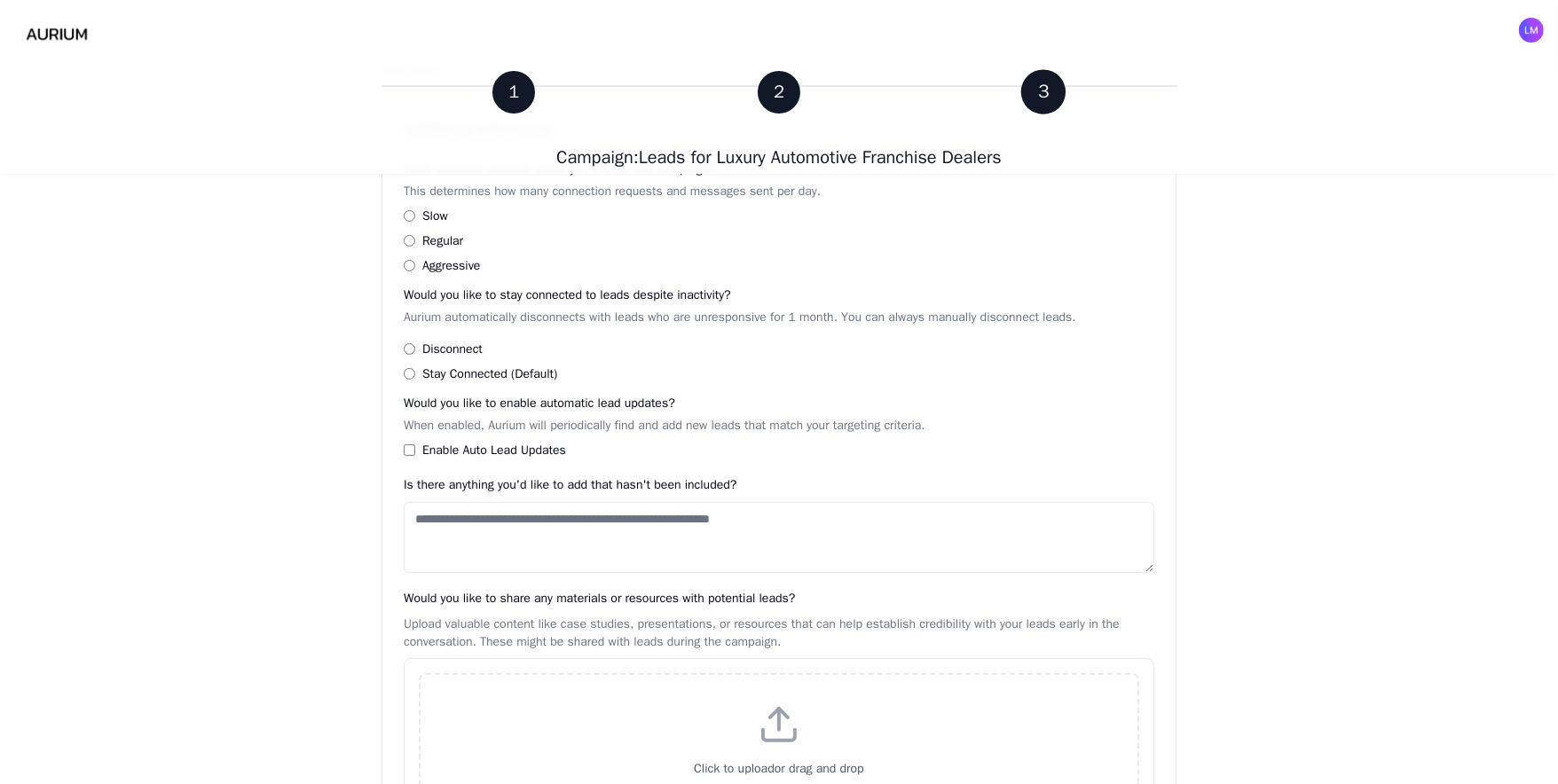 scroll, scrollTop: 370, scrollLeft: 0, axis: vertical 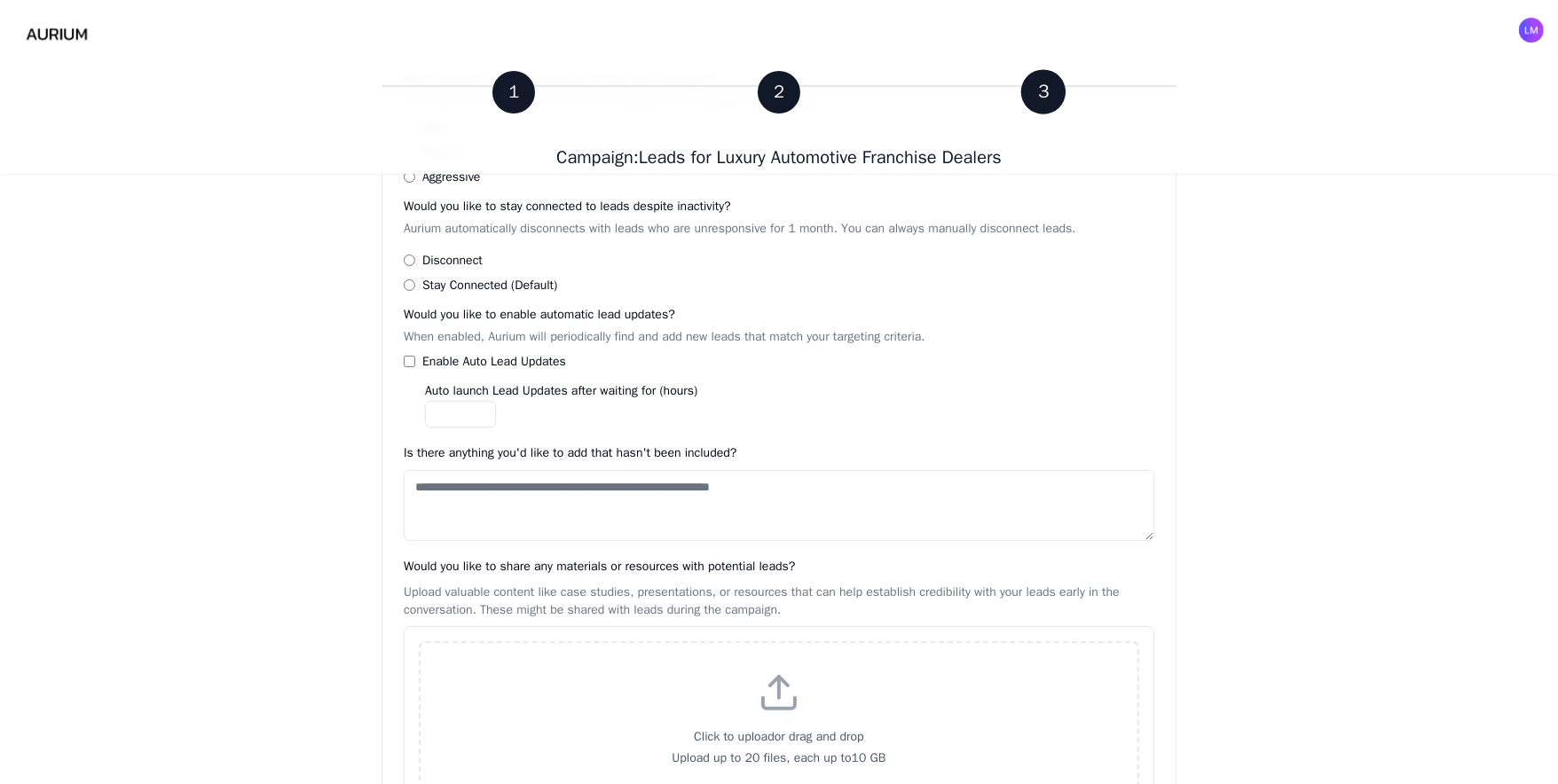 click on "Is there anything you'd like to add that hasn't been included?" at bounding box center (779, 506) 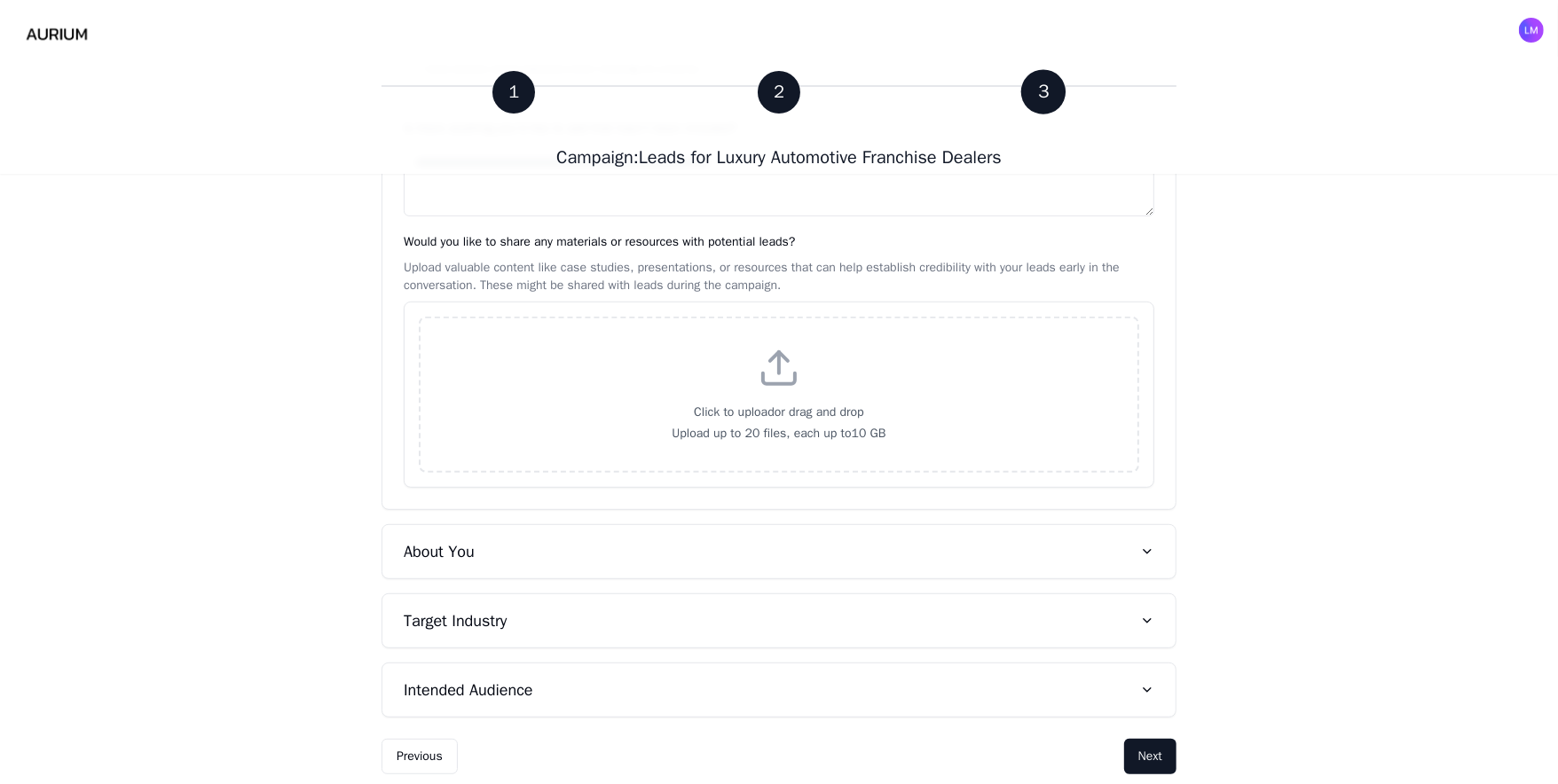 click on "About You" at bounding box center [439, 552] 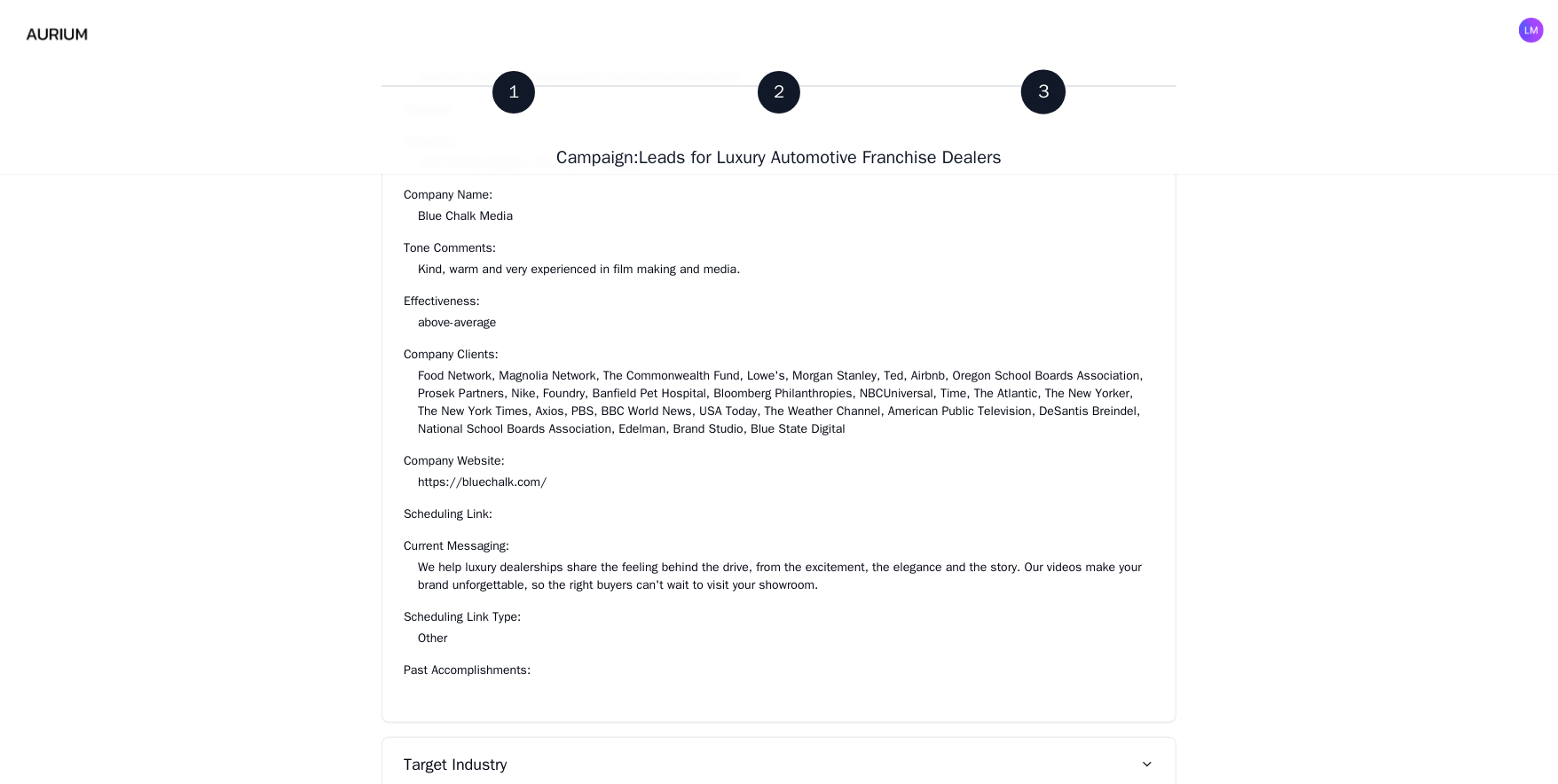 scroll, scrollTop: 1599, scrollLeft: 0, axis: vertical 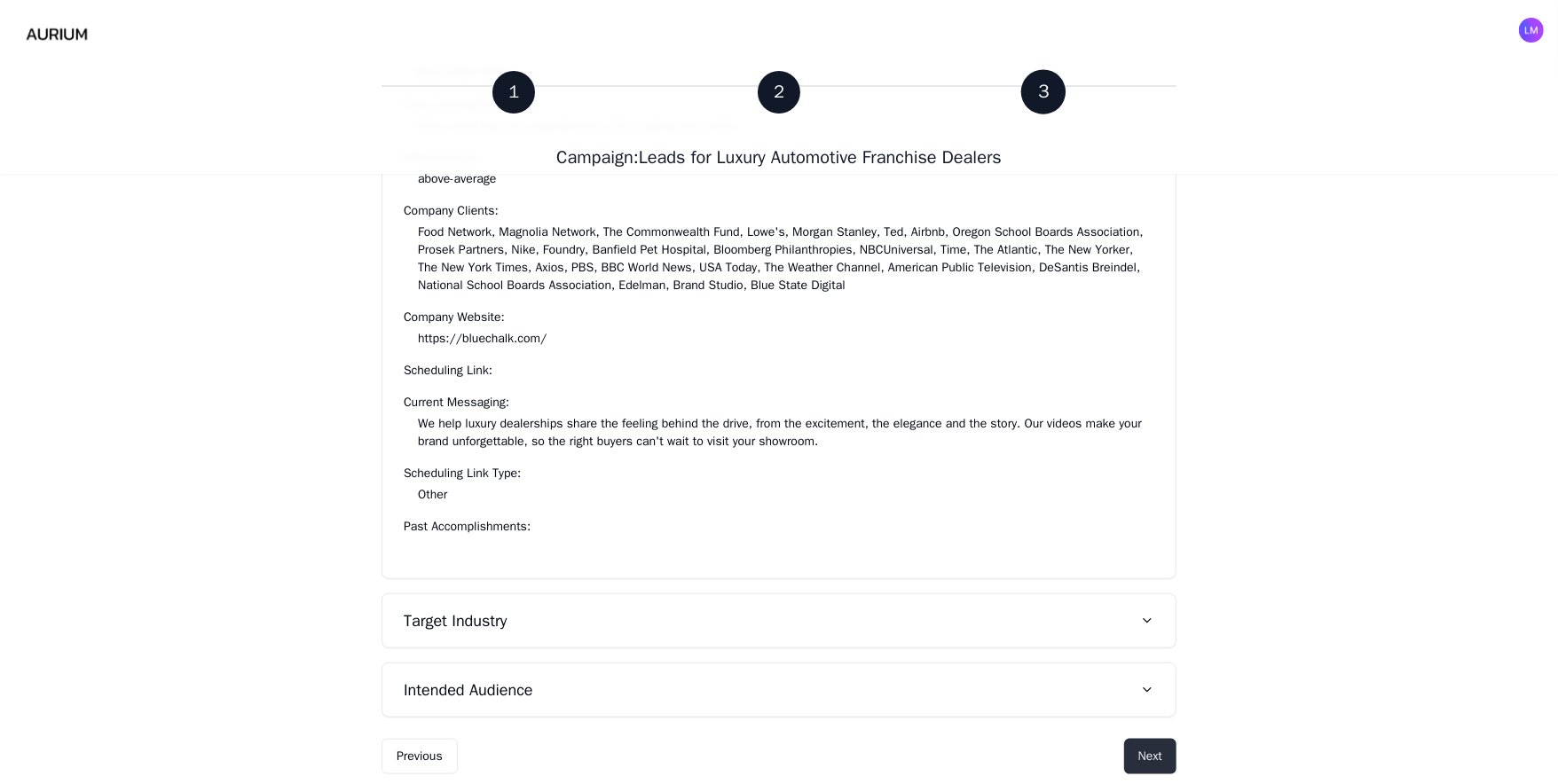 click on "Next" at bounding box center (1150, 757) 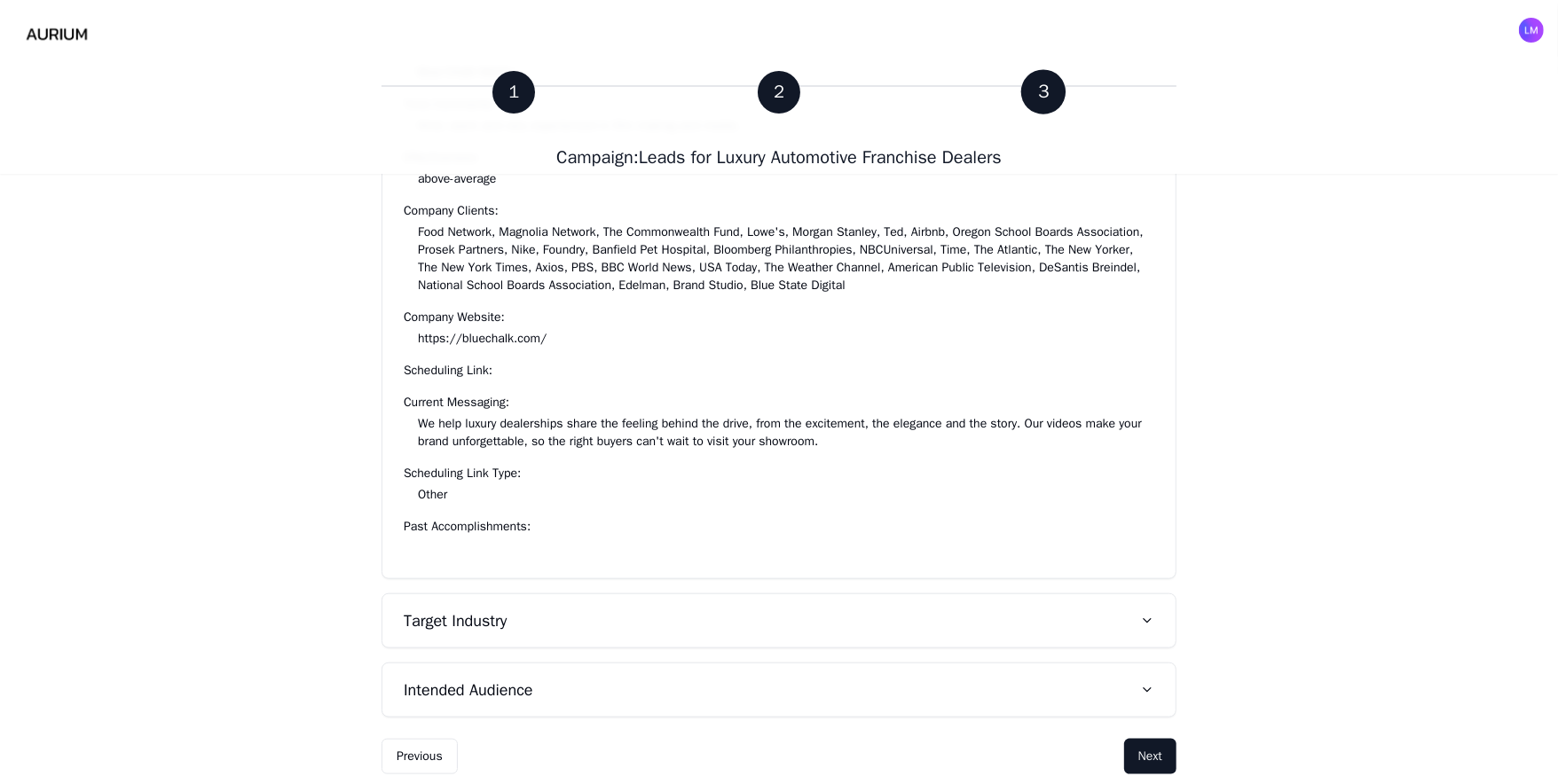 scroll, scrollTop: 0, scrollLeft: 0, axis: both 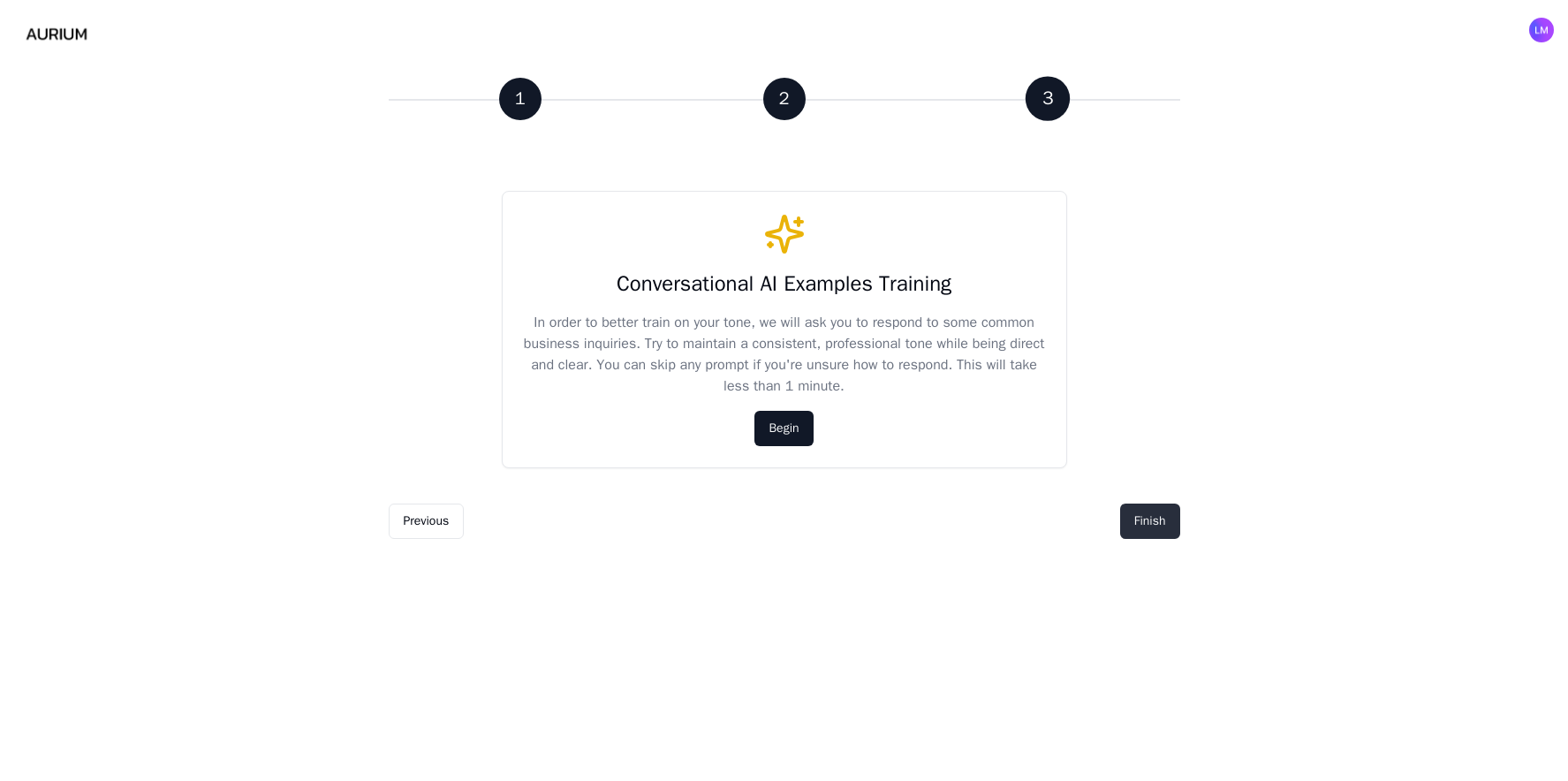 click on "Finish" at bounding box center [1150, 521] 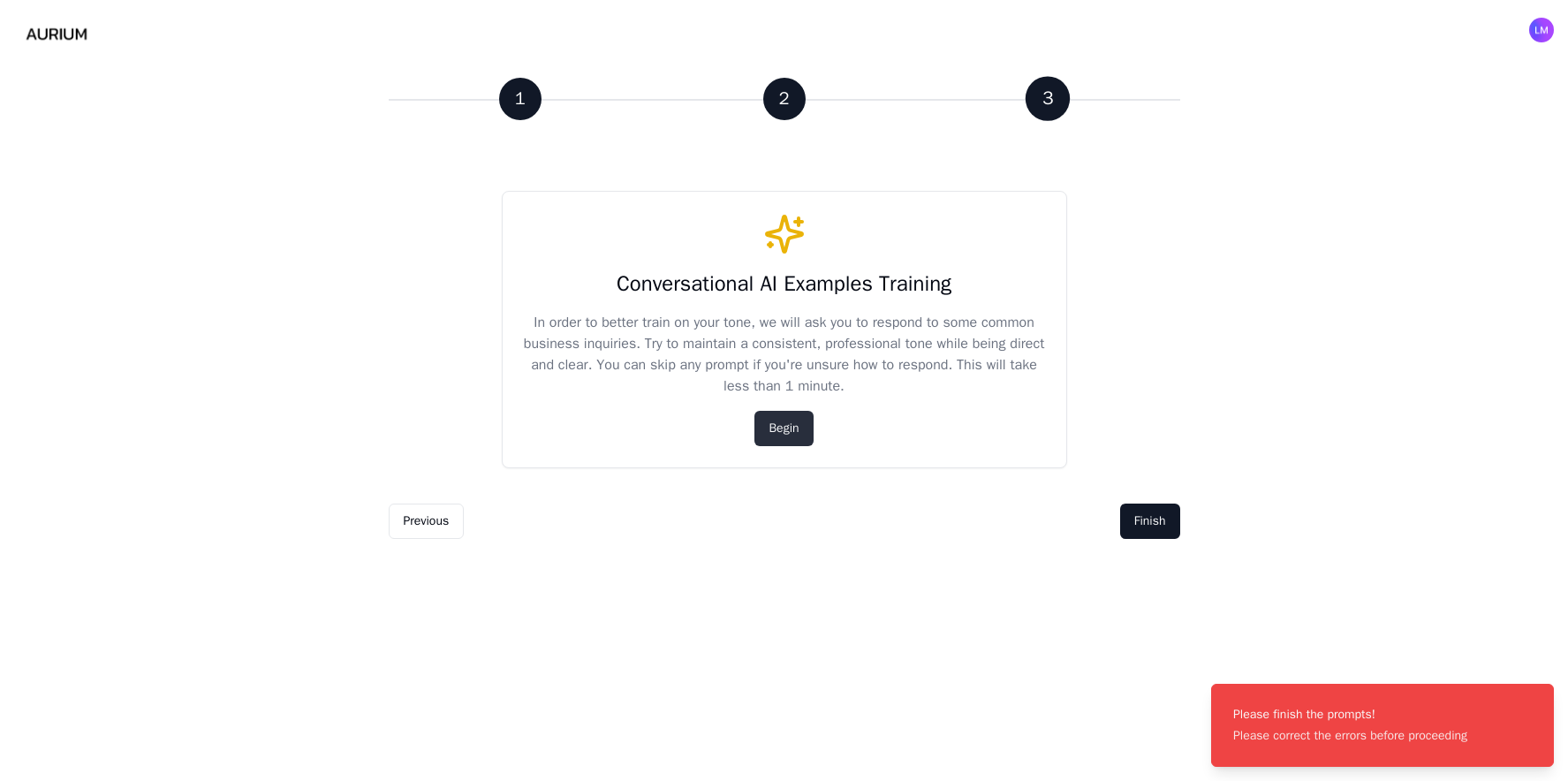 click on "Begin" at bounding box center [784, 428] 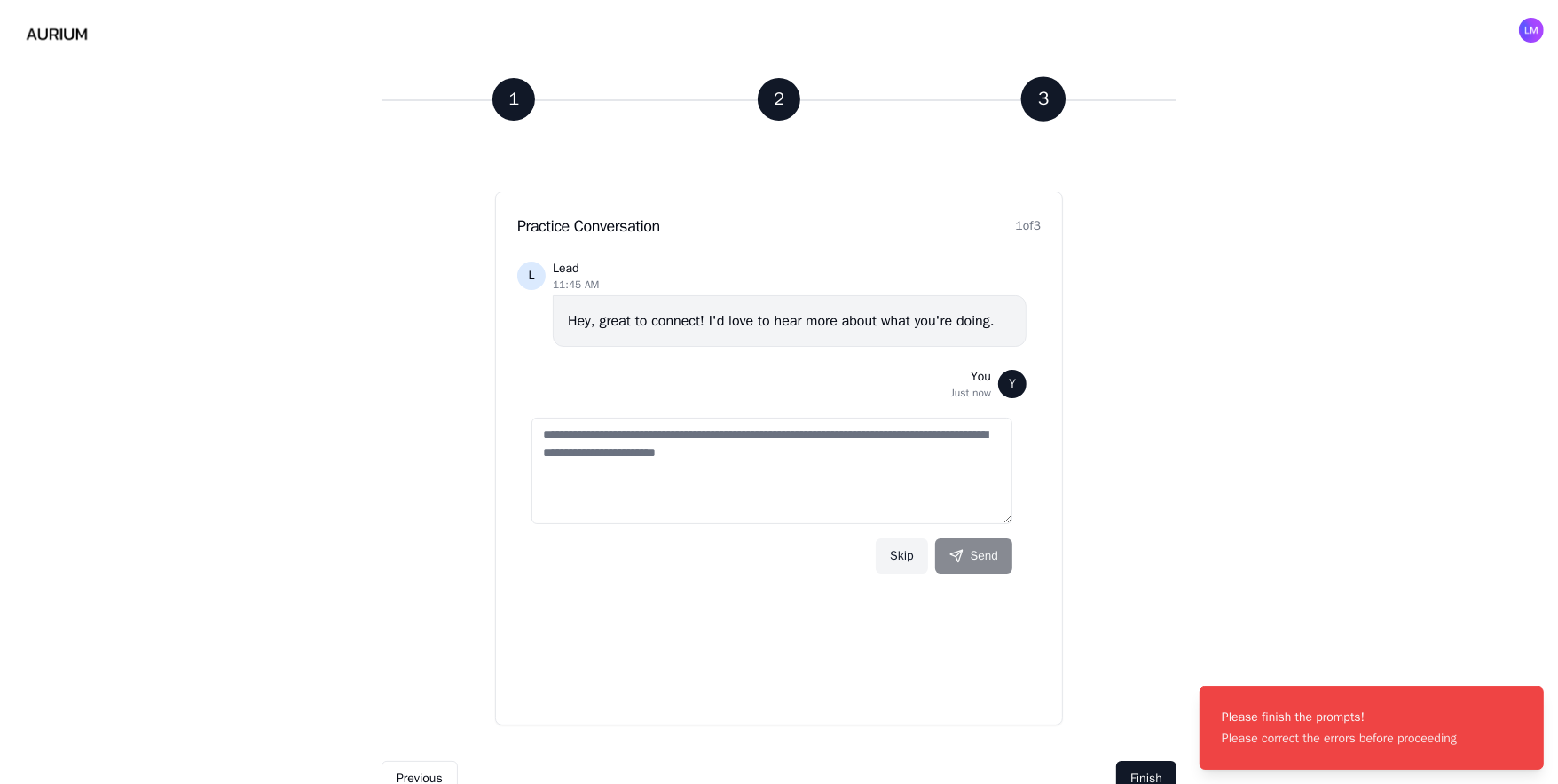 click at bounding box center [772, 471] 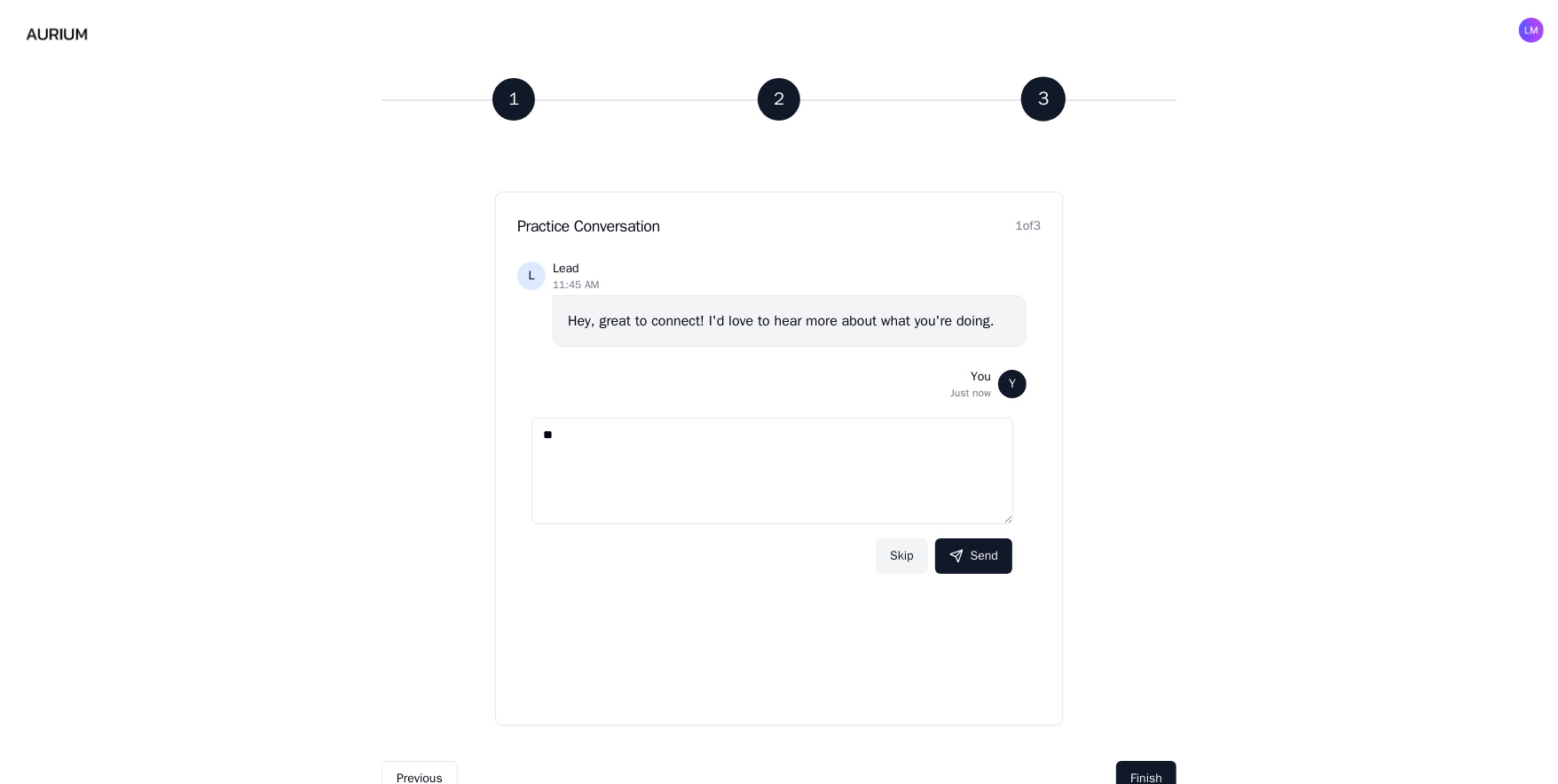 type on "*" 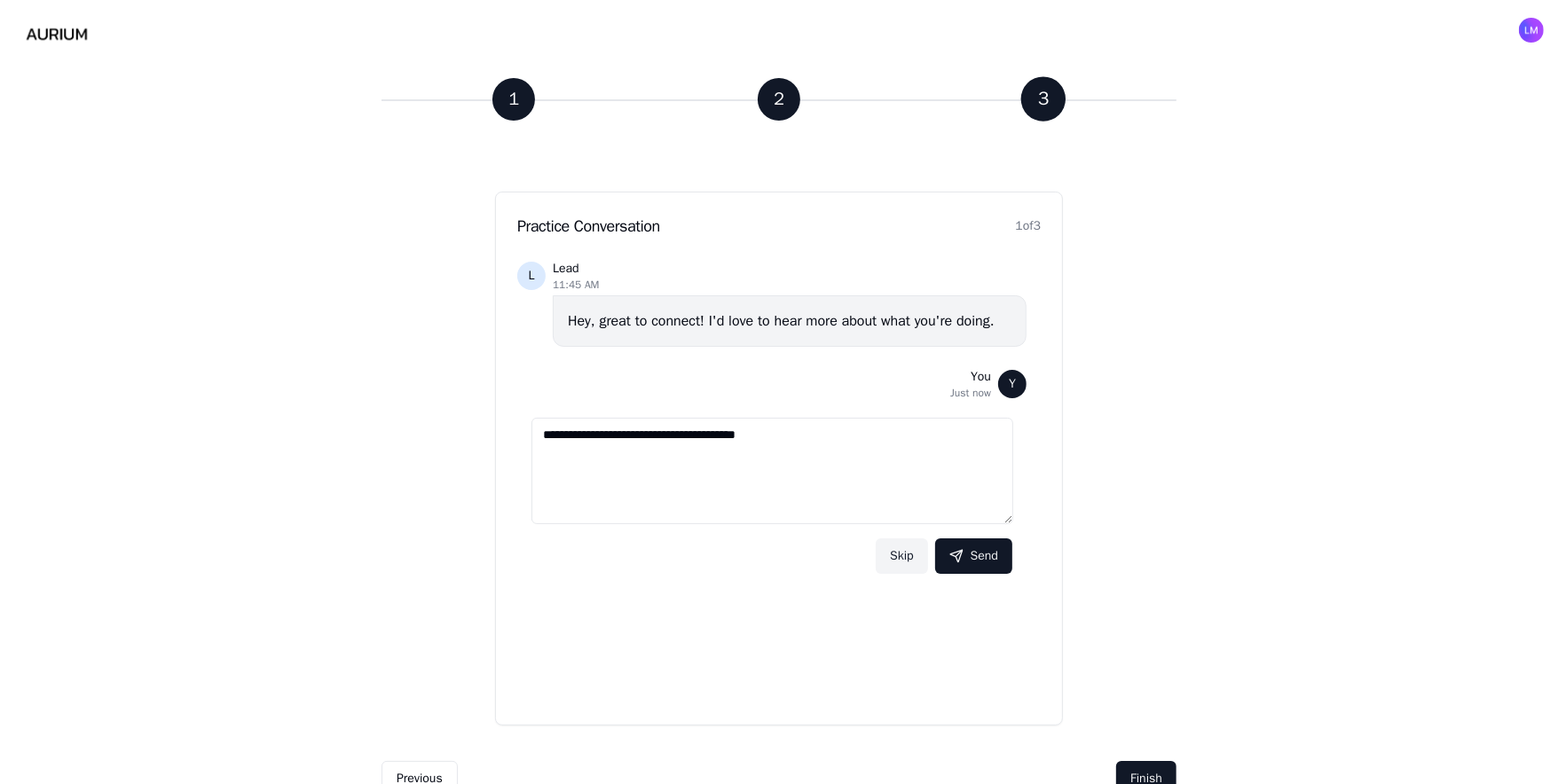 click on "**********" at bounding box center [772, 471] 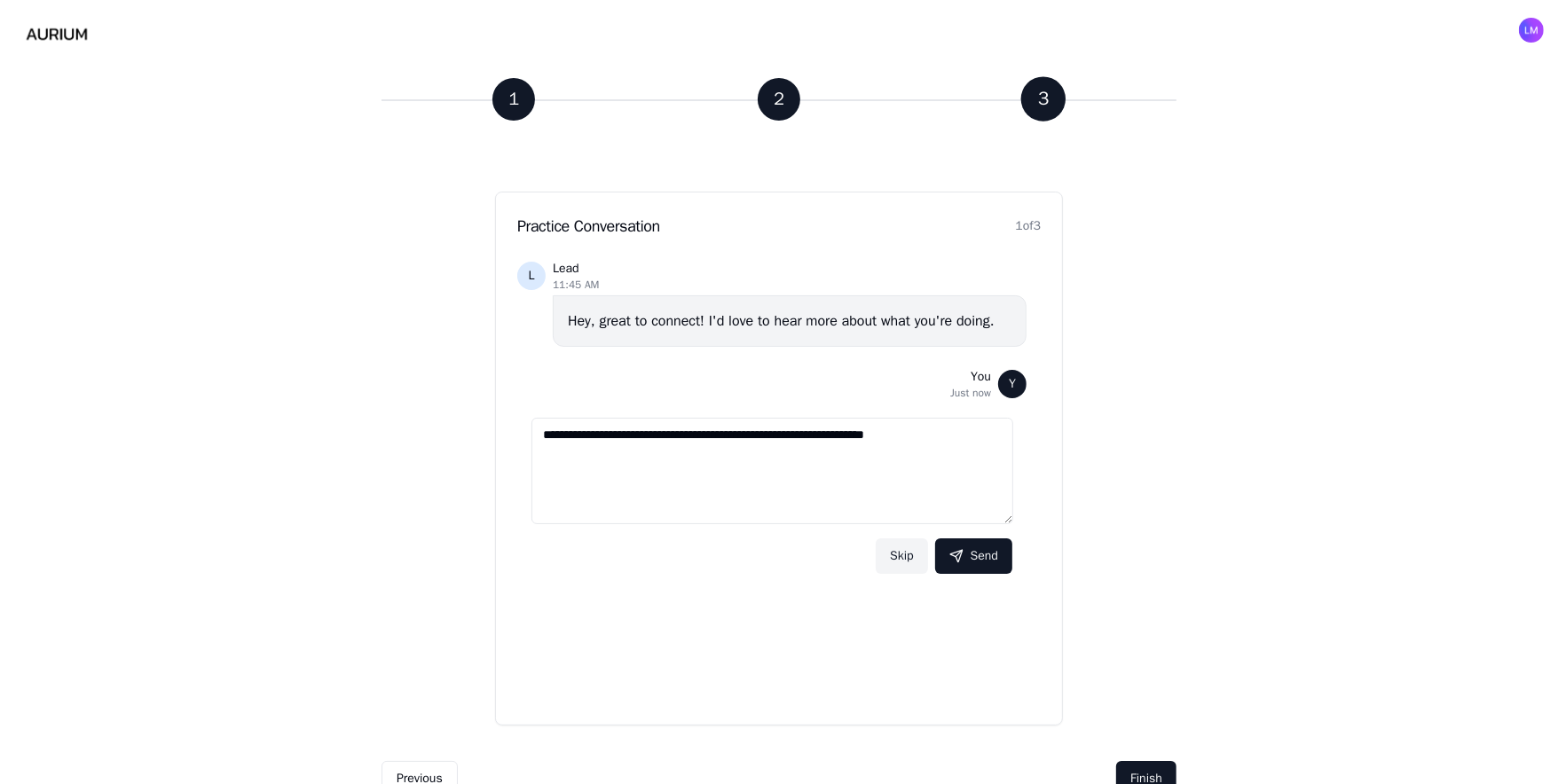 drag, startPoint x: 794, startPoint y: 434, endPoint x: 1016, endPoint y: 434, distance: 222 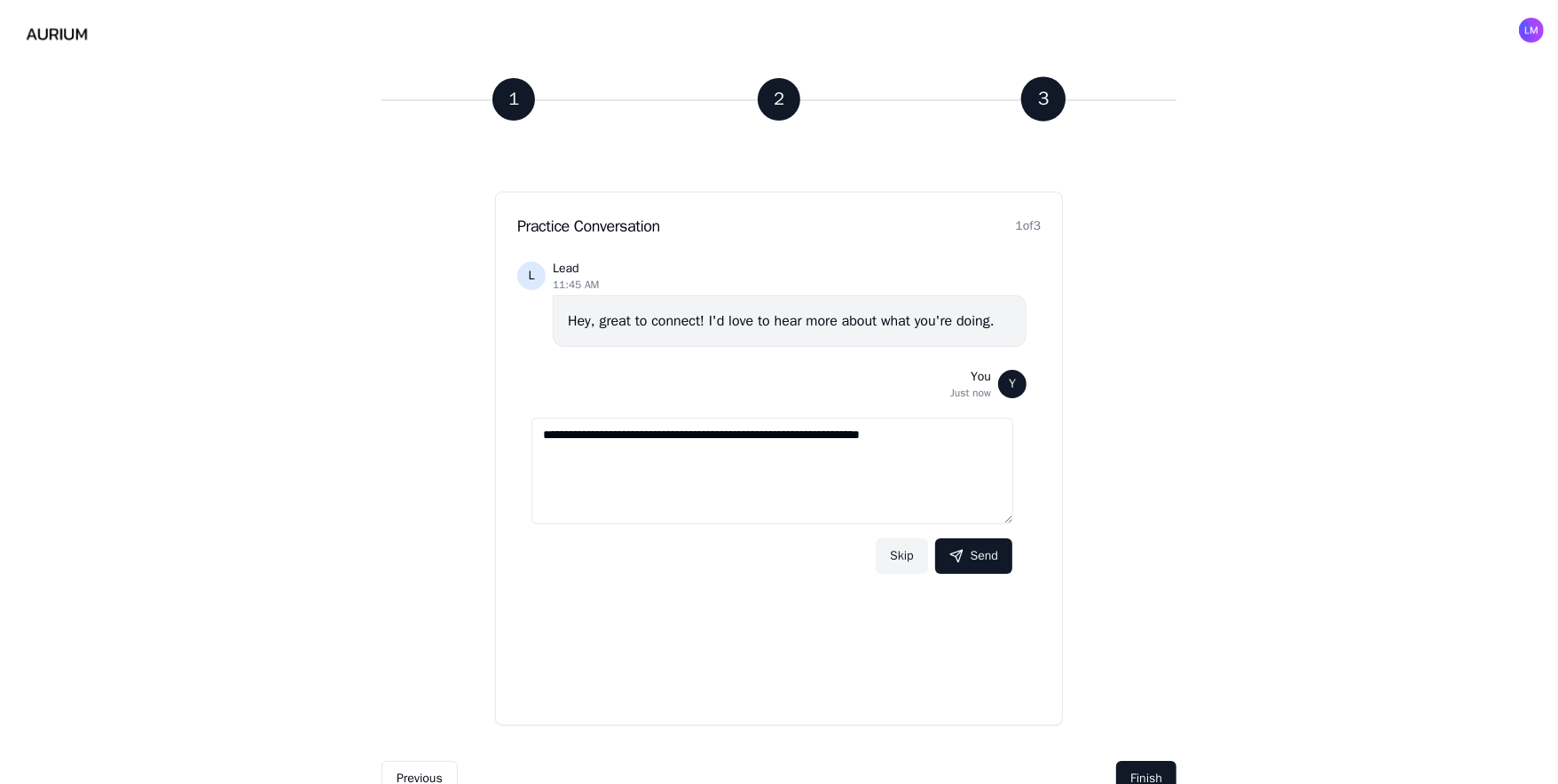 click on "**********" at bounding box center [772, 471] 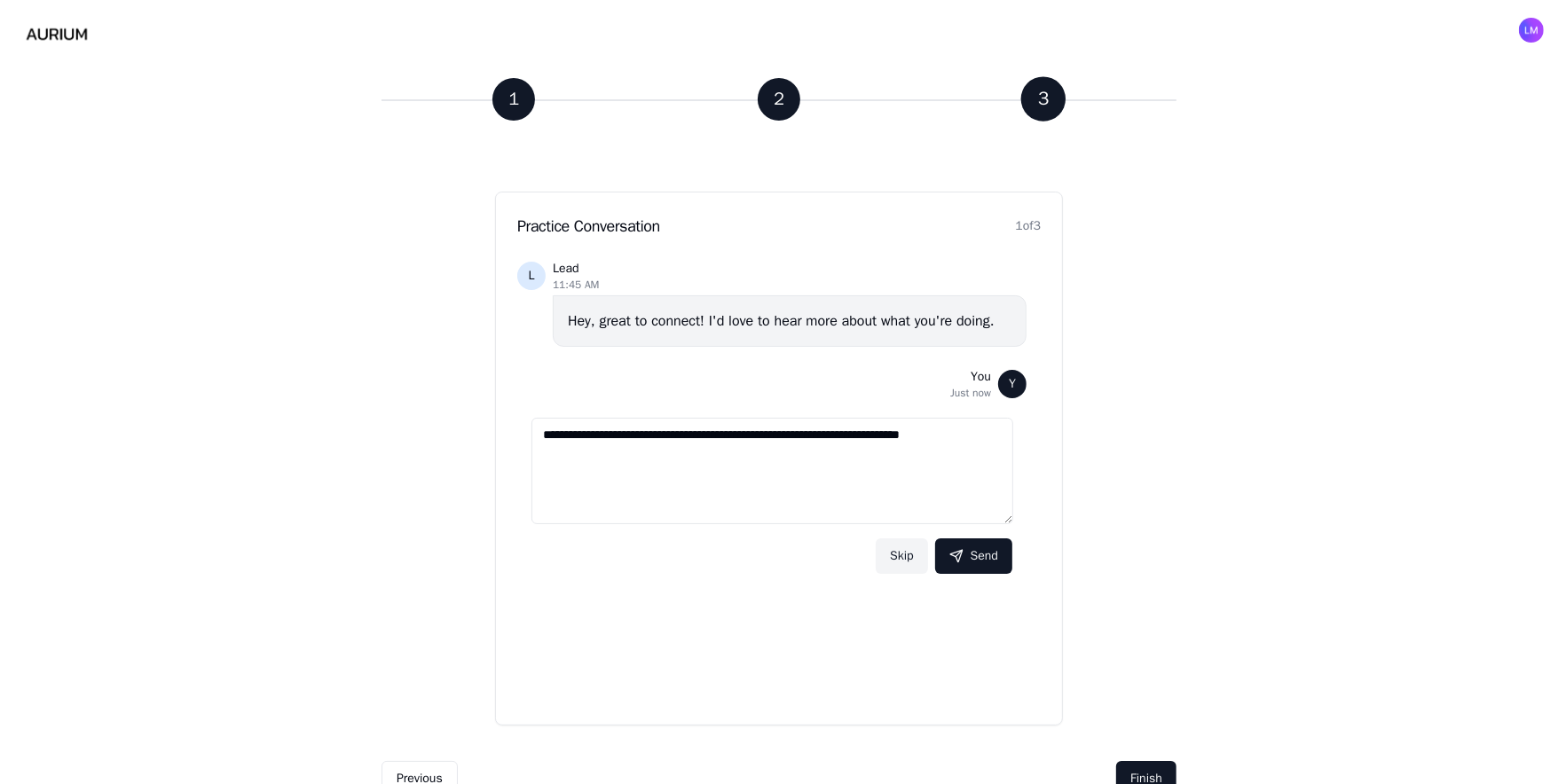 drag, startPoint x: 850, startPoint y: 435, endPoint x: 797, endPoint y: 435, distance: 53 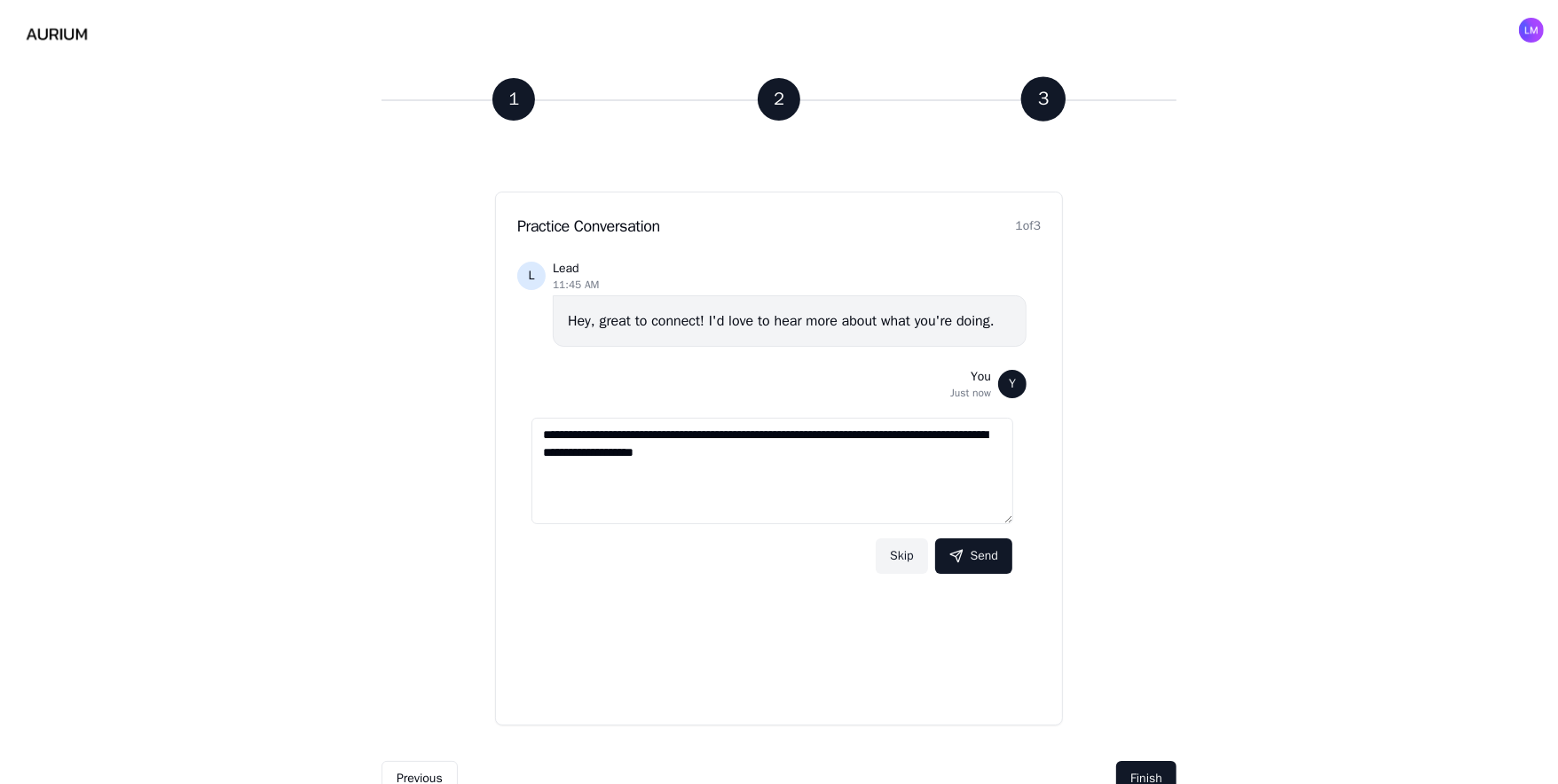 click on "**********" at bounding box center (772, 471) 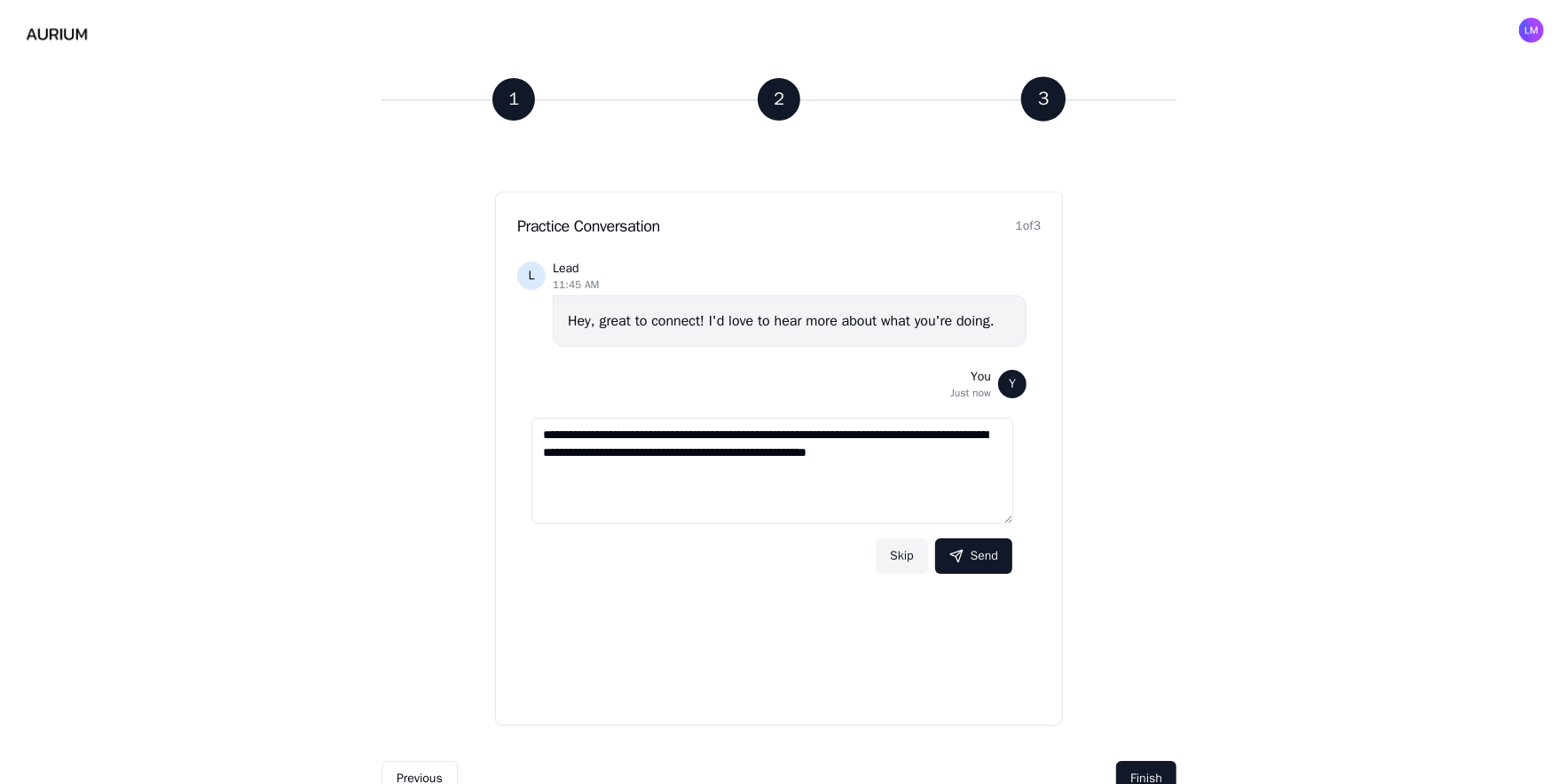 click on "**********" at bounding box center (772, 471) 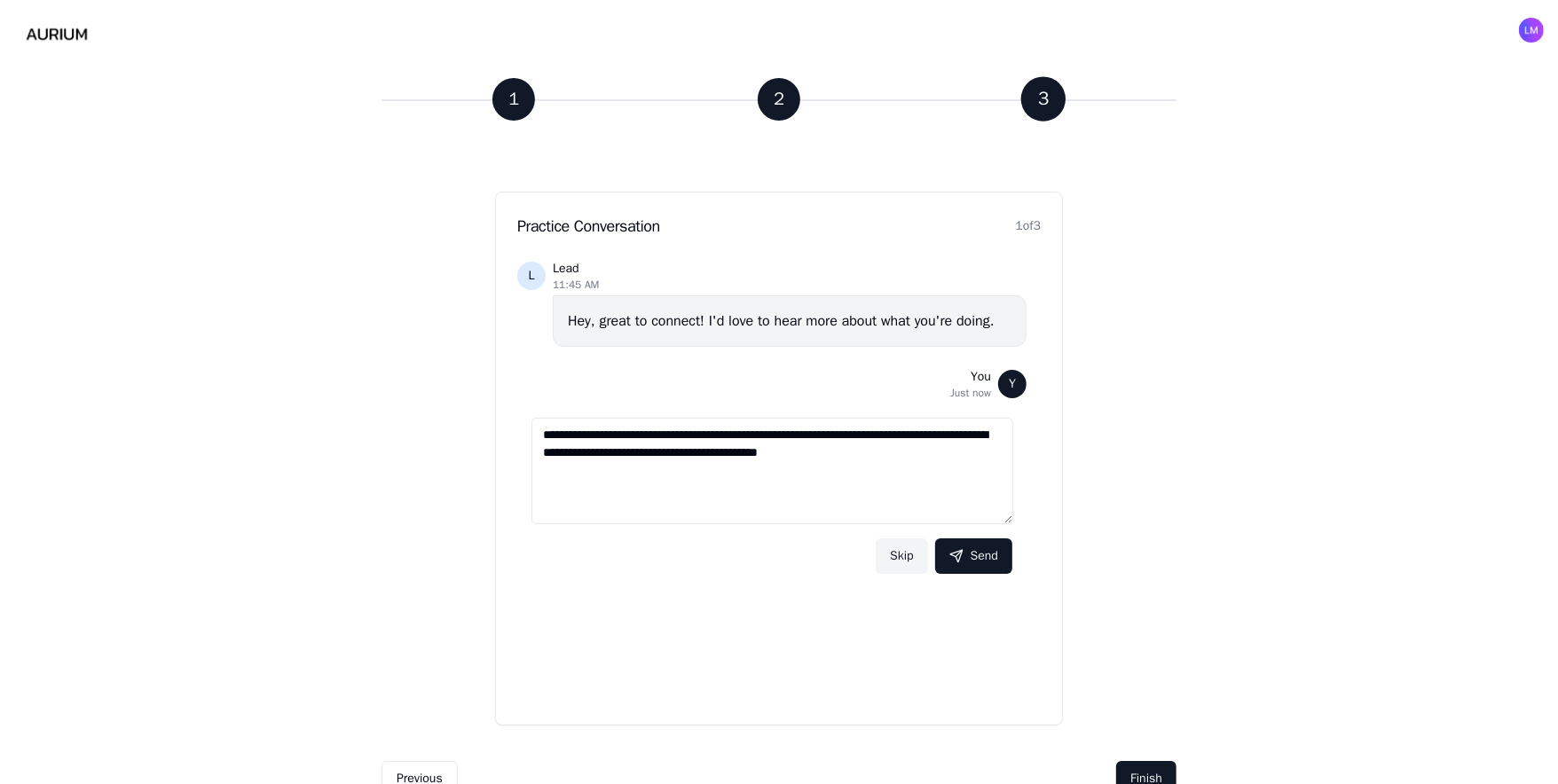 click on "**********" at bounding box center (772, 471) 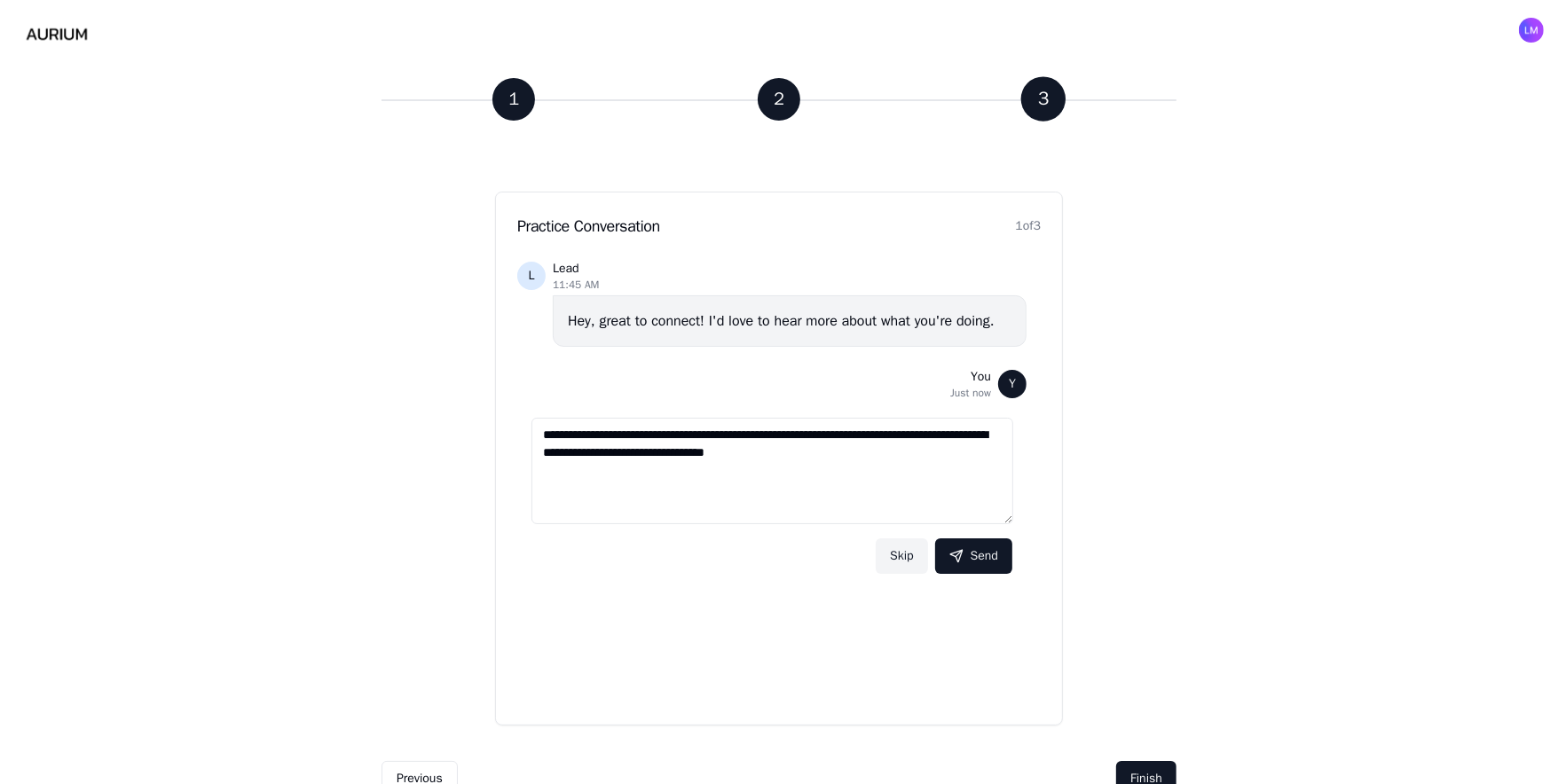 click on "**********" at bounding box center (772, 471) 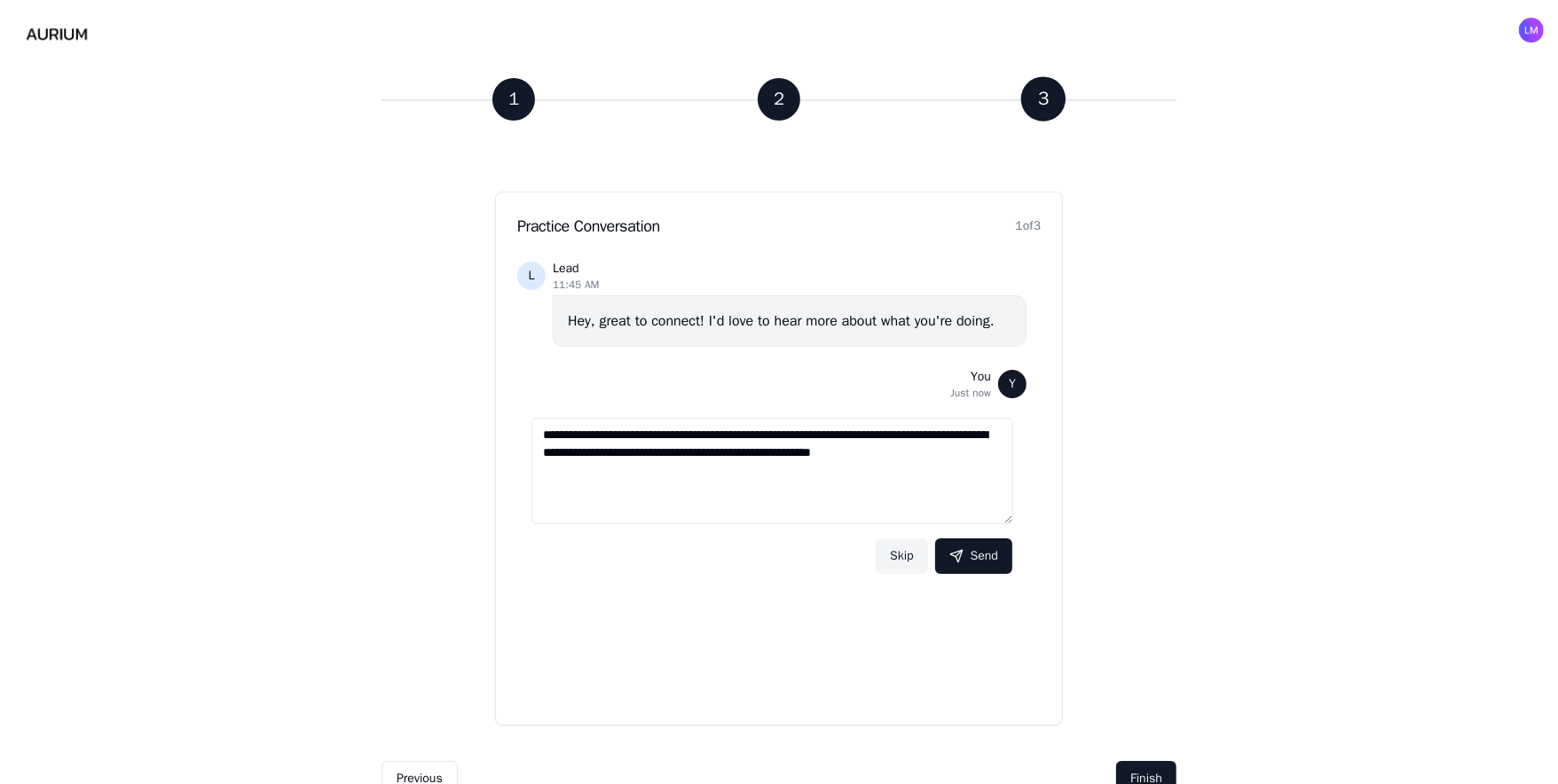 drag, startPoint x: 858, startPoint y: 452, endPoint x: 916, endPoint y: 453, distance: 58.00862 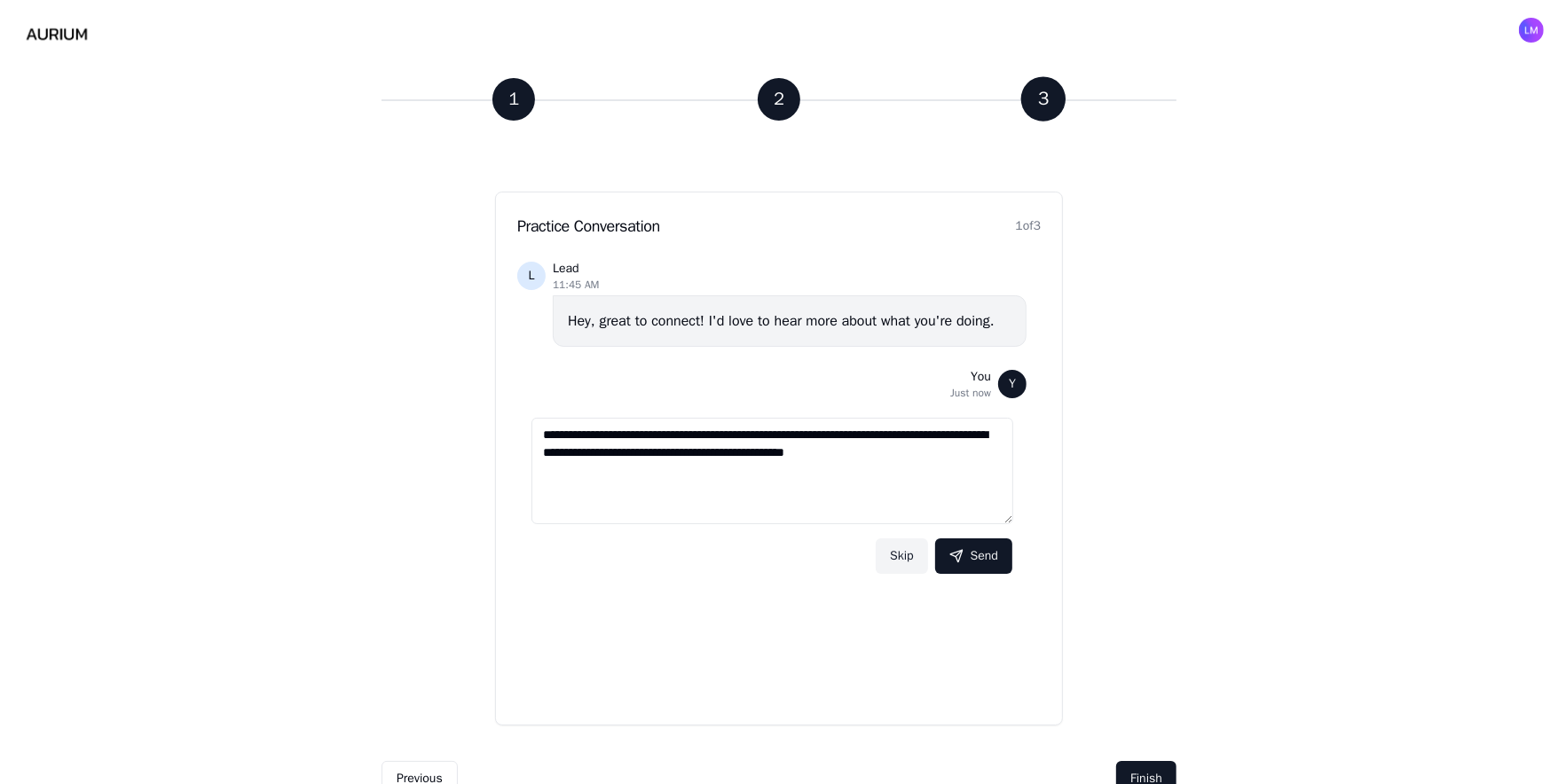 click on "**********" at bounding box center [772, 471] 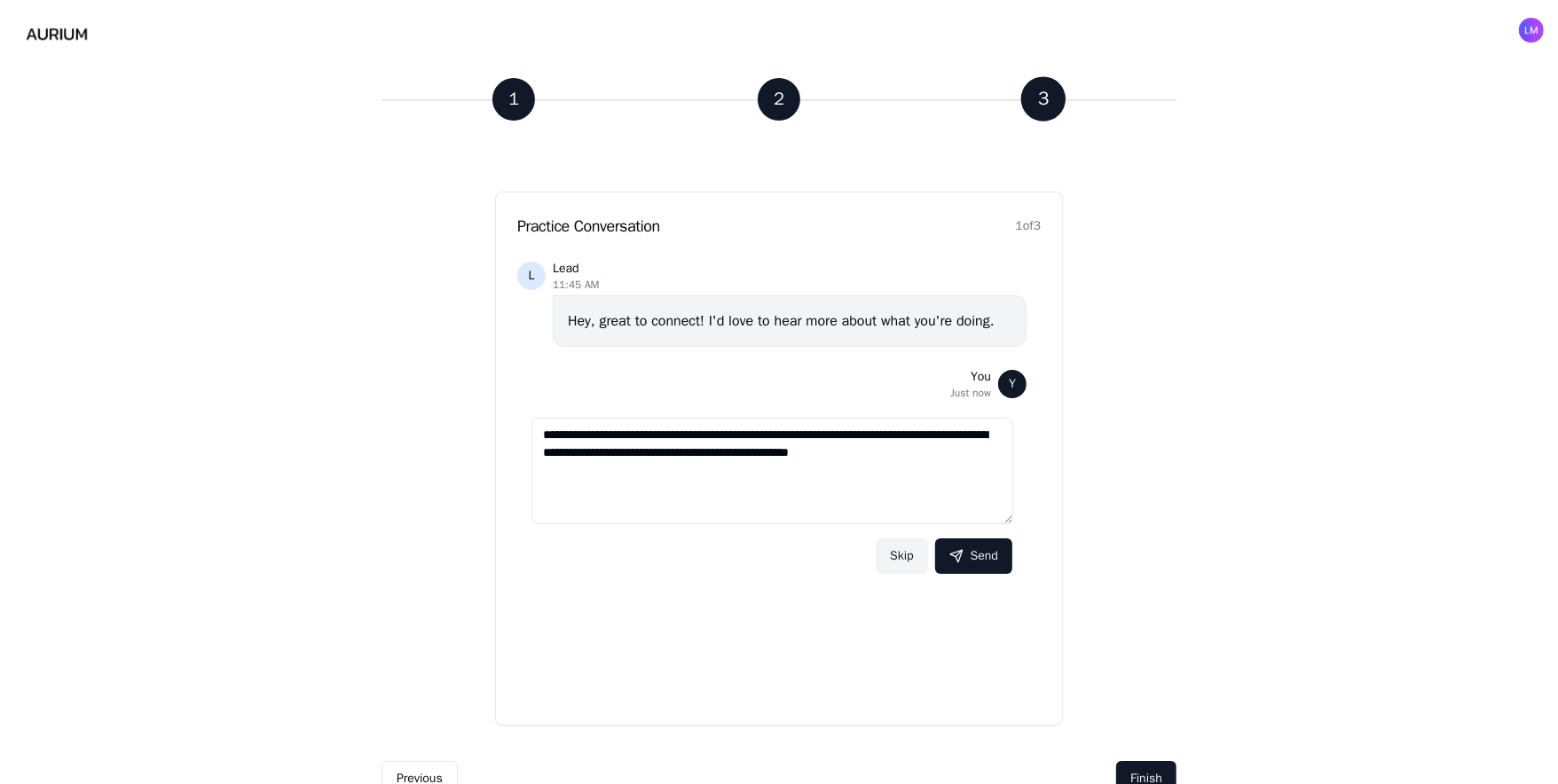 click on "**********" at bounding box center [772, 471] 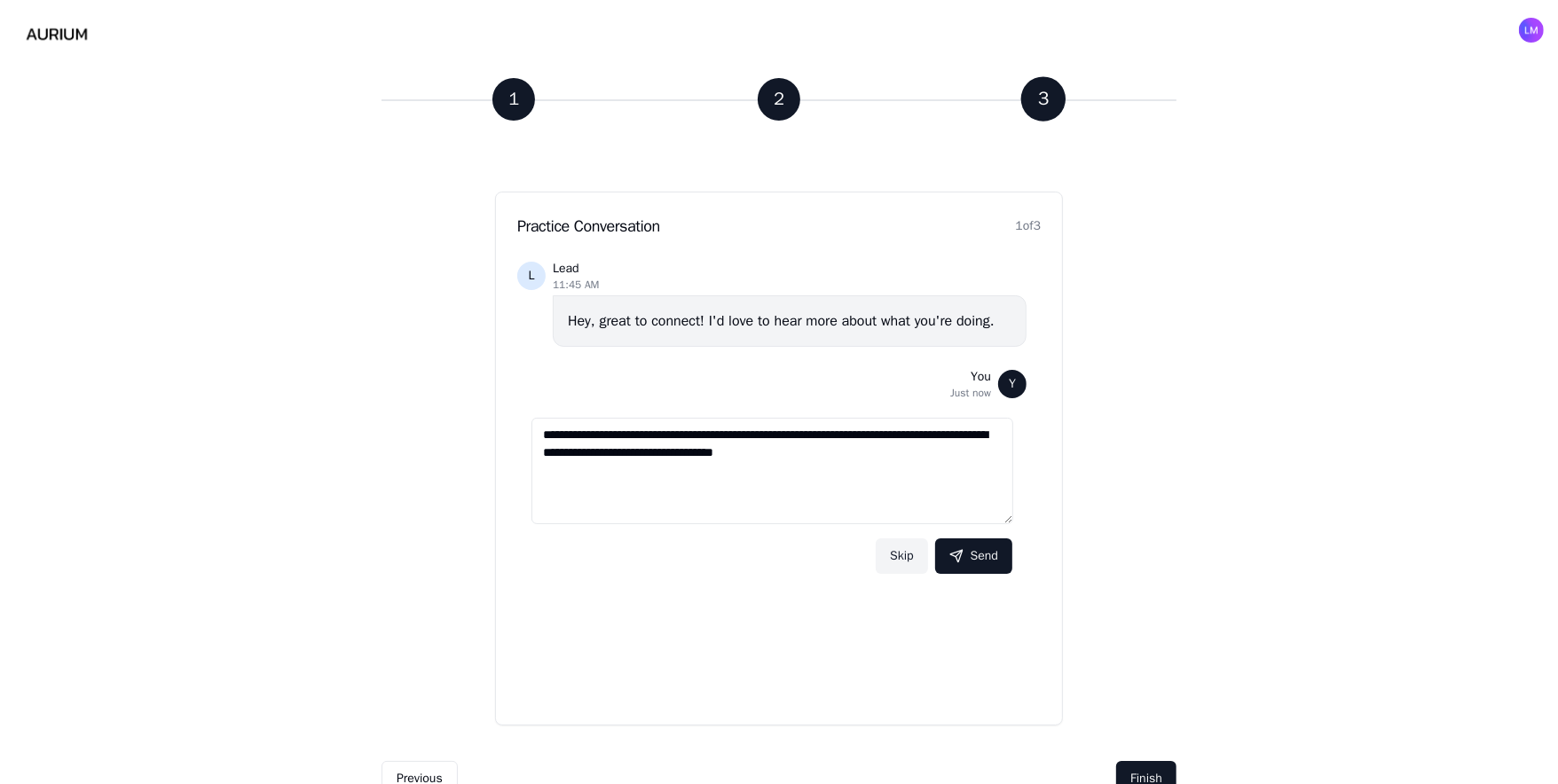 click on "**********" at bounding box center [772, 471] 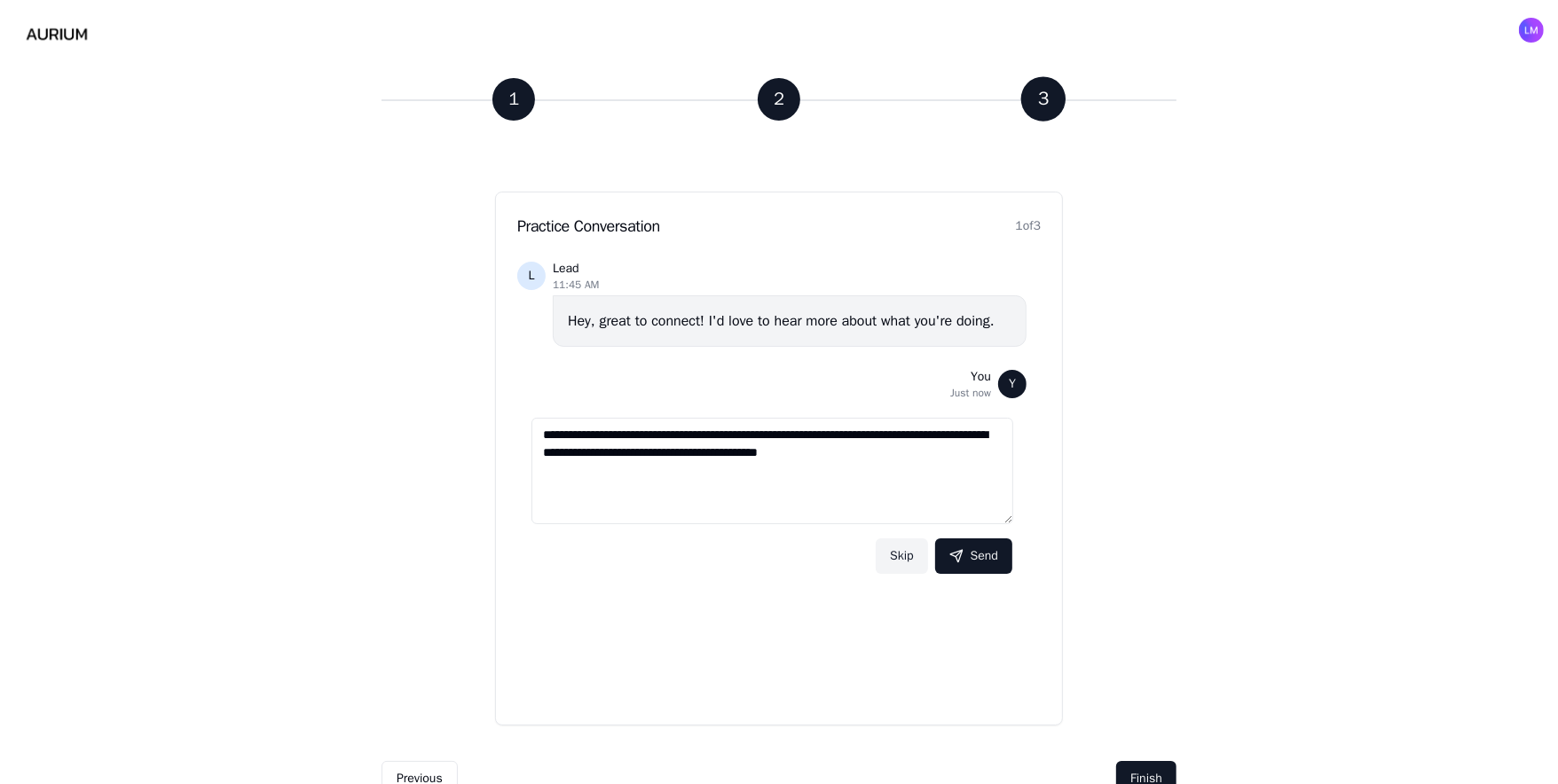 click on "**********" at bounding box center [772, 471] 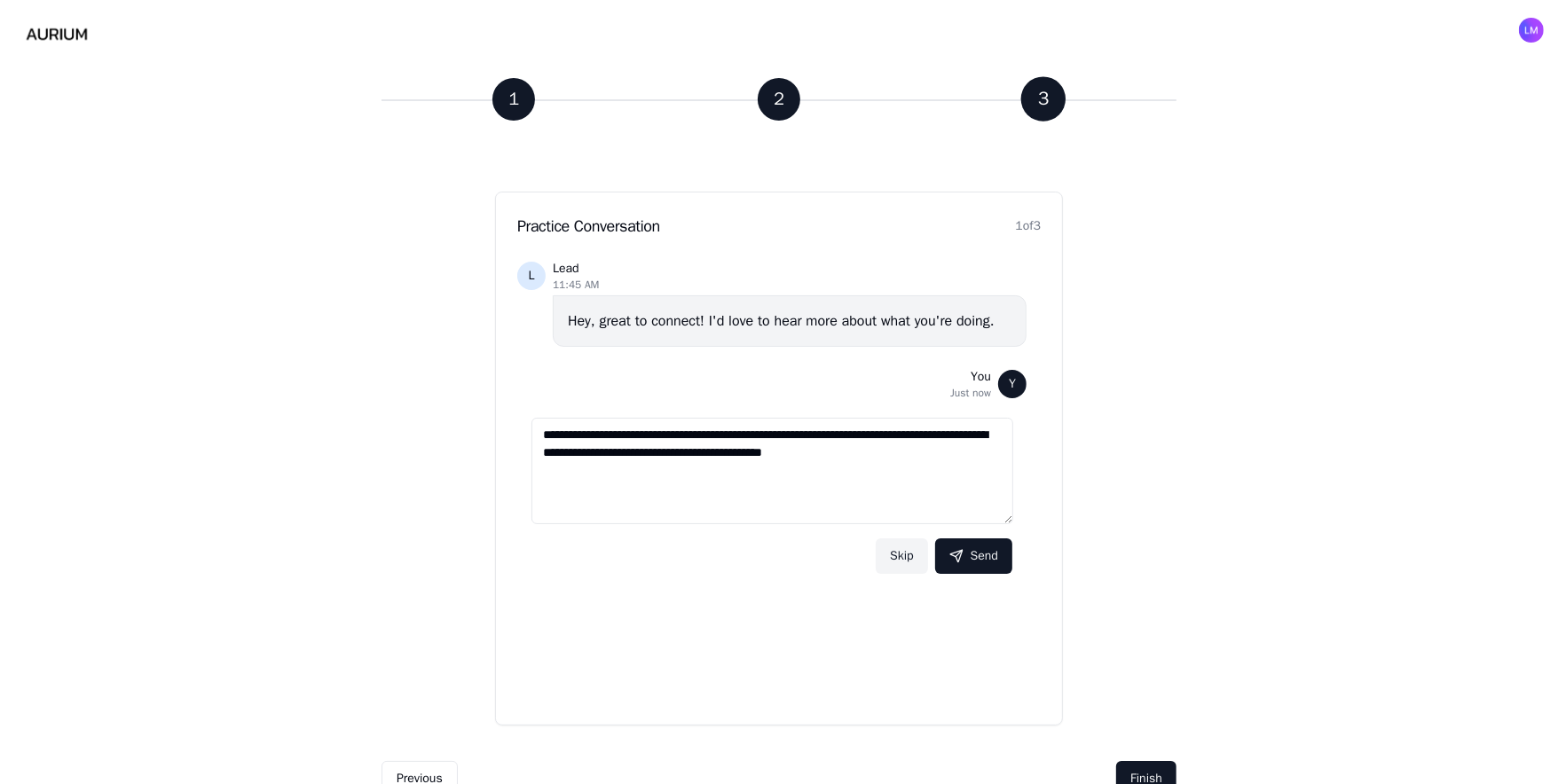 click on "**********" at bounding box center [772, 471] 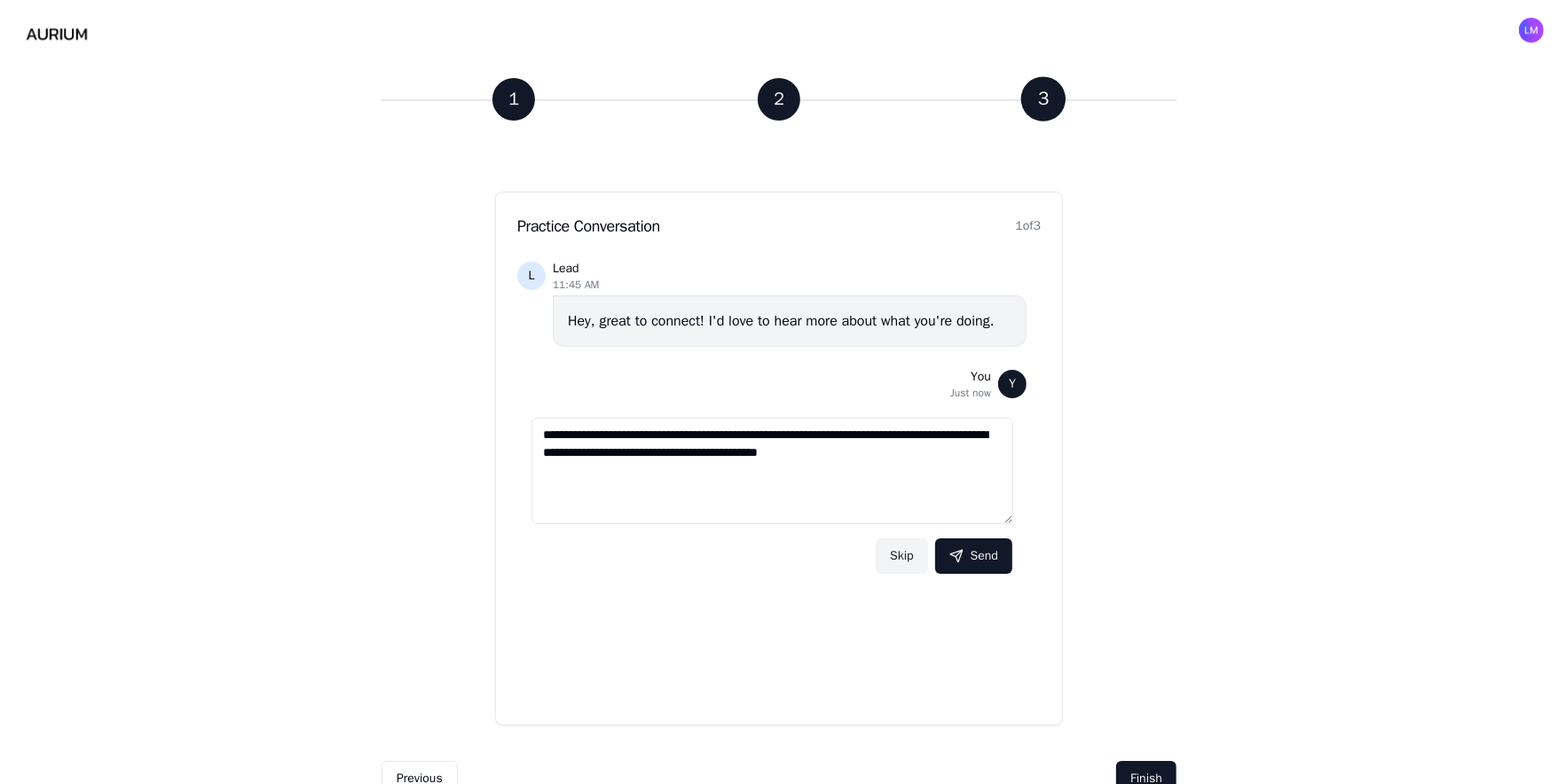 click on "**********" at bounding box center (772, 471) 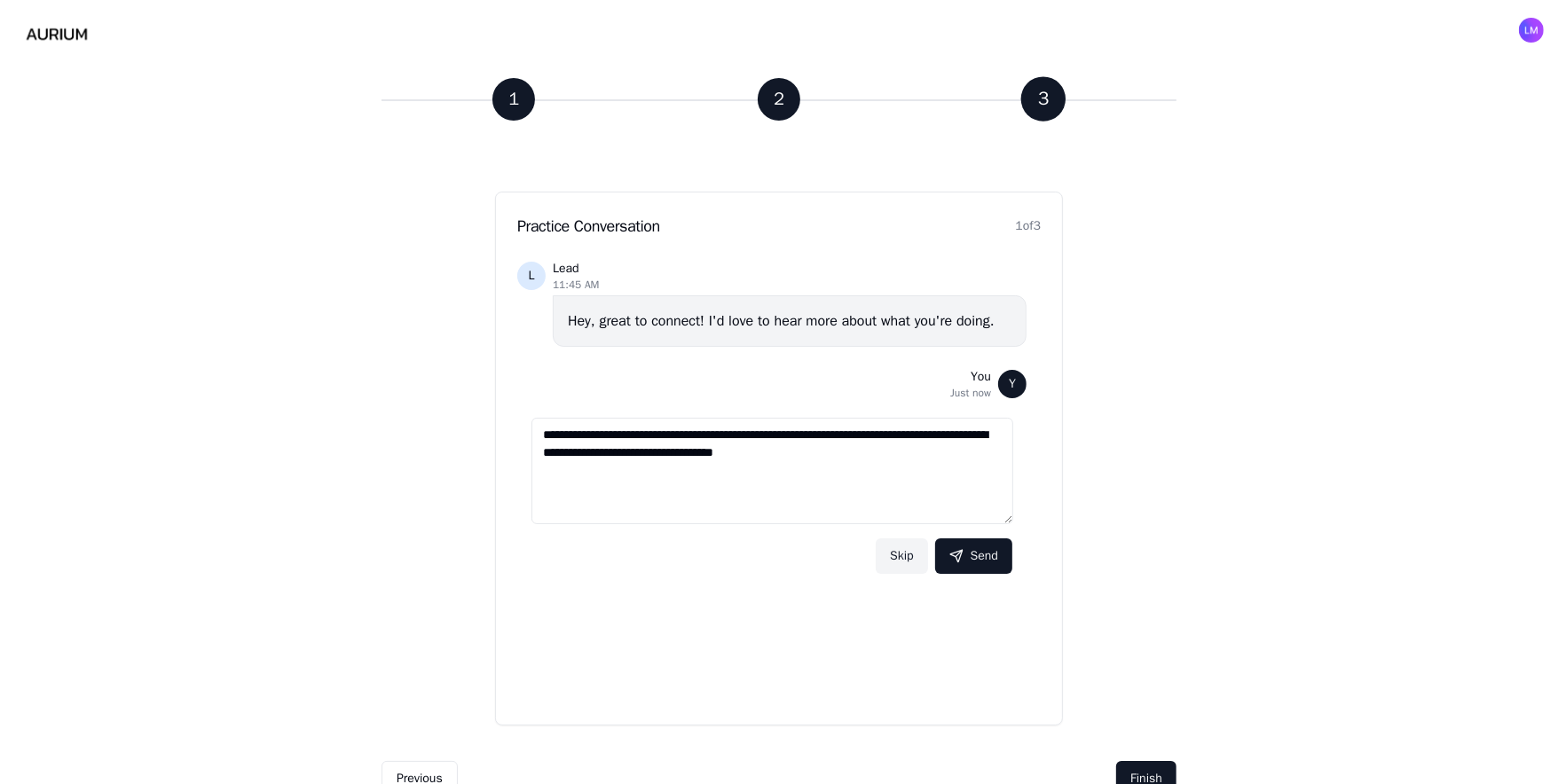 click on "**********" at bounding box center (772, 471) 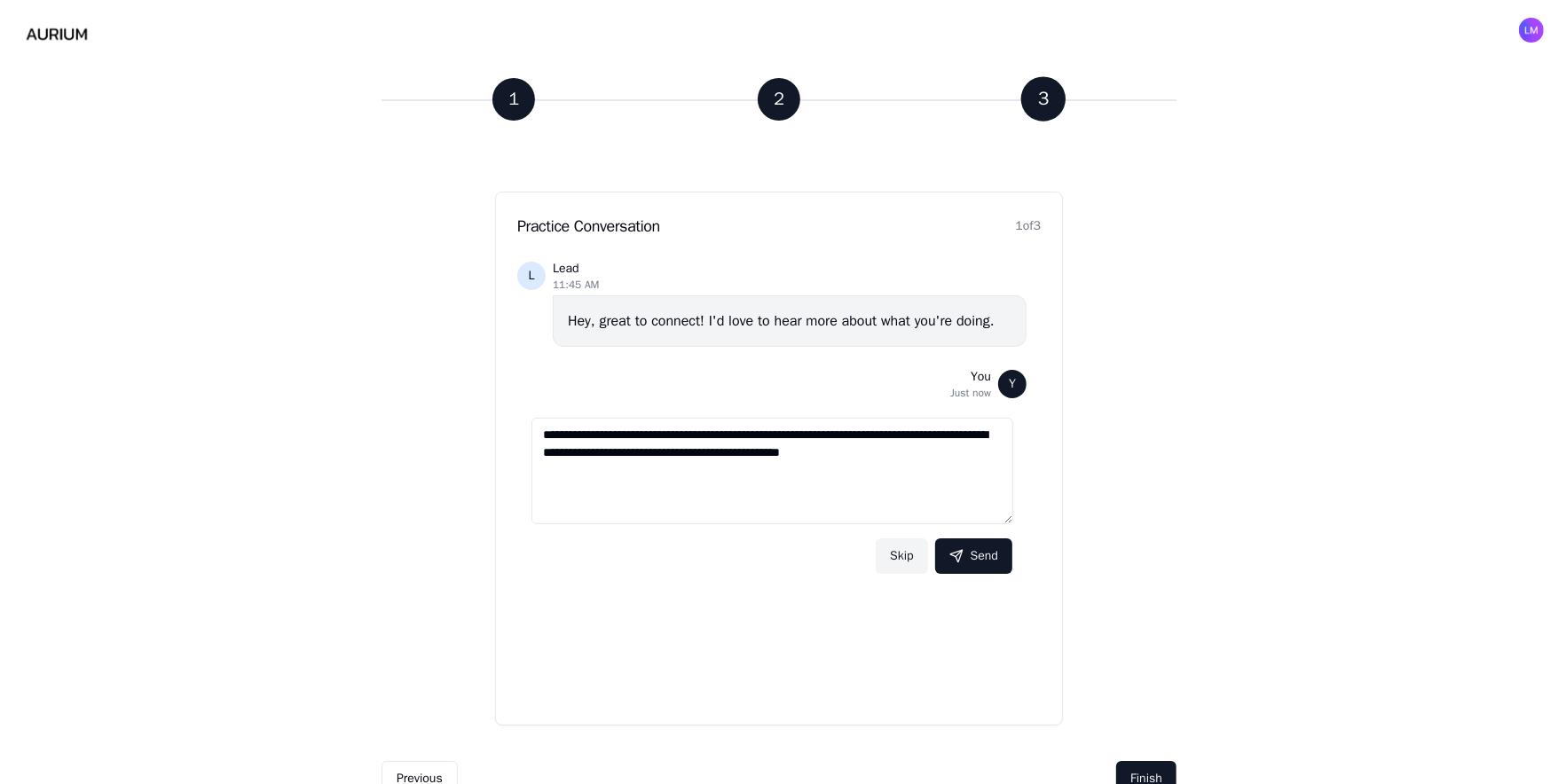click on "**********" at bounding box center [772, 471] 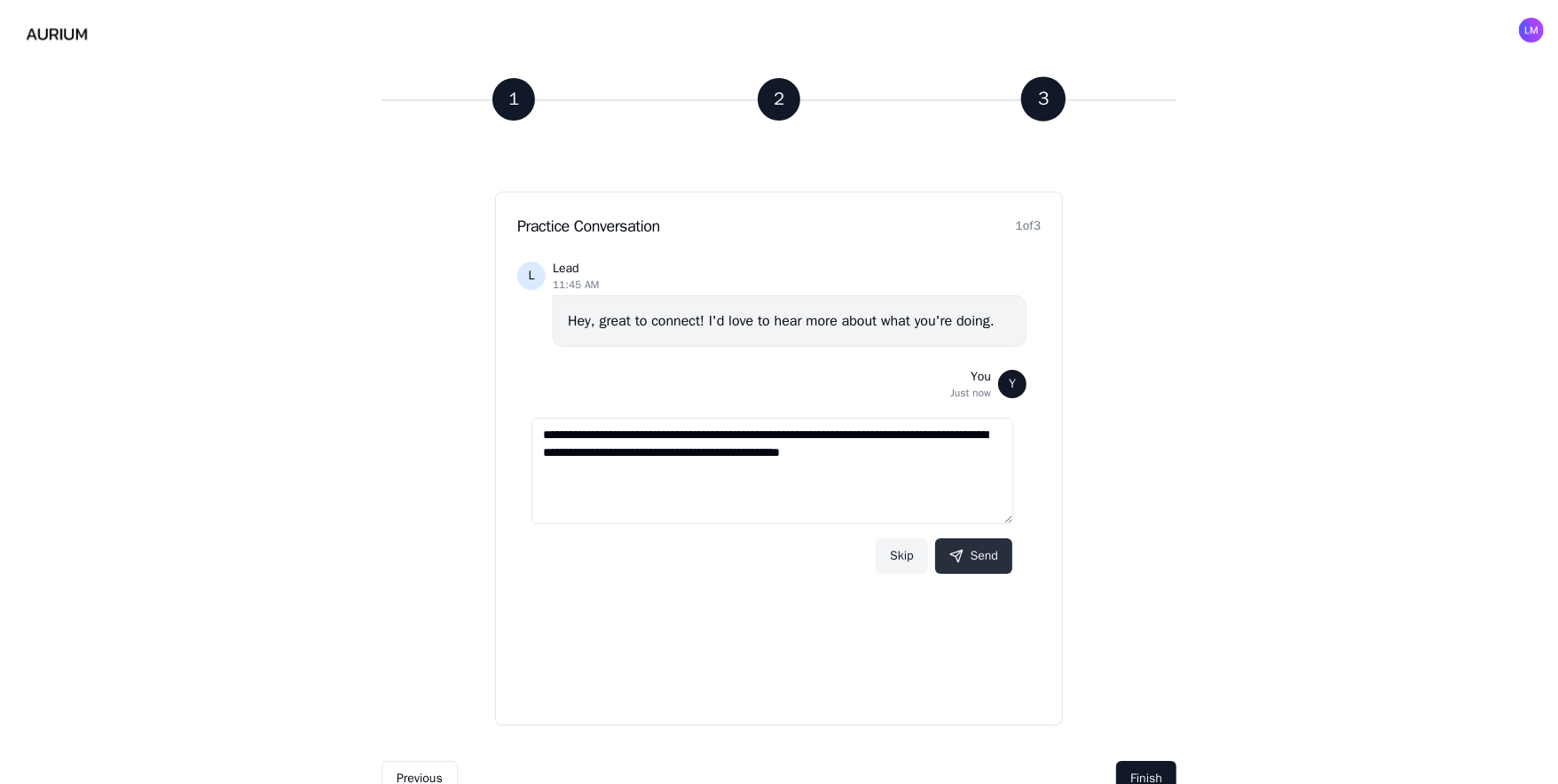 type on "**********" 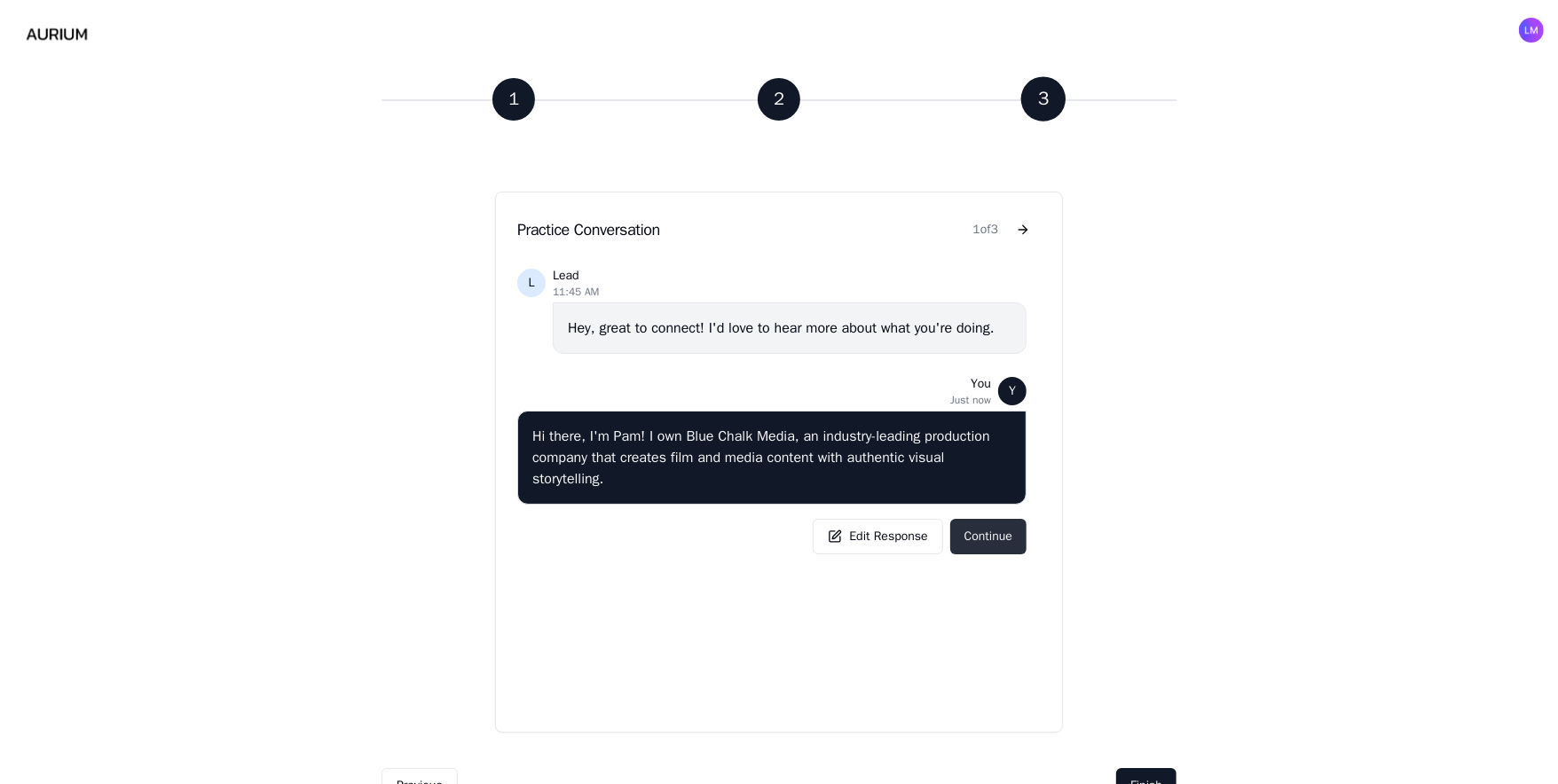 click on "Continue" at bounding box center (988, 537) 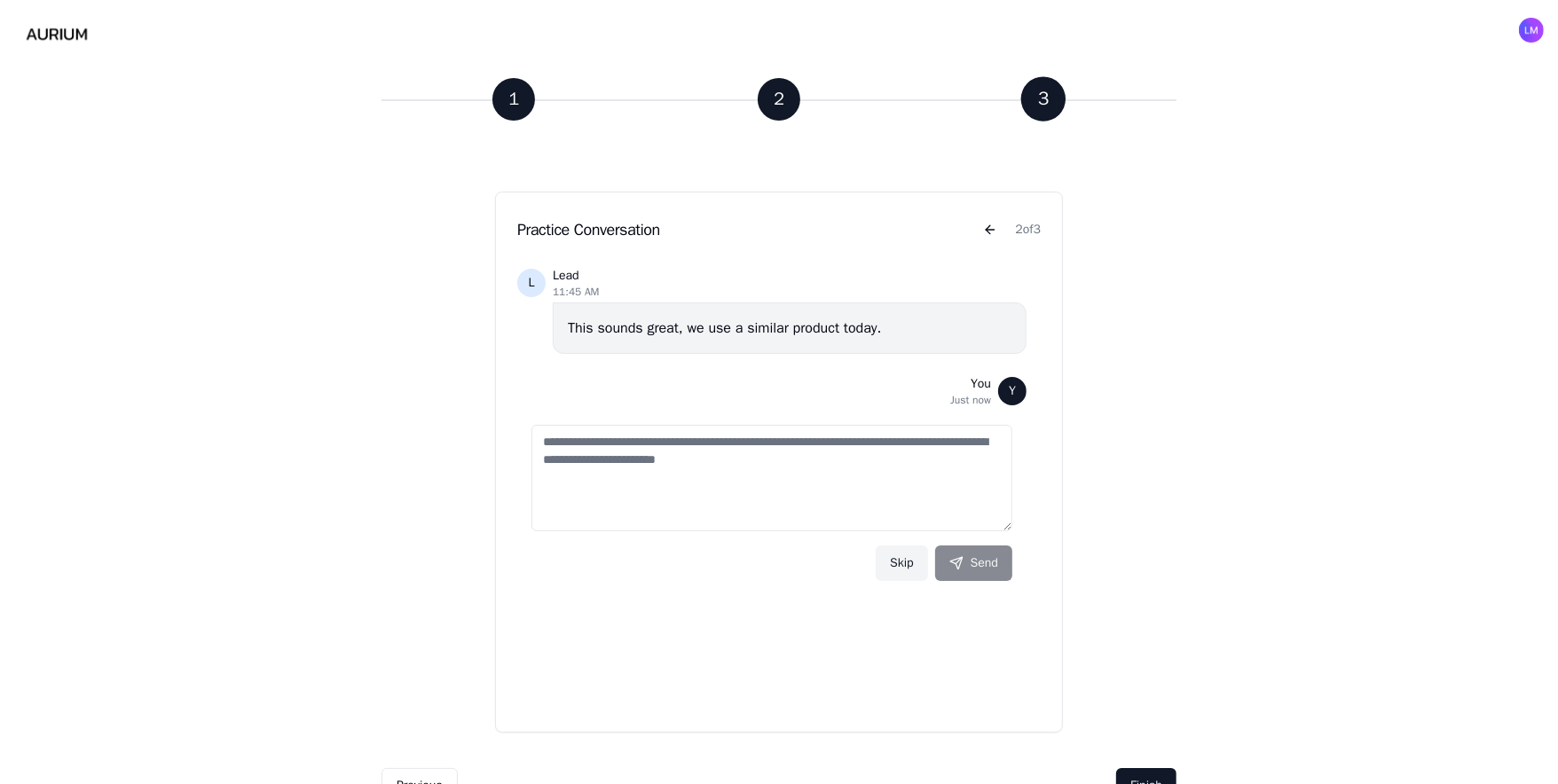 click at bounding box center [772, 478] 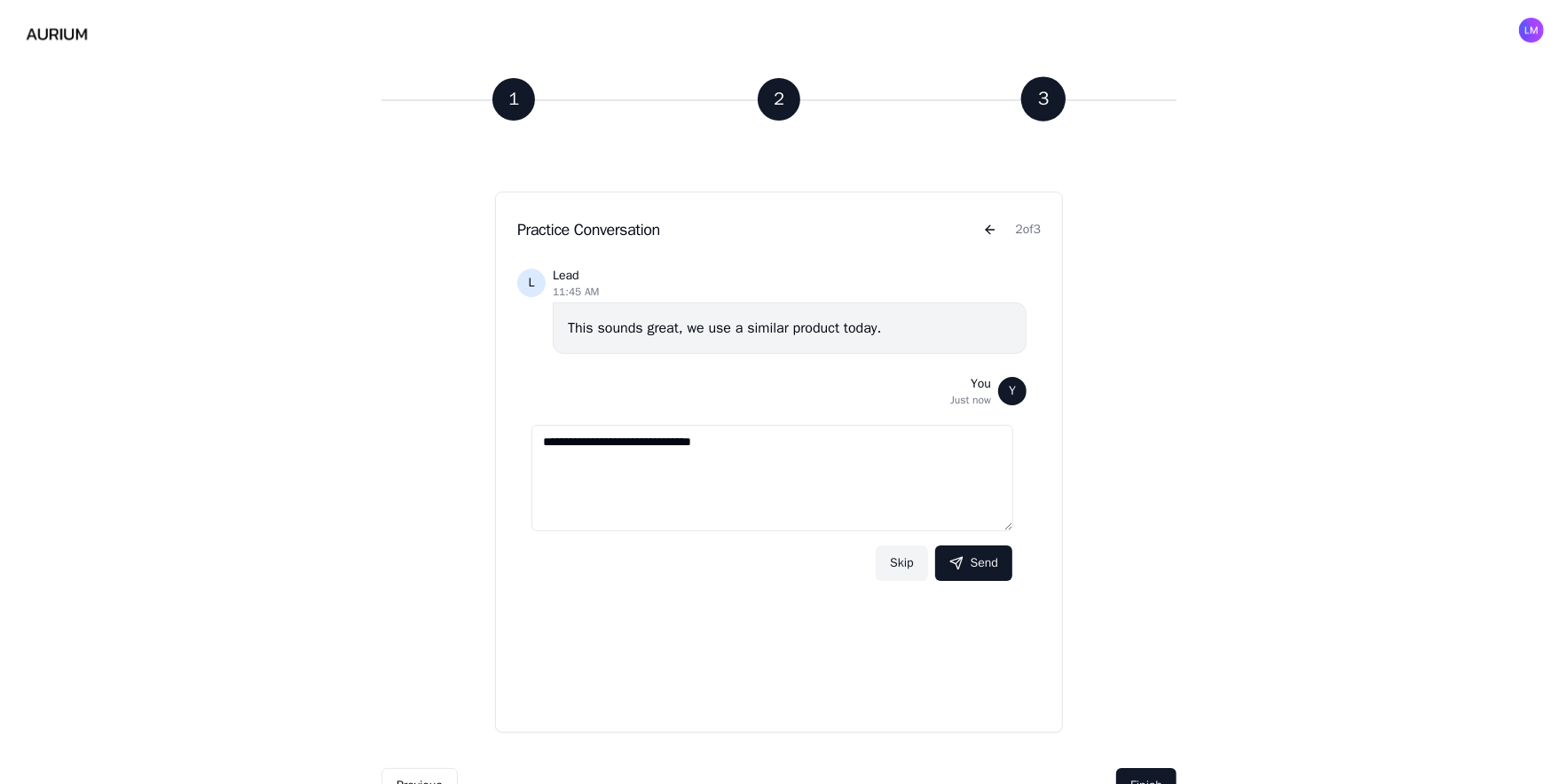 drag, startPoint x: 604, startPoint y: 441, endPoint x: 761, endPoint y: 440, distance: 157.00318 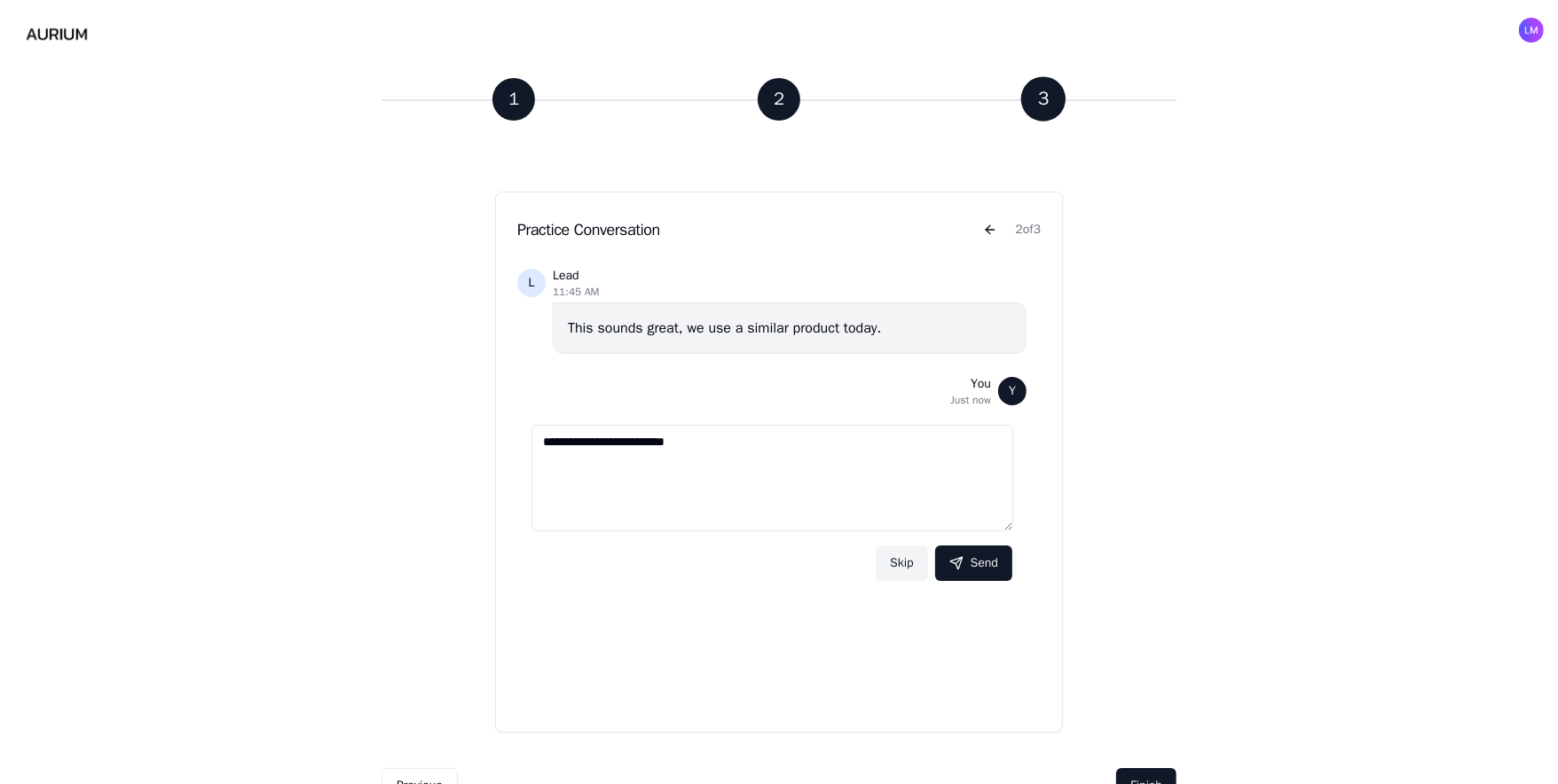 click on "**********" at bounding box center (772, 478) 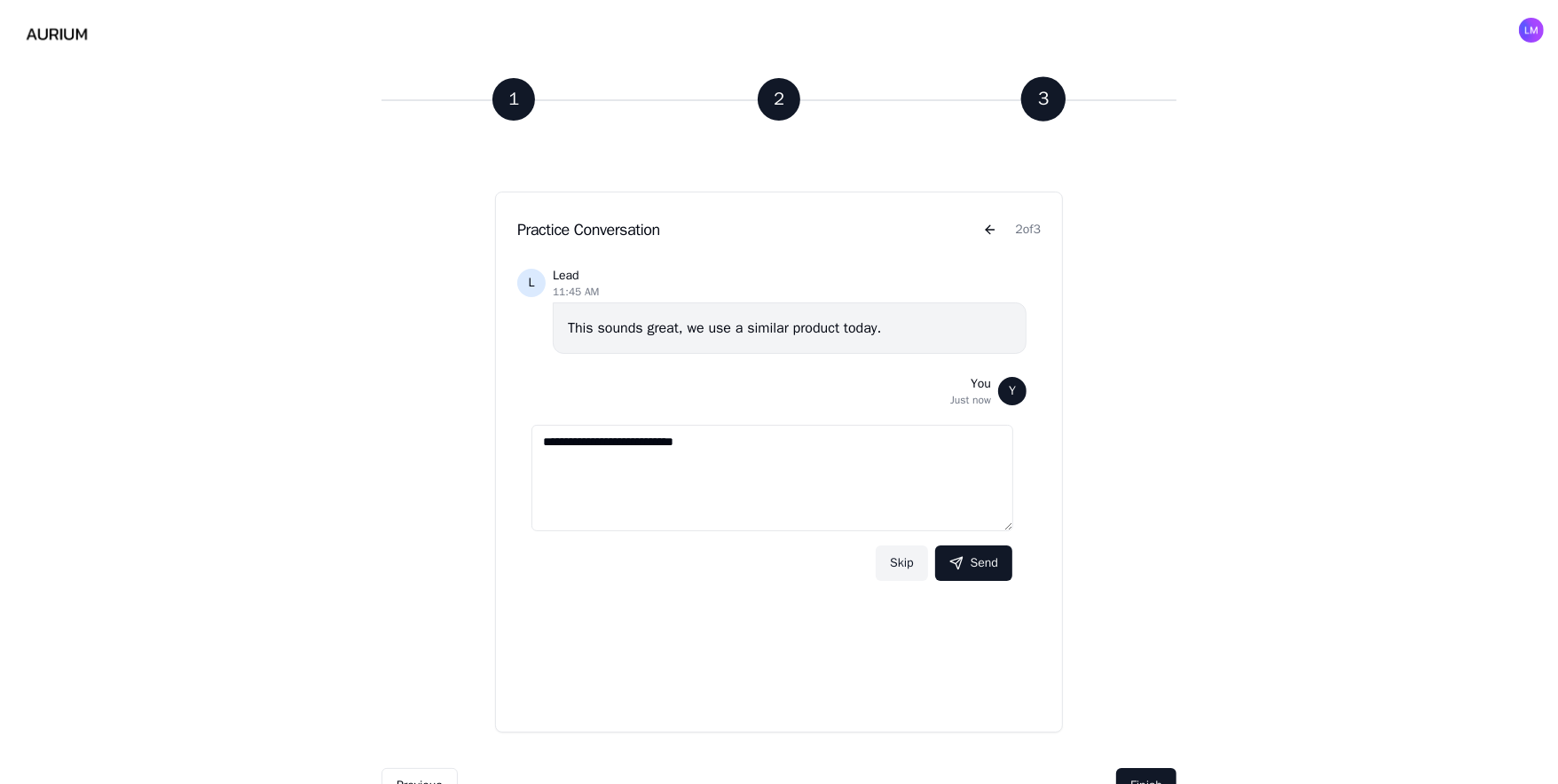 click on "**********" at bounding box center (772, 478) 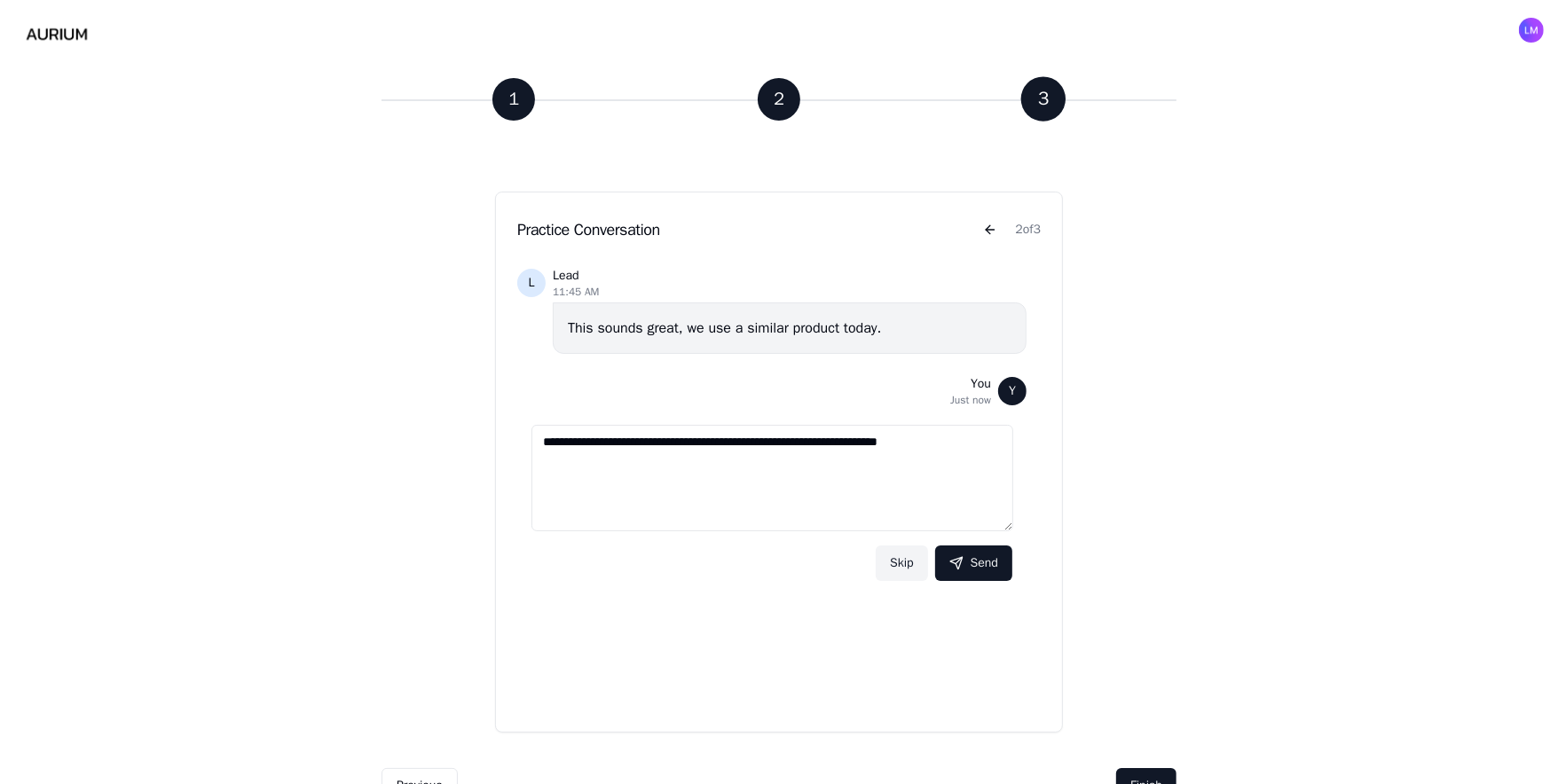 drag, startPoint x: 795, startPoint y: 440, endPoint x: 991, endPoint y: 443, distance: 196.02296 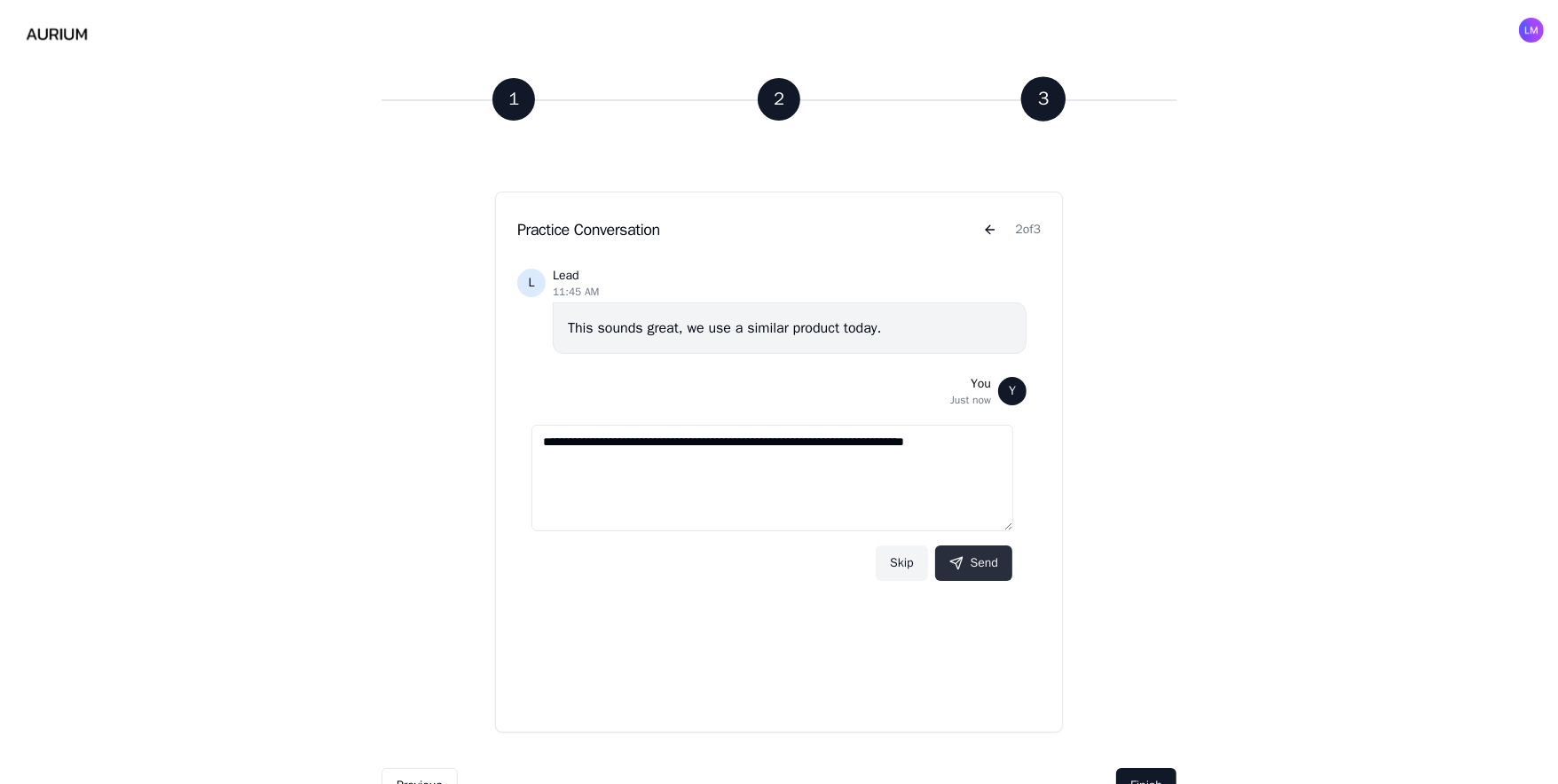 type on "**********" 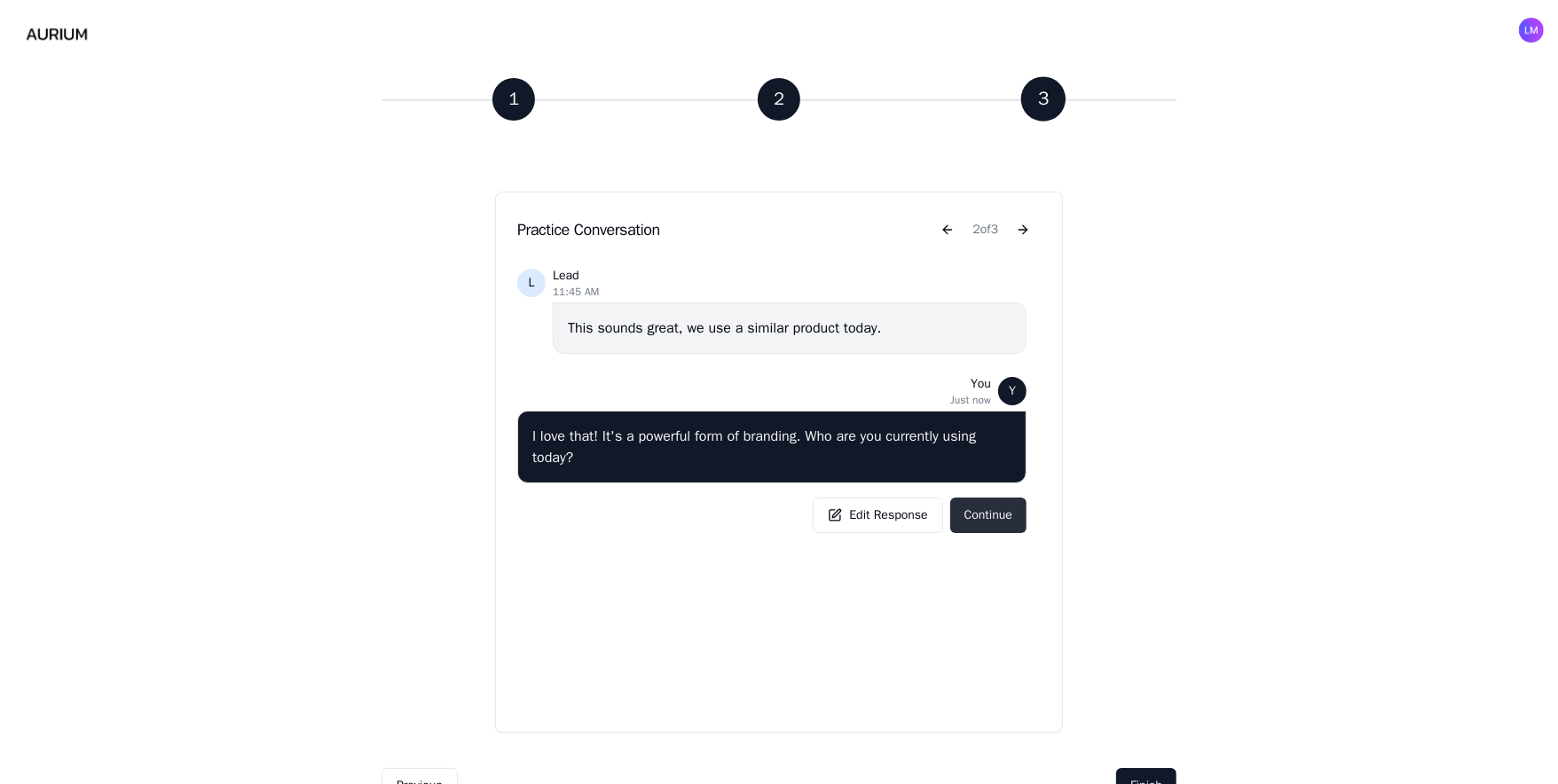click on "Continue" at bounding box center [988, 515] 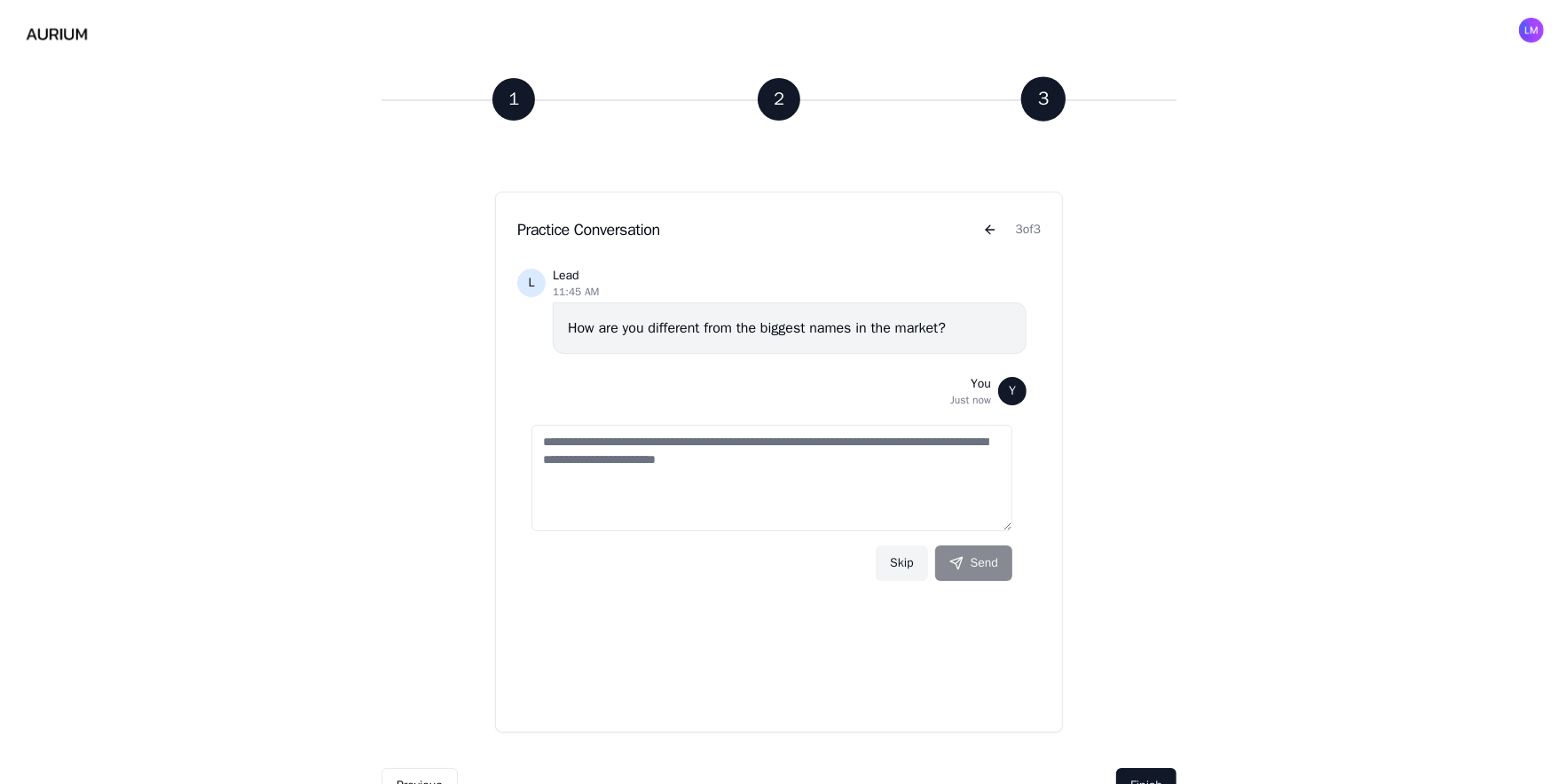 click at bounding box center (772, 478) 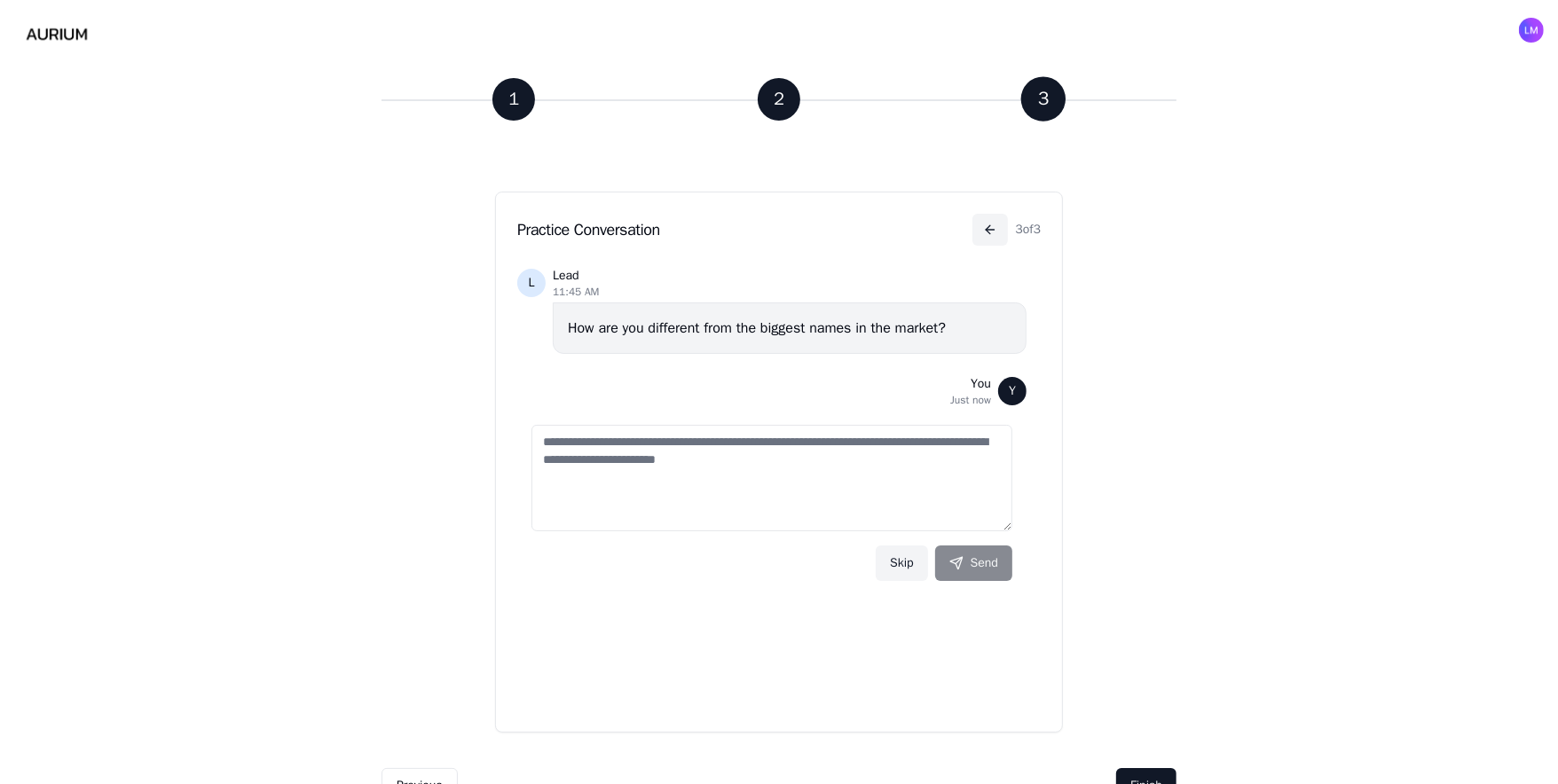 click at bounding box center [990, 230] 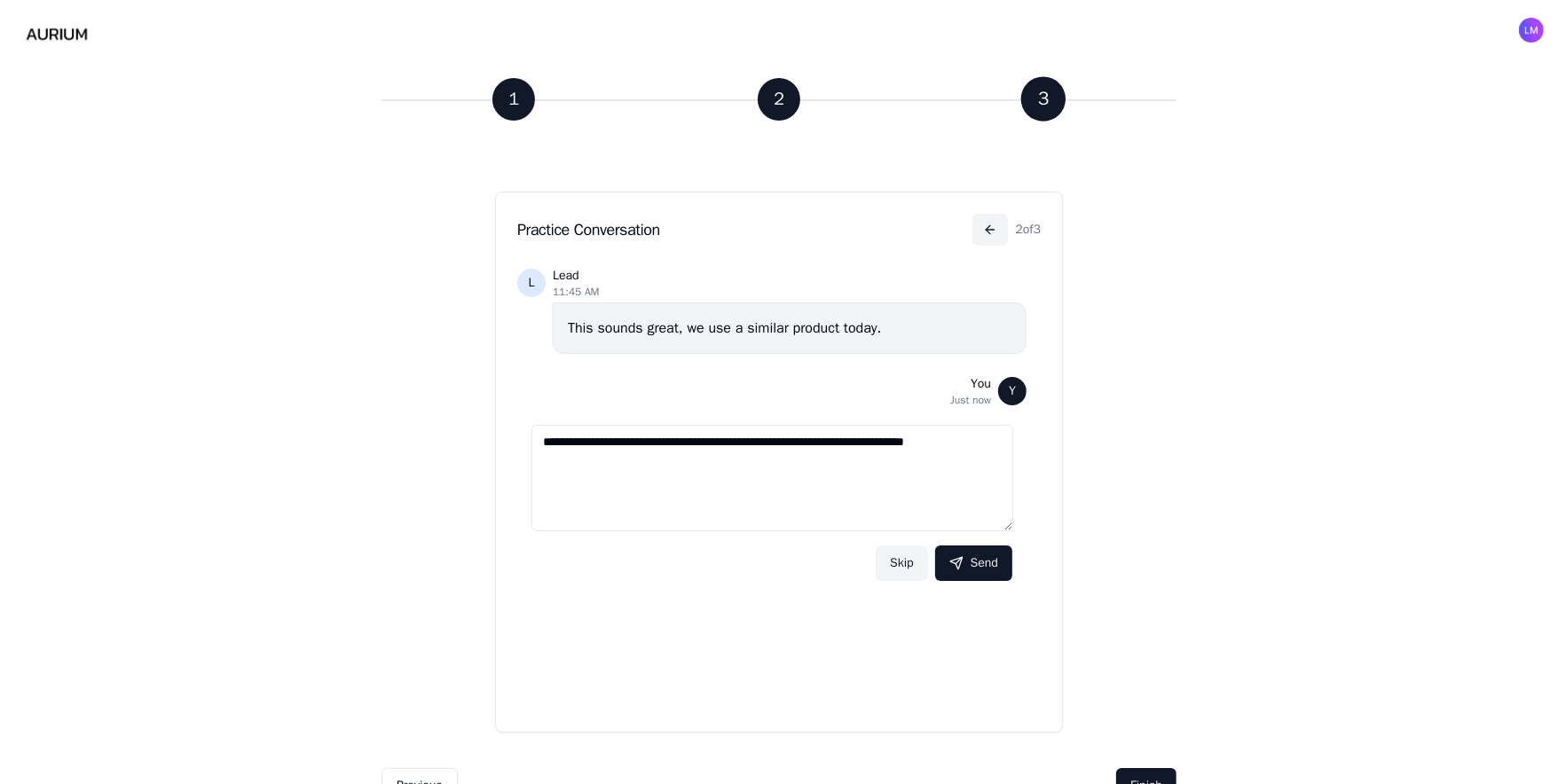click at bounding box center (990, 230) 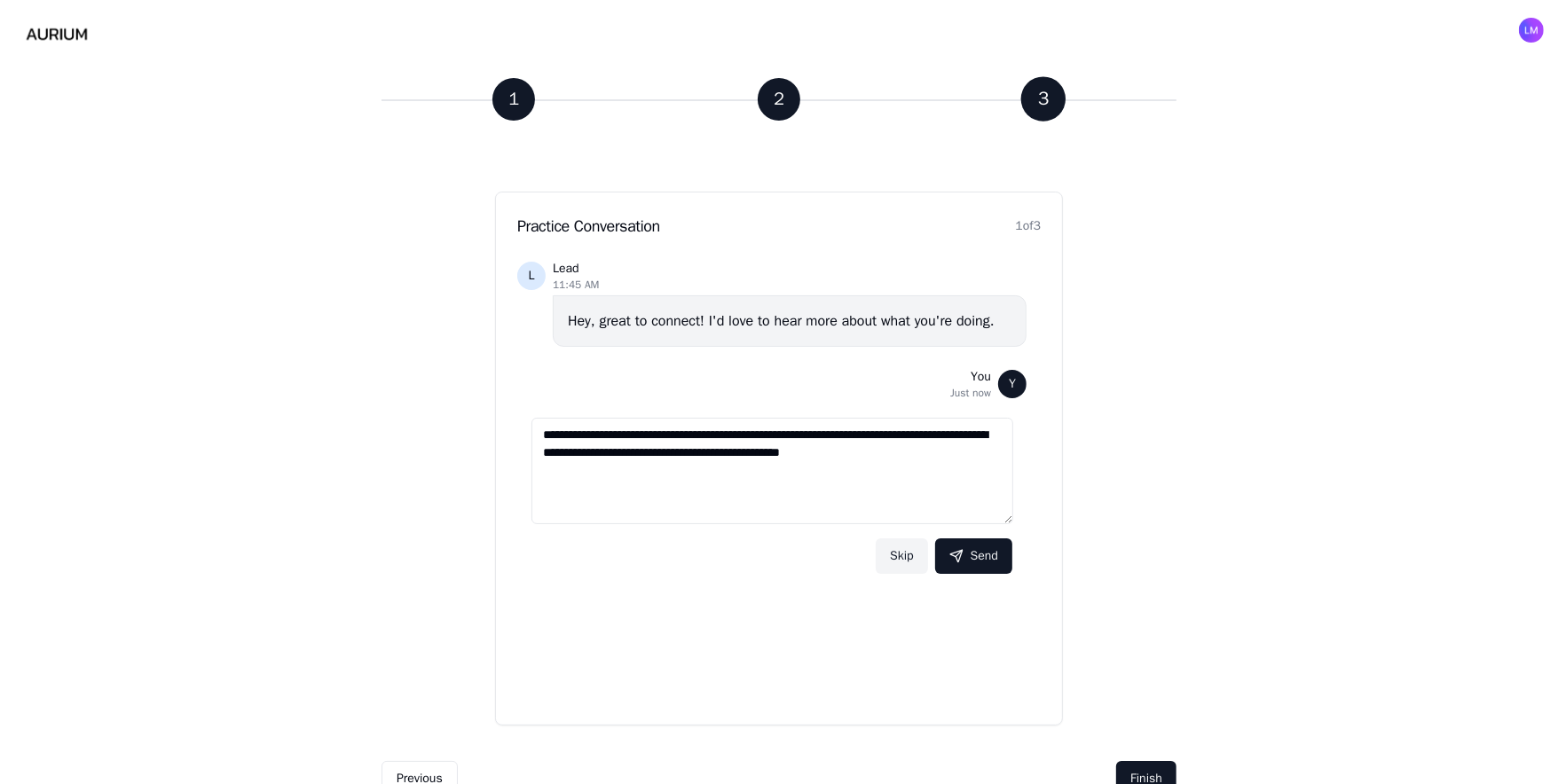 click on "**********" at bounding box center [772, 471] 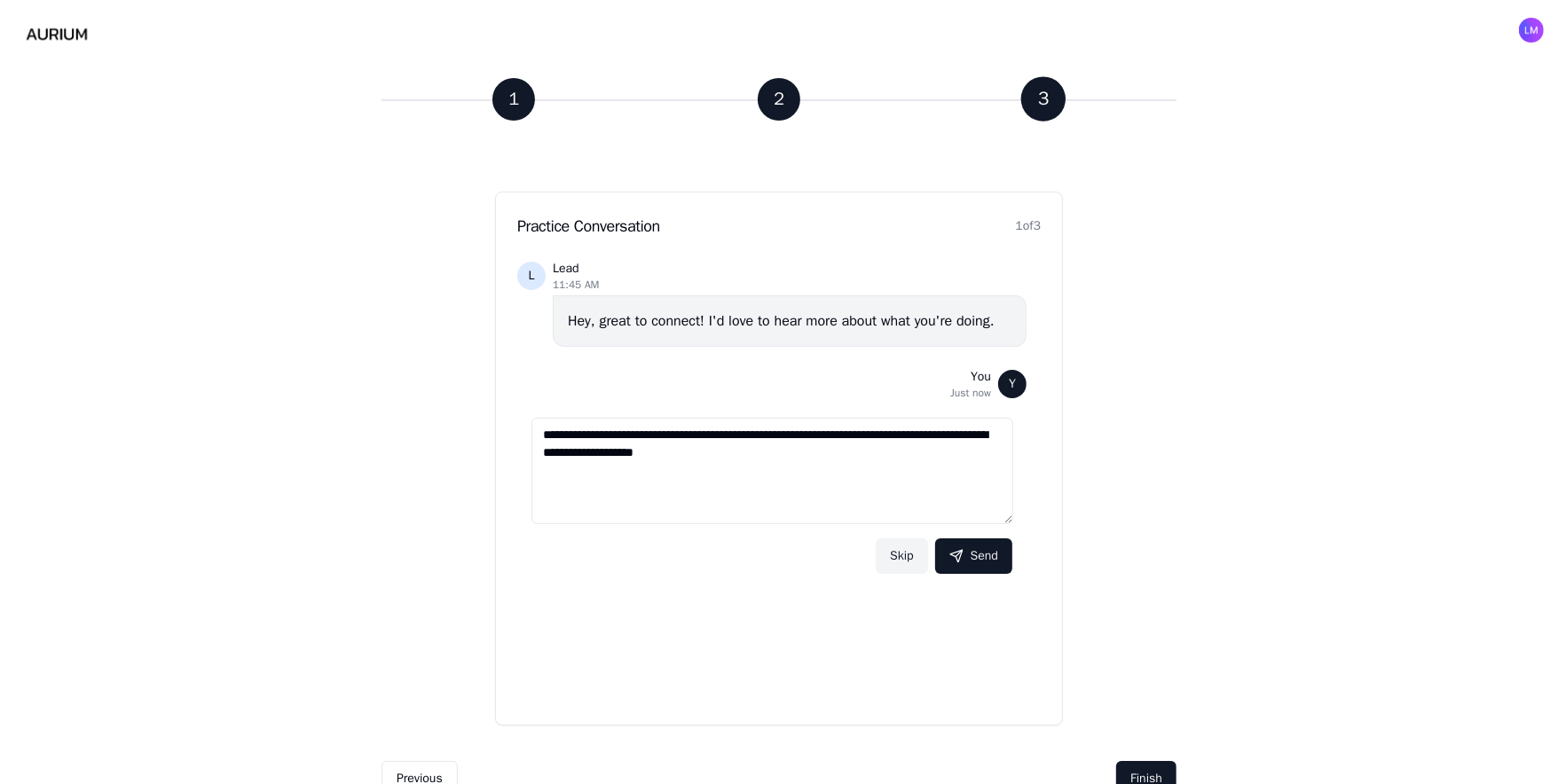 click on "**********" at bounding box center [772, 471] 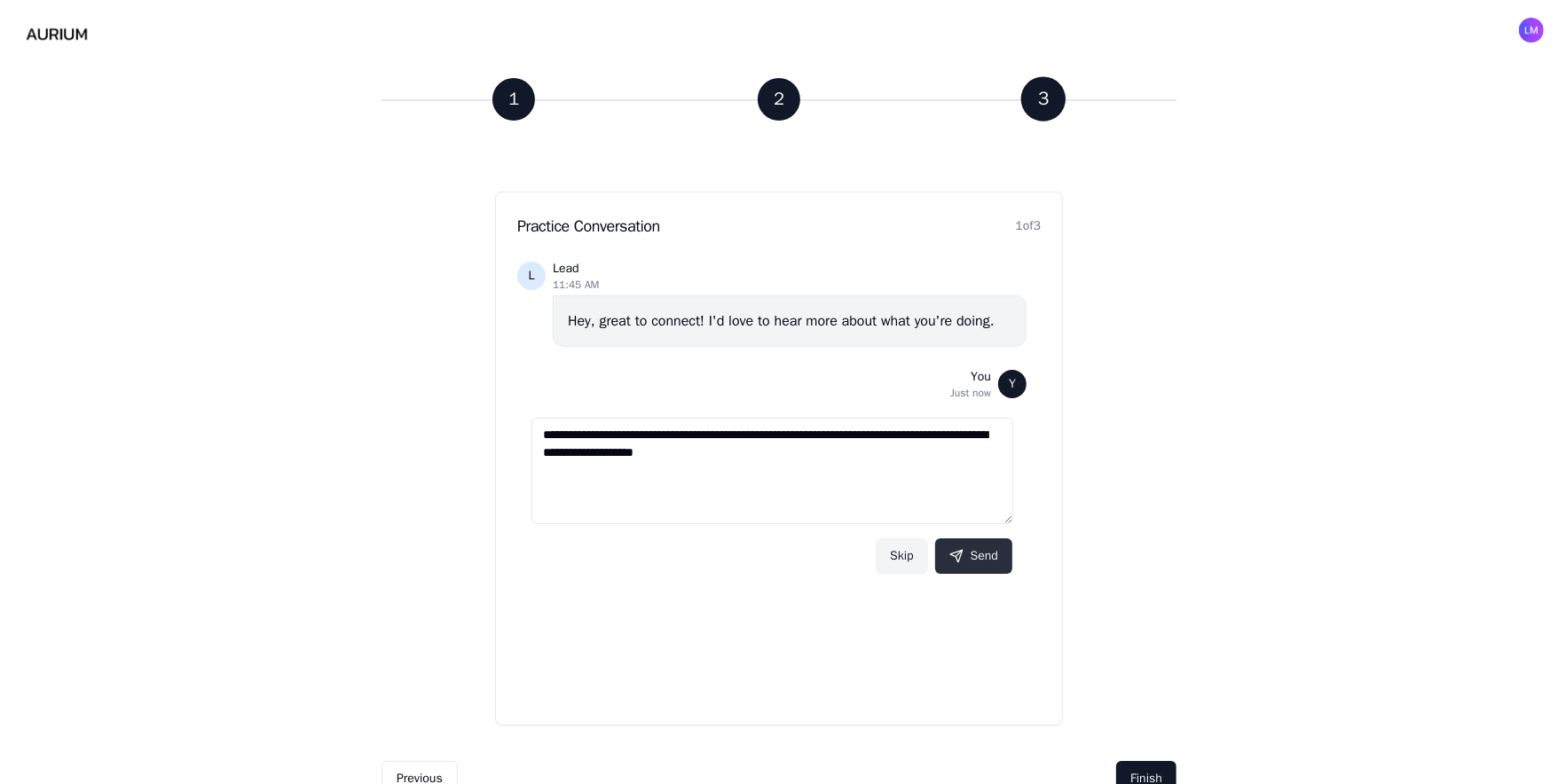 type on "**********" 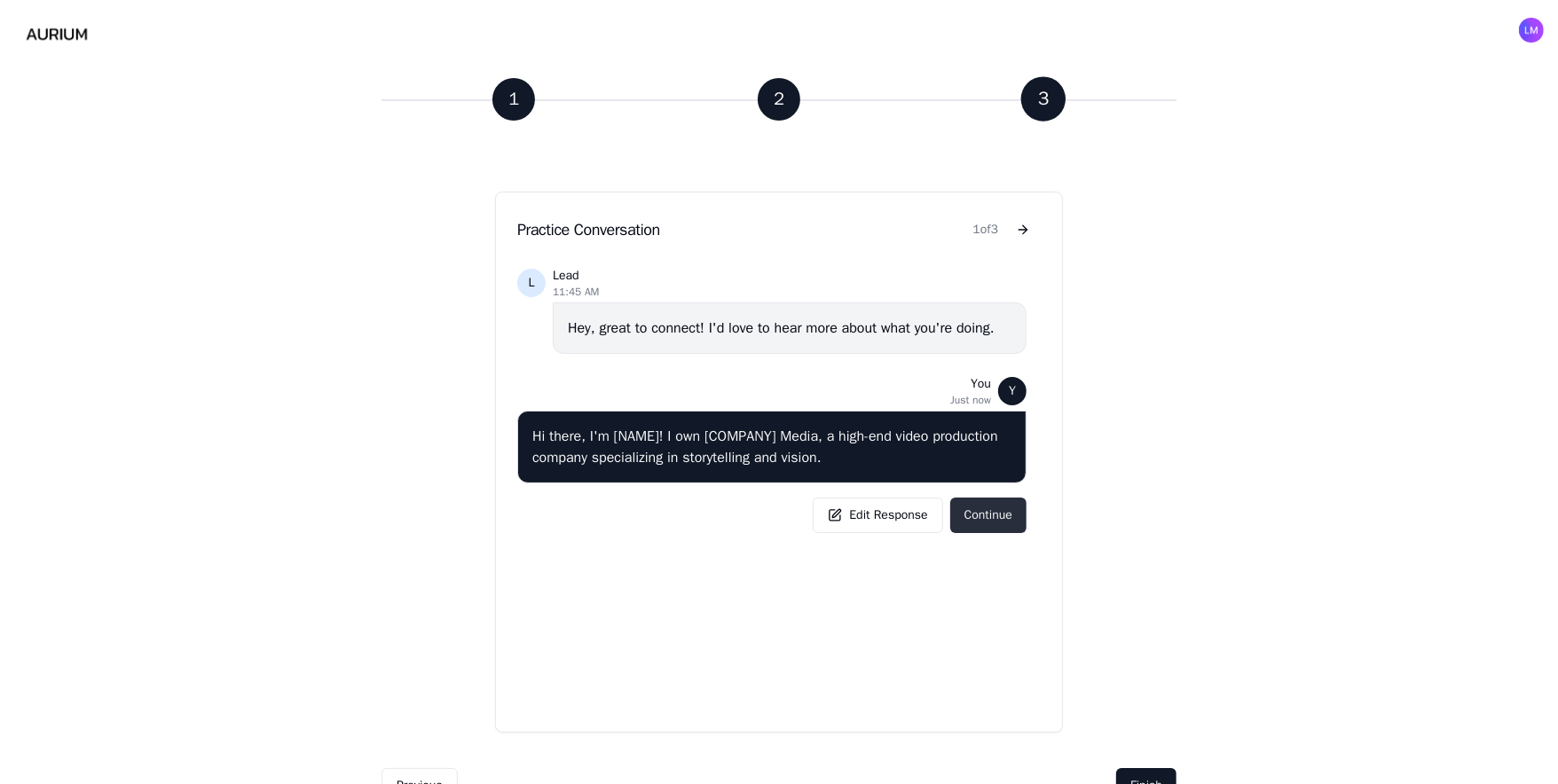 click on "Continue" at bounding box center [988, 515] 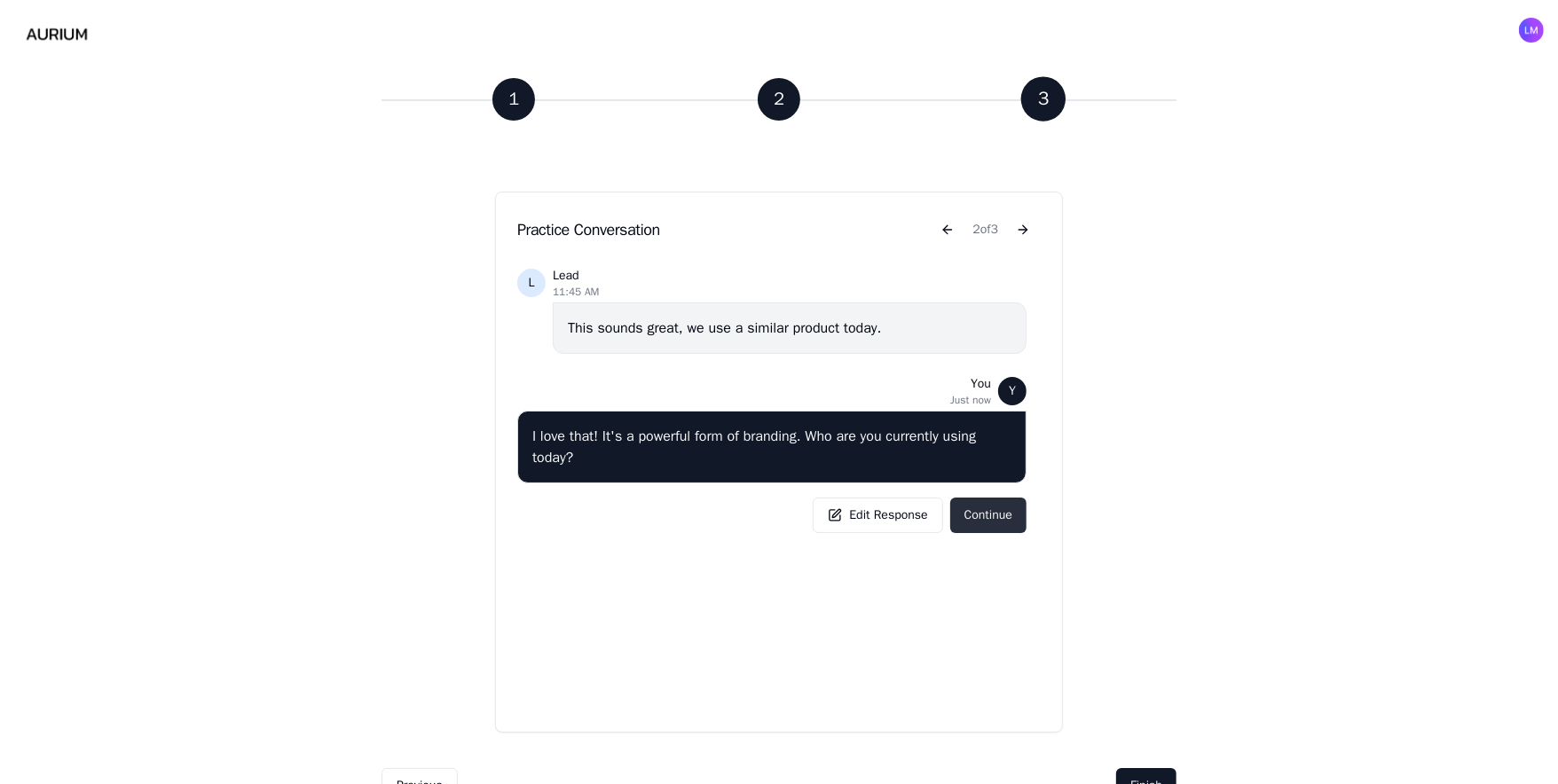 click on "Continue" at bounding box center (988, 515) 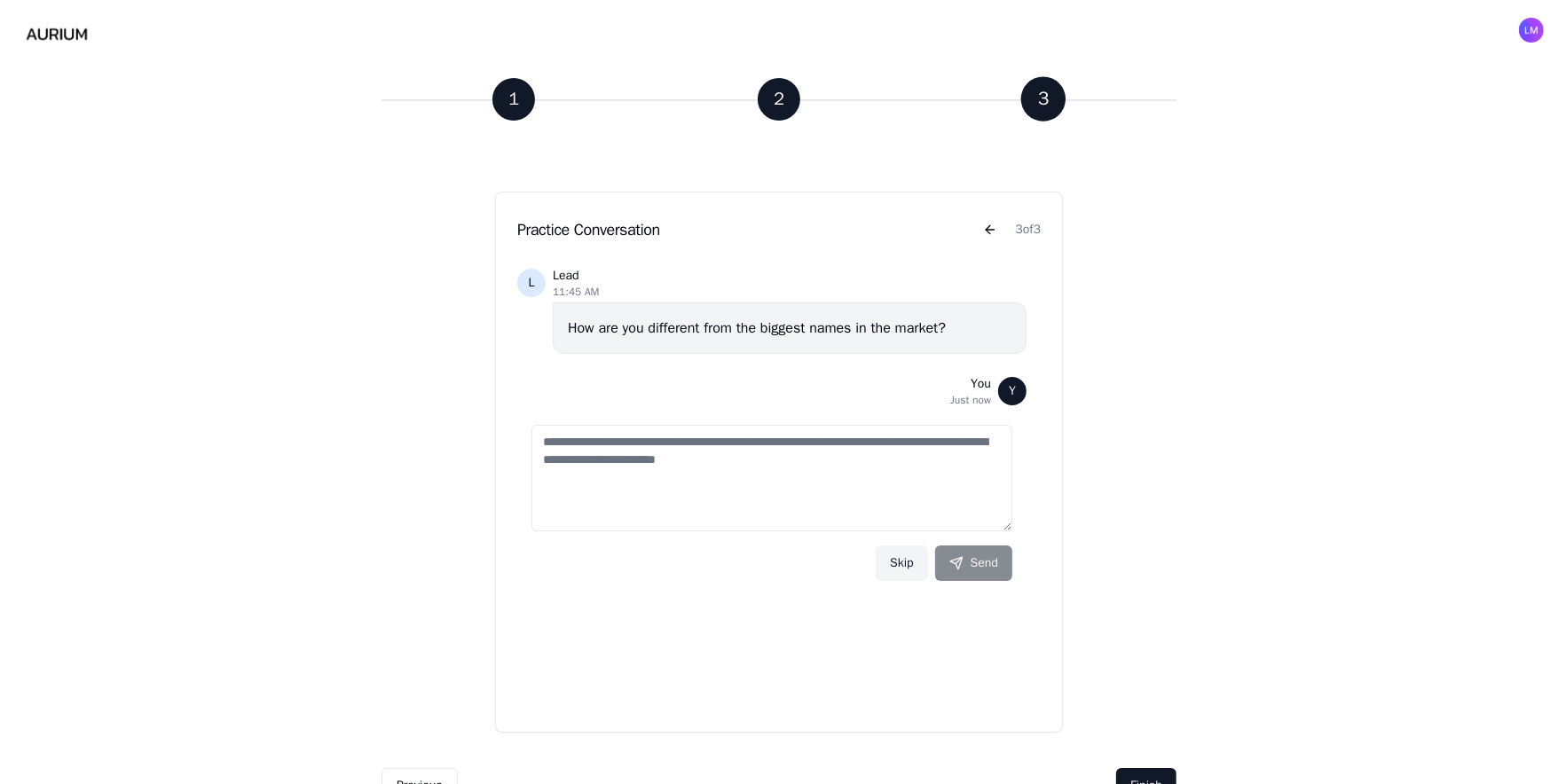 click at bounding box center [772, 478] 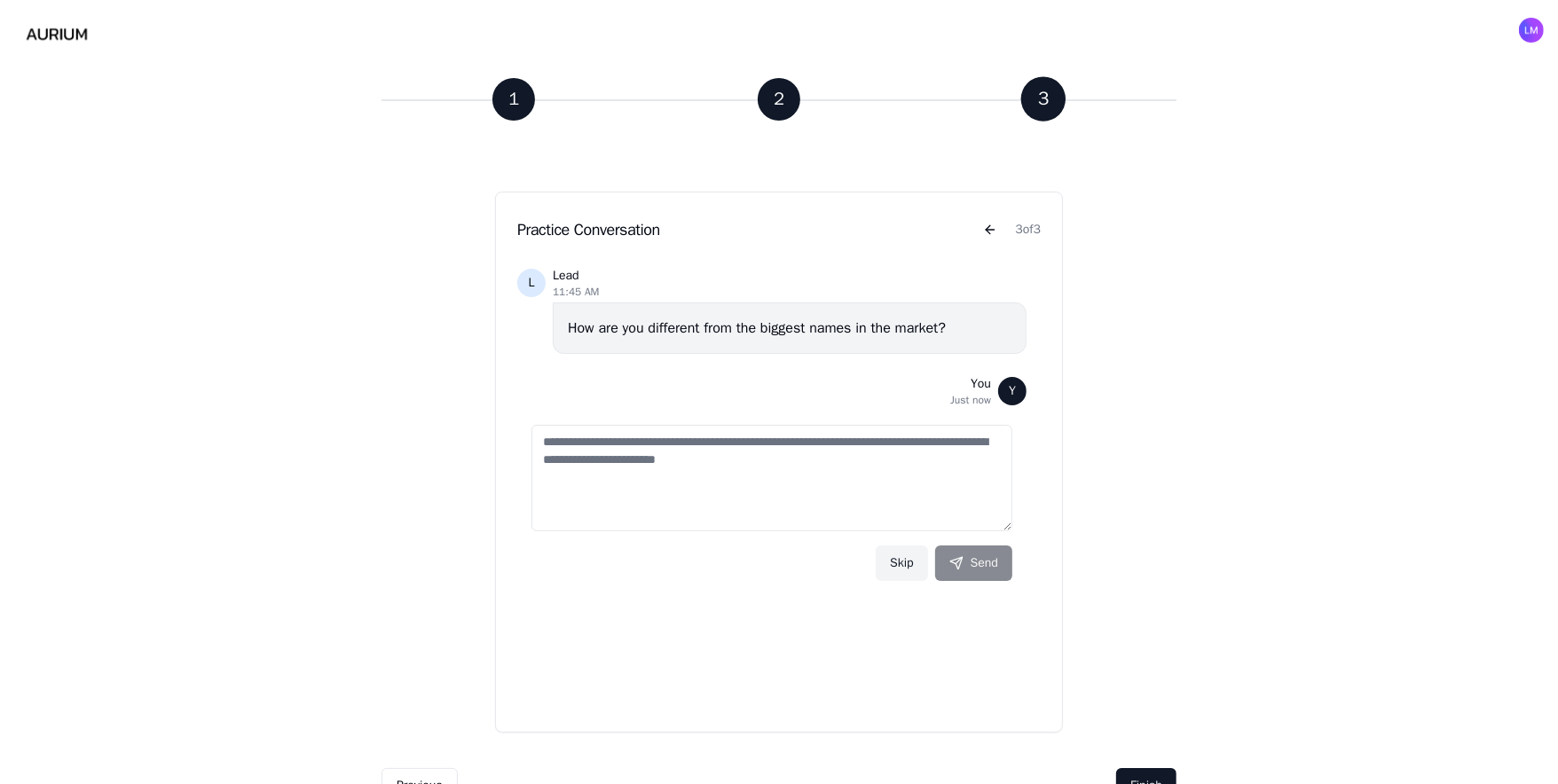 click at bounding box center [772, 478] 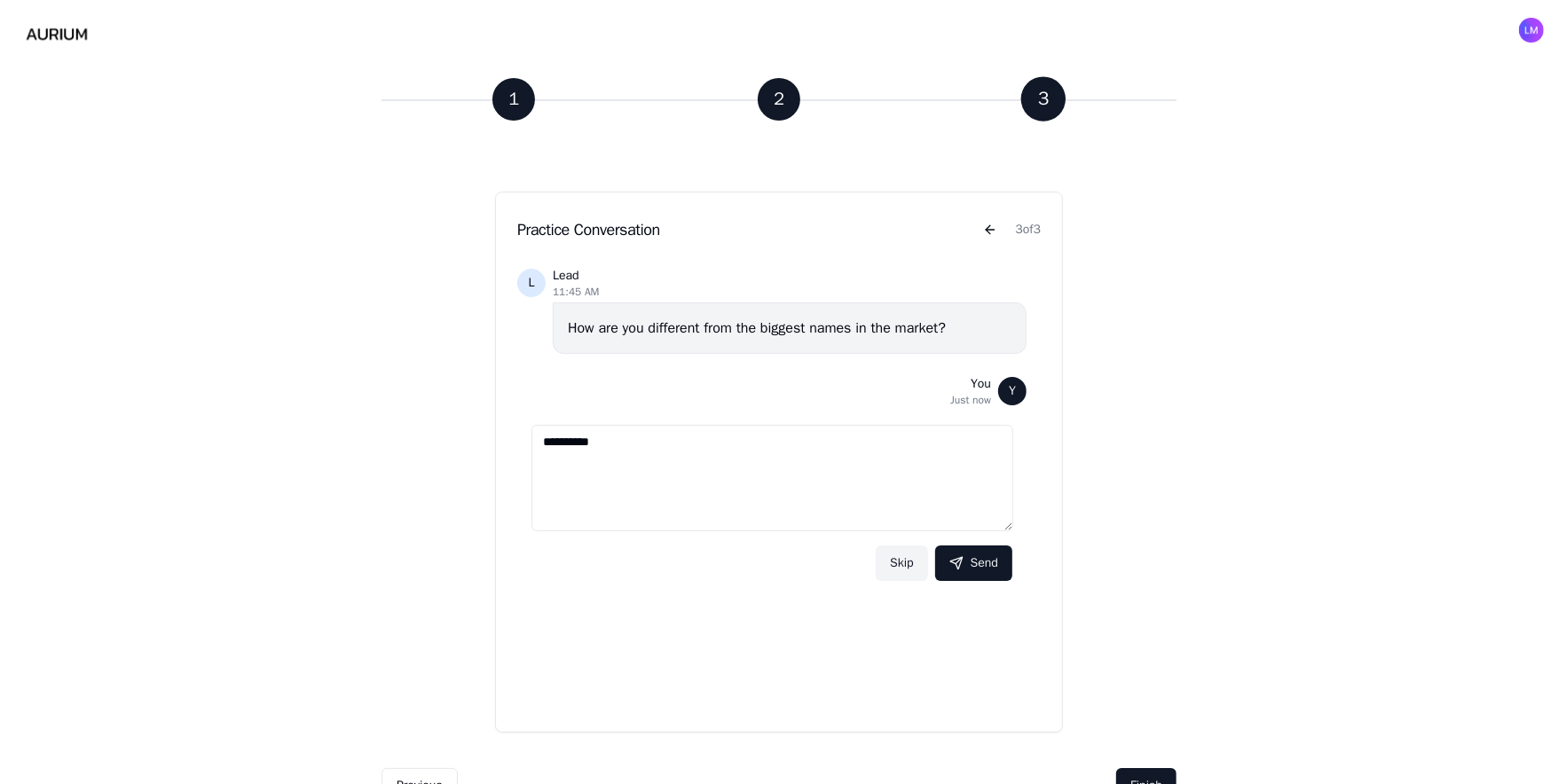 click on "**********" at bounding box center [772, 478] 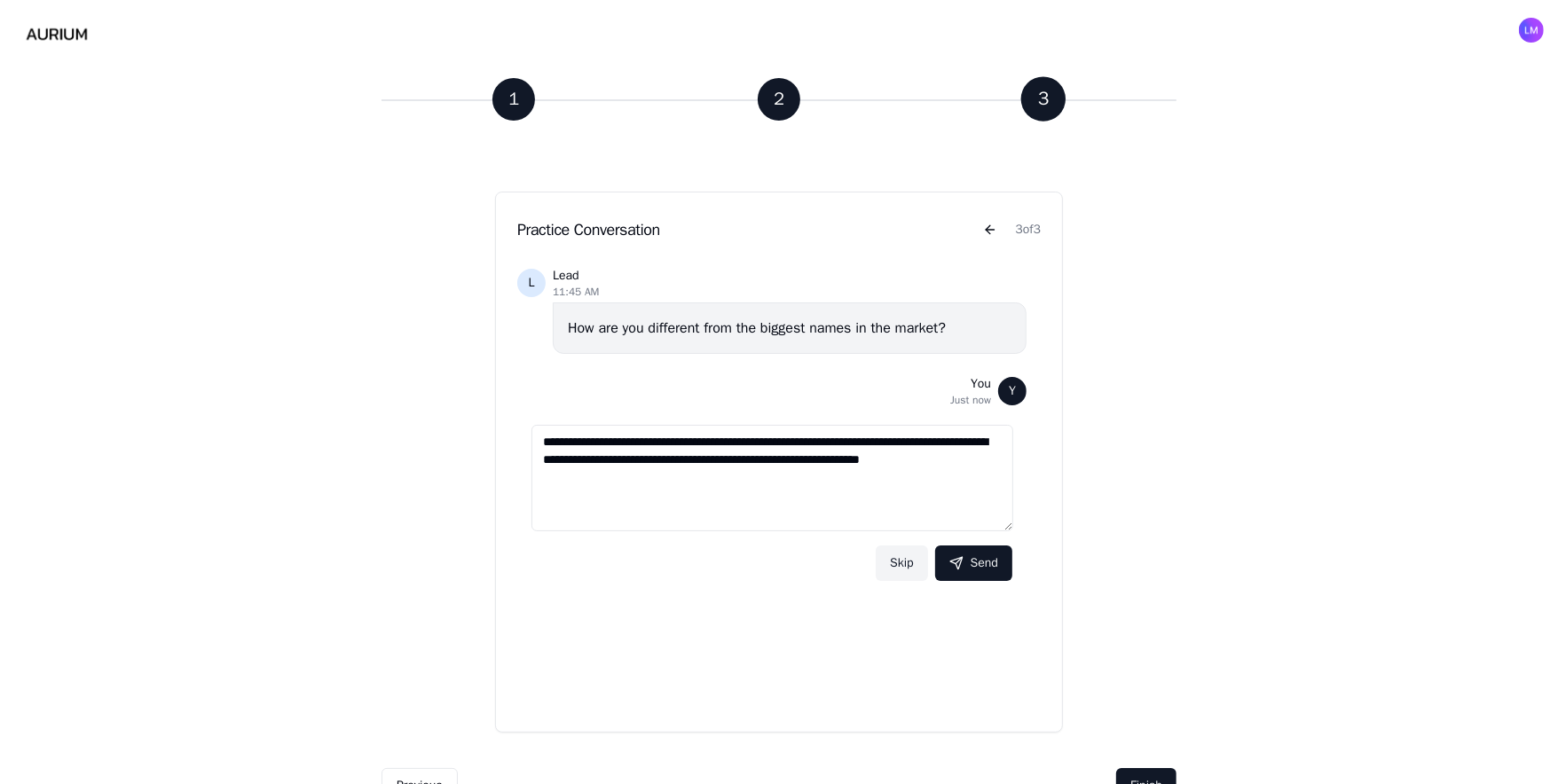 click on "**********" at bounding box center [772, 478] 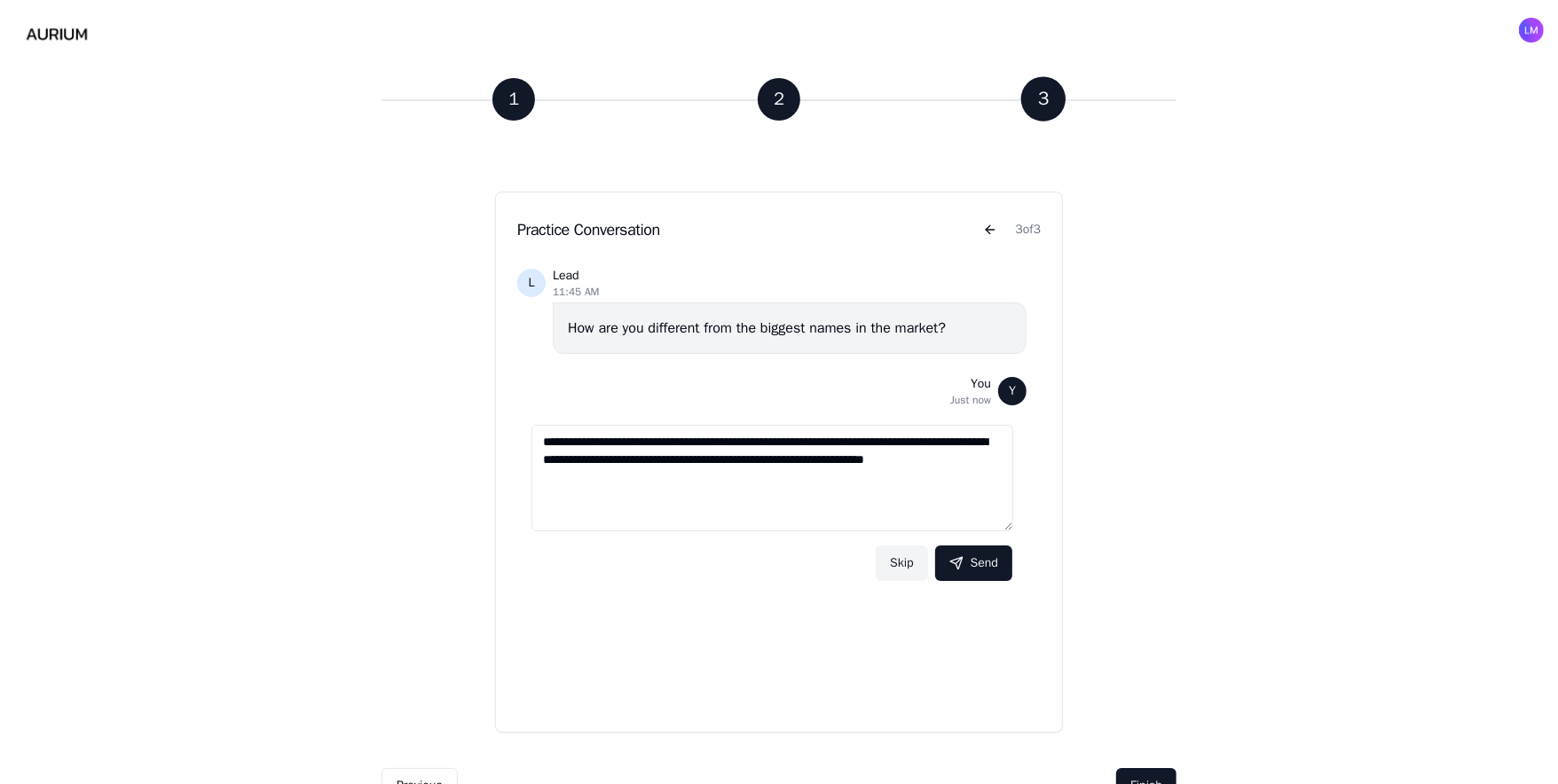 click on "**********" at bounding box center (772, 478) 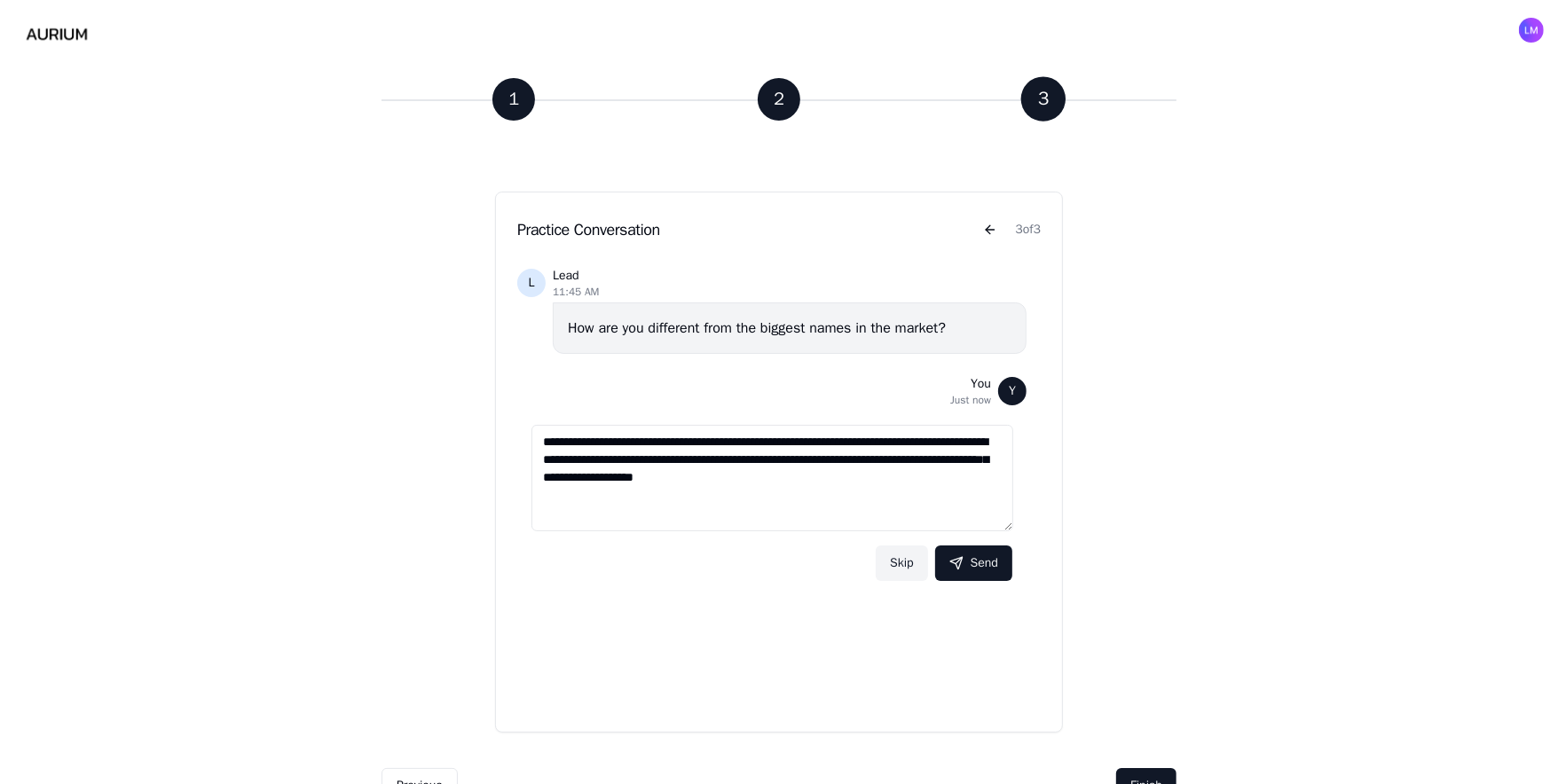 click on "**********" at bounding box center [772, 478] 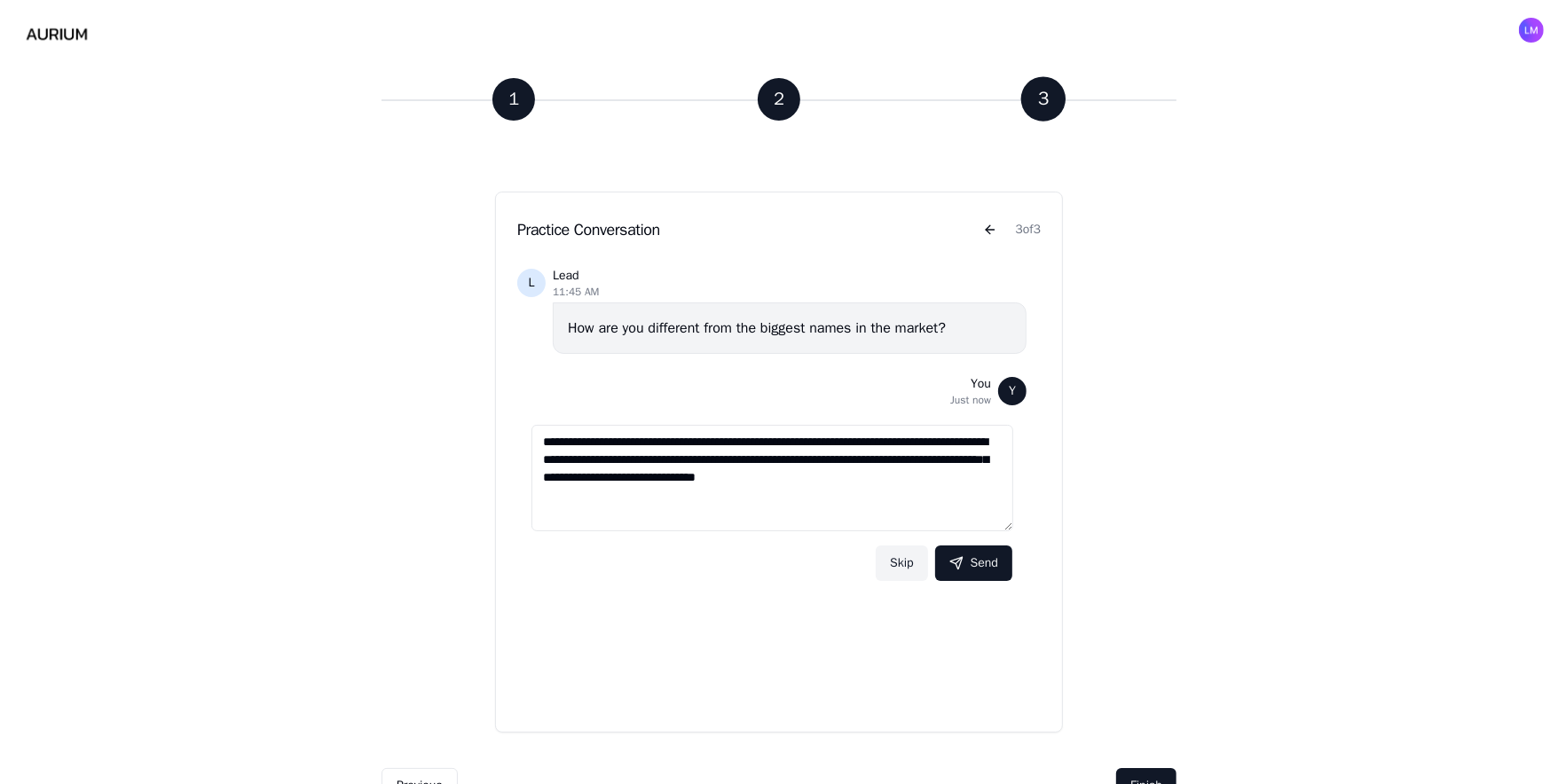 click on "**********" at bounding box center (772, 478) 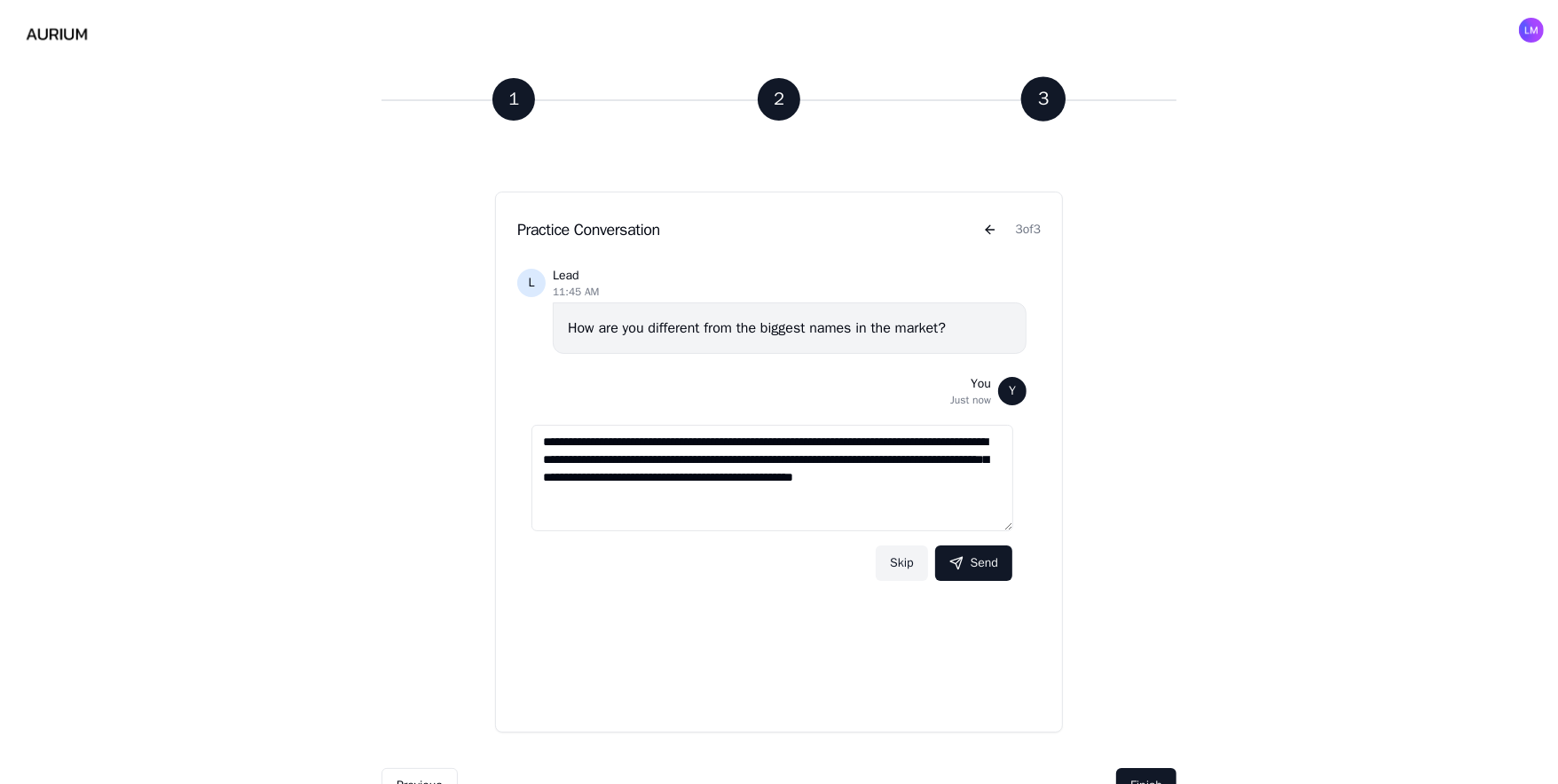 click on "**********" at bounding box center (772, 478) 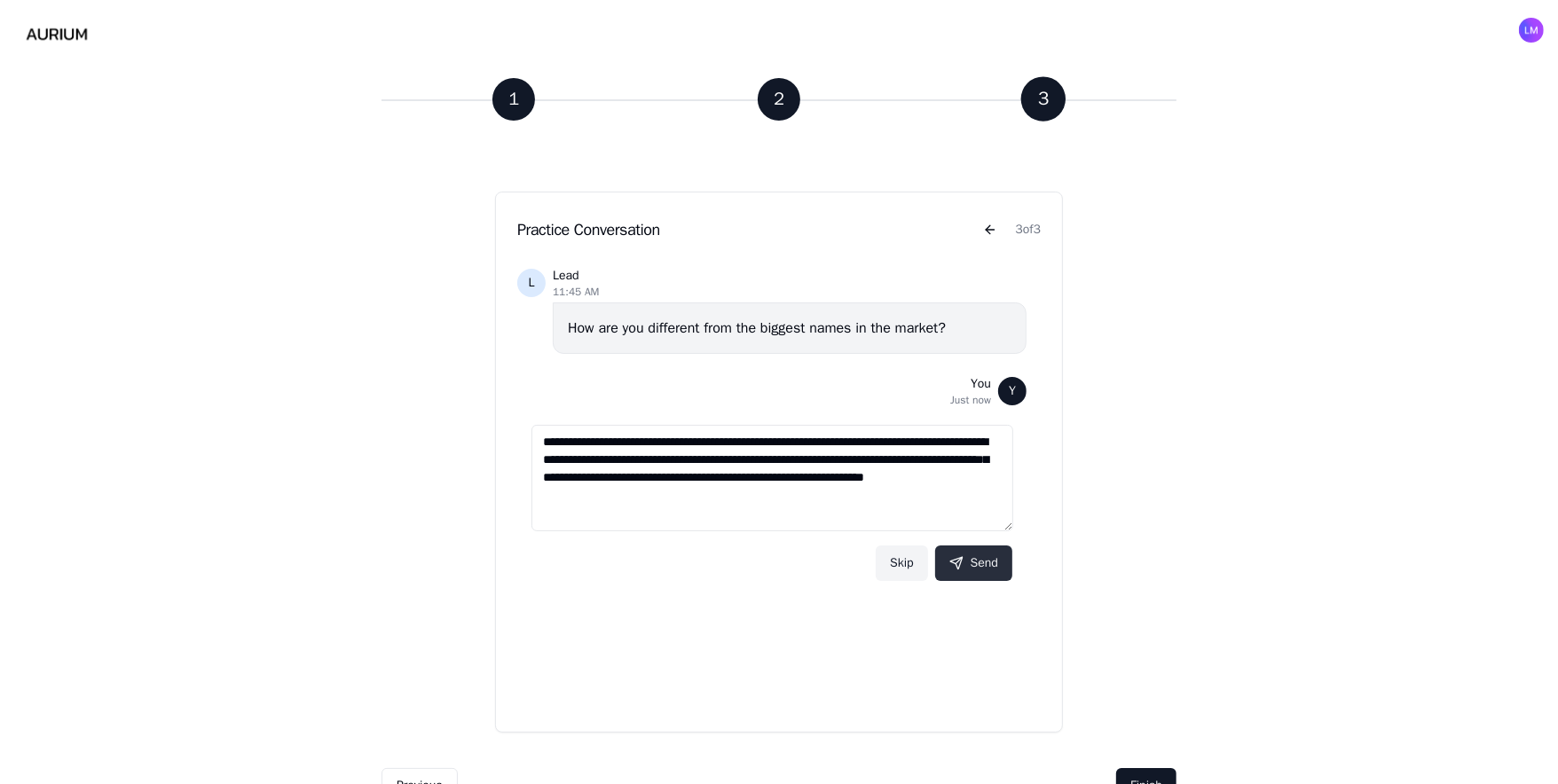 type on "**********" 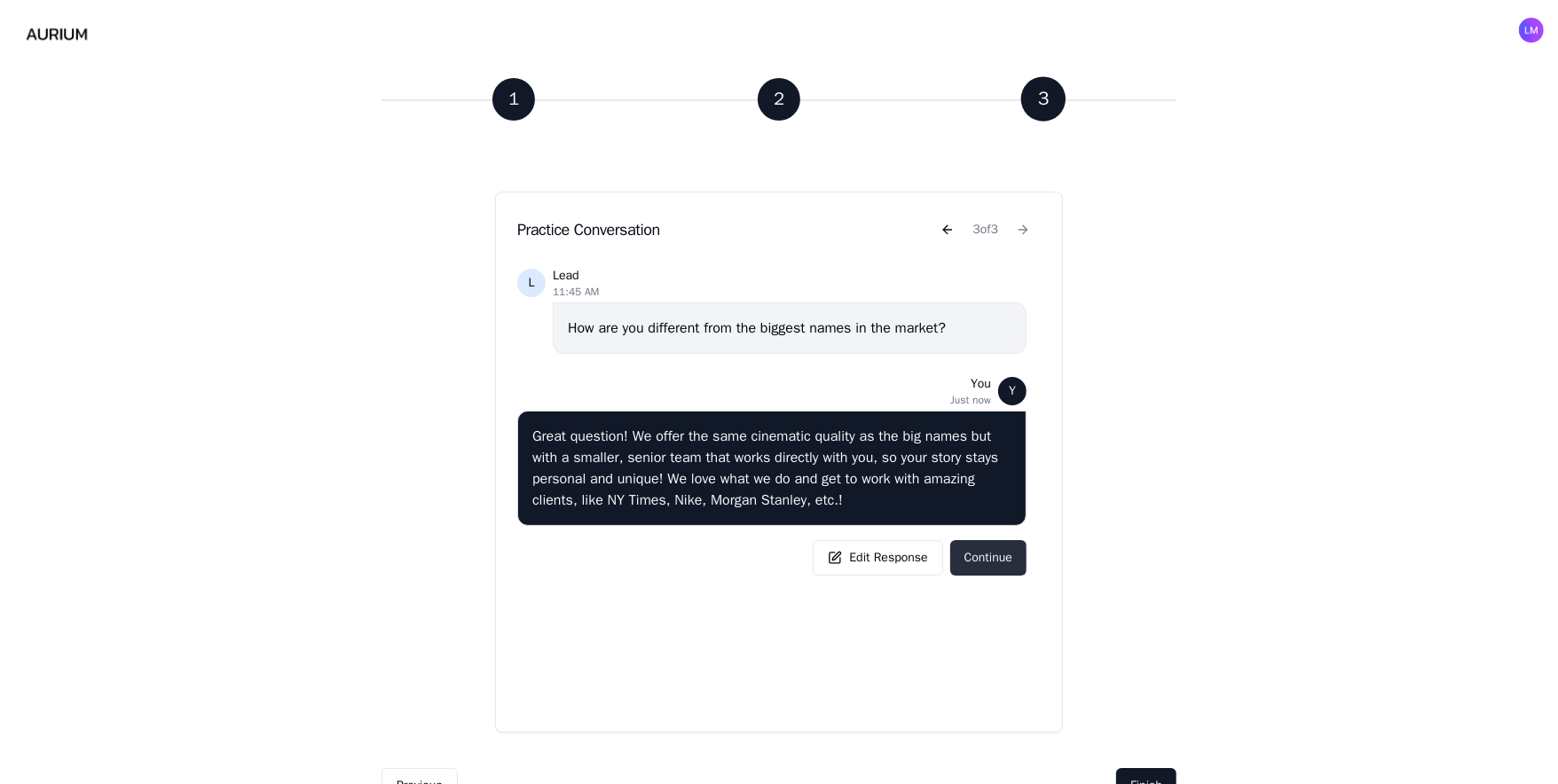 click on "Continue" at bounding box center (988, 558) 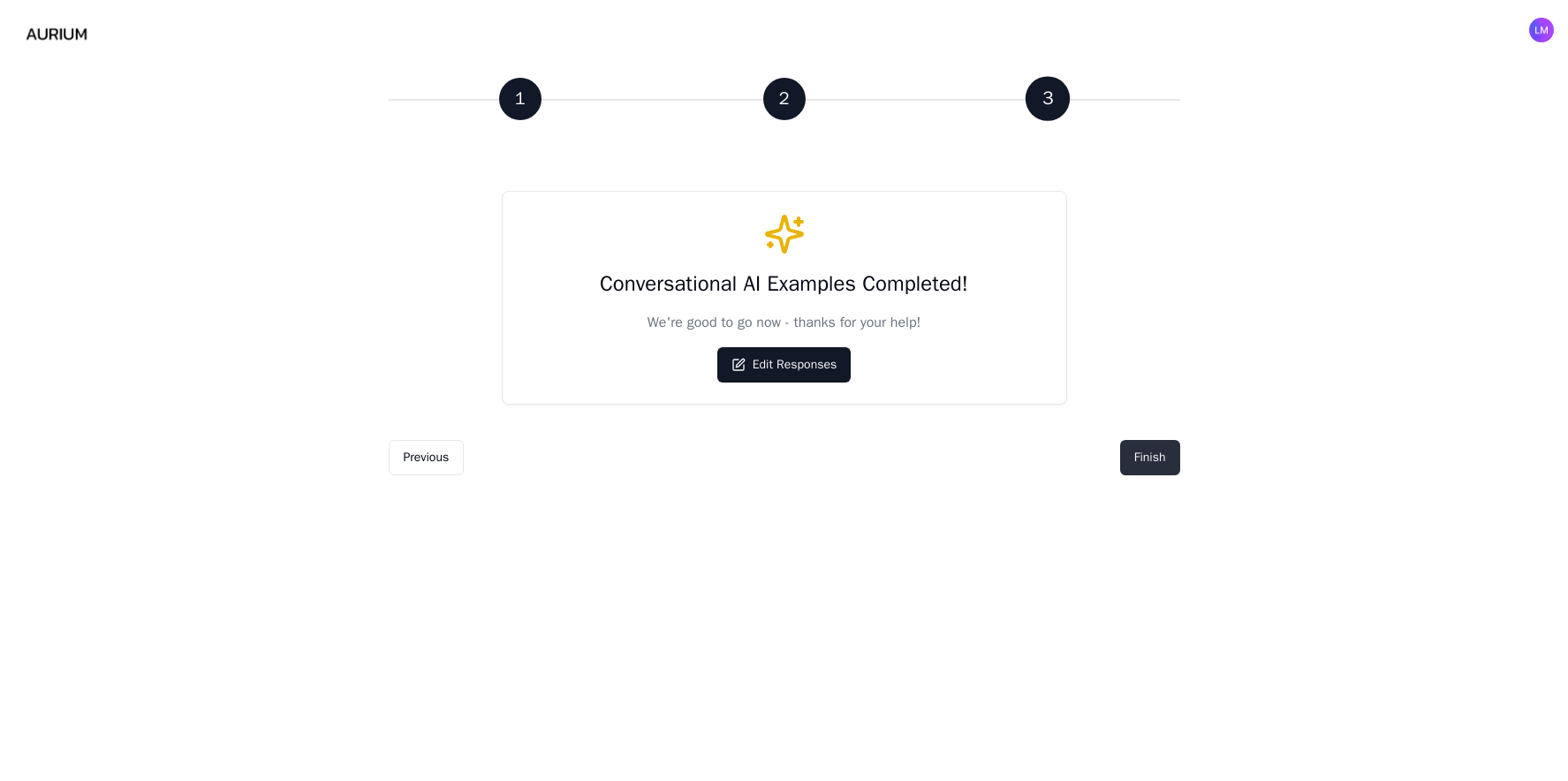 click on "Finish" at bounding box center (1150, 458) 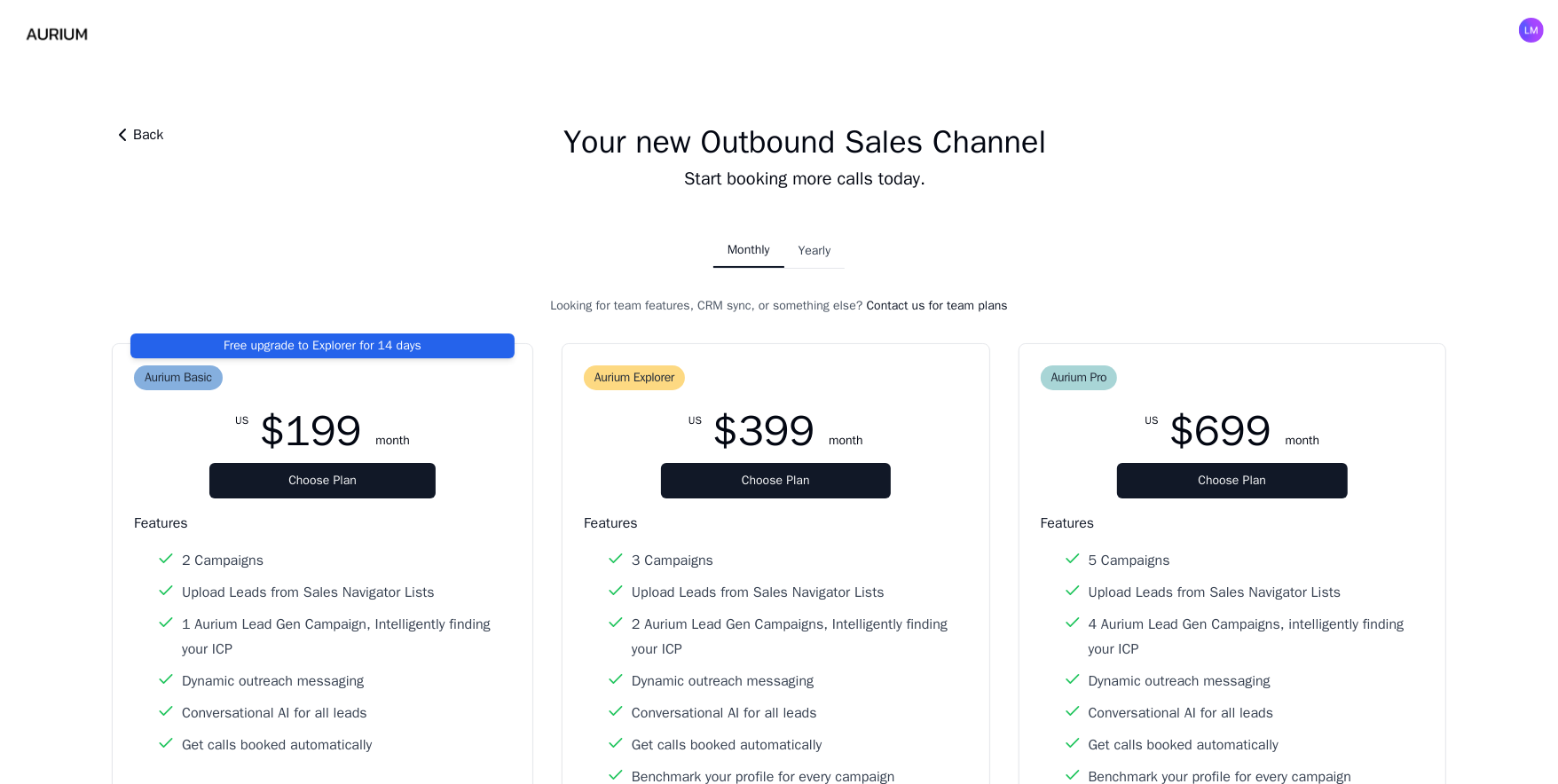scroll, scrollTop: 168, scrollLeft: 0, axis: vertical 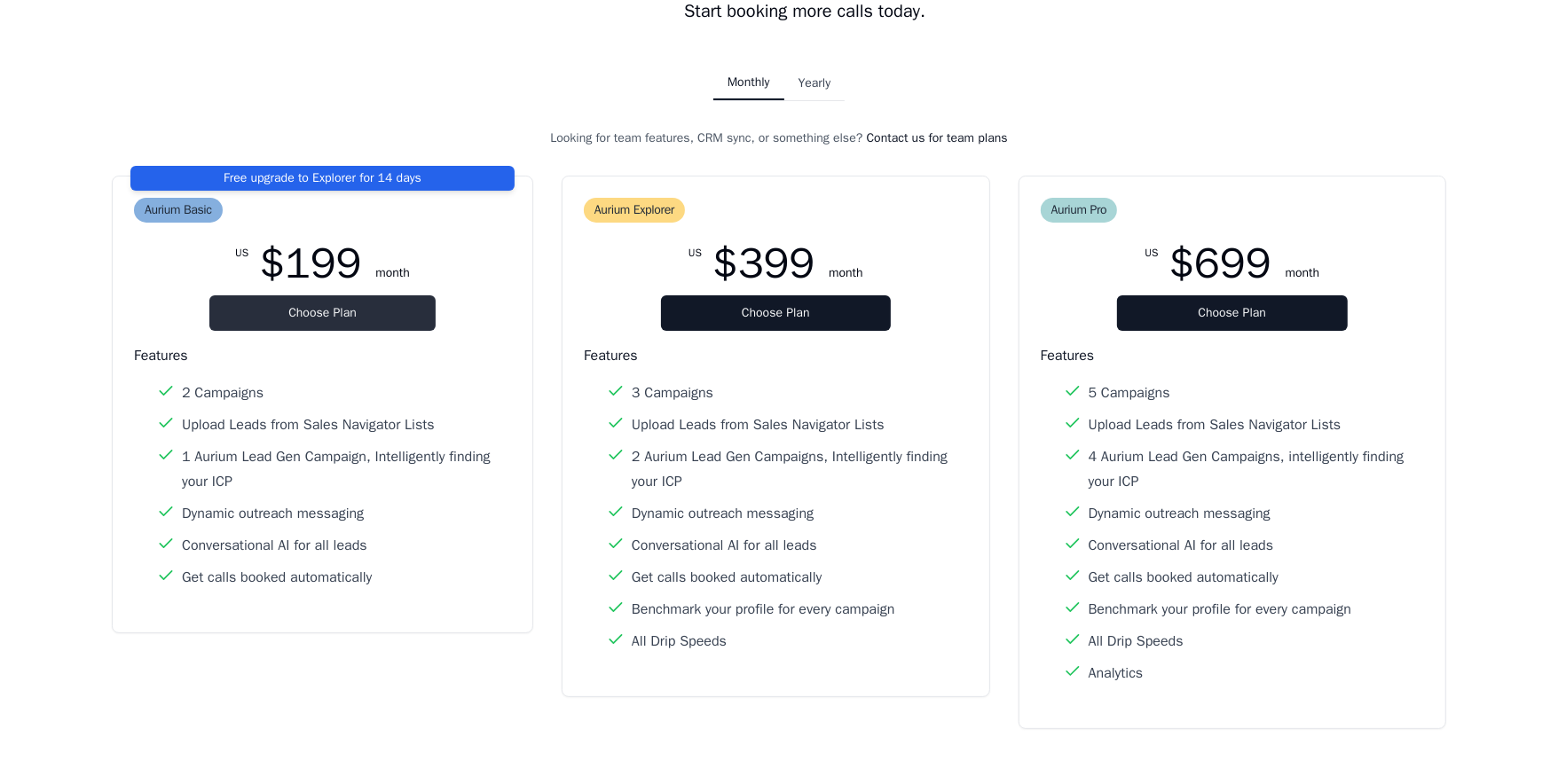 click on "Choose Plan" at bounding box center [322, 313] 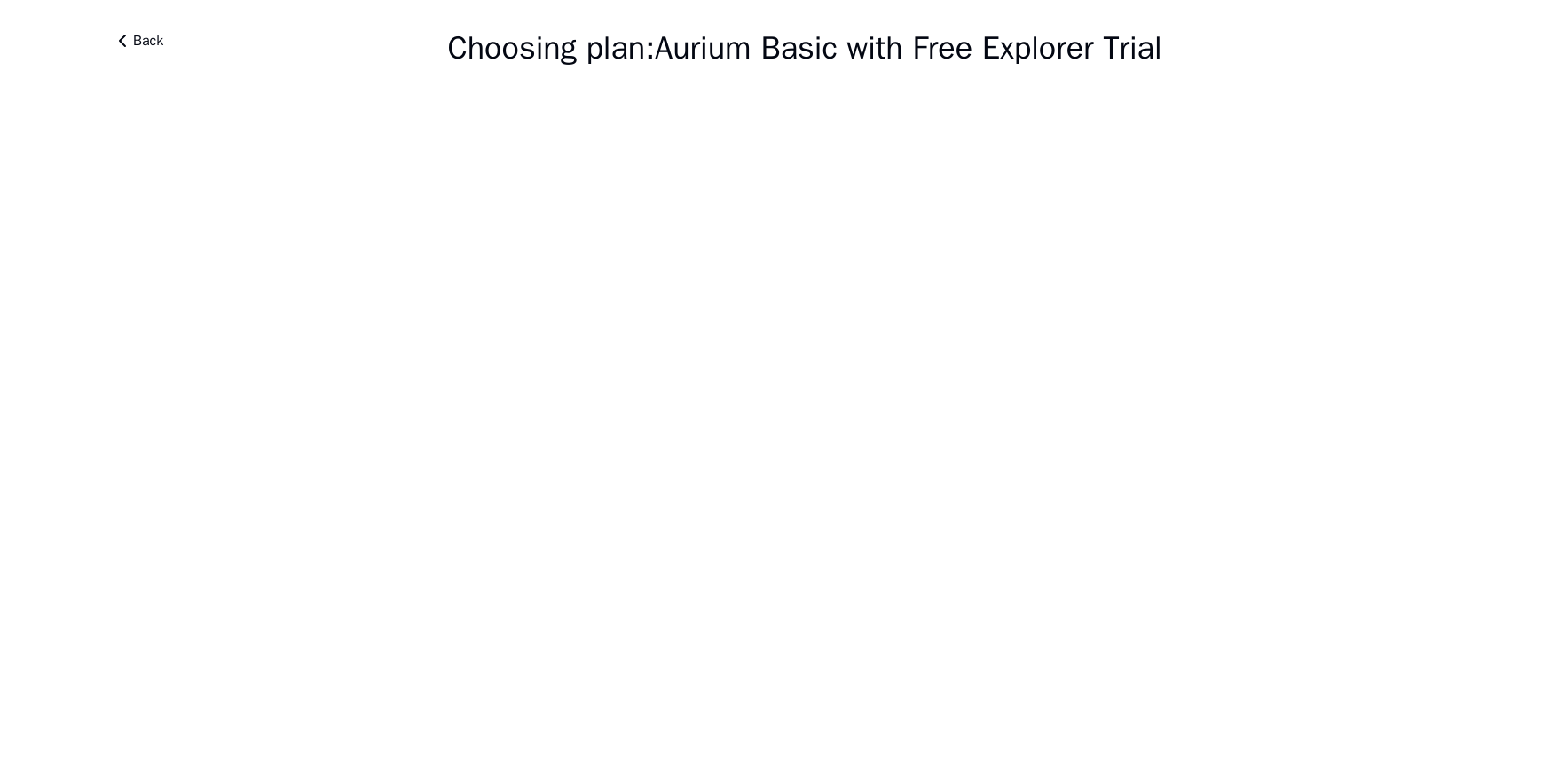 scroll, scrollTop: 0, scrollLeft: 0, axis: both 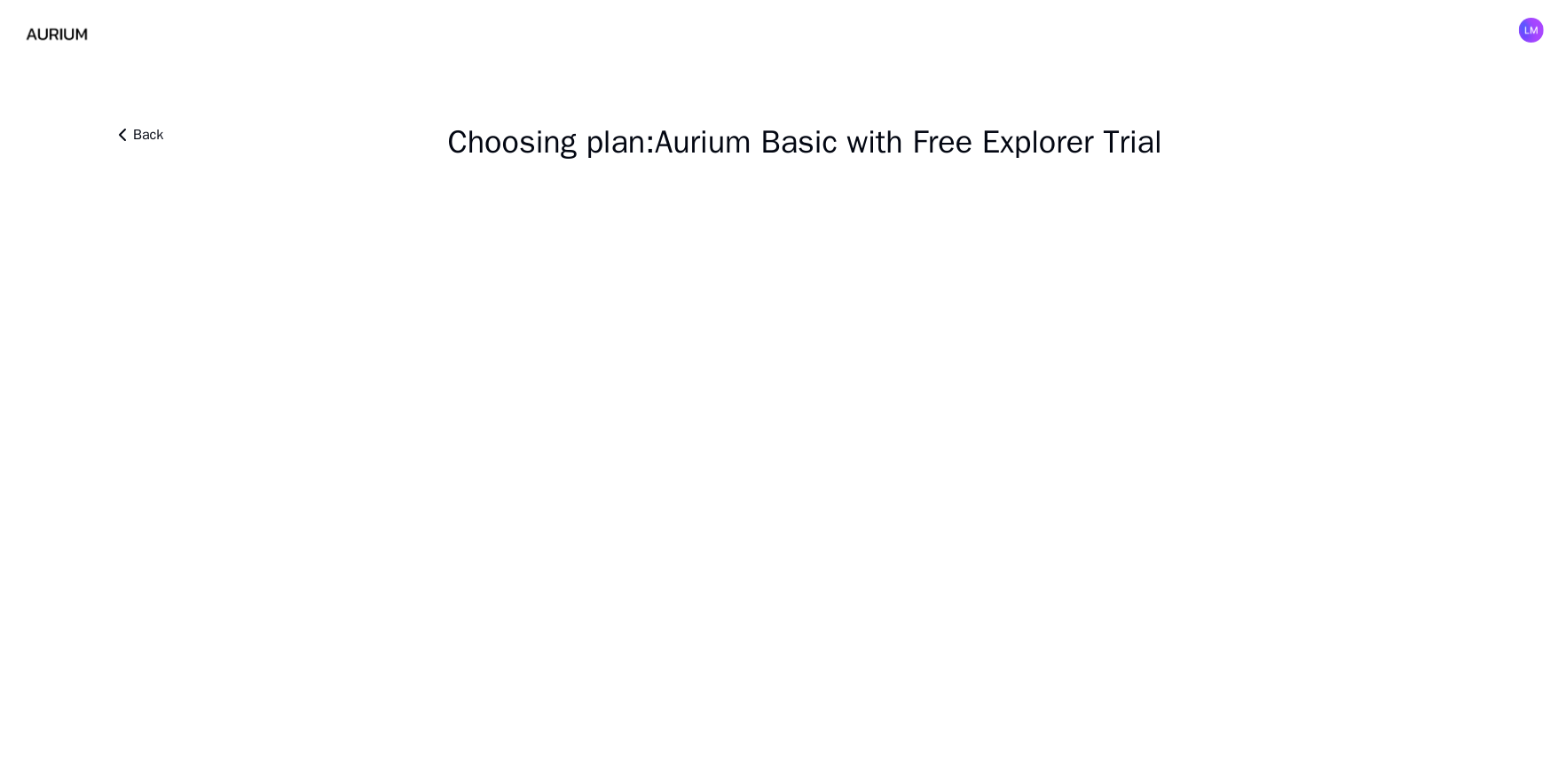 click on "Back" at bounding box center (148, 145) 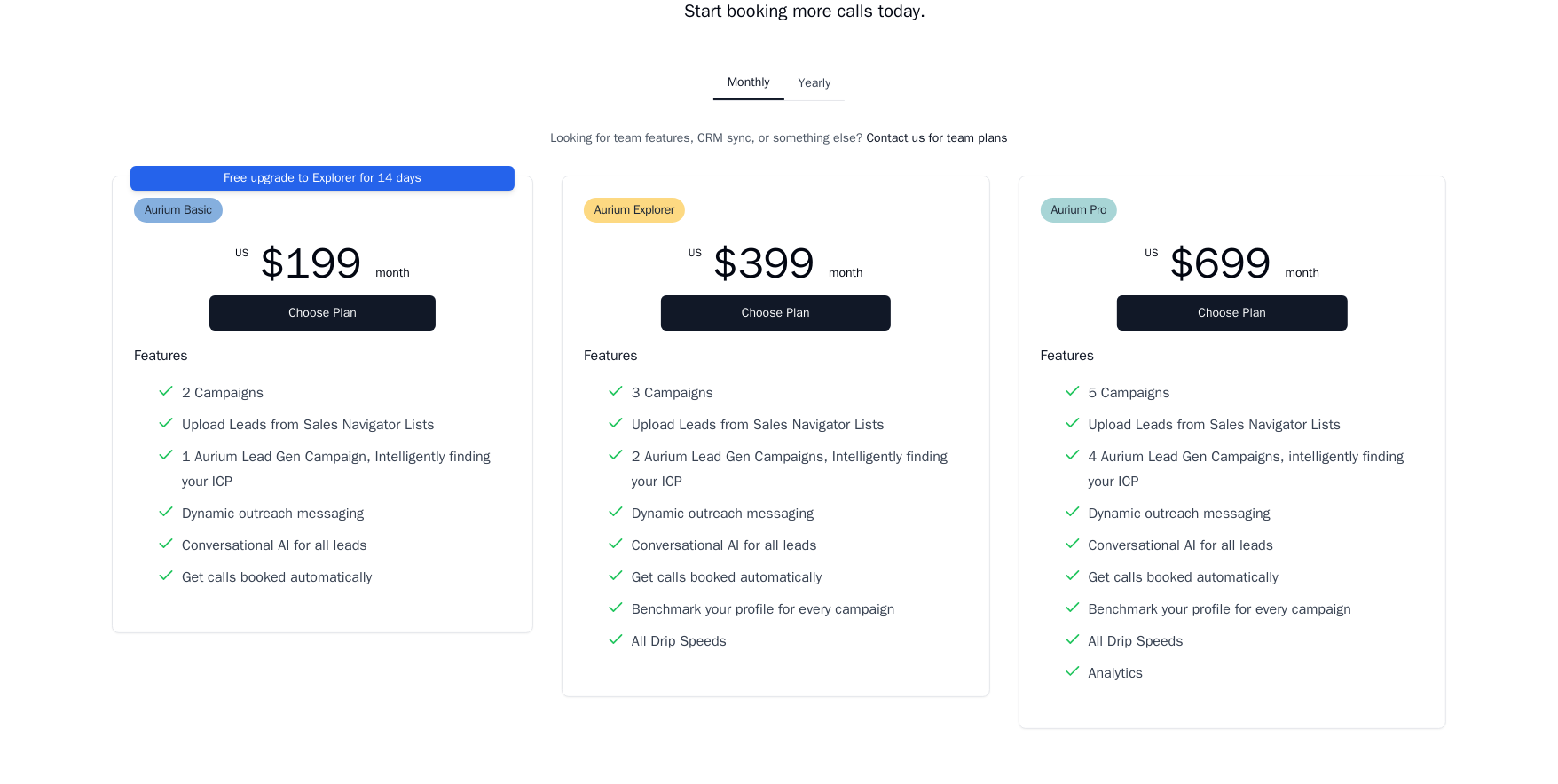 scroll, scrollTop: 0, scrollLeft: 0, axis: both 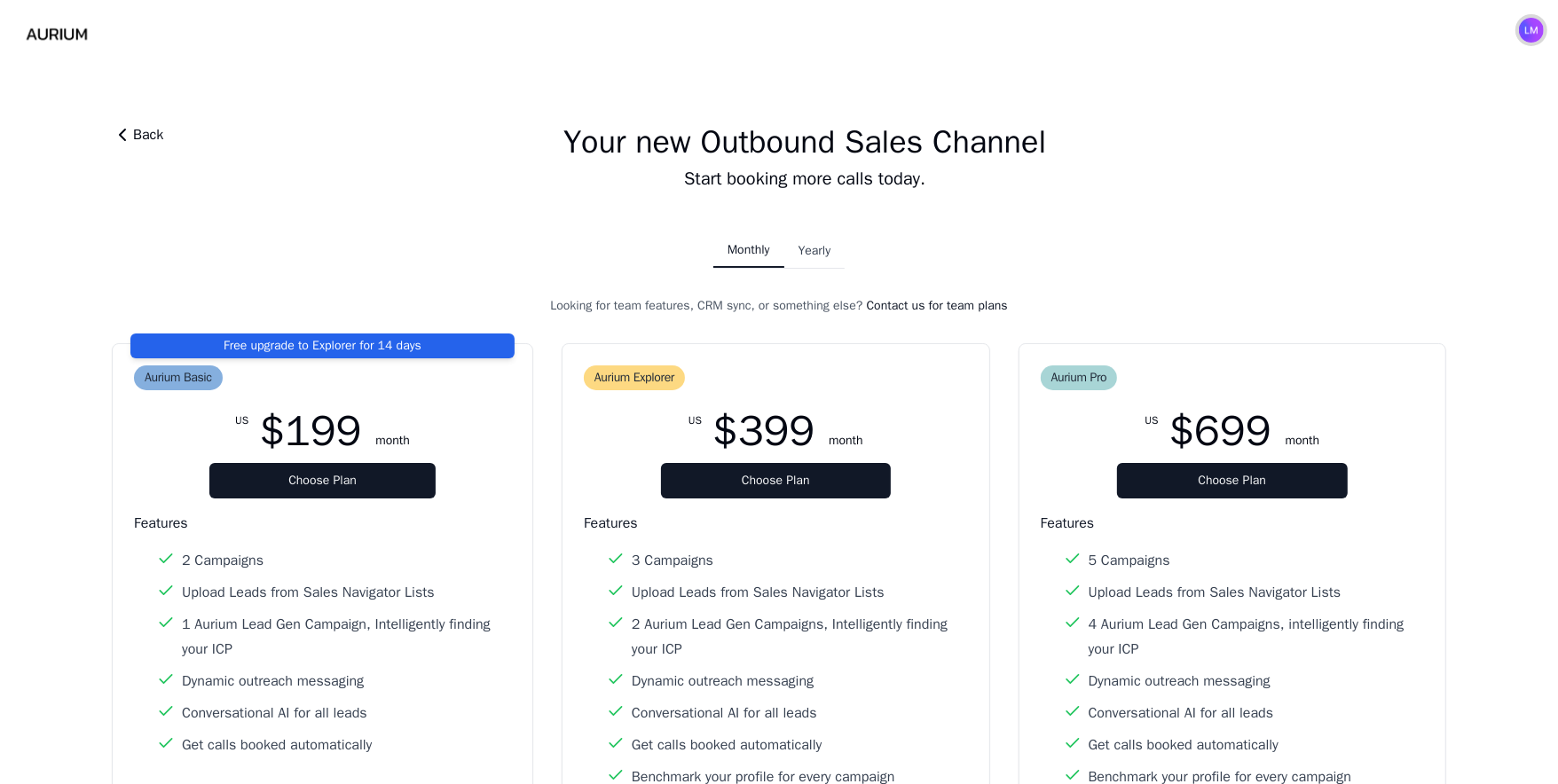 click at bounding box center (1531, 30) 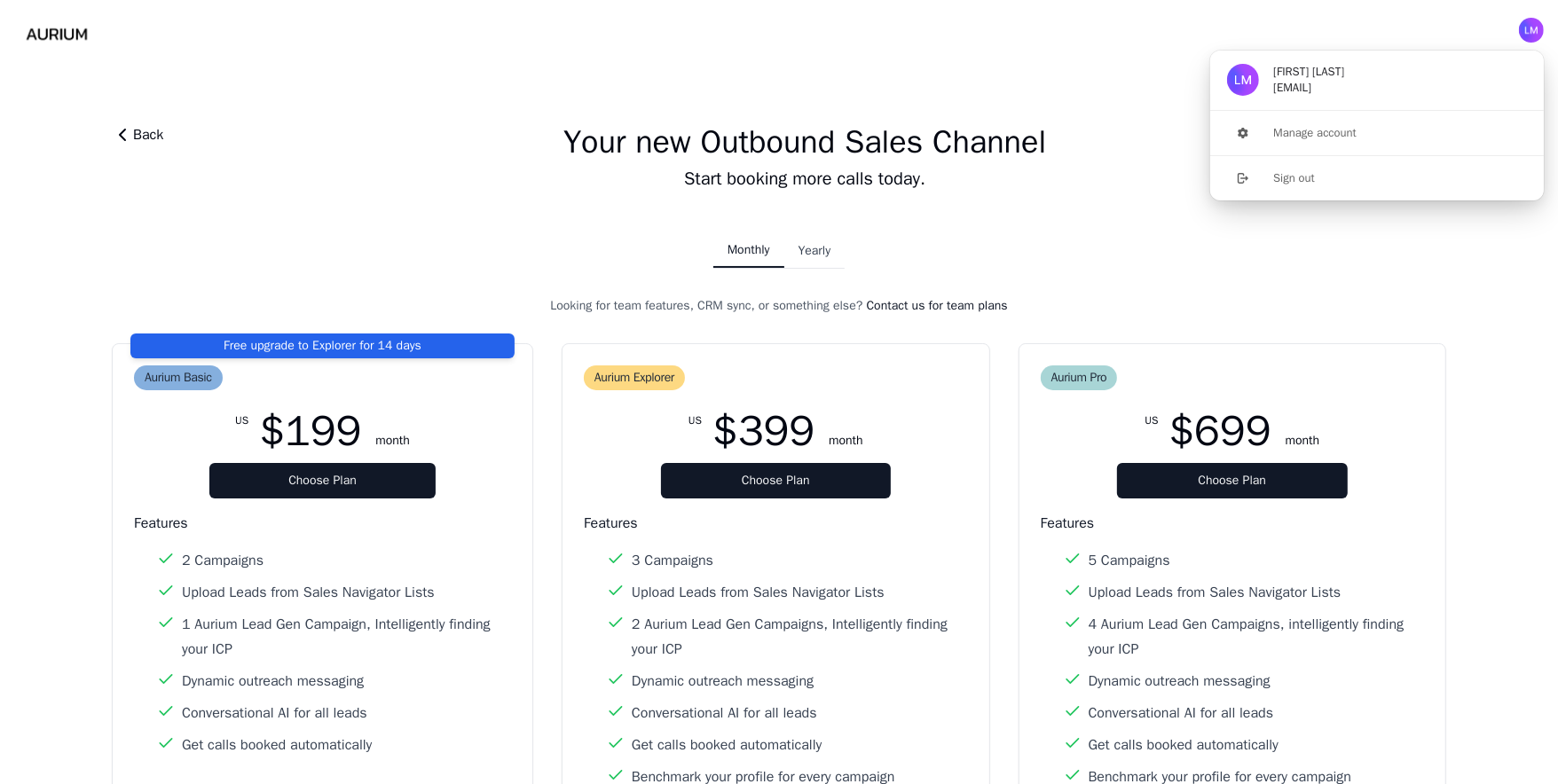 click on "Back Your new Outbound Sales Channel Start booking more calls today. Monthly Yearly Looking for team features, CRM sync, or something else? Contact us for team plans Free upgrade to Explorer for 14 days Aurium Basic US $199 month Choose Plan Features 2 Campaigns Upload Leads from Sales Navigator Lists 1 Aurium Lead Gen Campaign, Intelligently finding your ICP Dynamic outreach messaging Conversational AI for all leads Get calls booked automatically Aurium Explorer US $399 month Choose Plan Features 3 Campaigns Upload Leads from Sales Navigator Lists 2 Aurium Lead Gen Campaigns, Intelligently finding your ICP Dynamic outreach messaging Conversational AI for all leads Get calls booked automatically Benchmark your profile for every campaign All Drip Speeds Aurium Pro US $699 month Choose Plan Features 5 Campaigns Upload Leads from Sales Navigator Lists 4 Aurium Lead Gen Campaigns, intelligently finding your ICP Dynamic outreach messaging Conversational AI for all leads Get calls booked automatically Analytics" at bounding box center [779, 510] 